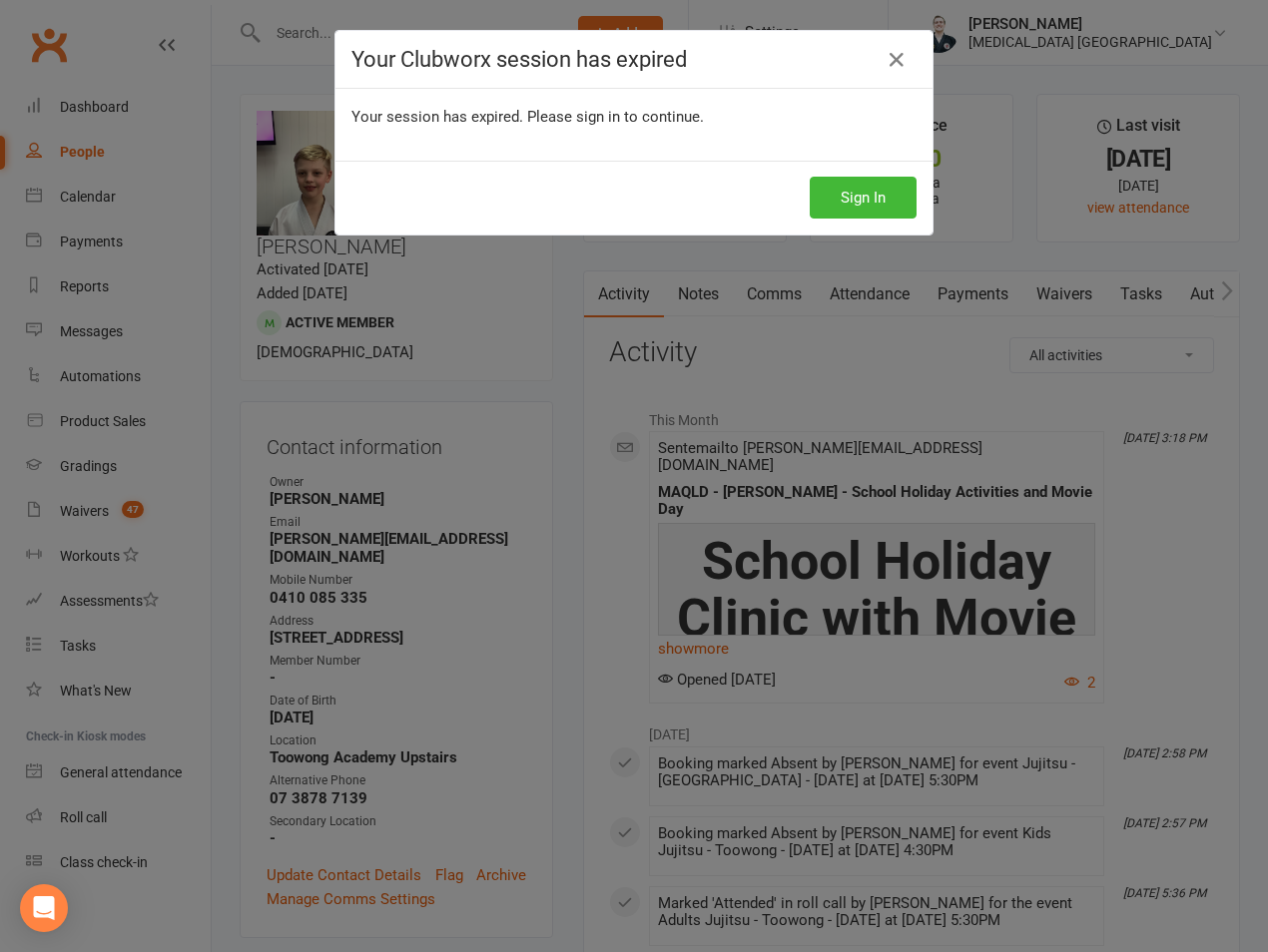 scroll, scrollTop: 0, scrollLeft: 0, axis: both 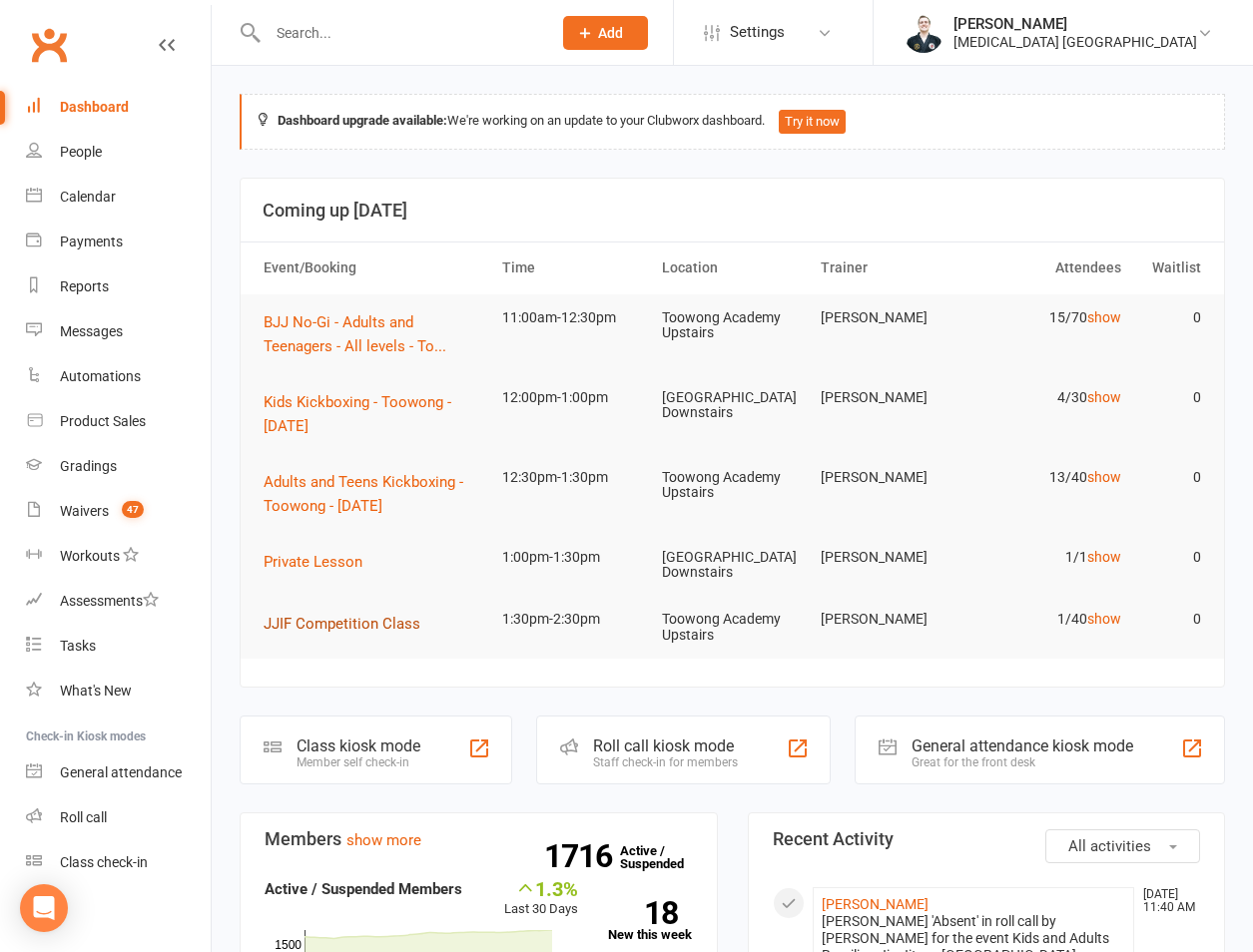 click on "JJIF Competition Class" at bounding box center (341, 624) 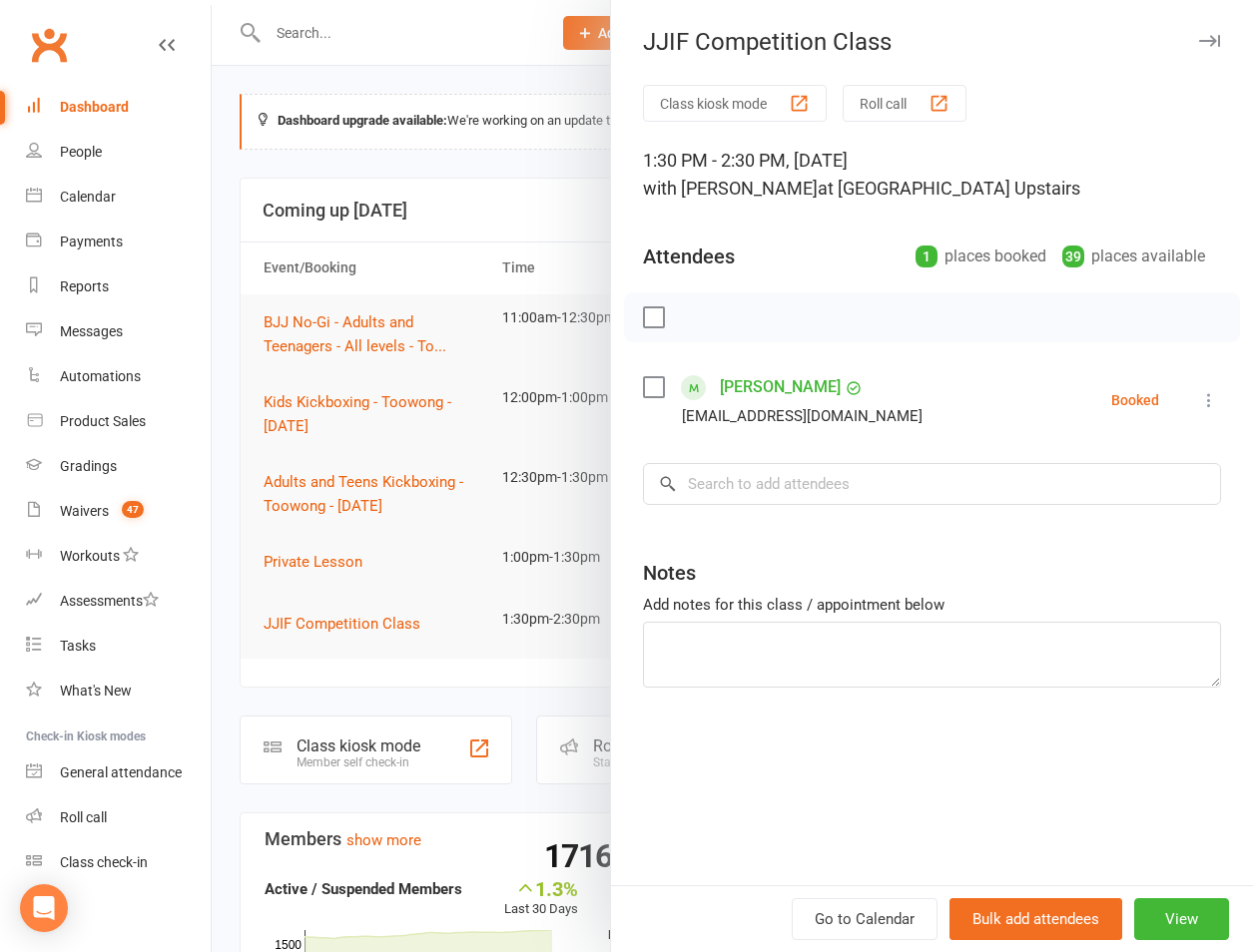 click at bounding box center (732, 476) 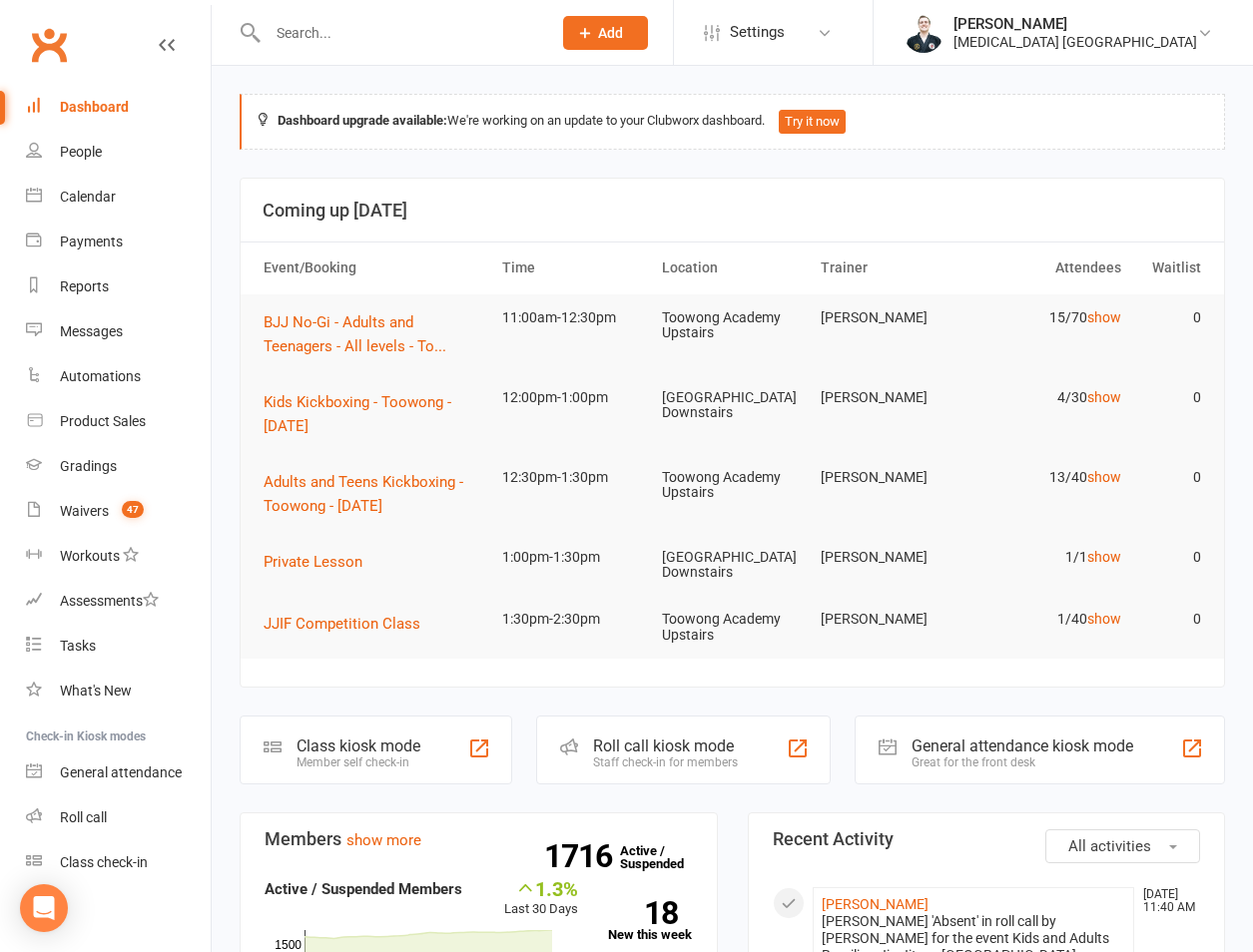 click on "Dashboard" at bounding box center (118, 107) 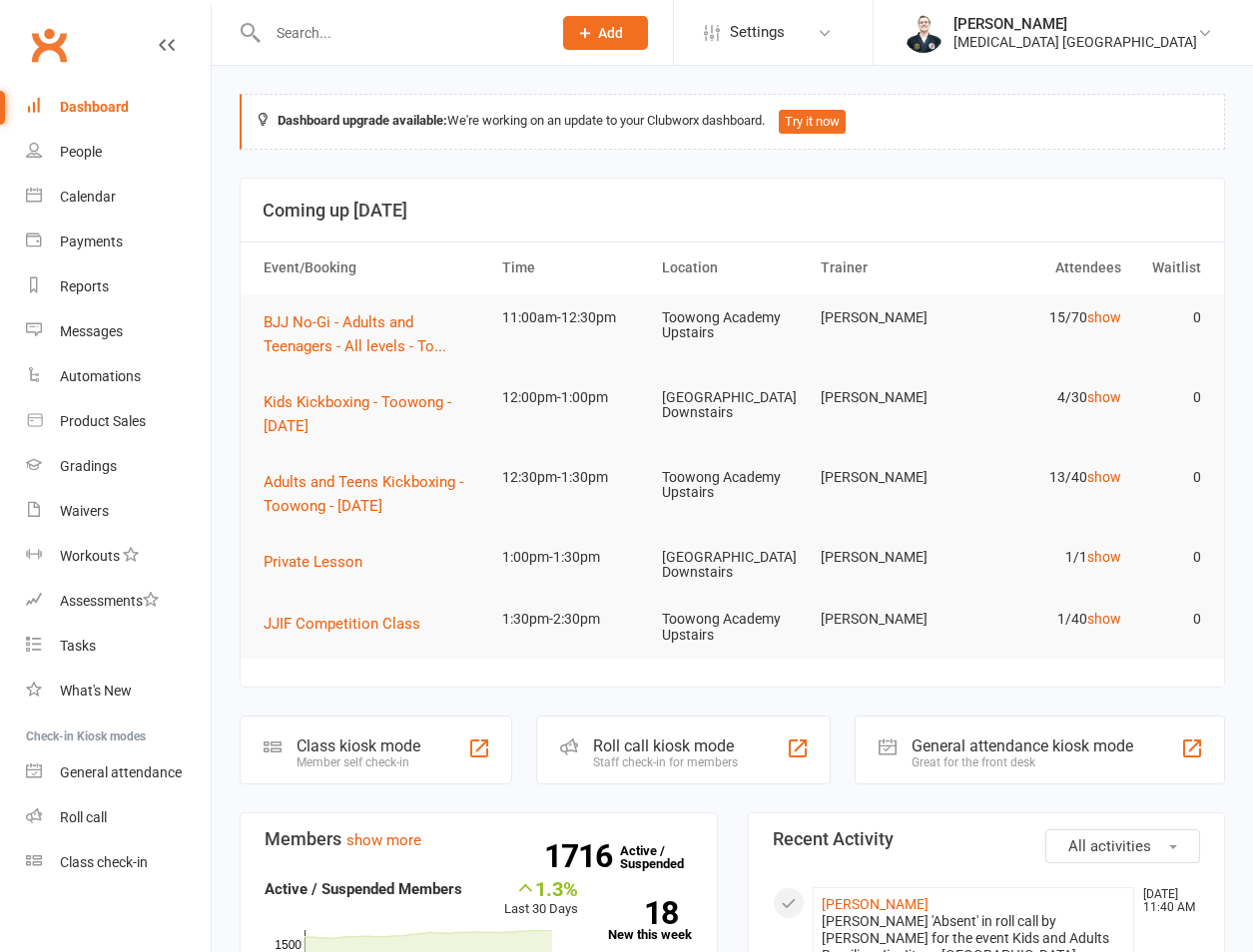 scroll, scrollTop: 0, scrollLeft: 0, axis: both 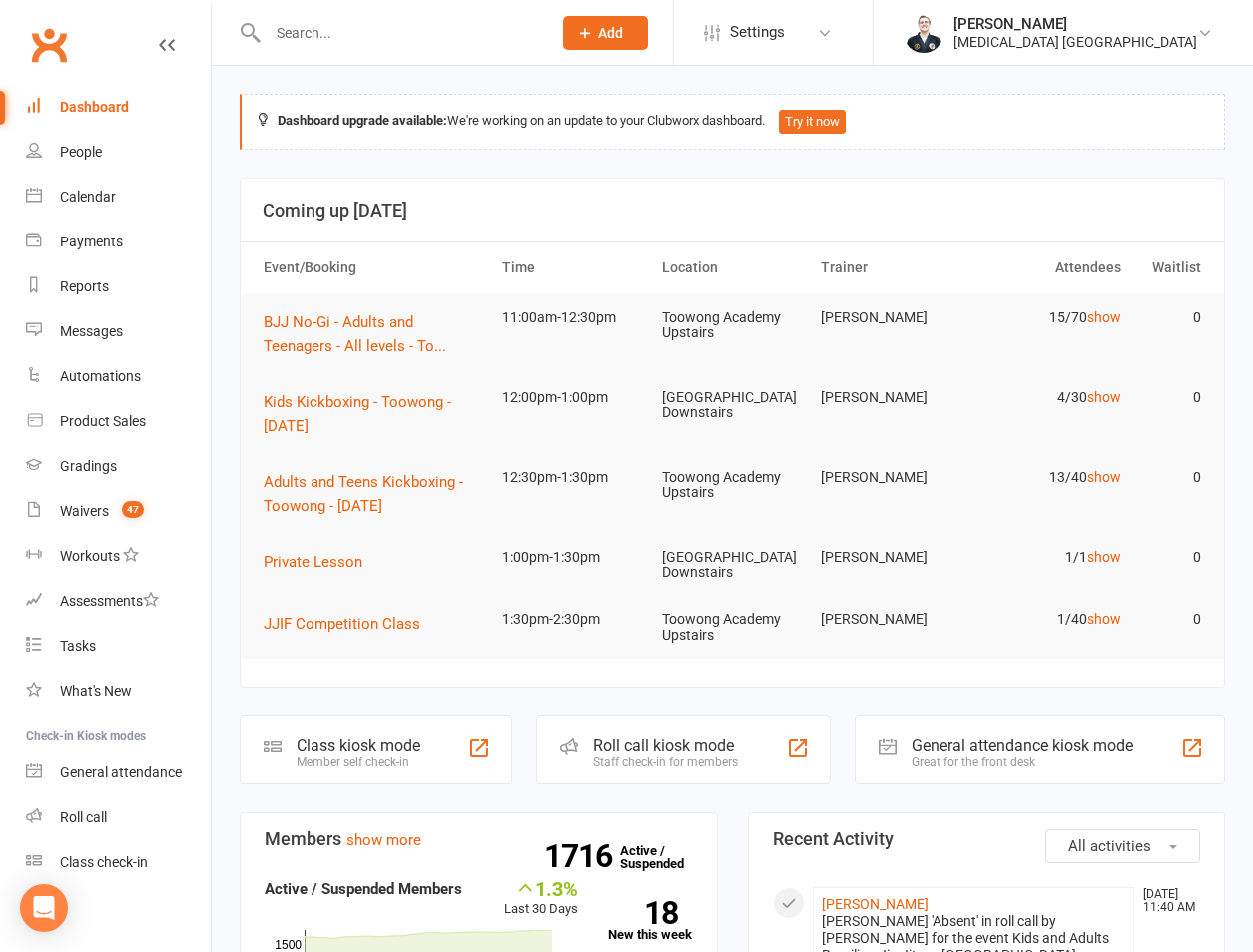click at bounding box center [399, 33] 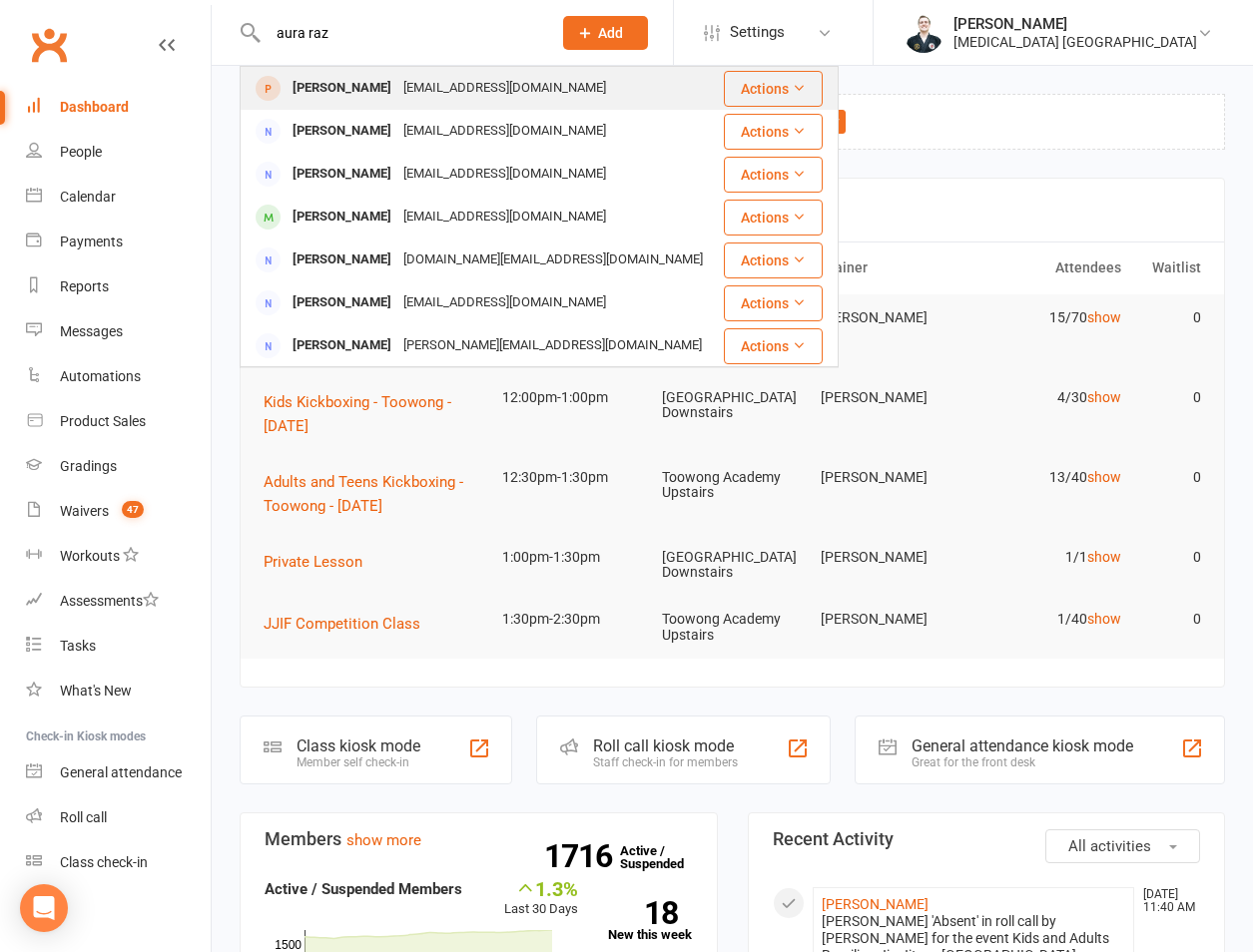 type on "aura raz" 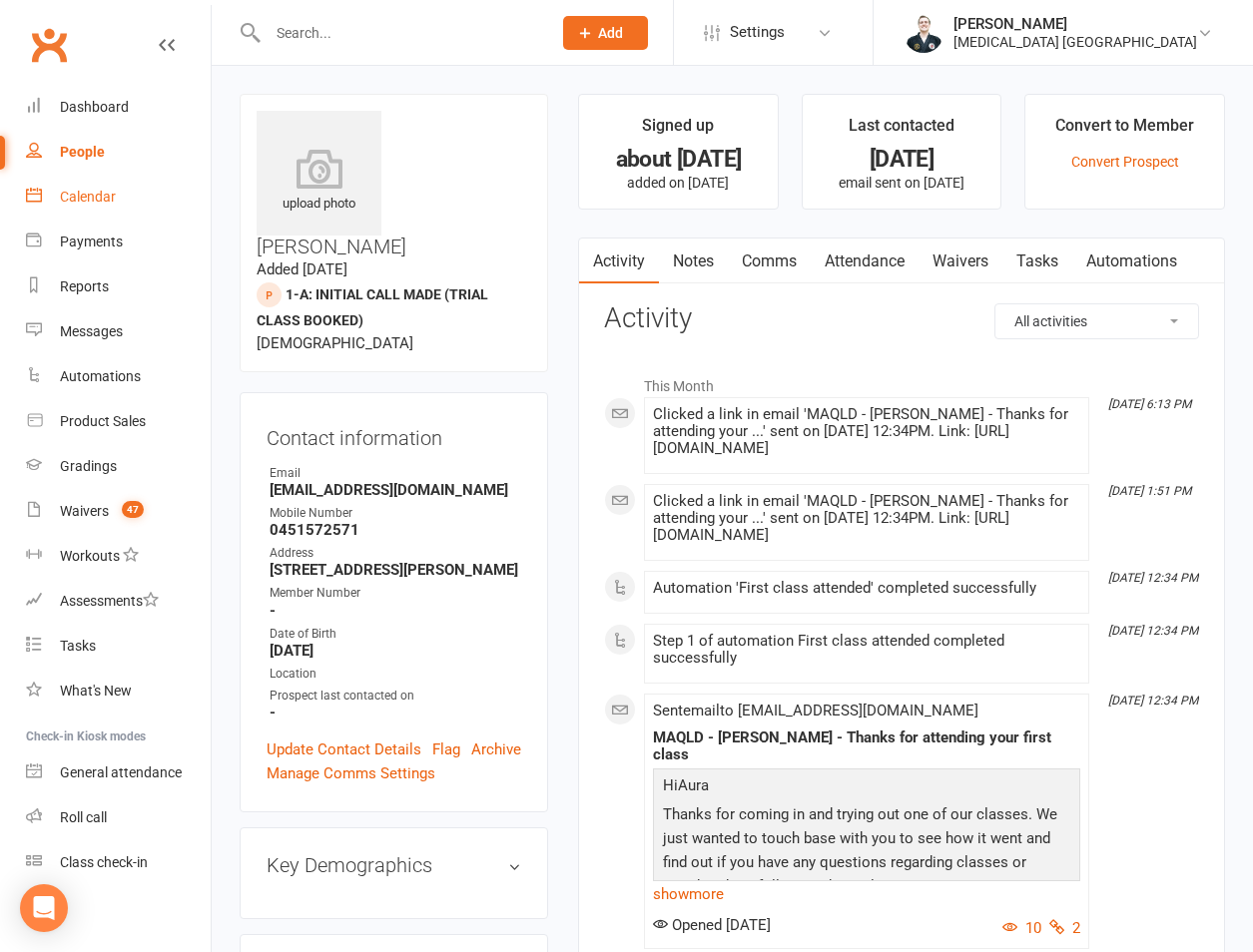 drag, startPoint x: 119, startPoint y: 231, endPoint x: 56, endPoint y: 183, distance: 79.20227 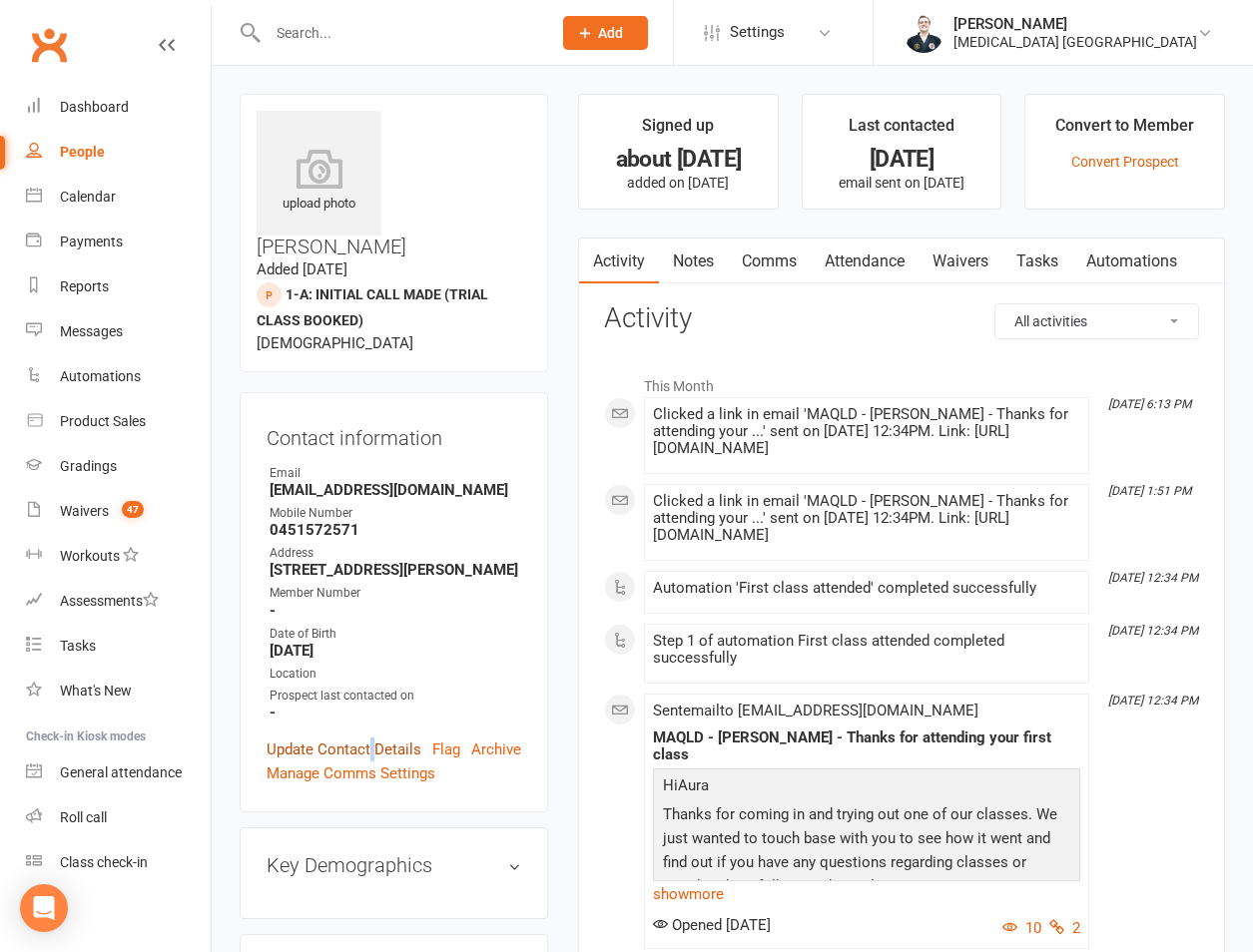 click on "Update Contact Details" at bounding box center [343, 749] 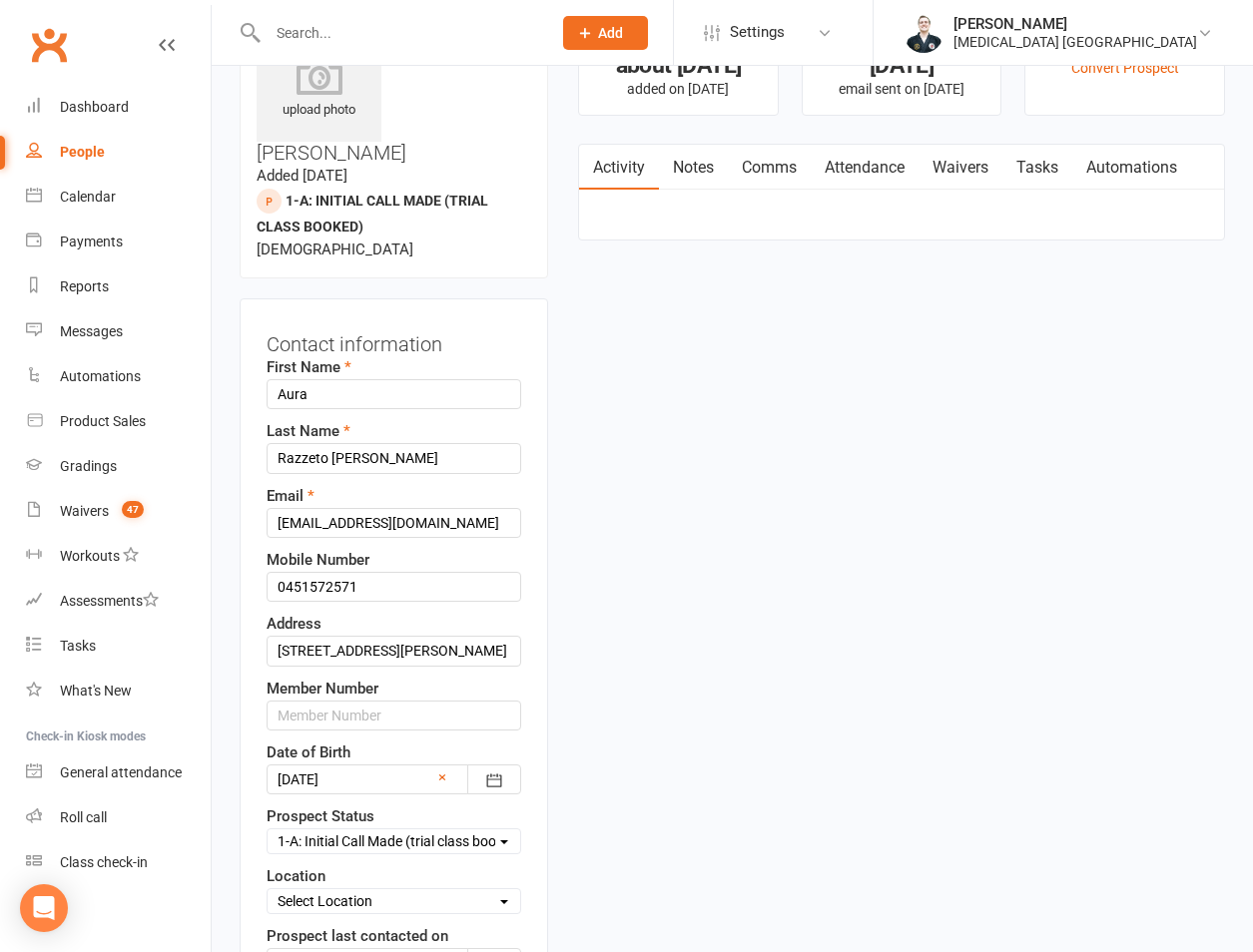 scroll, scrollTop: 560, scrollLeft: 0, axis: vertical 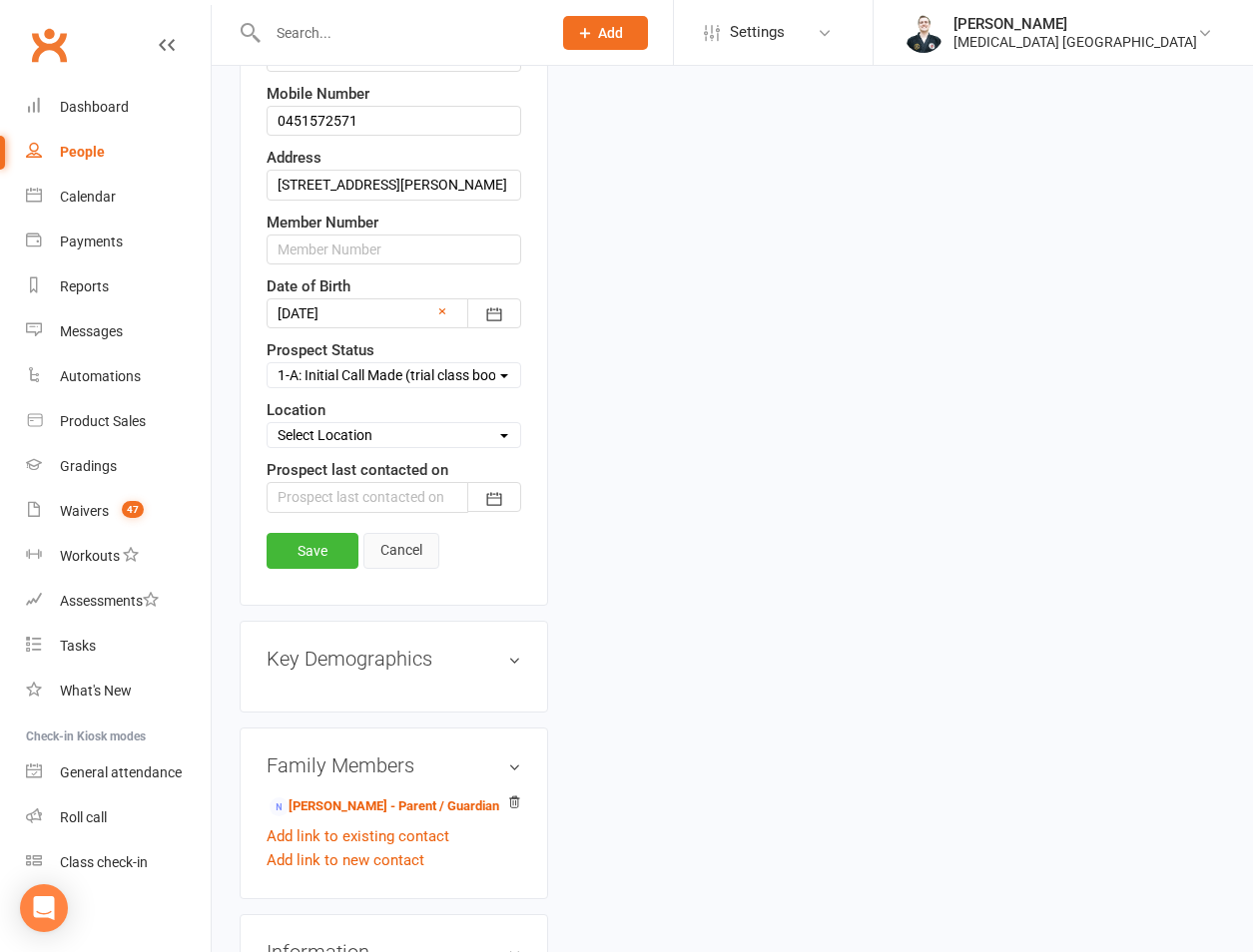 click on "Cancel" at bounding box center (401, 551) 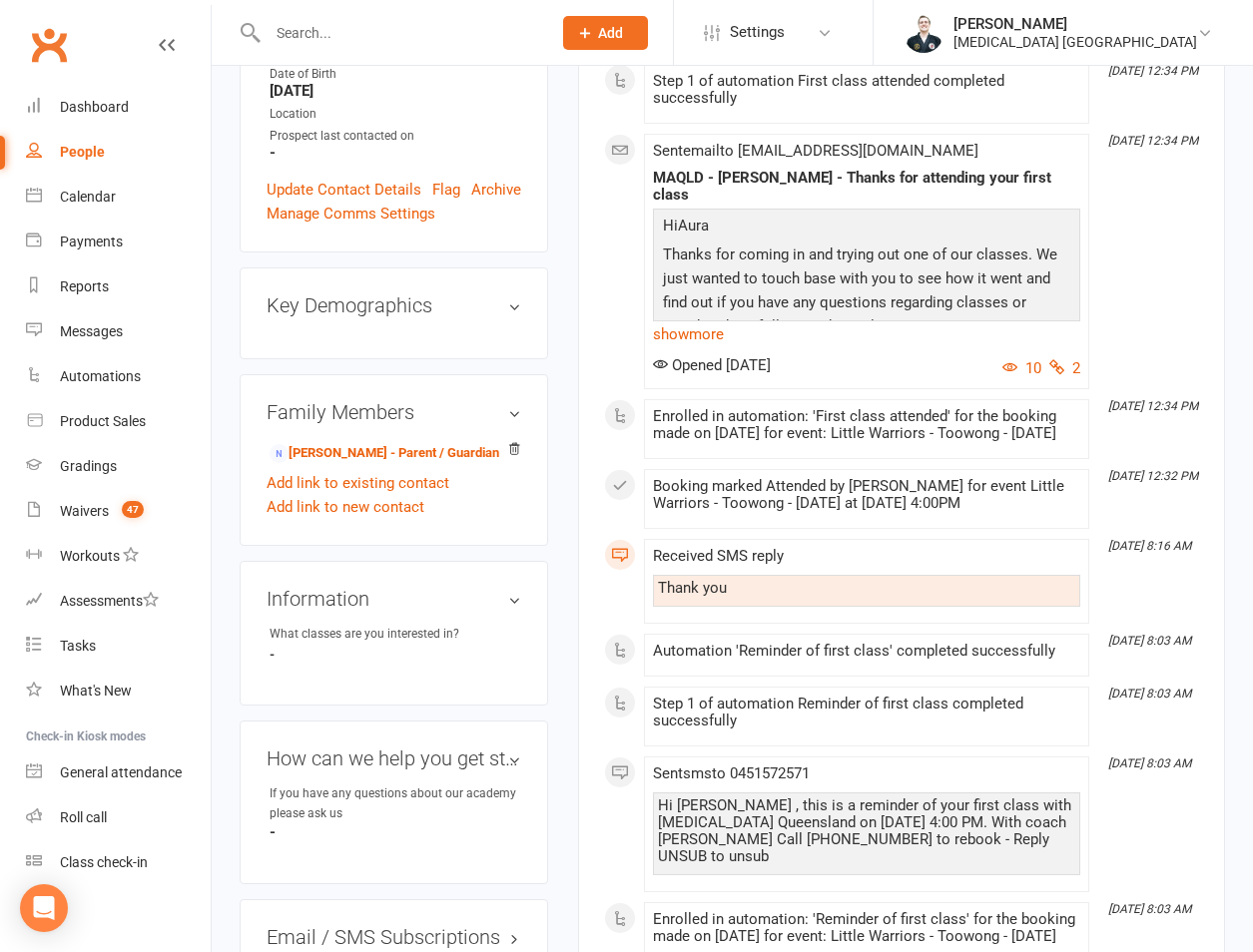 scroll, scrollTop: 94, scrollLeft: 0, axis: vertical 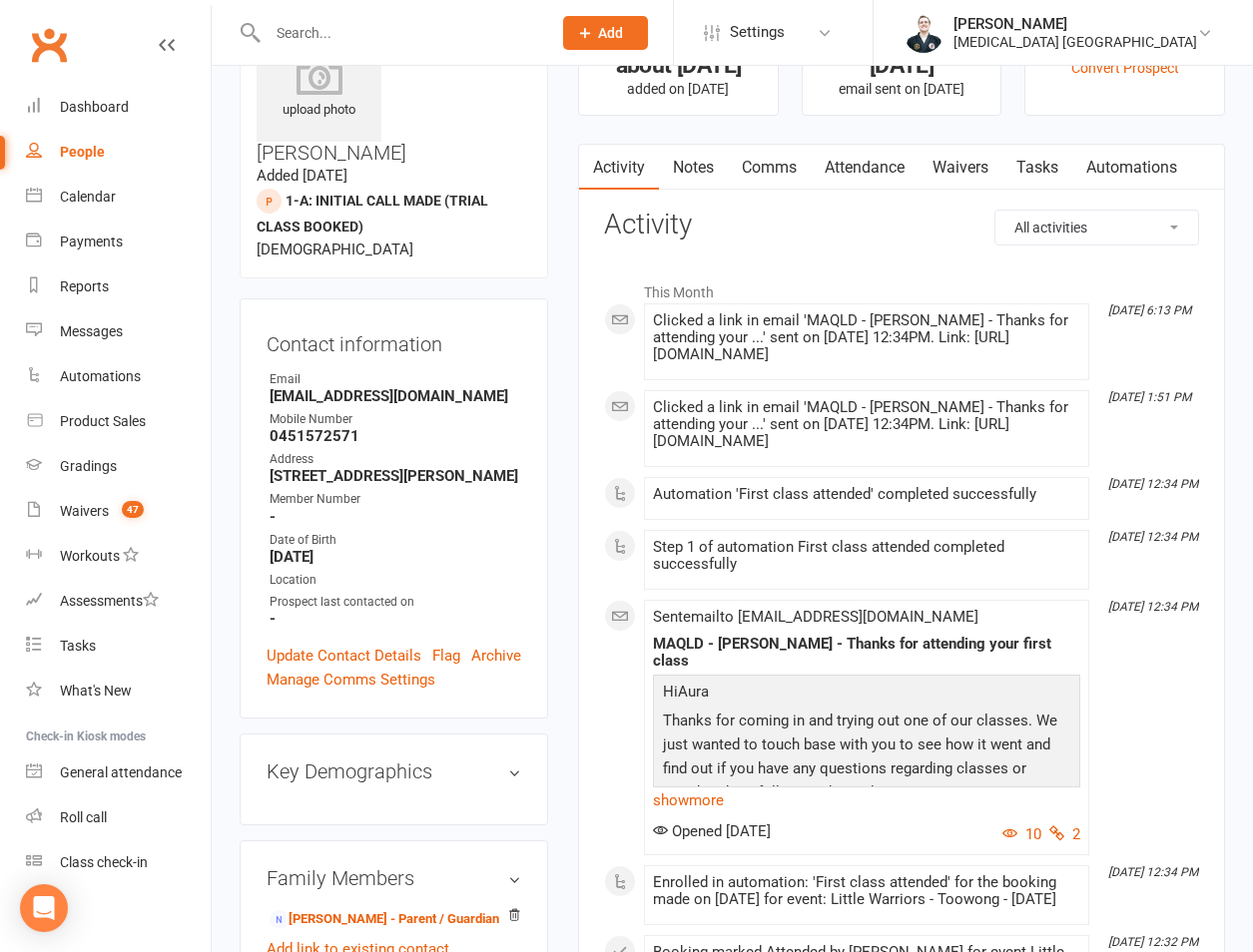 click on "Attendance" at bounding box center [865, 168] 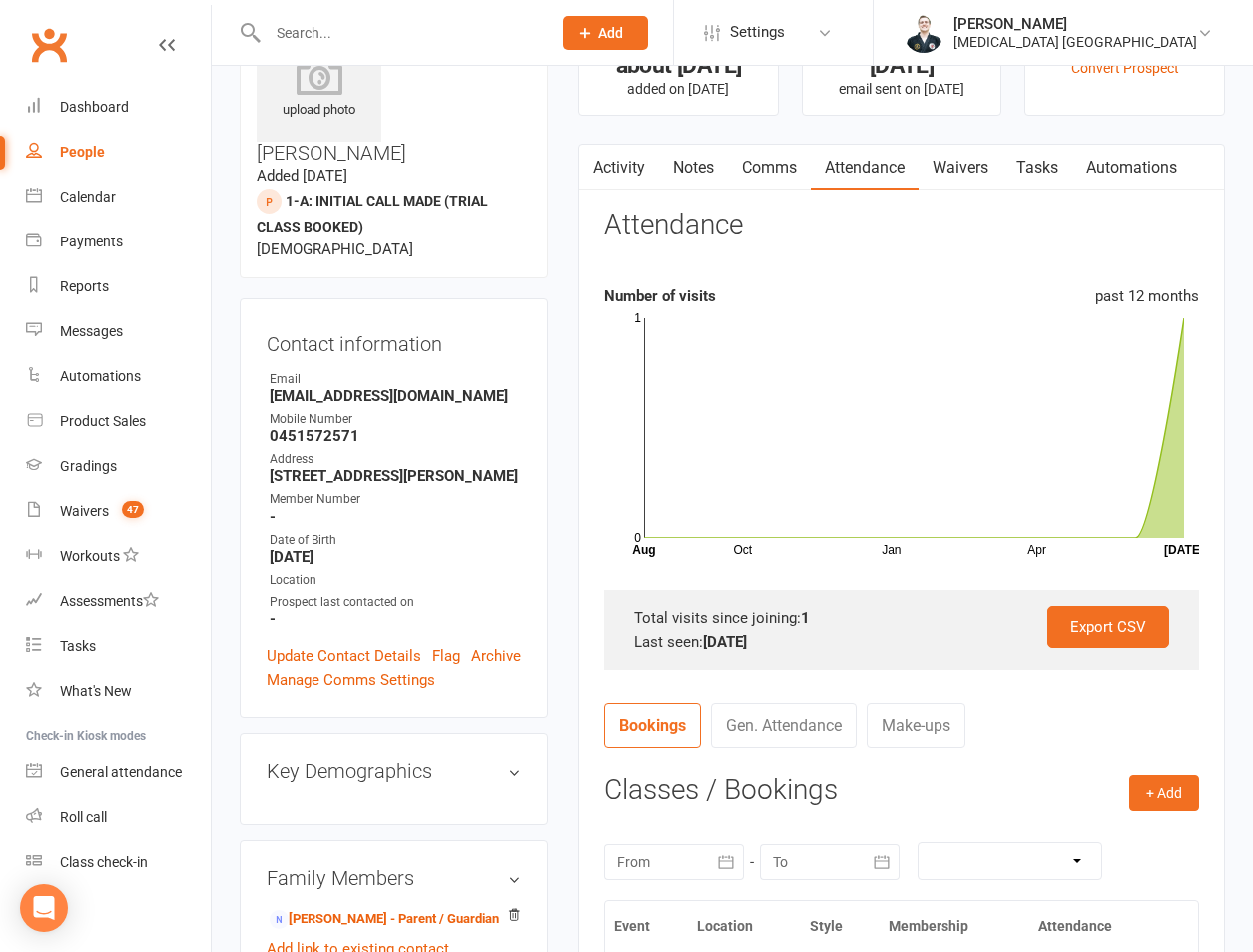 scroll, scrollTop: 0, scrollLeft: 0, axis: both 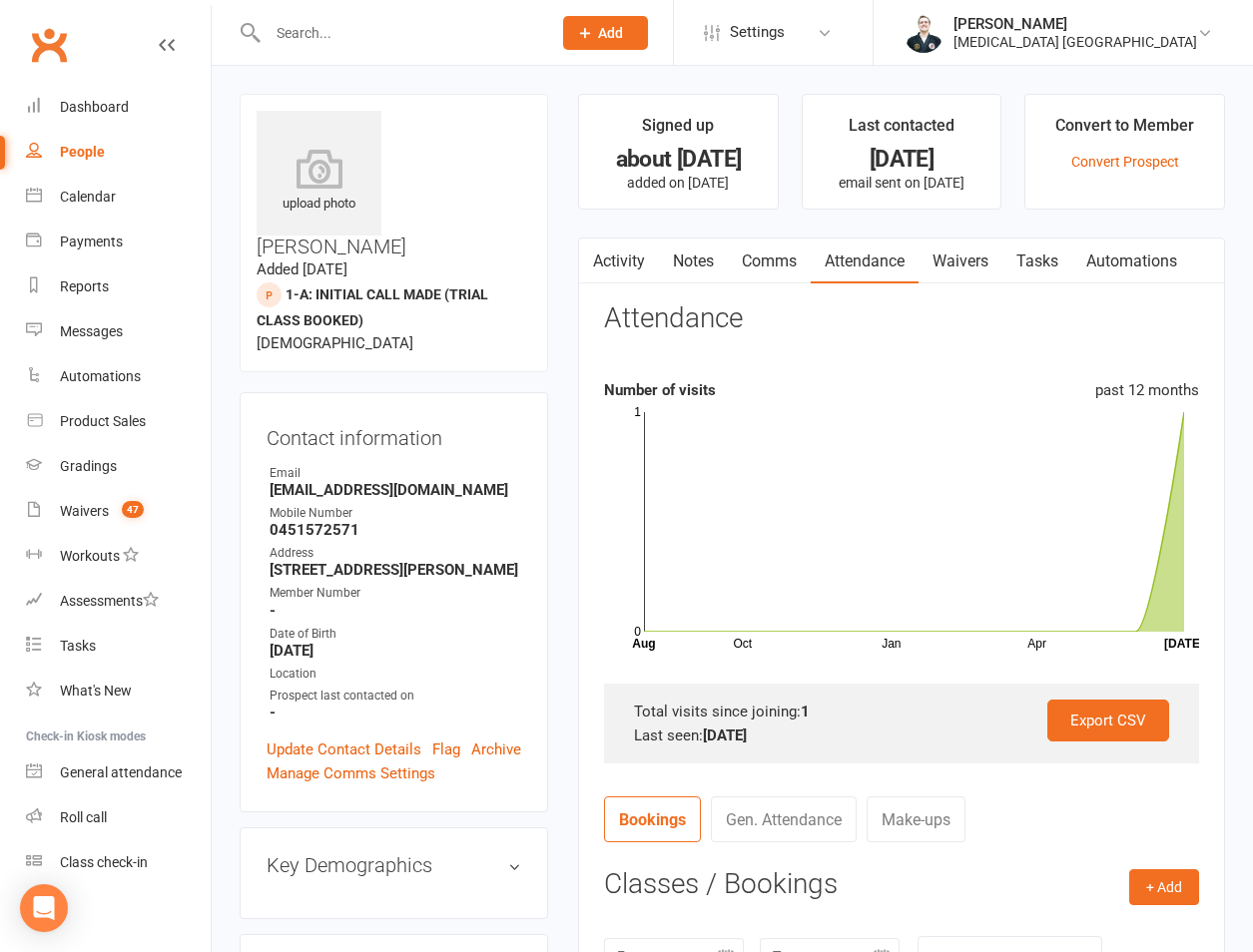 click on "Convert to Member Convert Prospect" at bounding box center (1124, 152) 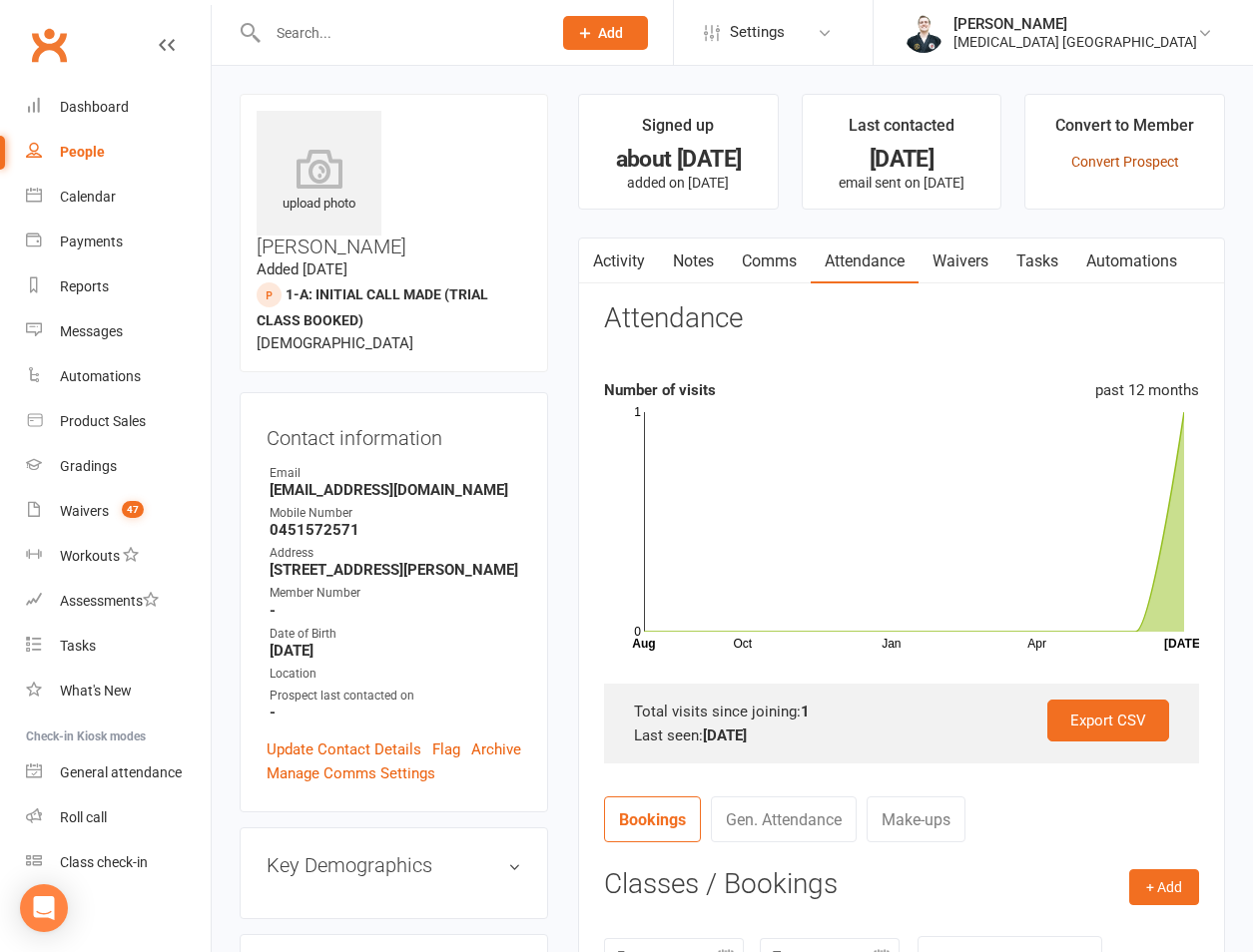 click on "Convert Prospect" at bounding box center [1125, 162] 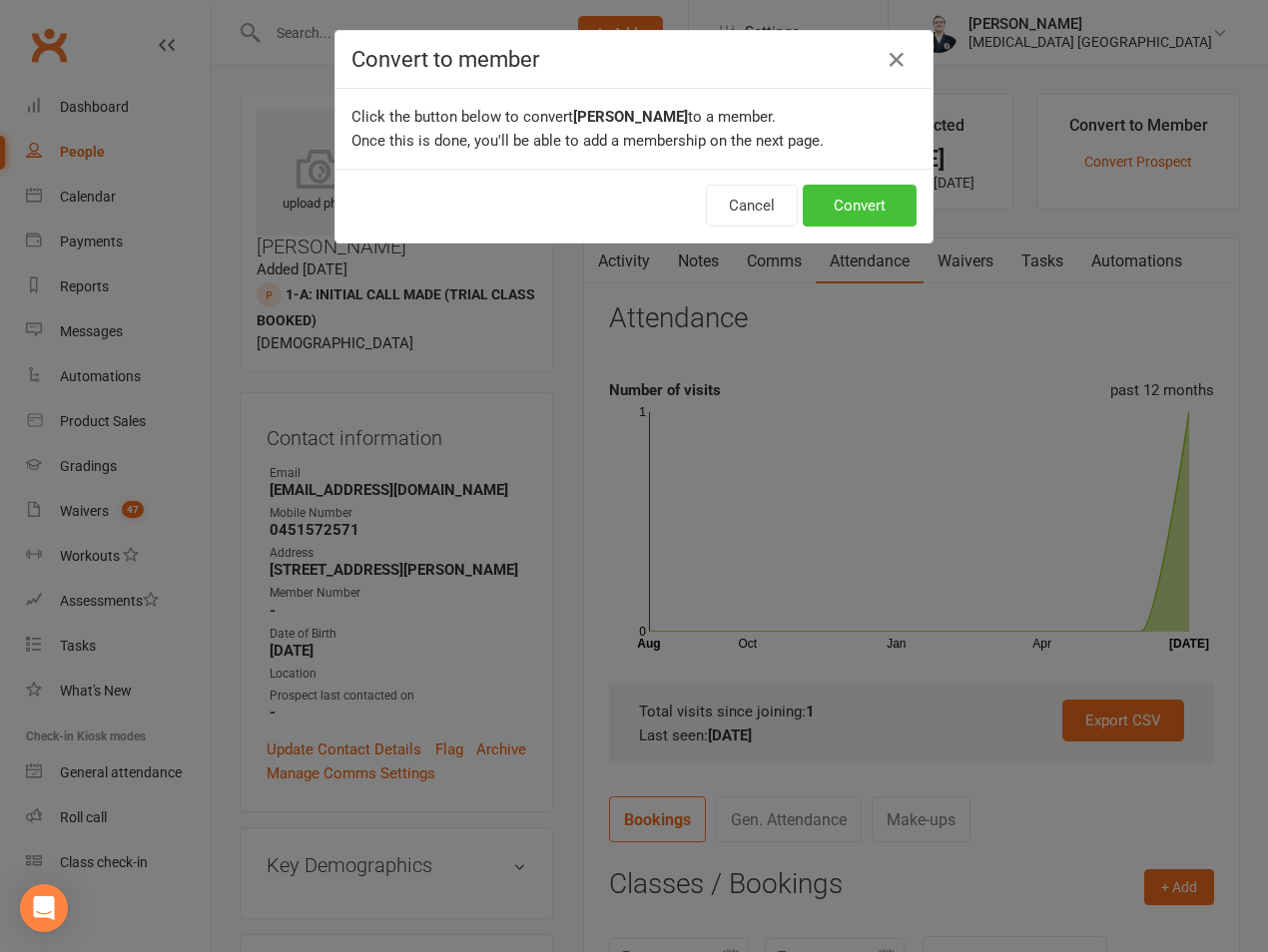 click on "Convert" at bounding box center (860, 206) 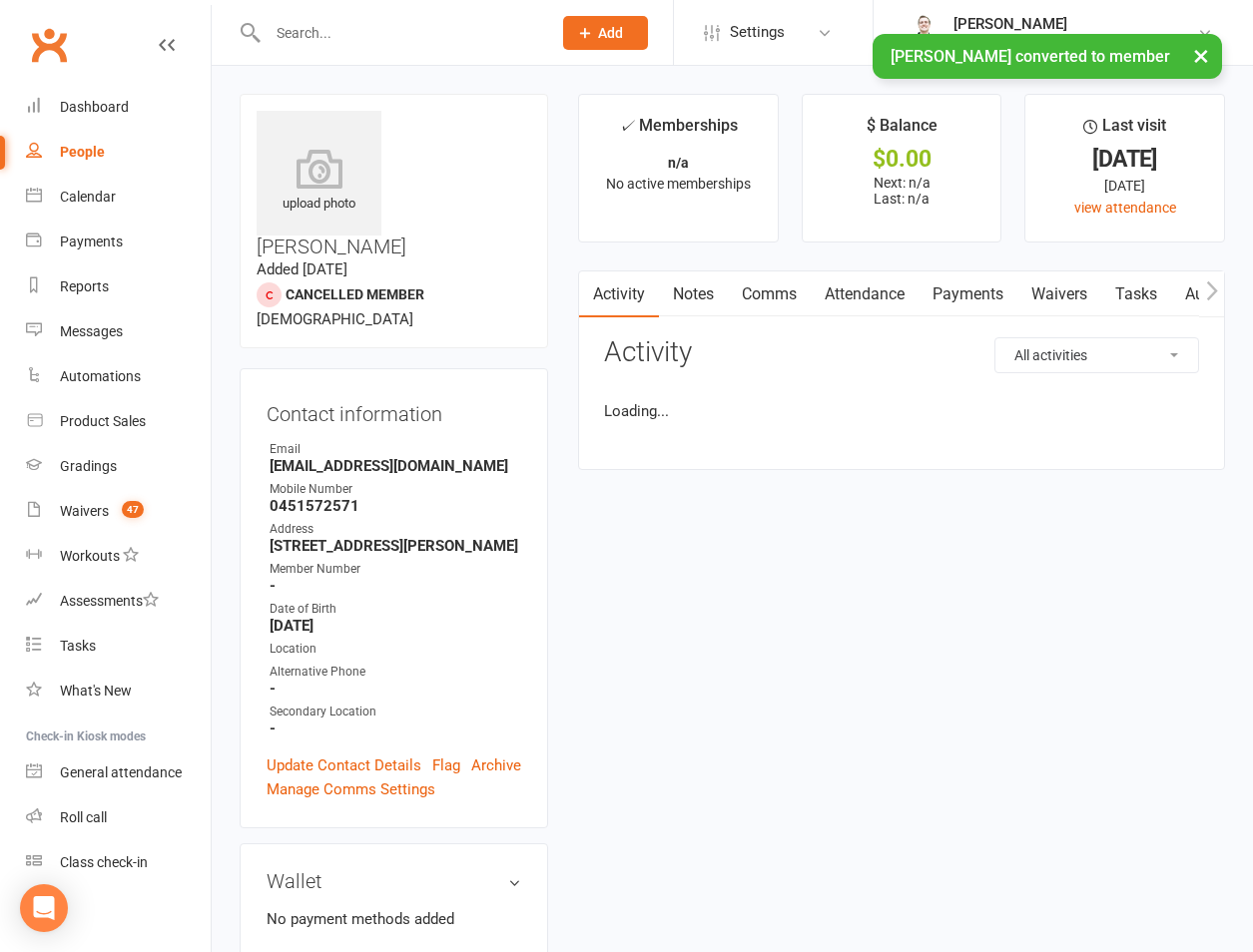click on "Contact information Owner   Email  velardegaby@gmail.com
Mobile Number  0451572571
Address  4402/2 Carrway street Kelvin Grove 4059
Member Number  -
Date of Birth  May 21, 2020
Location
Alternative Phone  -
Secondary Location  -
Update Contact Details Flag Archive Manage Comms Settings" at bounding box center [393, 599] 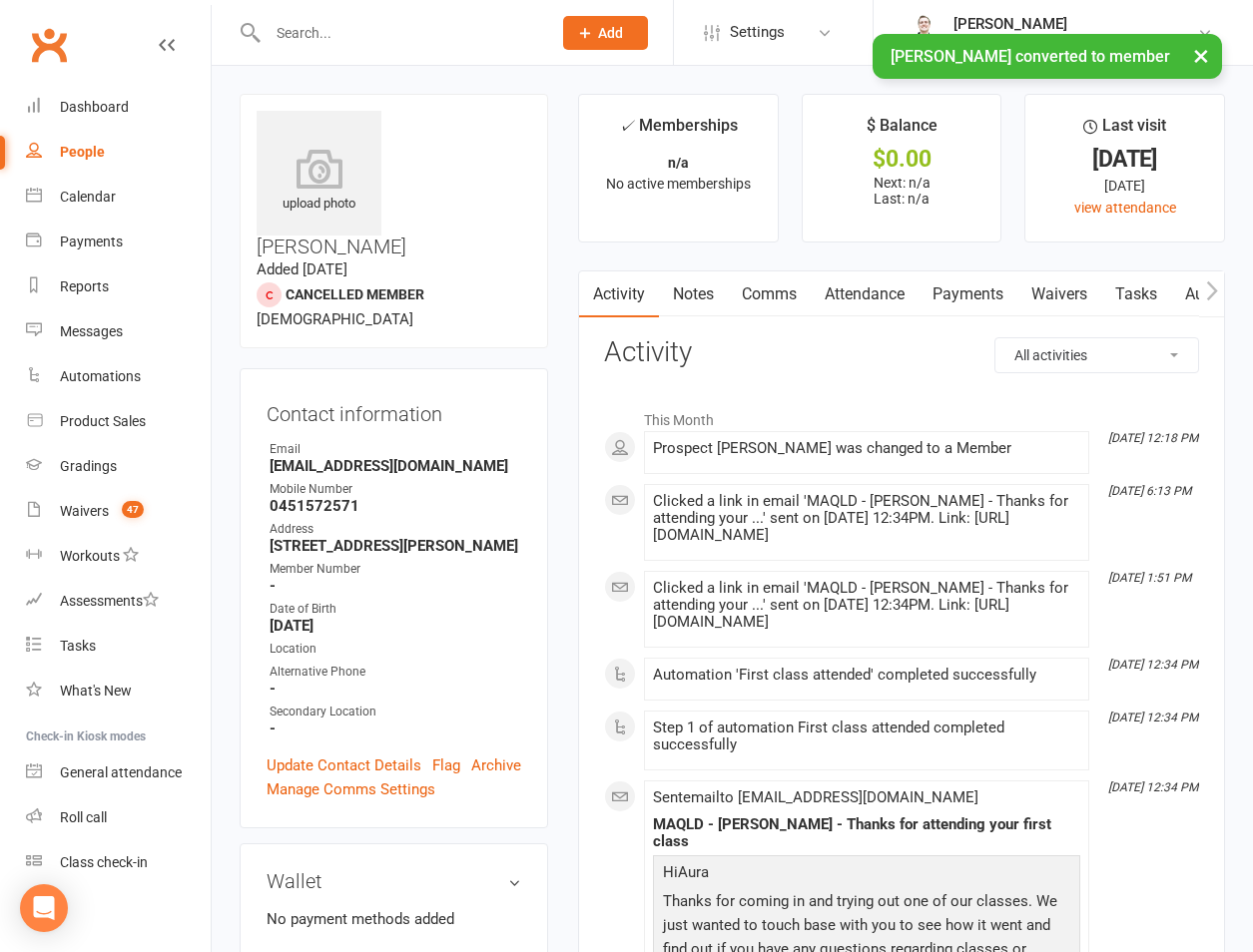 click on "Contact information Owner   Email  velardegaby@gmail.com
Mobile Number  0451572571
Address  4402/2 Carrway street Kelvin Grove 4059
Member Number  -
Date of Birth  May 21, 2020
Location
Alternative Phone  -
Secondary Location  -
Update Contact Details Flag Archive Manage Comms Settings" at bounding box center [393, 599] 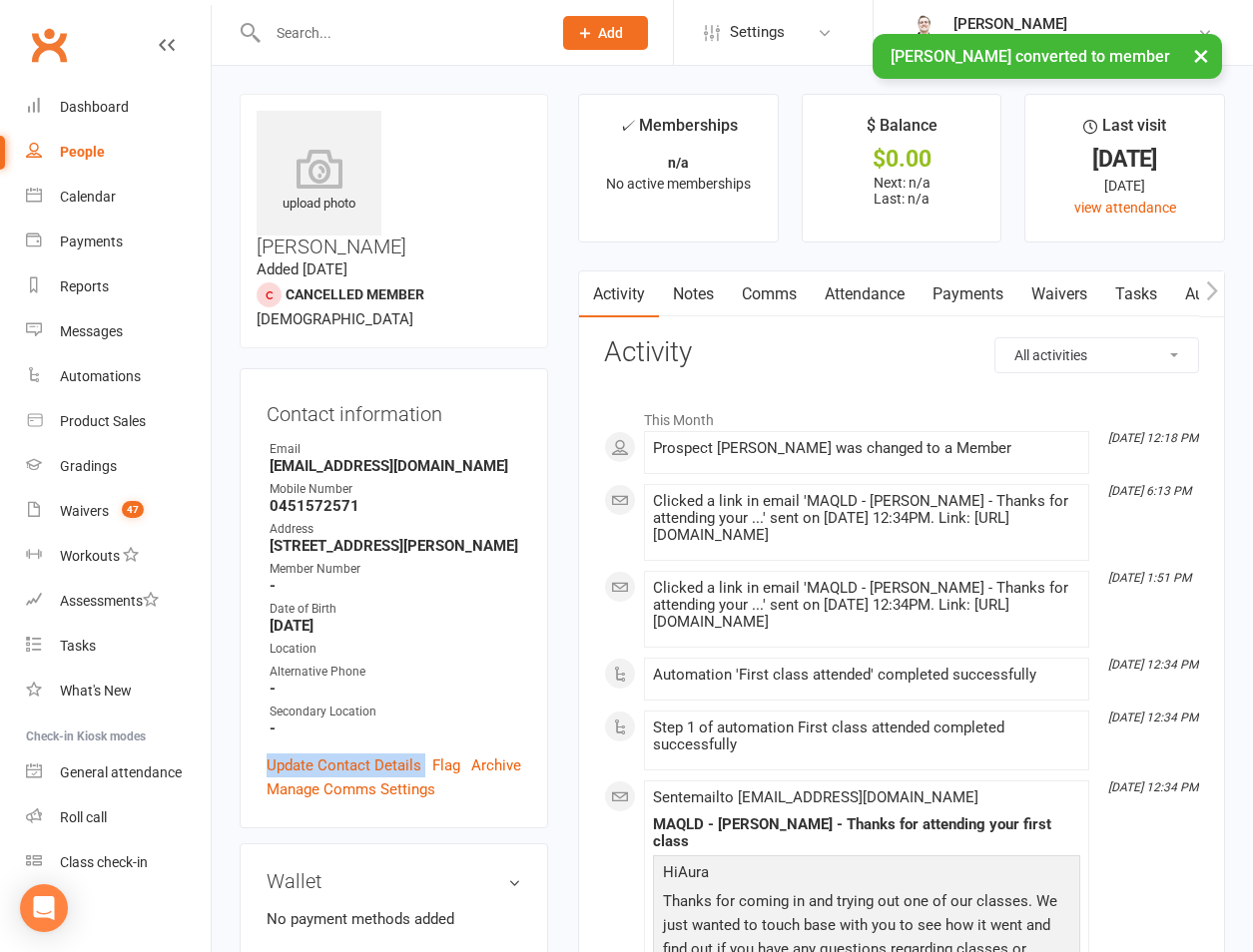 click on "Contact information Owner   Email  velardegaby@gmail.com
Mobile Number  0451572571
Address  4402/2 Carrway street Kelvin Grove 4059
Member Number  -
Date of Birth  May 21, 2020
Location
Alternative Phone  -
Secondary Location  -
Update Contact Details Flag Archive Manage Comms Settings" at bounding box center [393, 599] 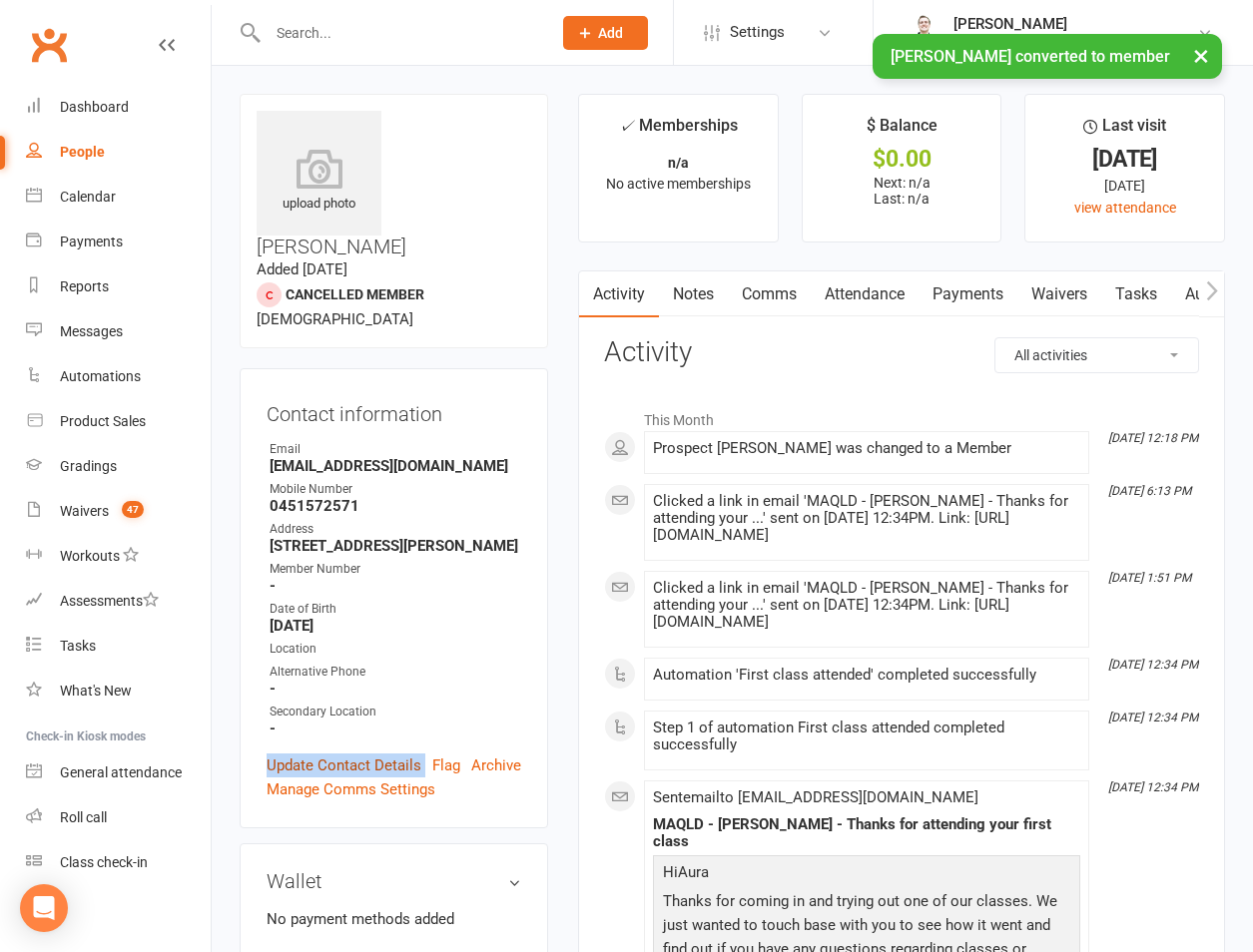 click on "Update Contact Details" at bounding box center (343, 765) 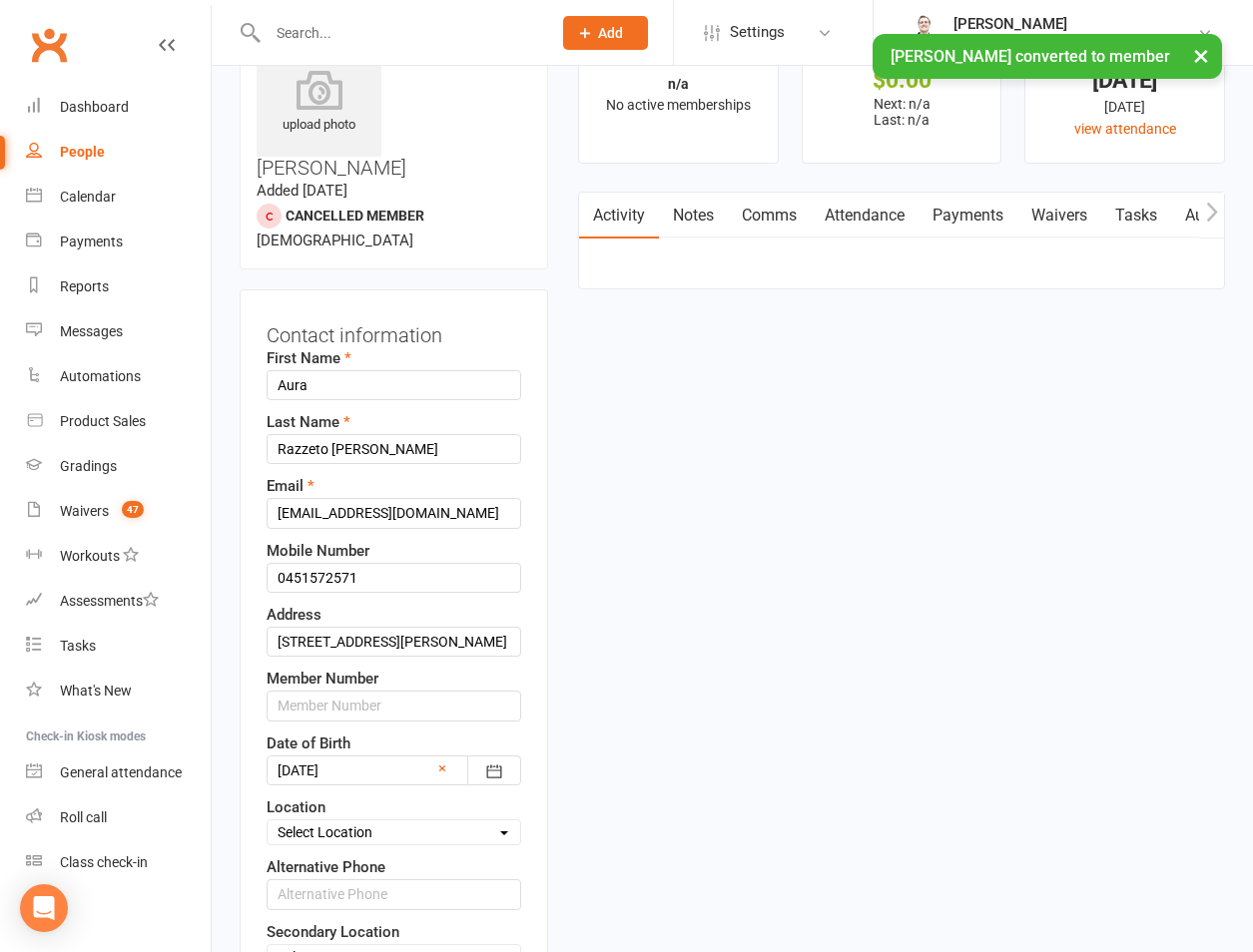scroll, scrollTop: 94, scrollLeft: 0, axis: vertical 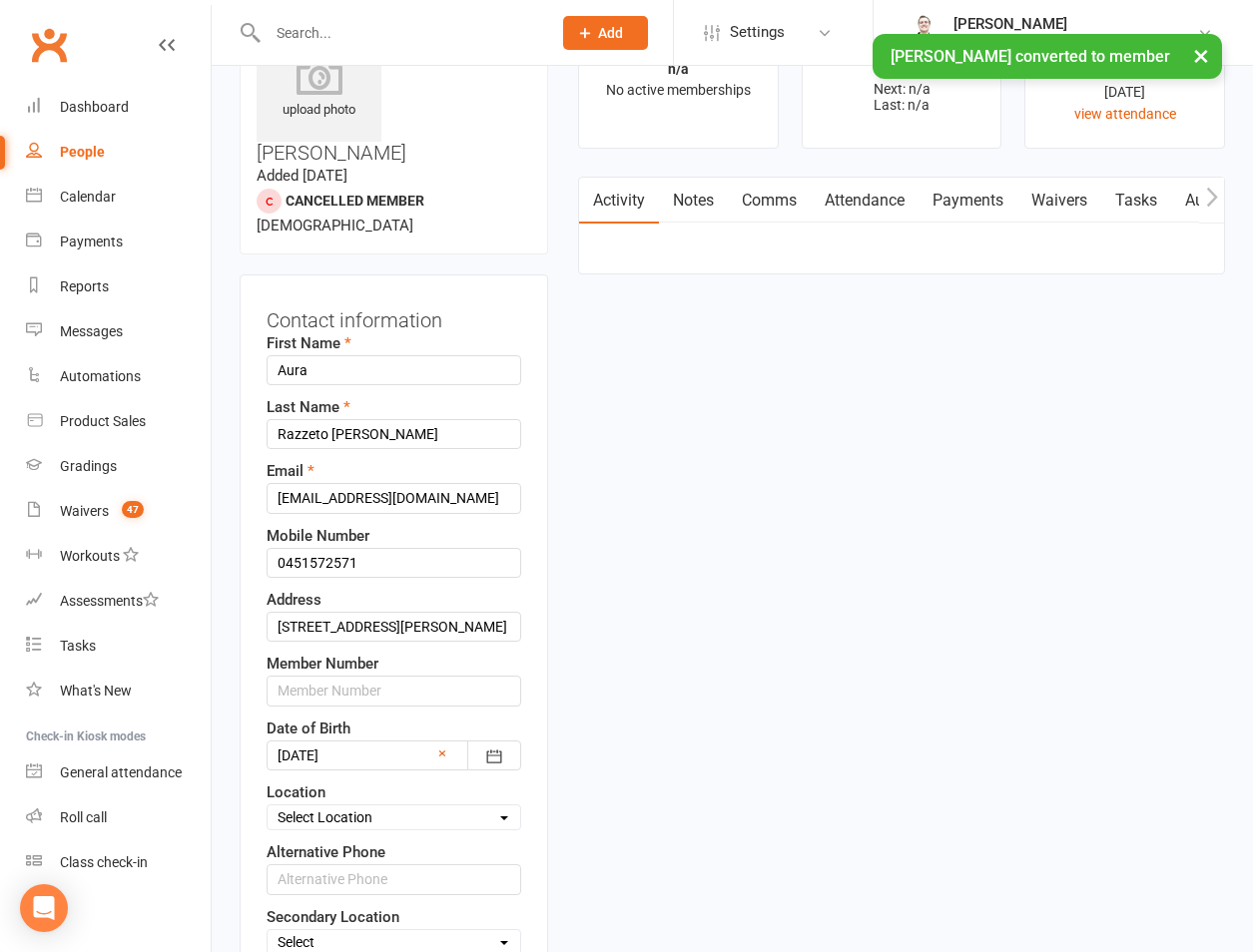 click on "Select Location Brookfield State School Jamboree Heights Academy ONLINE - Zoom Other Our Lady of the Rosary School Kenmore St Peter's Indooroopilly St Williams School Groverly The Gap  (Saint Peters Chanel School) Toowong Academy Downstairs Toowong Academy Upstairs Wavell Heights (Our Lady of the Angels)" at bounding box center (393, 817) 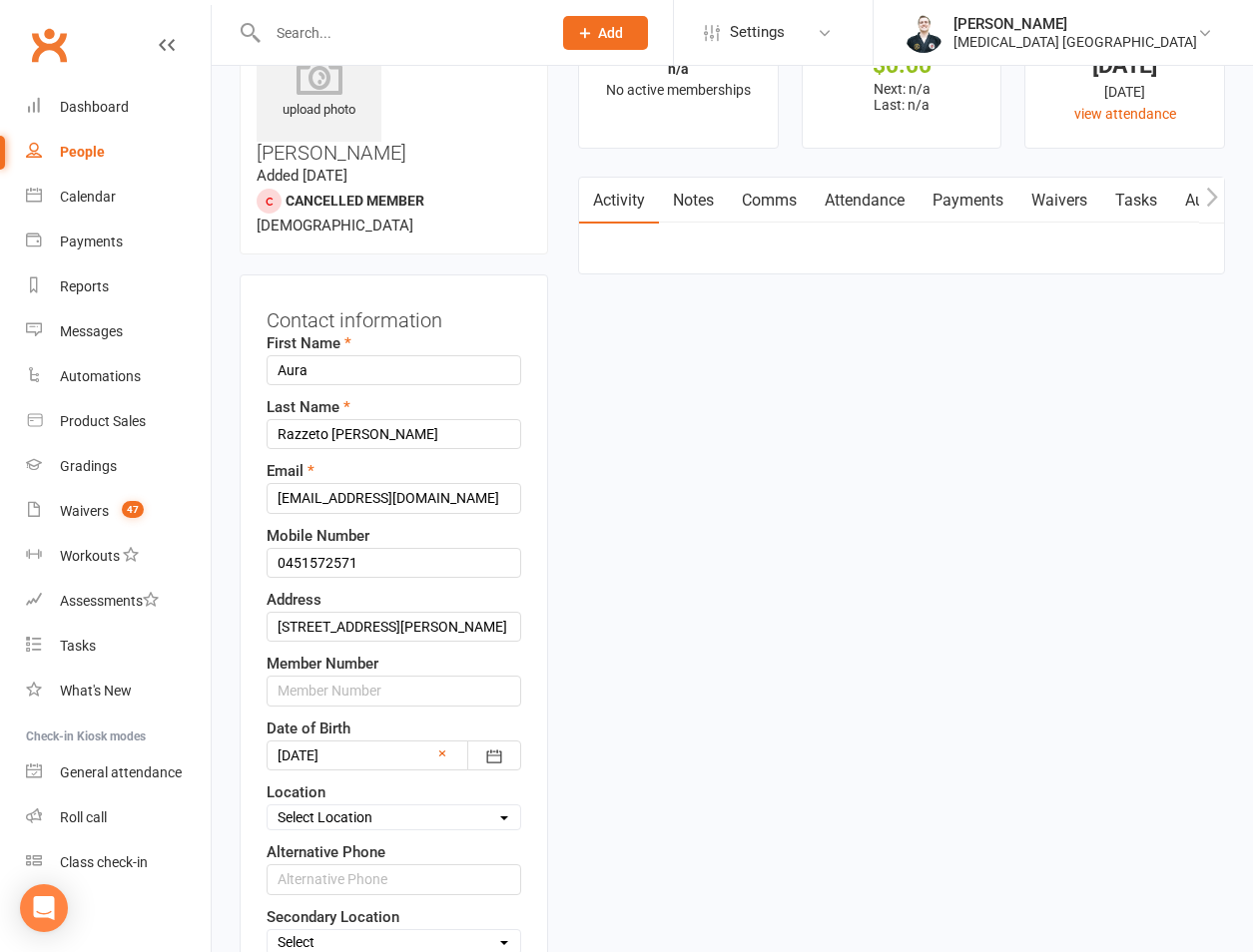 select on "9" 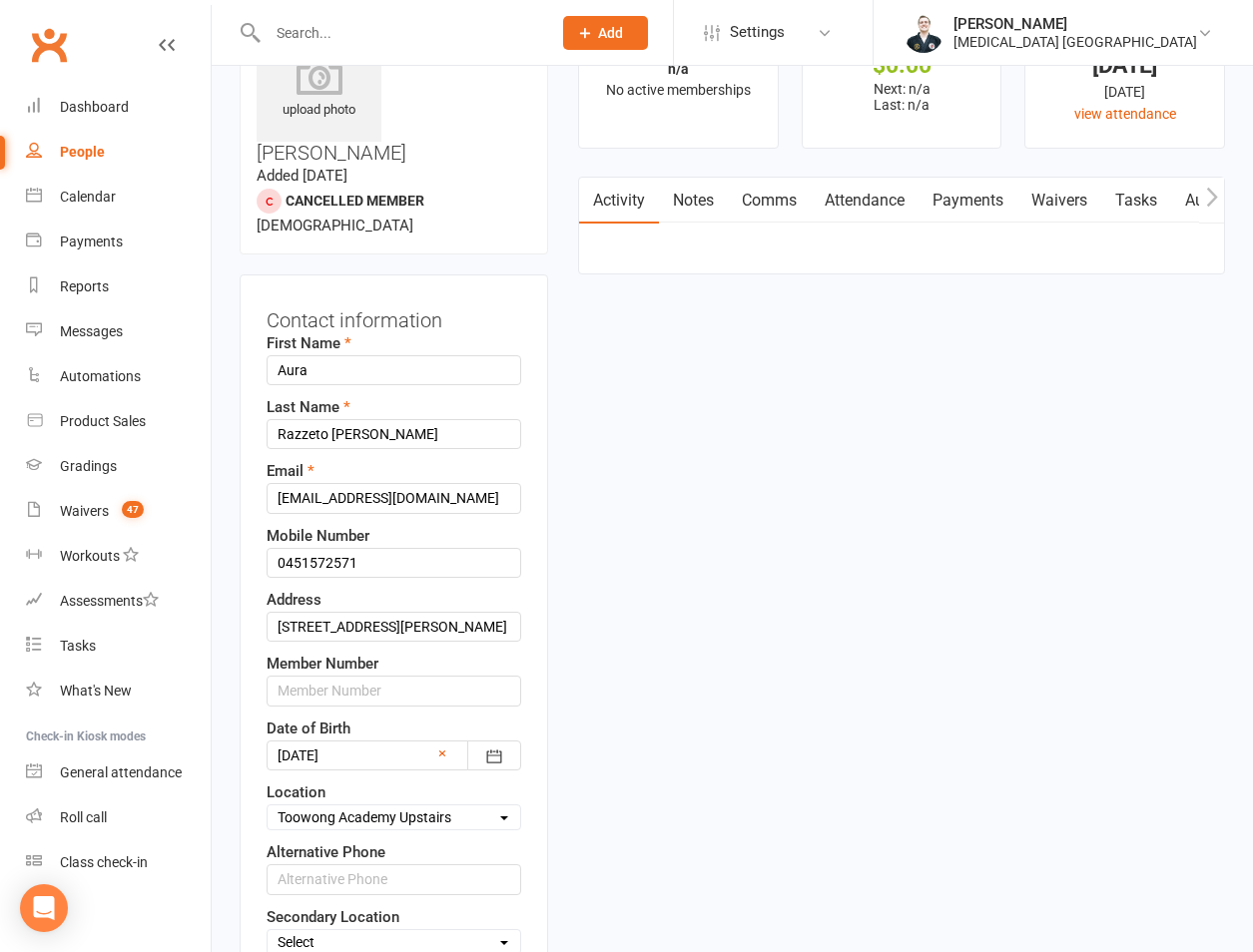 click on "Select Location Brookfield State School Jamboree Heights Academy ONLINE - Zoom Other Our Lady of the Rosary School Kenmore St Peter's Indooroopilly St Williams School Groverly The Gap  (Saint Peters Chanel School) Toowong Academy Downstairs Toowong Academy Upstairs Wavell Heights (Our Lady of the Angels)" at bounding box center [393, 817] 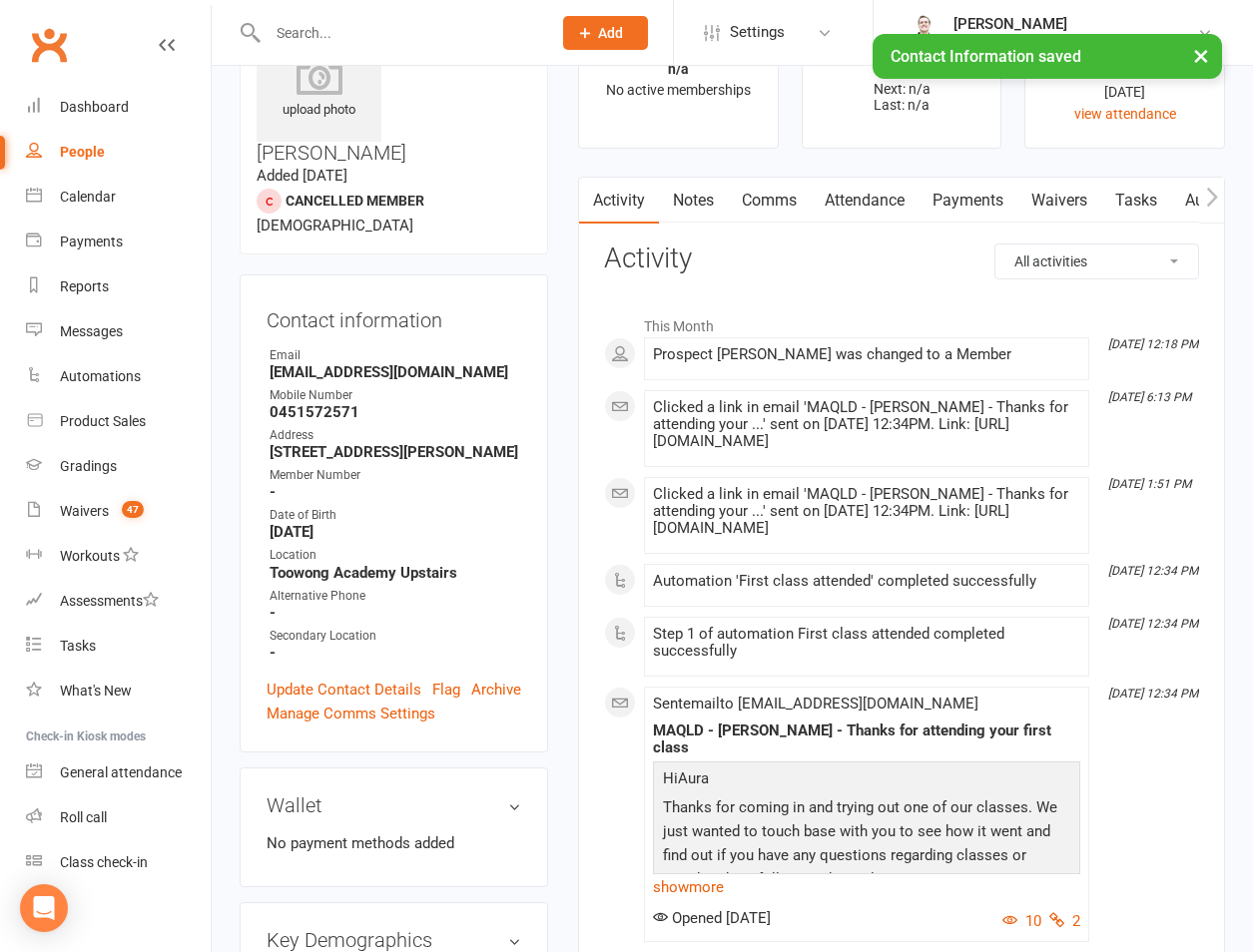 click on "Key Demographics  edit Gender -" at bounding box center [393, 974] 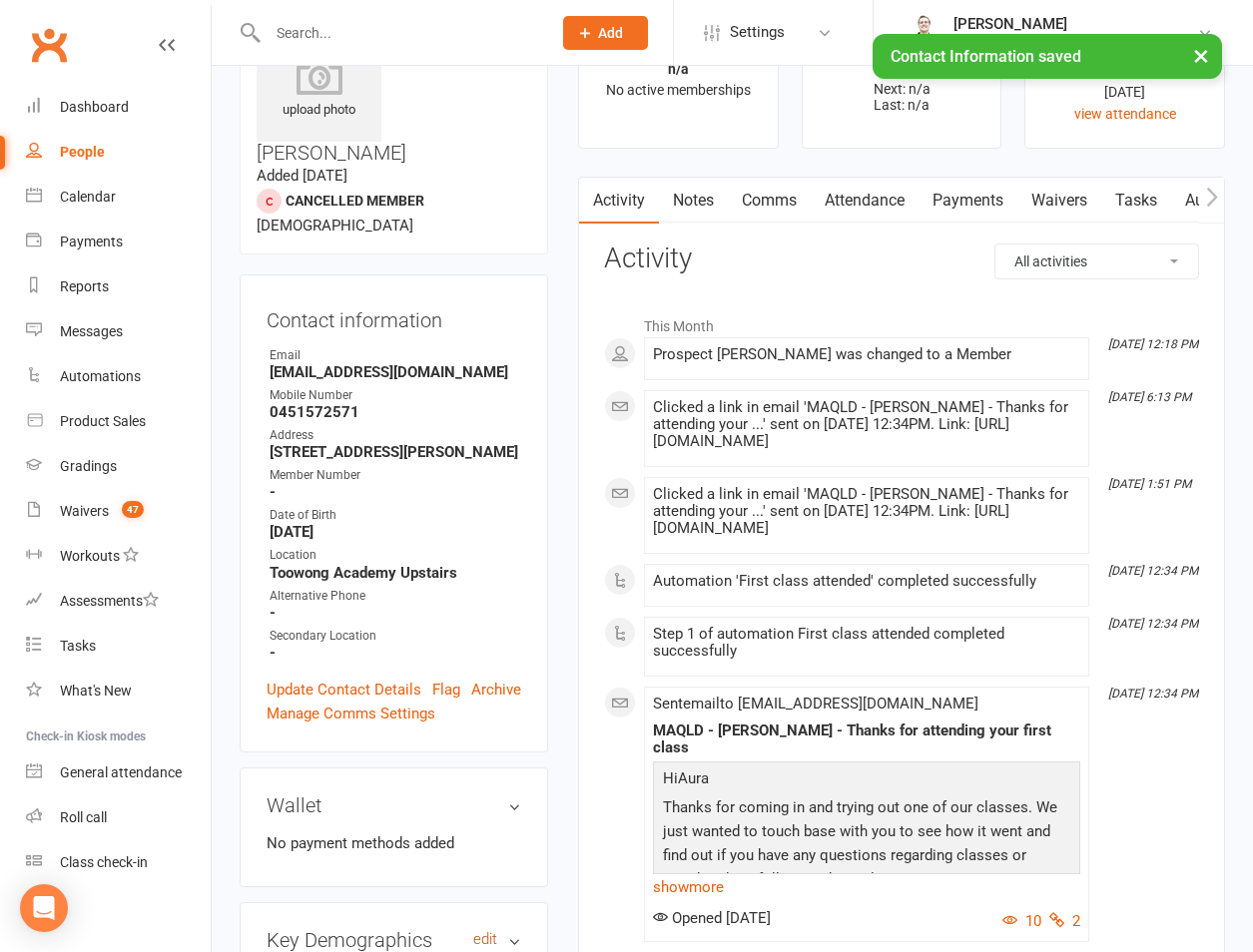 click on "edit" at bounding box center (485, 939) 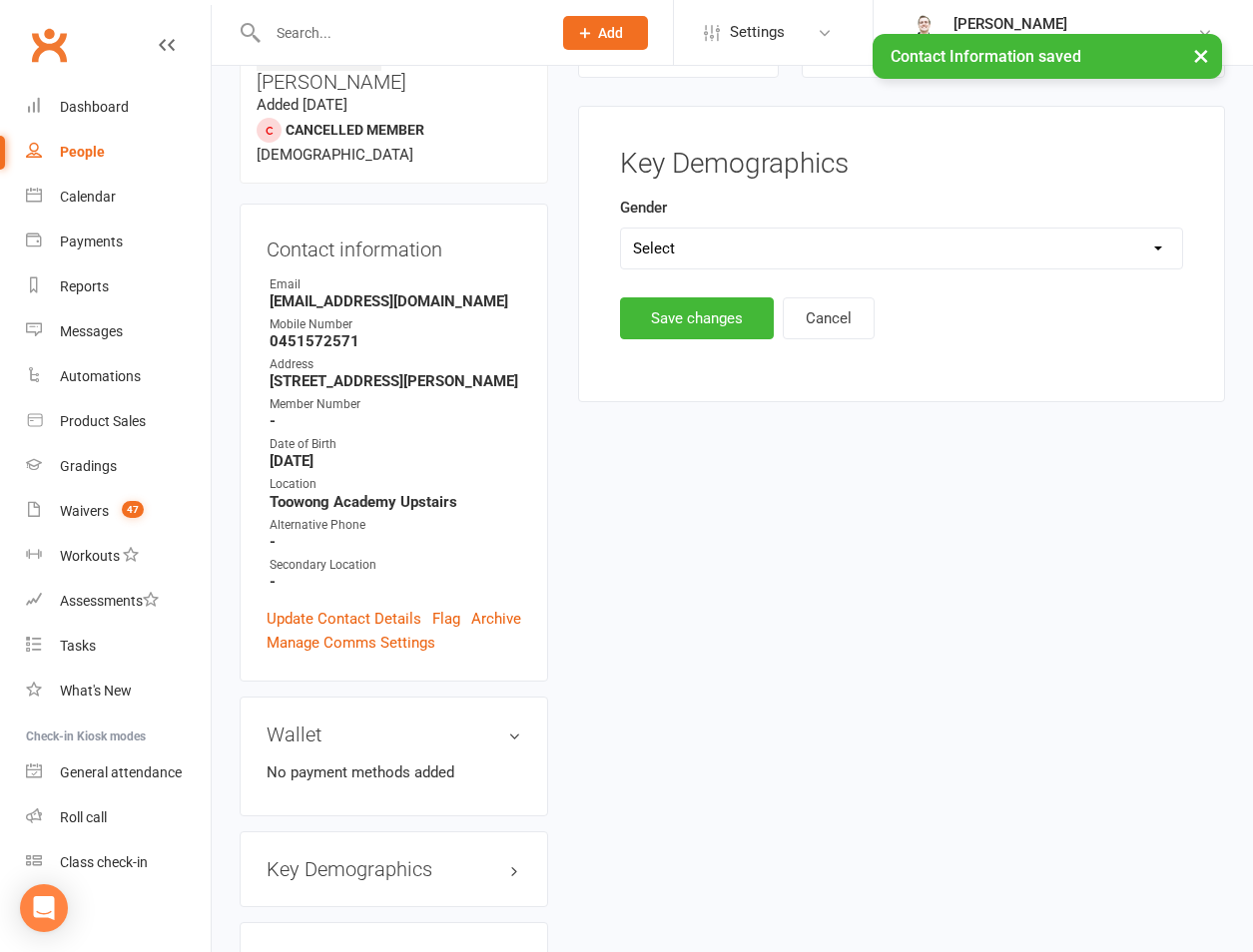 scroll, scrollTop: 171, scrollLeft: 0, axis: vertical 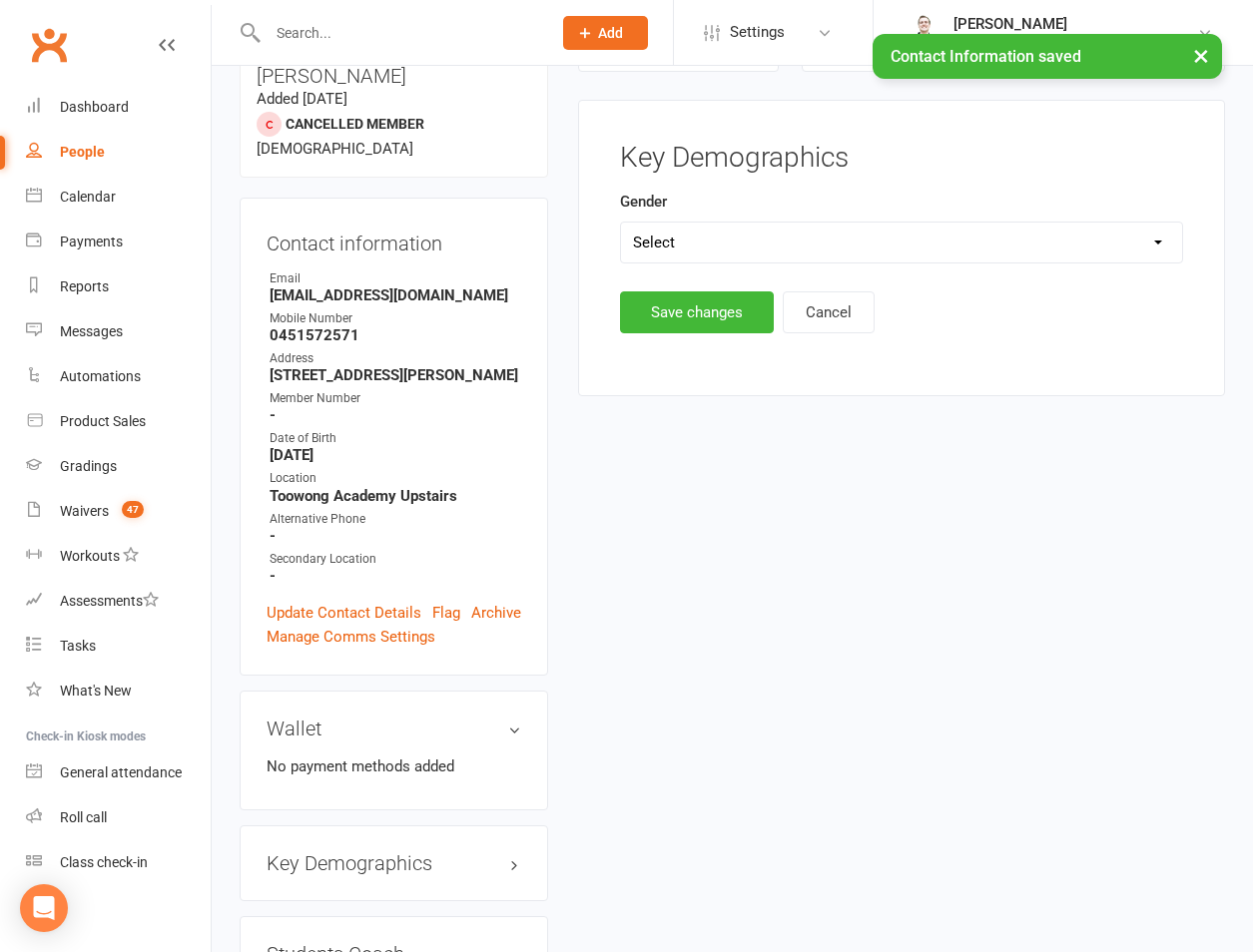 click on "Select Male Female" at bounding box center [902, 242] 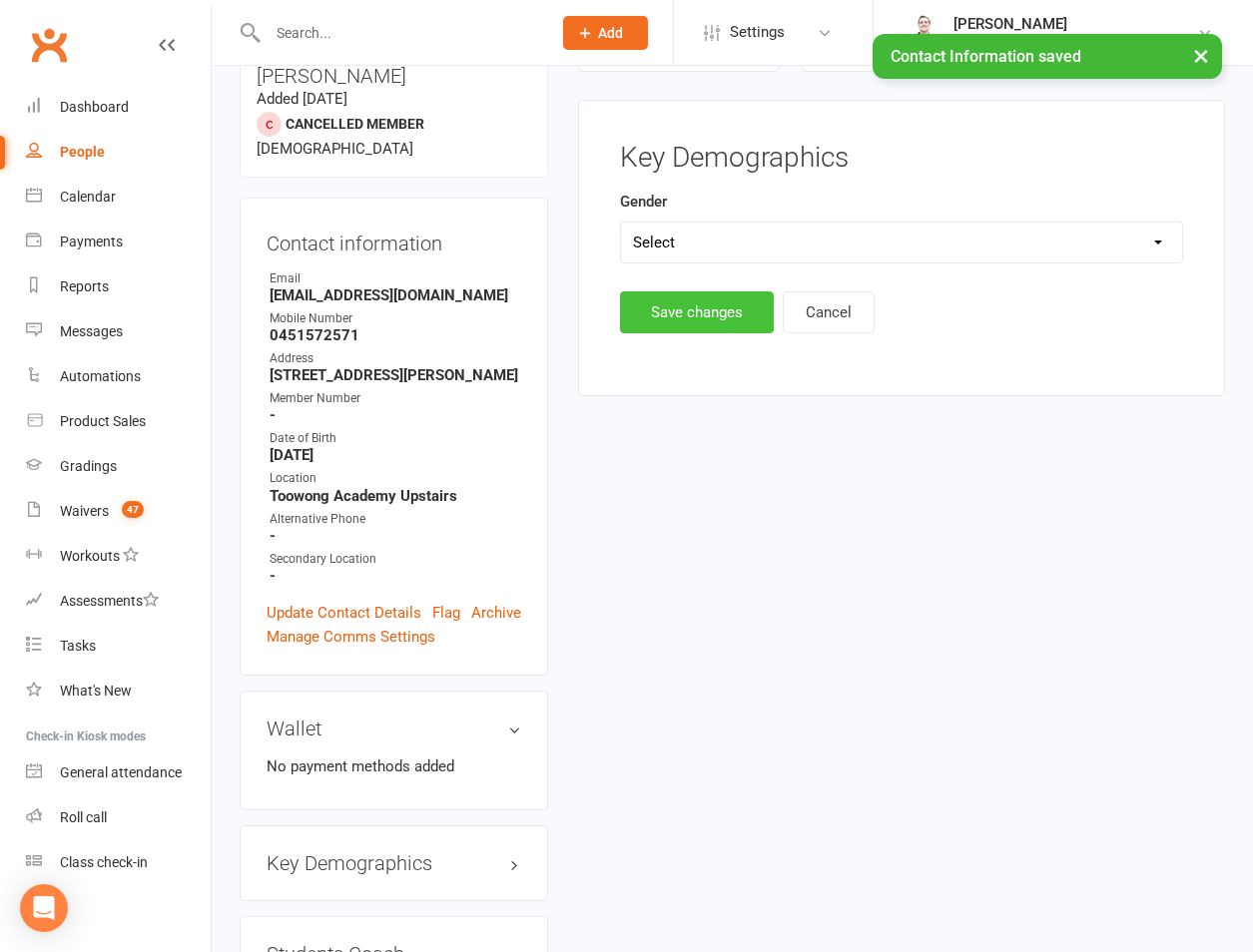 click on "Save changes" at bounding box center (697, 312) 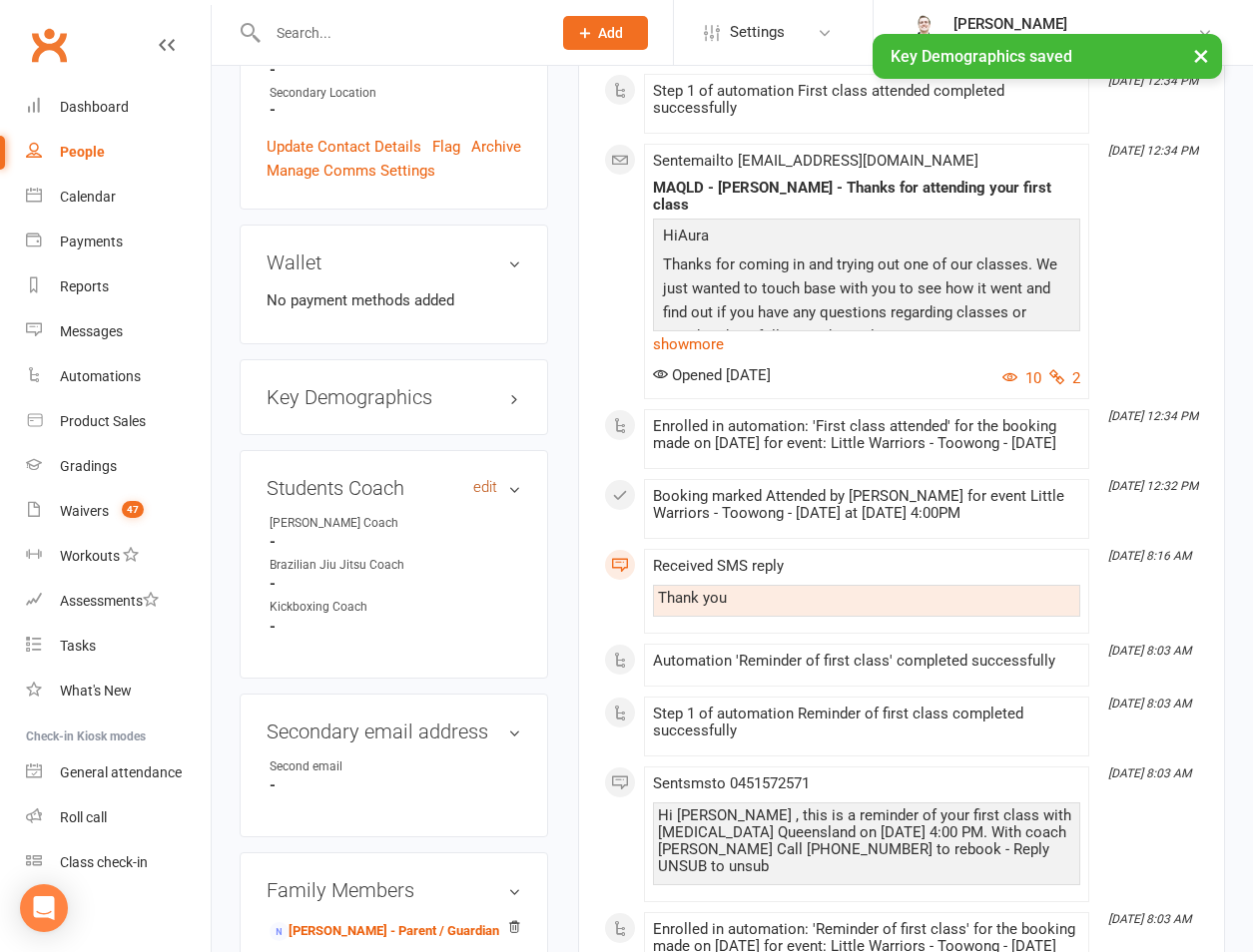 click on "edit" at bounding box center [485, 487] 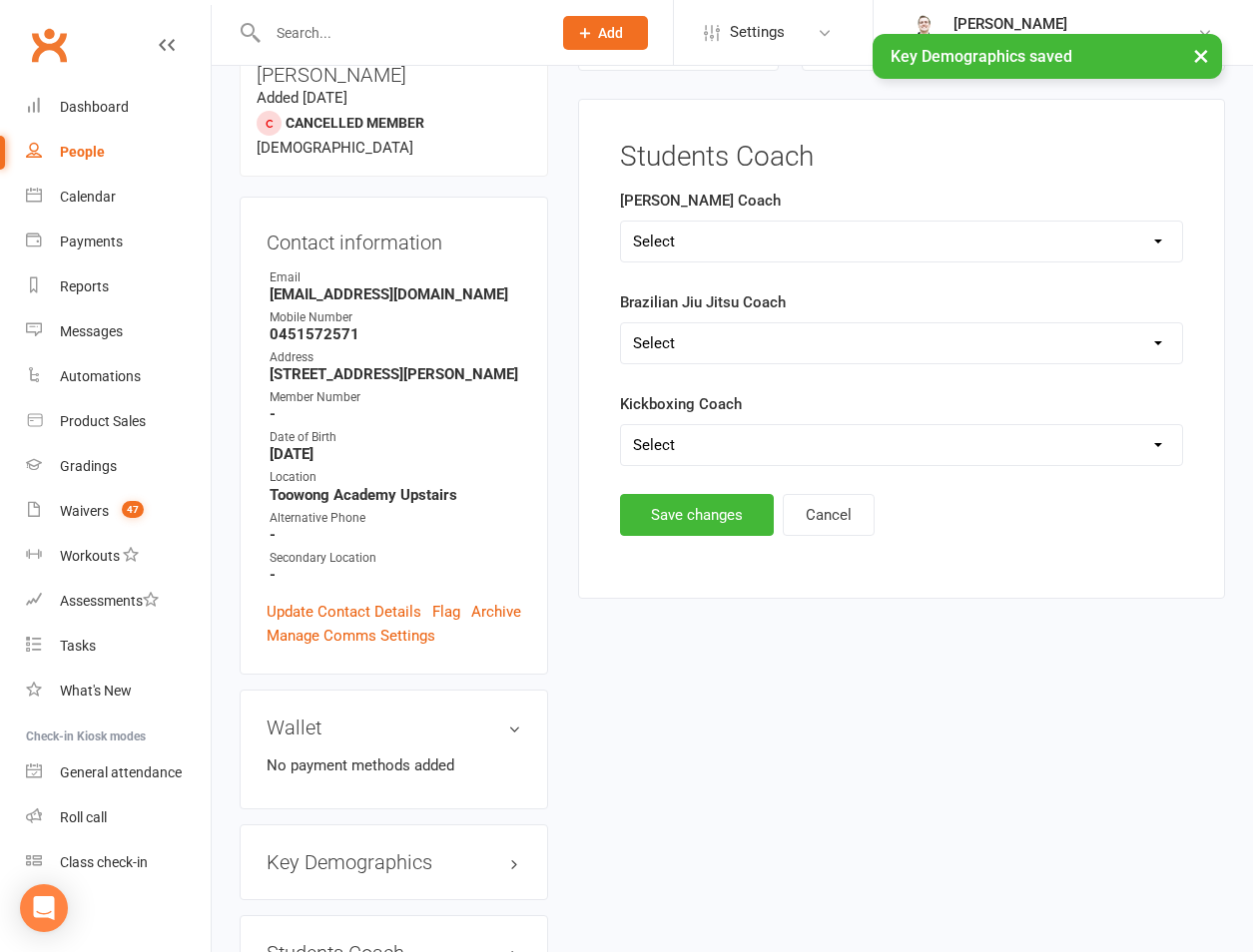 scroll, scrollTop: 171, scrollLeft: 0, axis: vertical 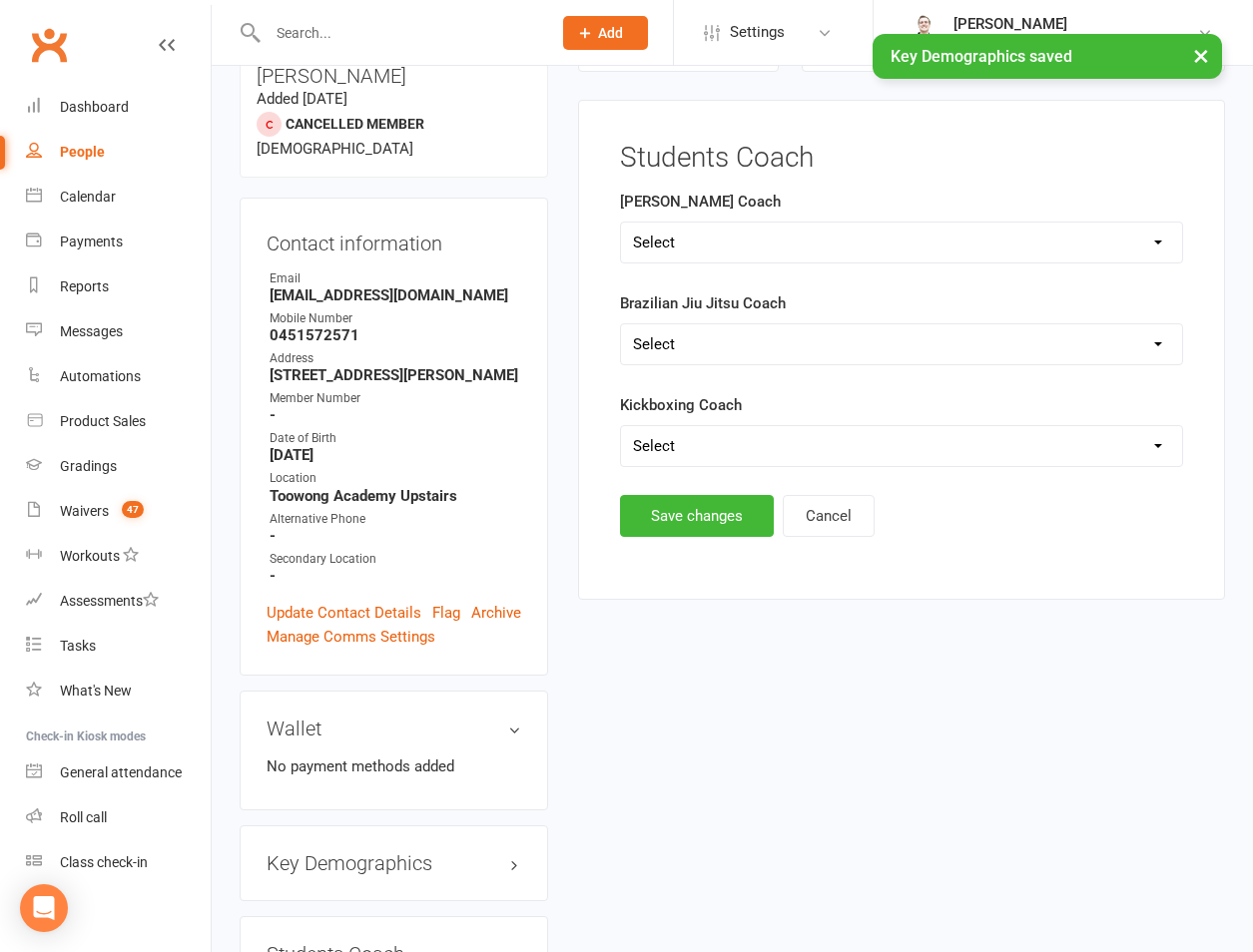 drag, startPoint x: 691, startPoint y: 237, endPoint x: 694, endPoint y: 260, distance: 23.194827 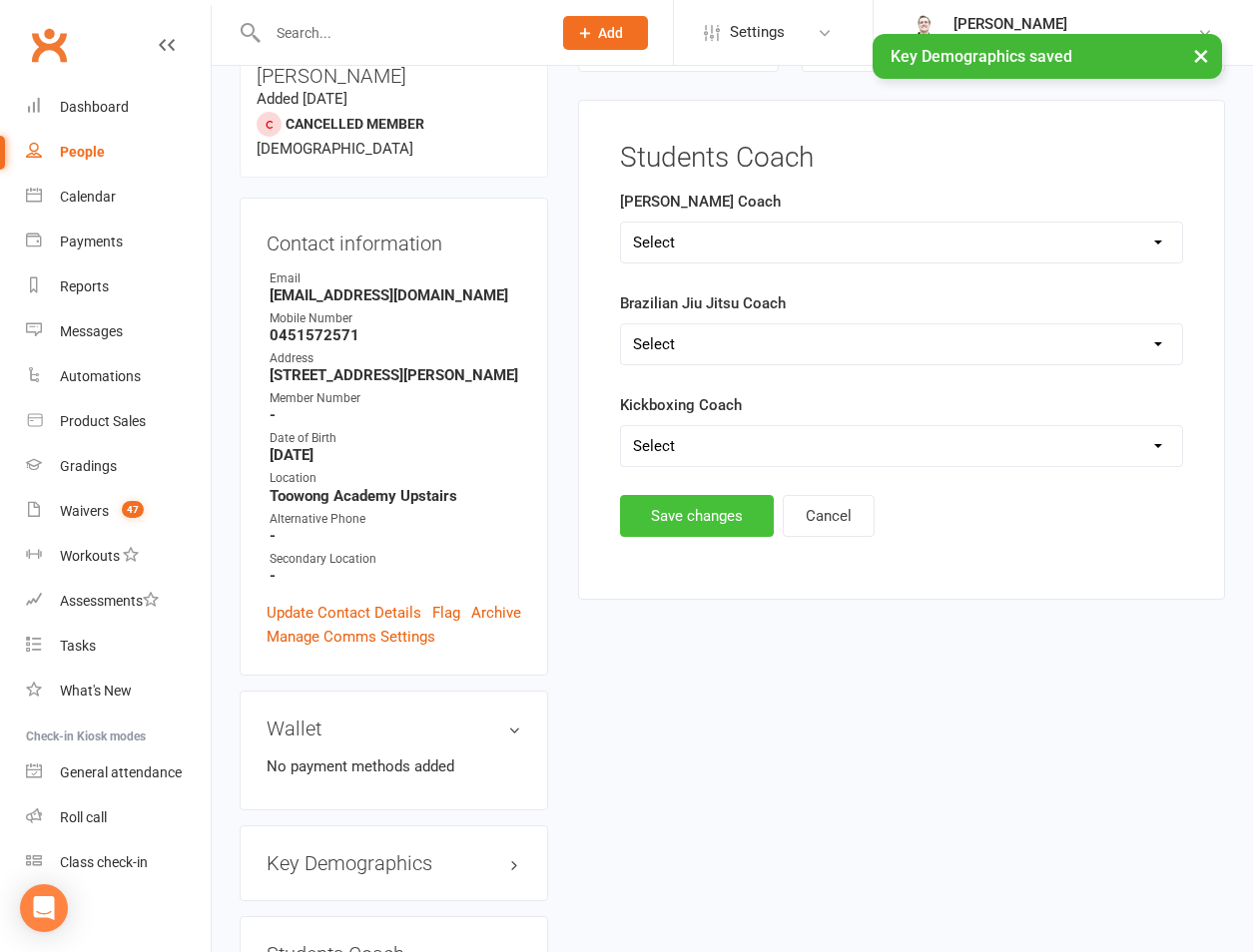 click on "Save changes" at bounding box center (697, 516) 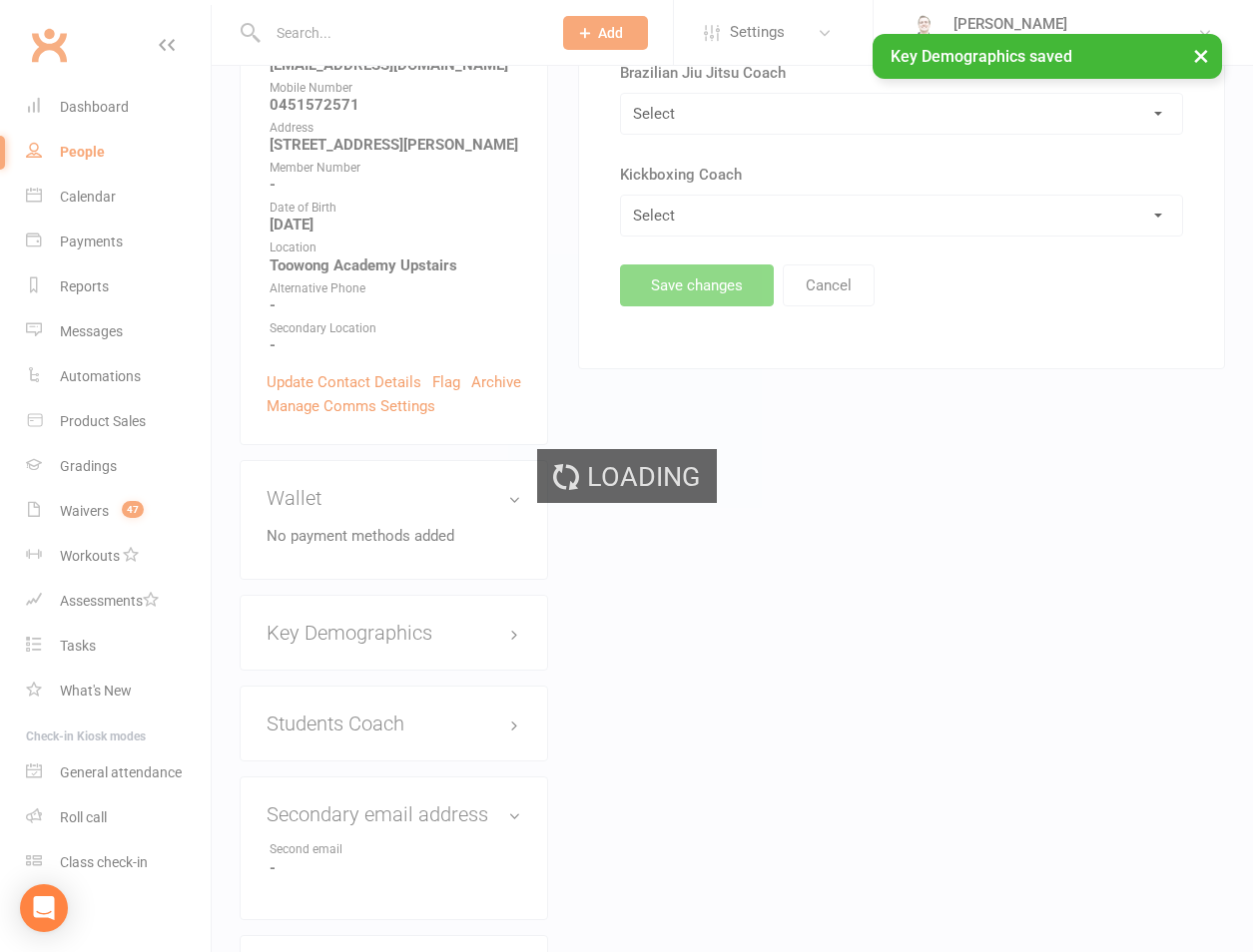 scroll, scrollTop: 1932, scrollLeft: 0, axis: vertical 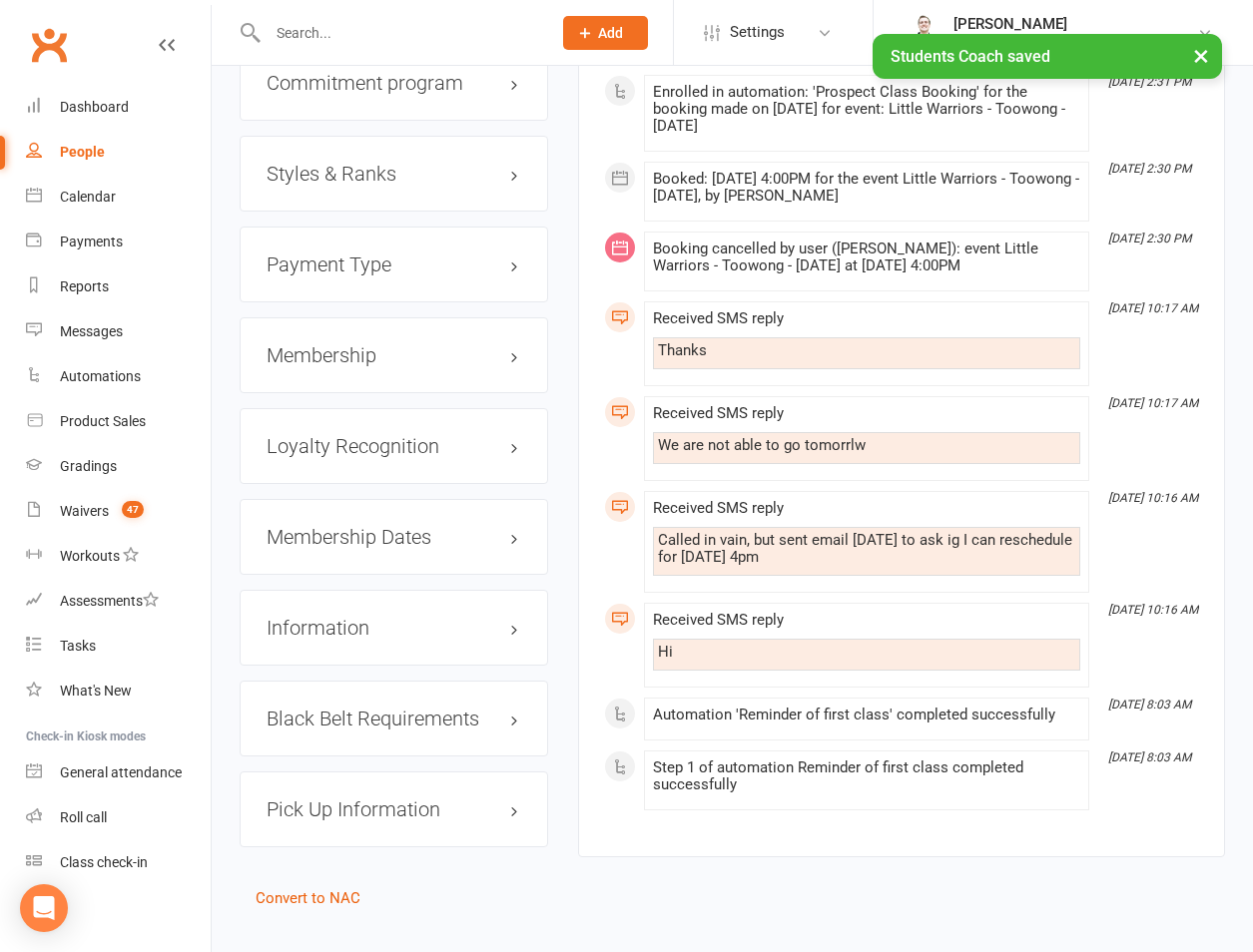 click on "Styles & Ranks" at bounding box center [393, 174] 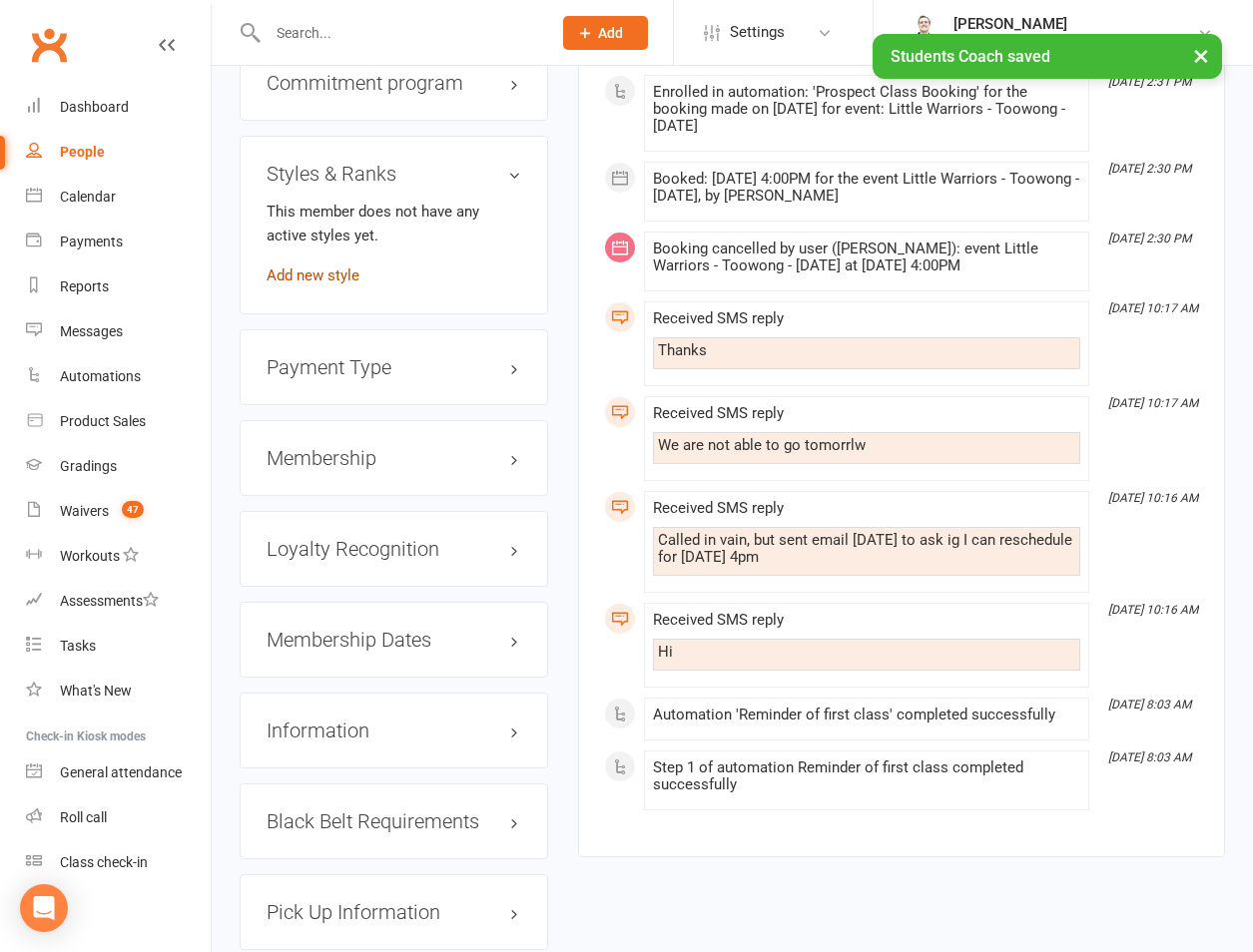 click on "Add new style" at bounding box center [313, 275] 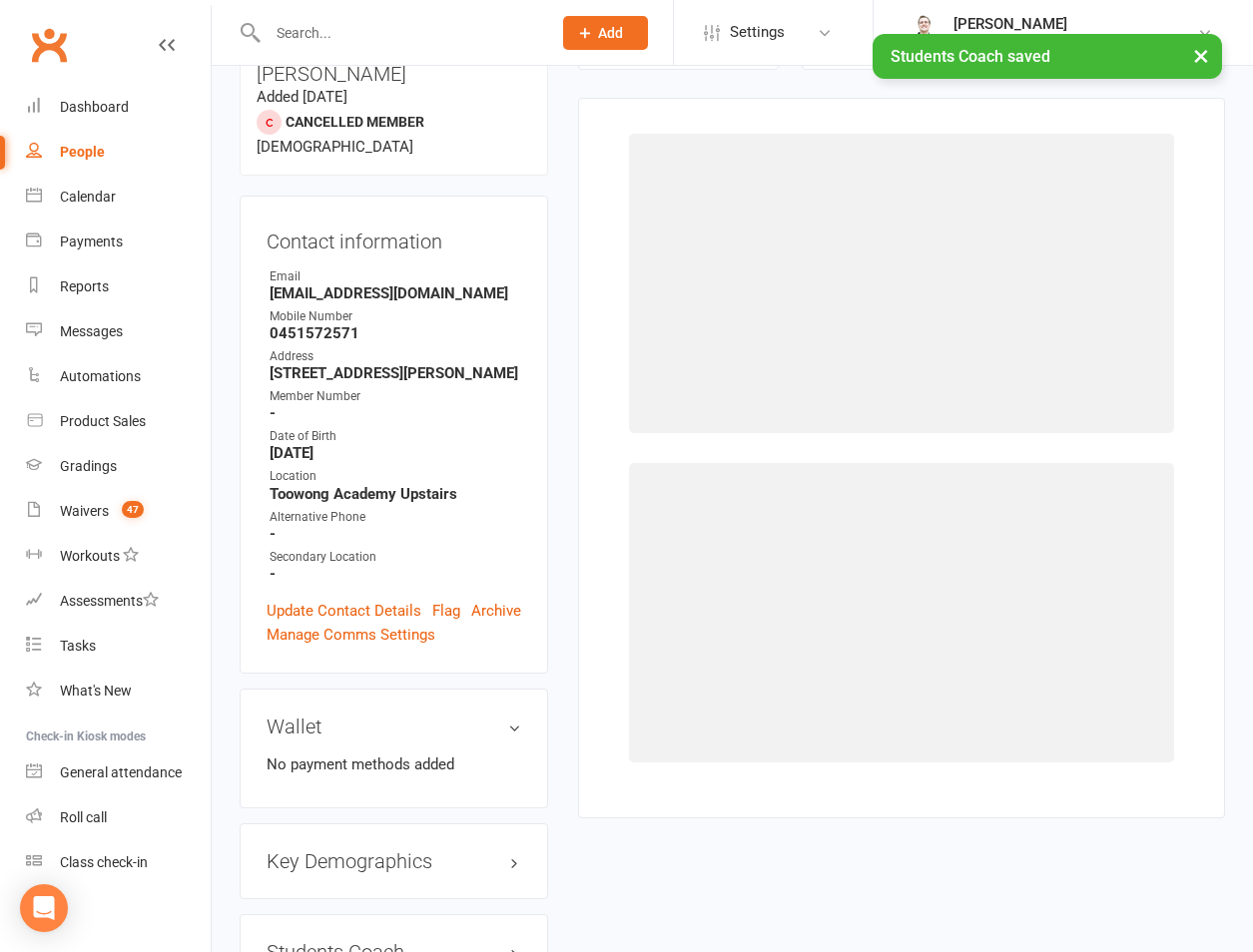 scroll, scrollTop: 171, scrollLeft: 0, axis: vertical 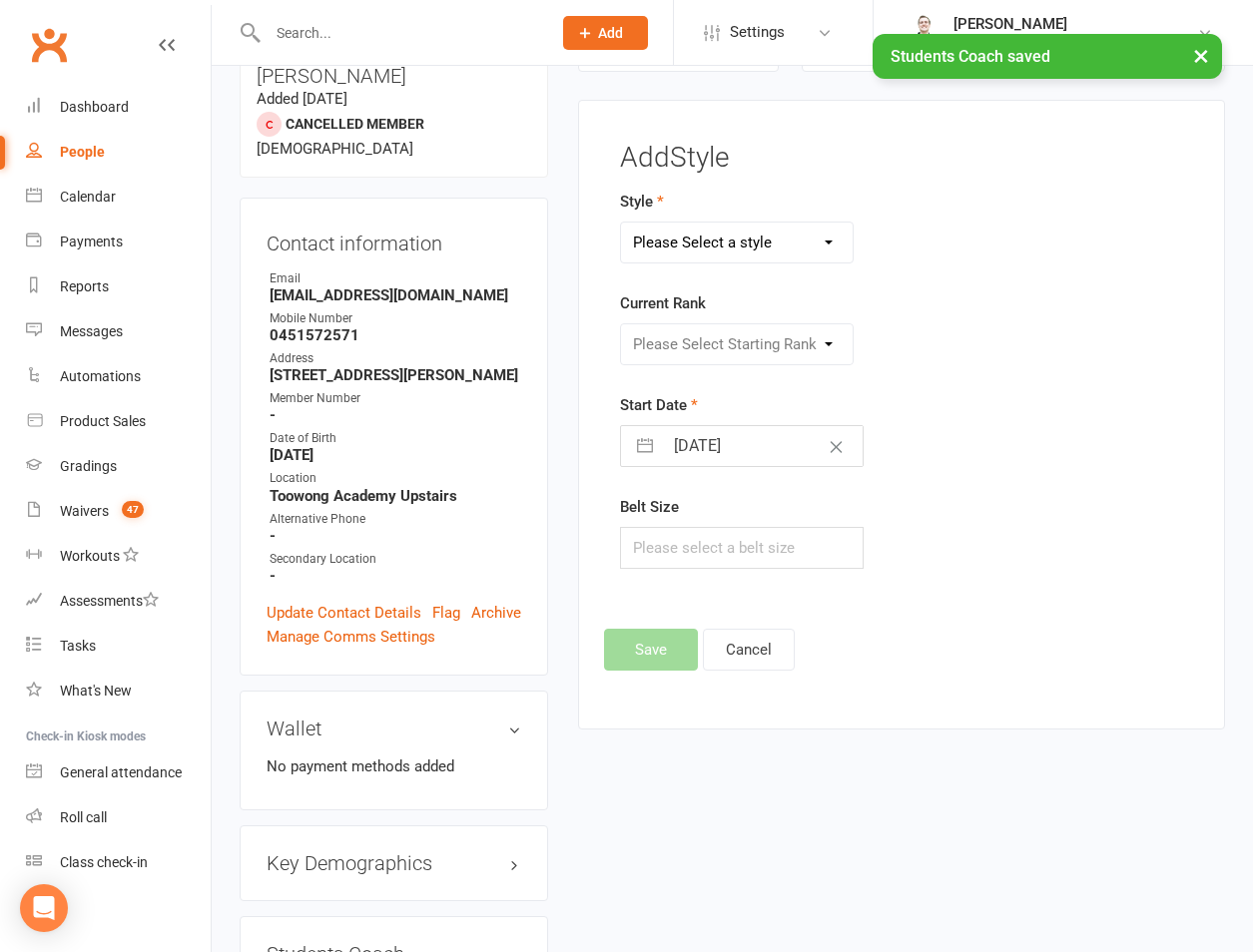 click on "Style Please Select a style Brazilian Jiu Jitsu PUMMA Kickboxing Kids Brazilian Jiu Jitsu Monkeys Kids Kickboxing Kyushin Ryu Jujitsu Little Warriors Ronin Ryu Jujitsu" at bounding box center (803, 227) 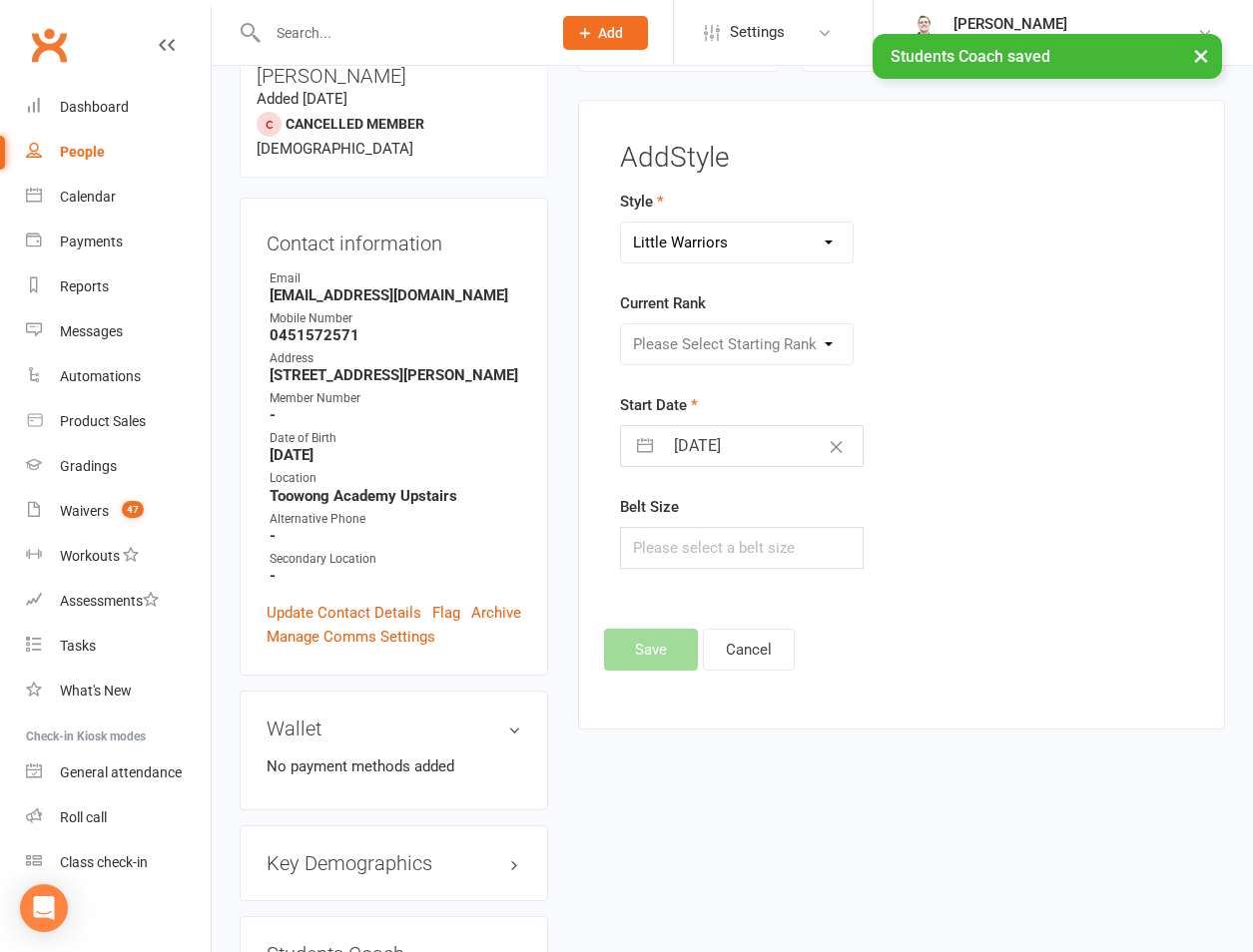 click on "Please Select a style Brazilian Jiu Jitsu PUMMA Kickboxing Kids Brazilian Jiu Jitsu Monkeys Kids Kickboxing Kyushin Ryu Jujitsu Little Warriors [PERSON_NAME]" at bounding box center [737, 242] 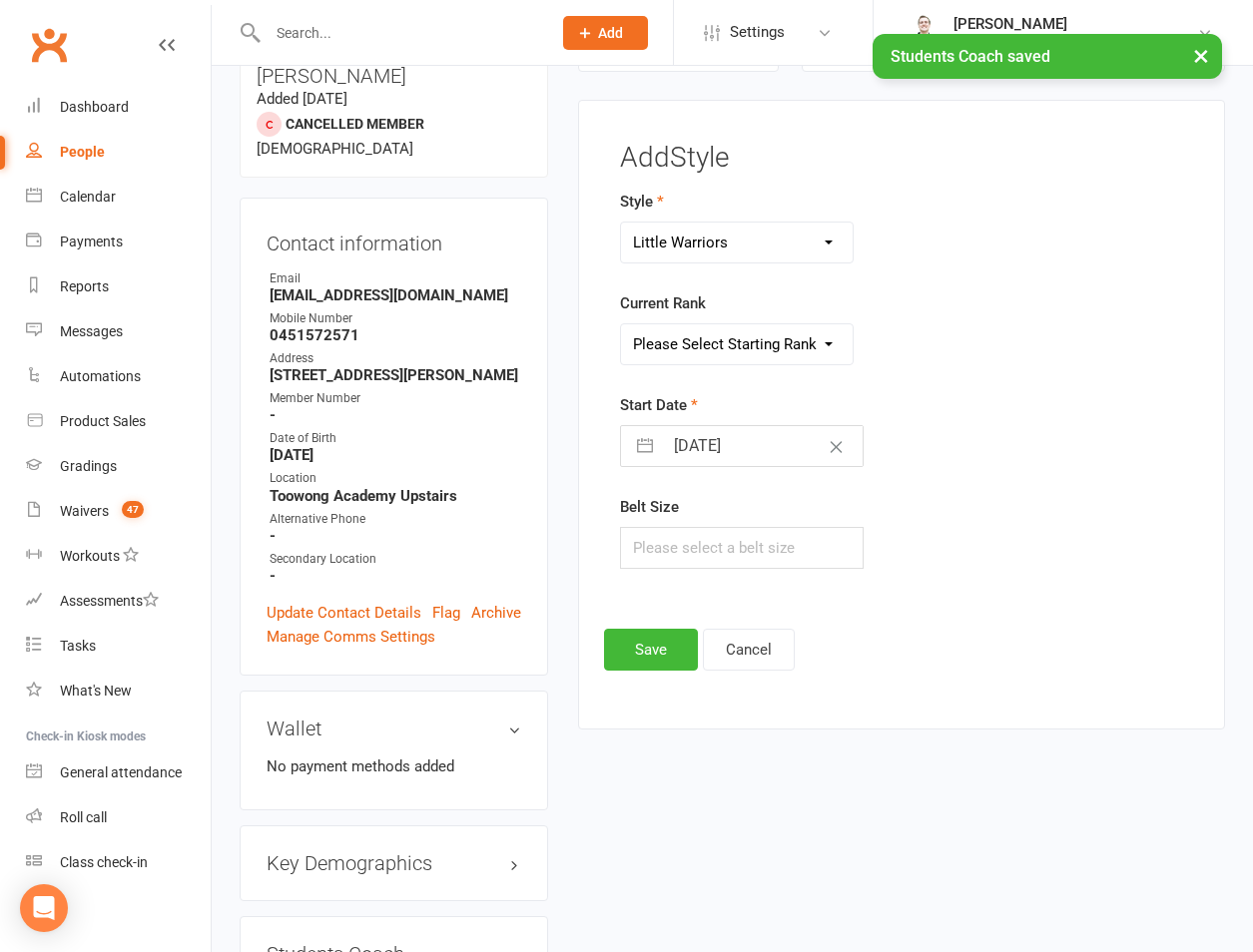 click on "Please Select Starting Rank White White and Yellow White and Orange White and Green White and Blue White and Purple White and Red White and Brown" at bounding box center [737, 344] 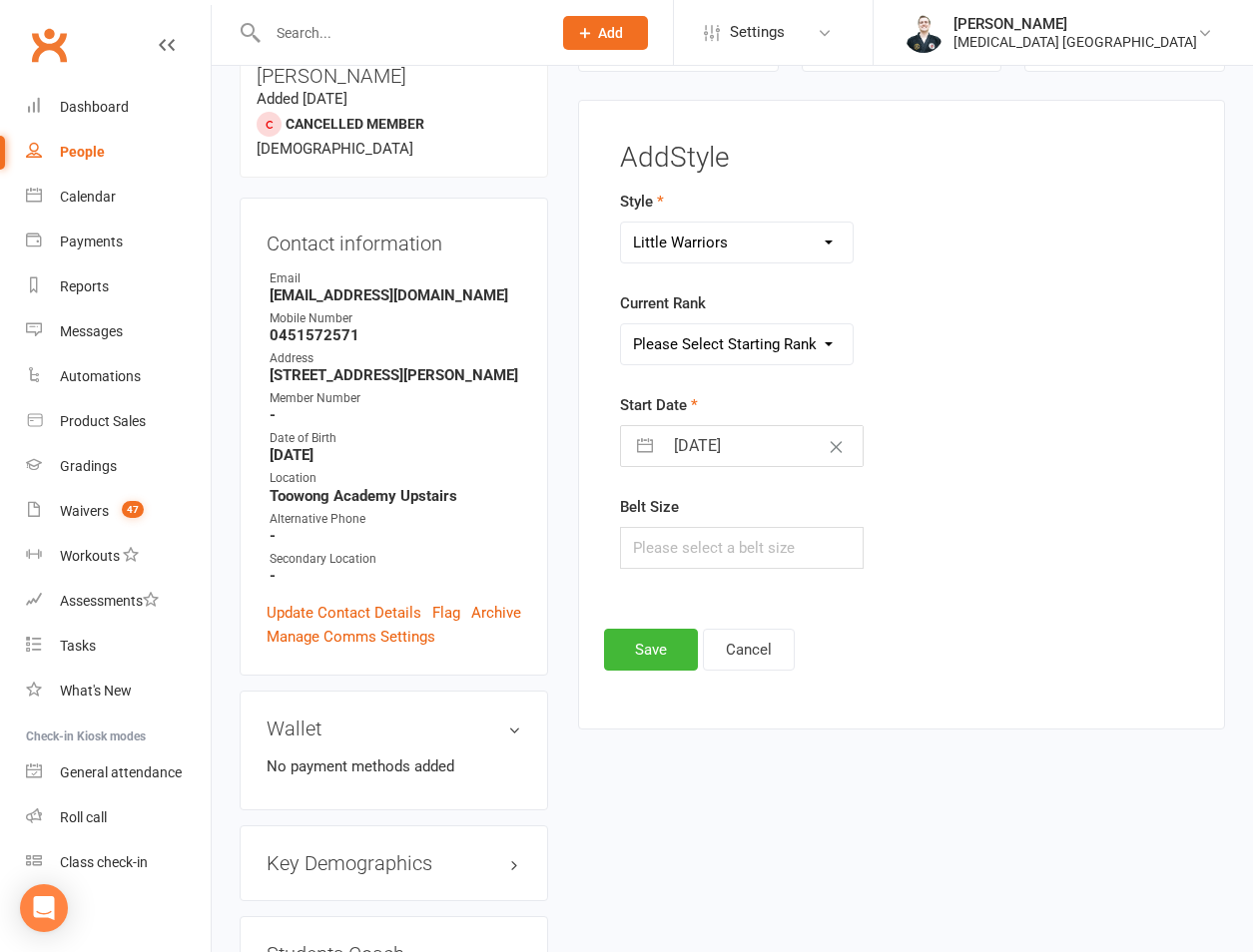 select on "6255" 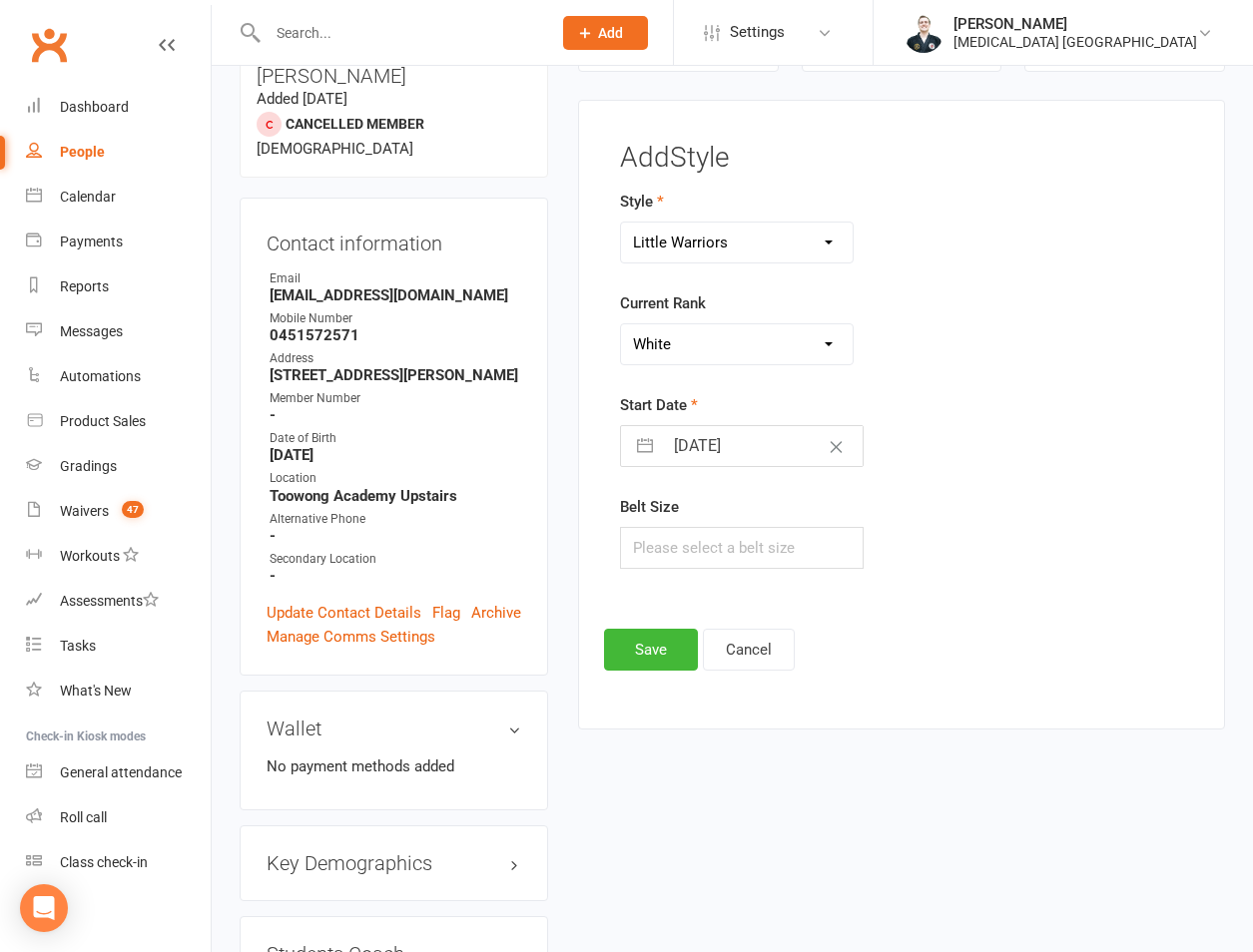 click on "Please Select Starting Rank White White and Yellow White and Orange White and Green White and Blue White and Purple White and Red White and Brown" at bounding box center (737, 344) 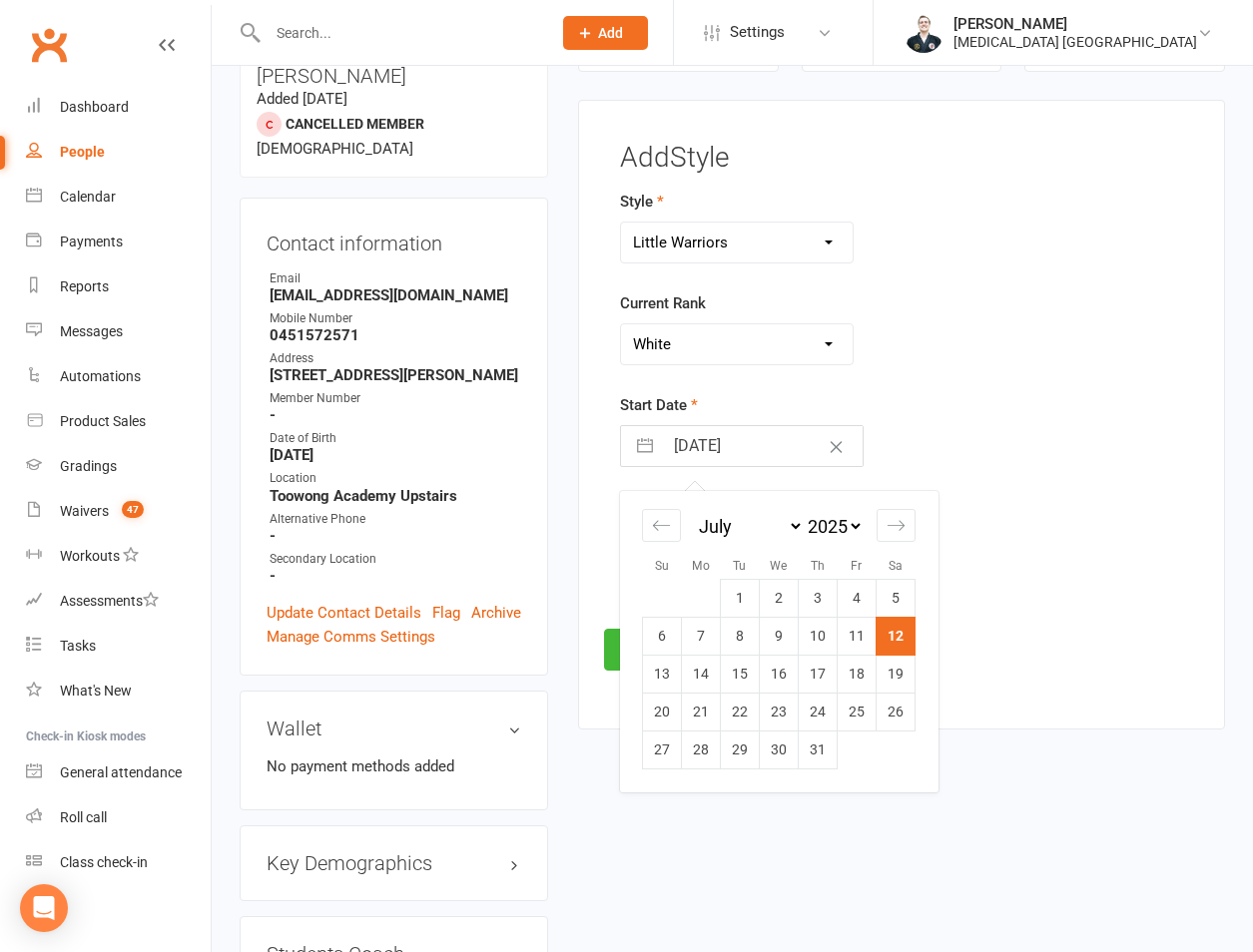 click on "[DATE]" at bounding box center (763, 446) 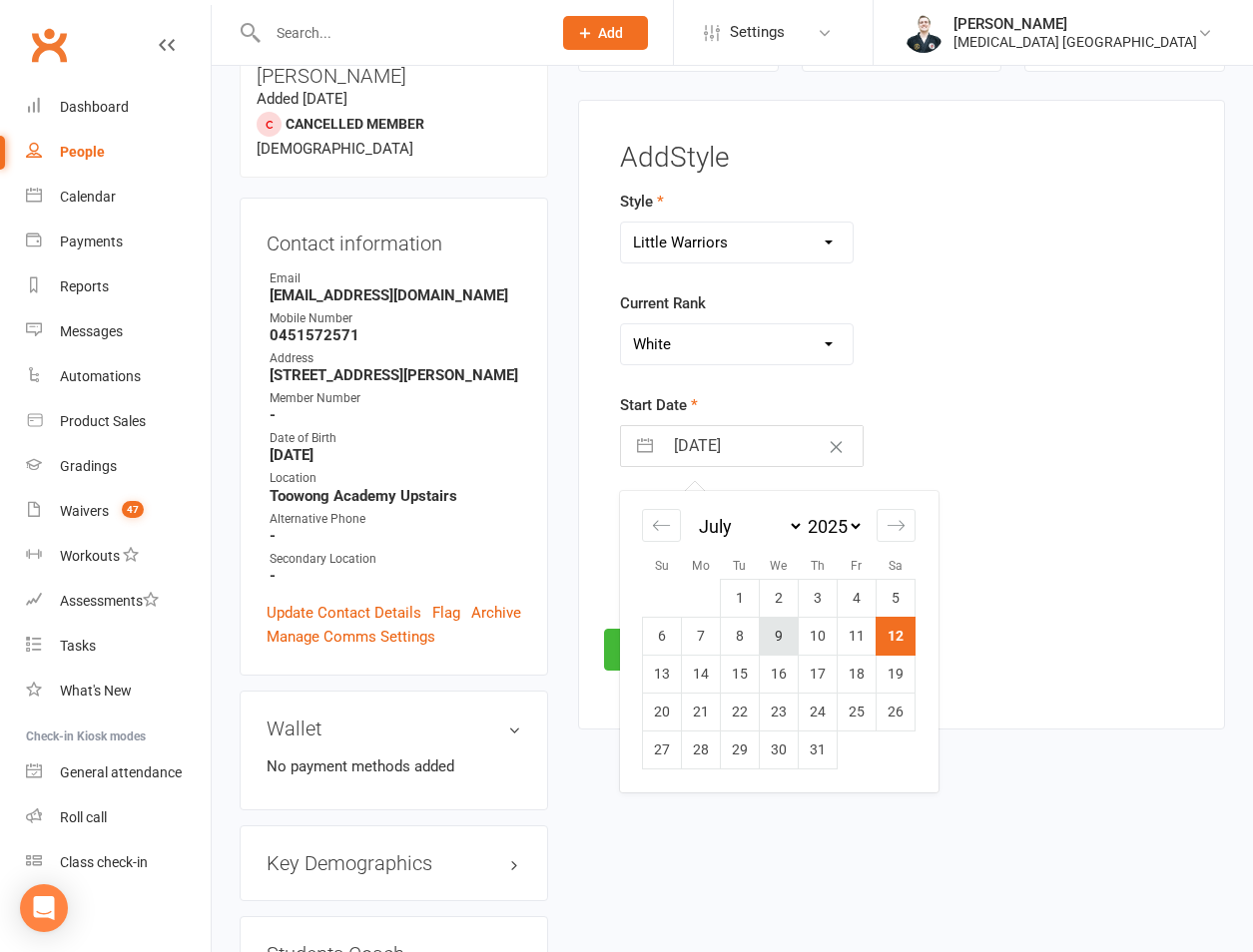 click on "9" at bounding box center [779, 636] 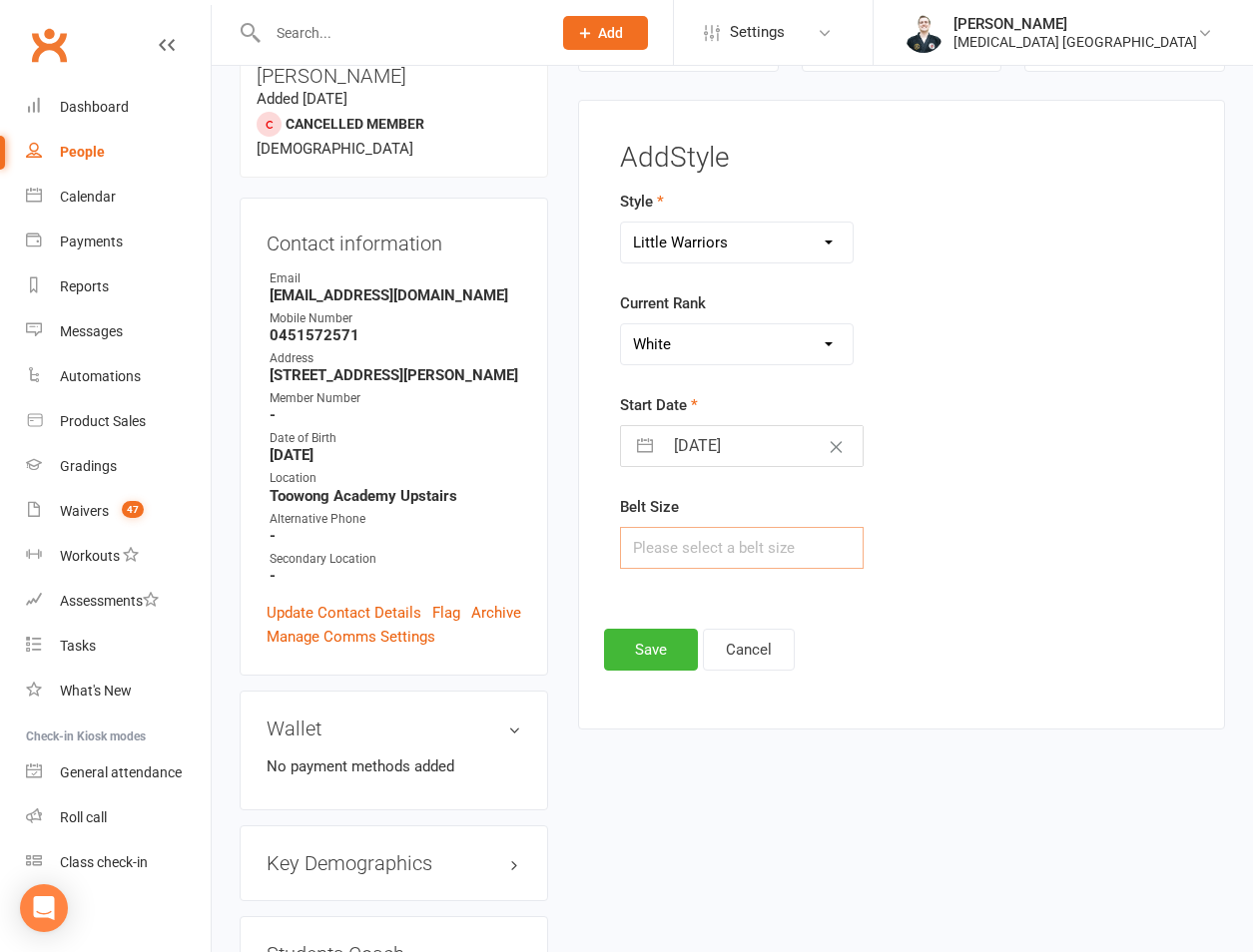 click at bounding box center (742, 548) 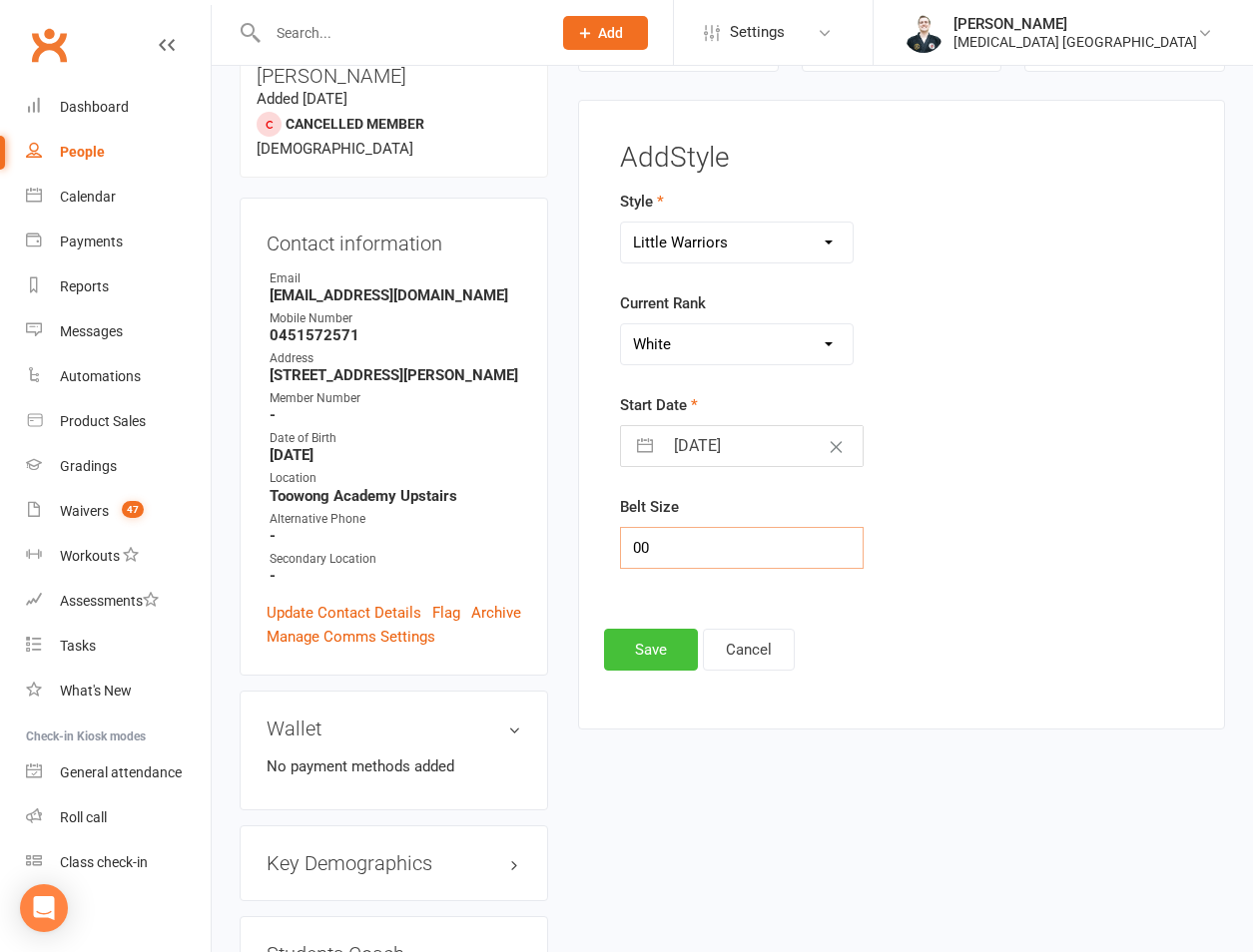 type on "00" 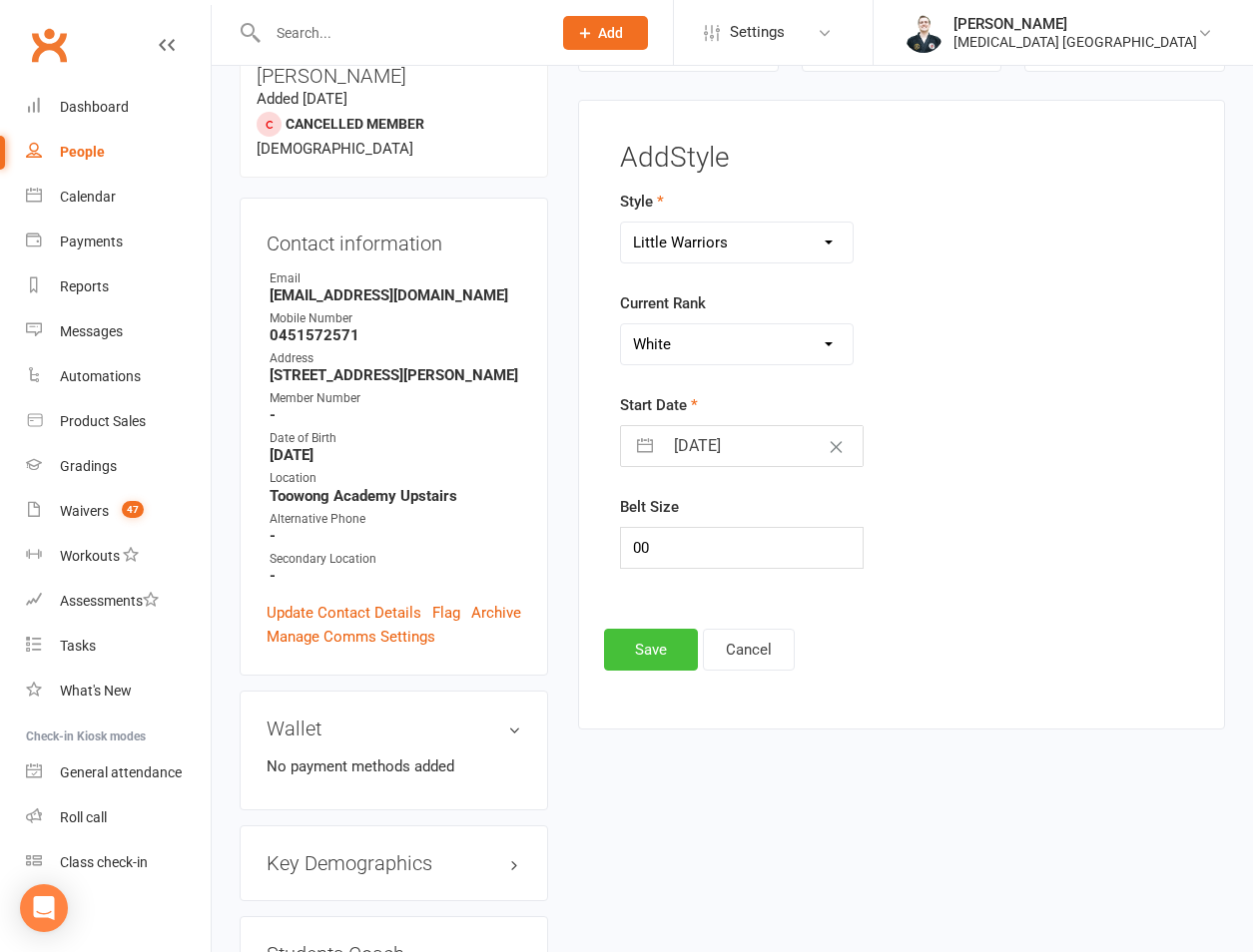 click on "Save" at bounding box center [651, 650] 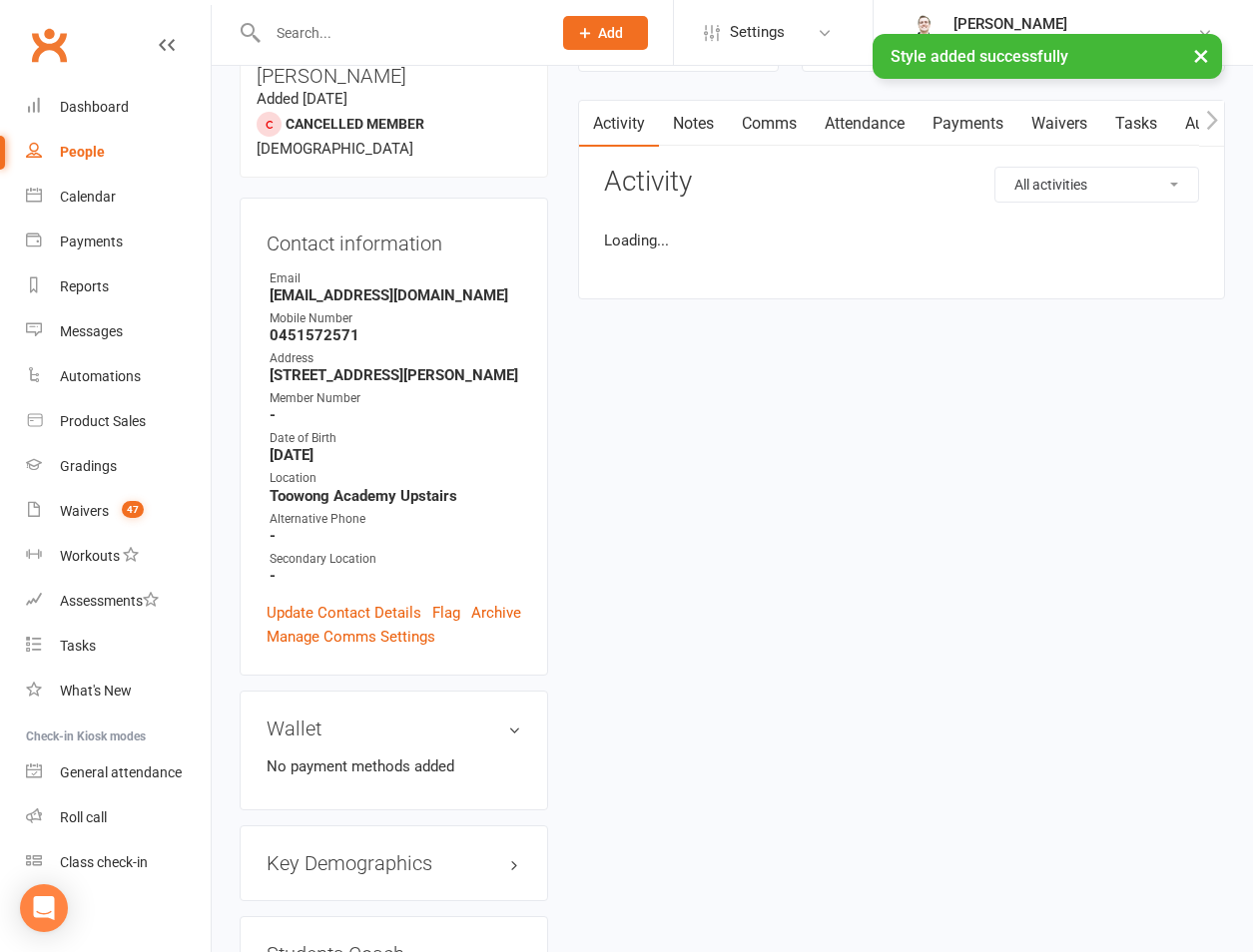 scroll, scrollTop: 2034, scrollLeft: 0, axis: vertical 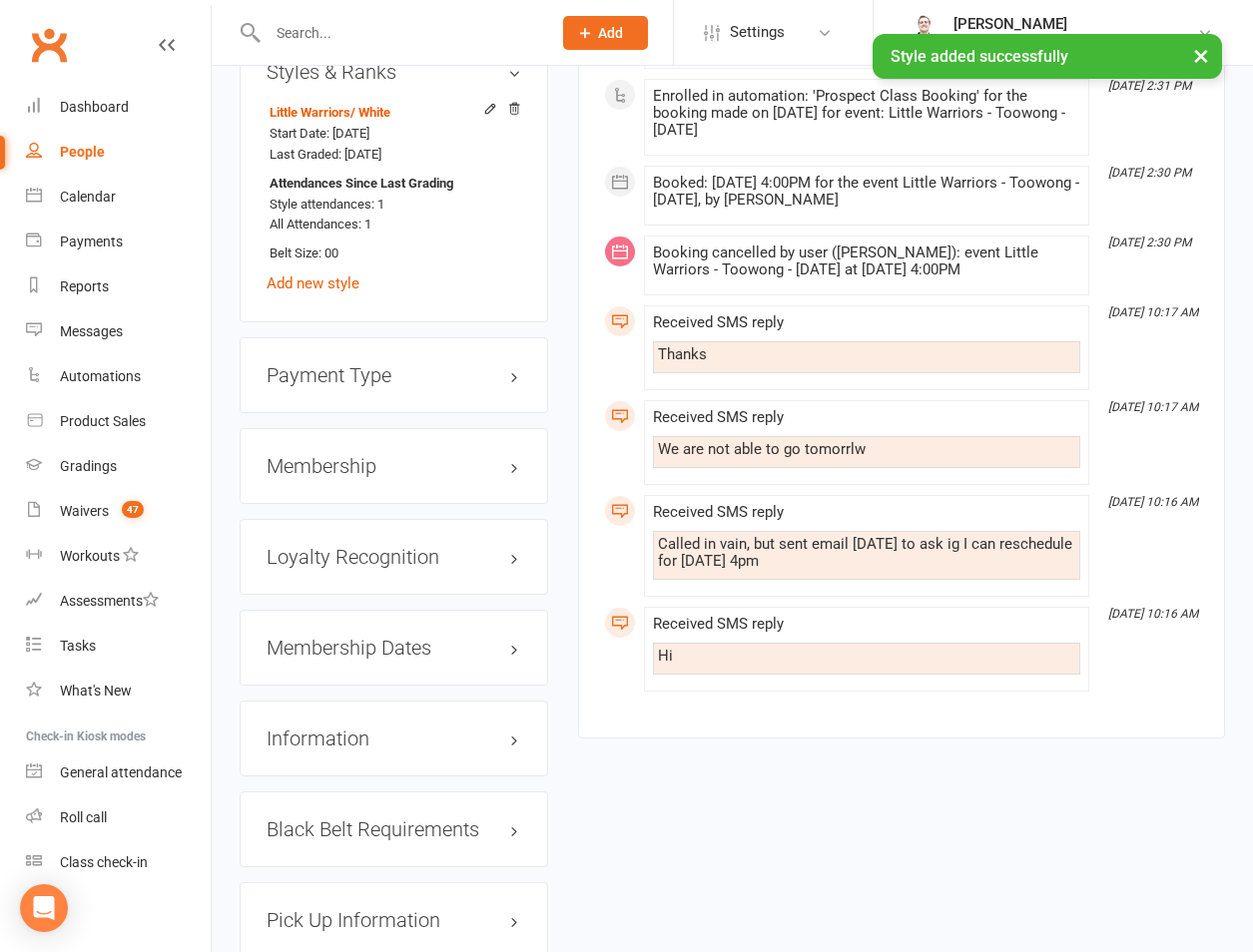 click on "Membership" at bounding box center (393, 466) 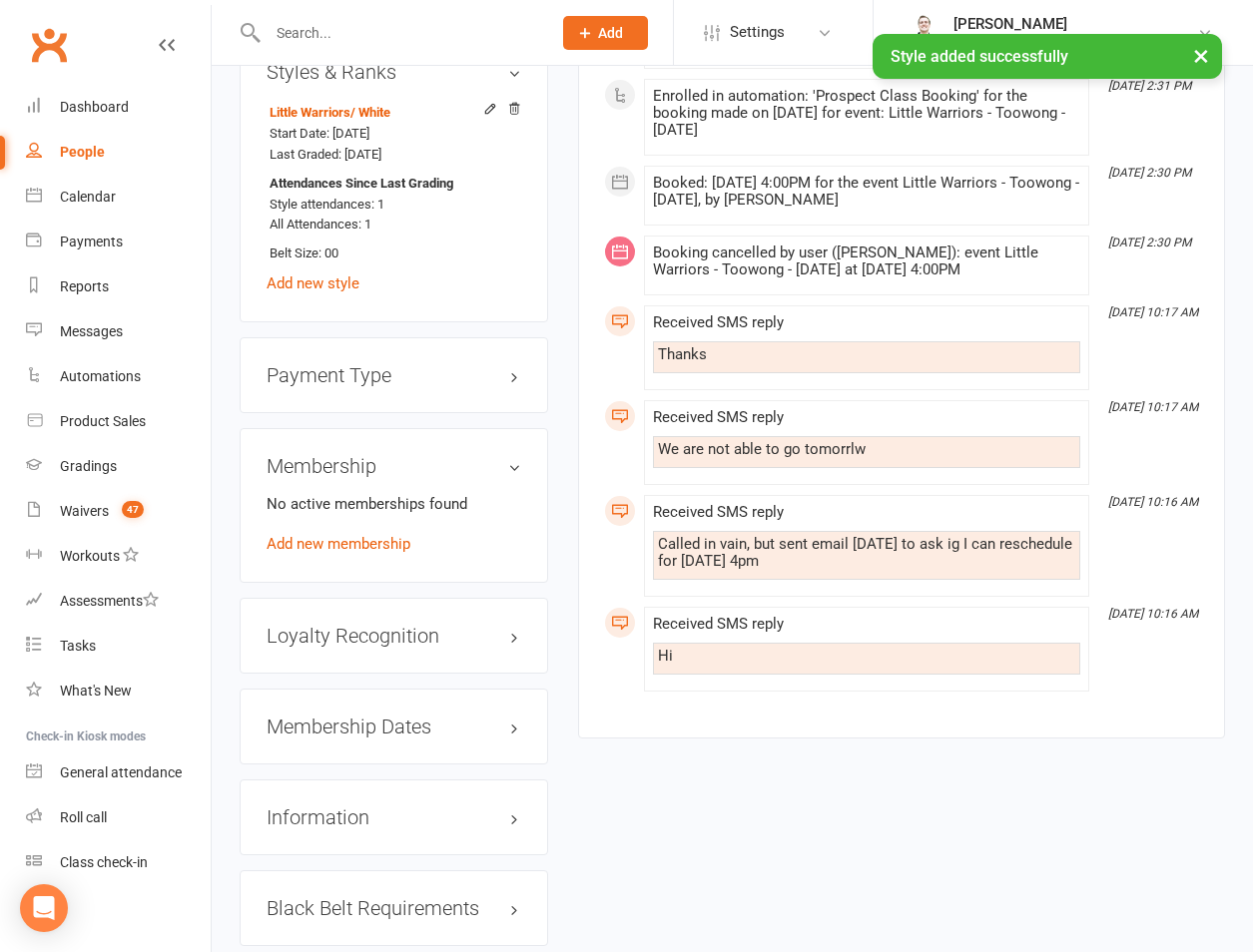 click on "Membership  No active memberships found Add new membership" at bounding box center [393, 505] 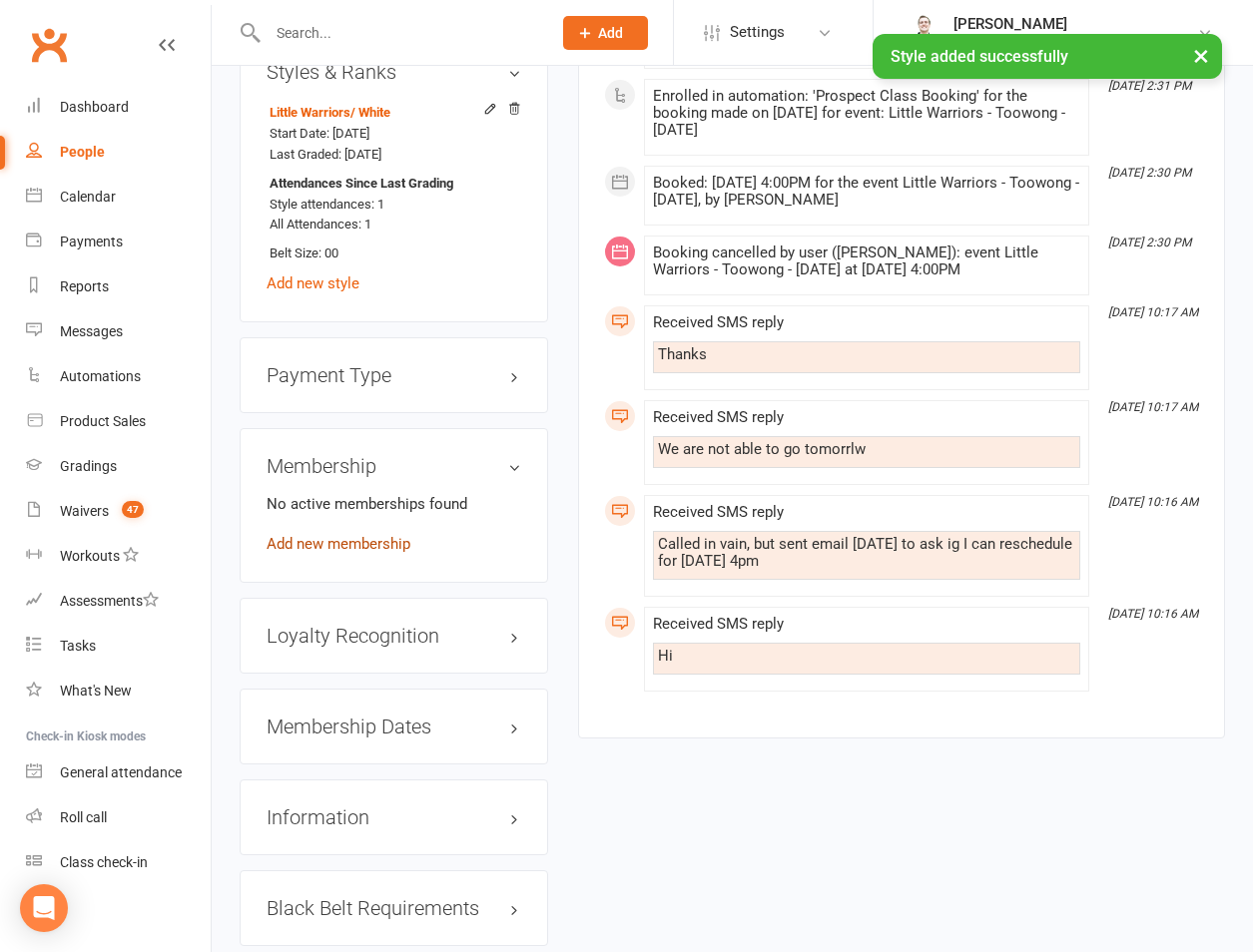 click on "Add new membership" at bounding box center (338, 544) 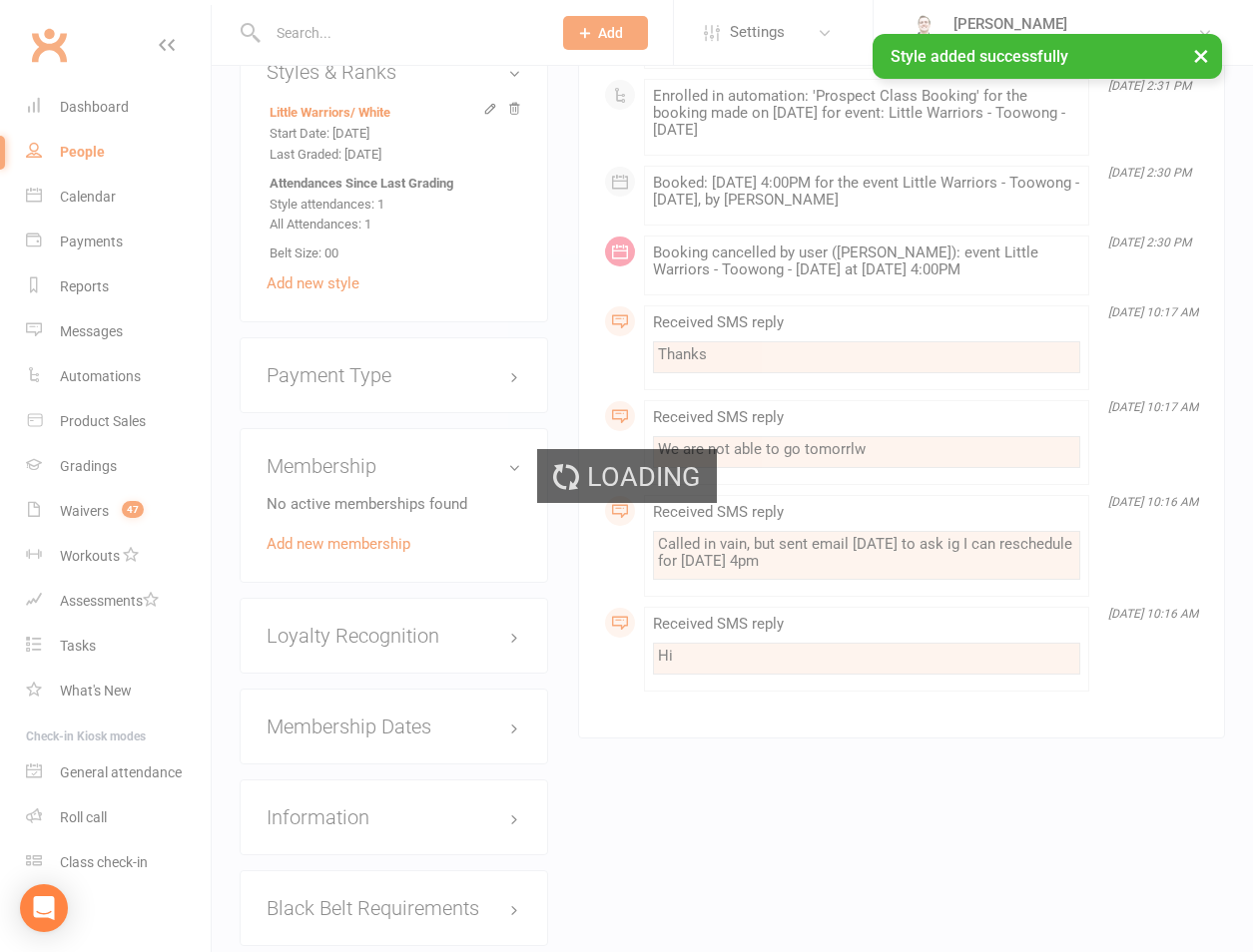 scroll, scrollTop: 0, scrollLeft: 0, axis: both 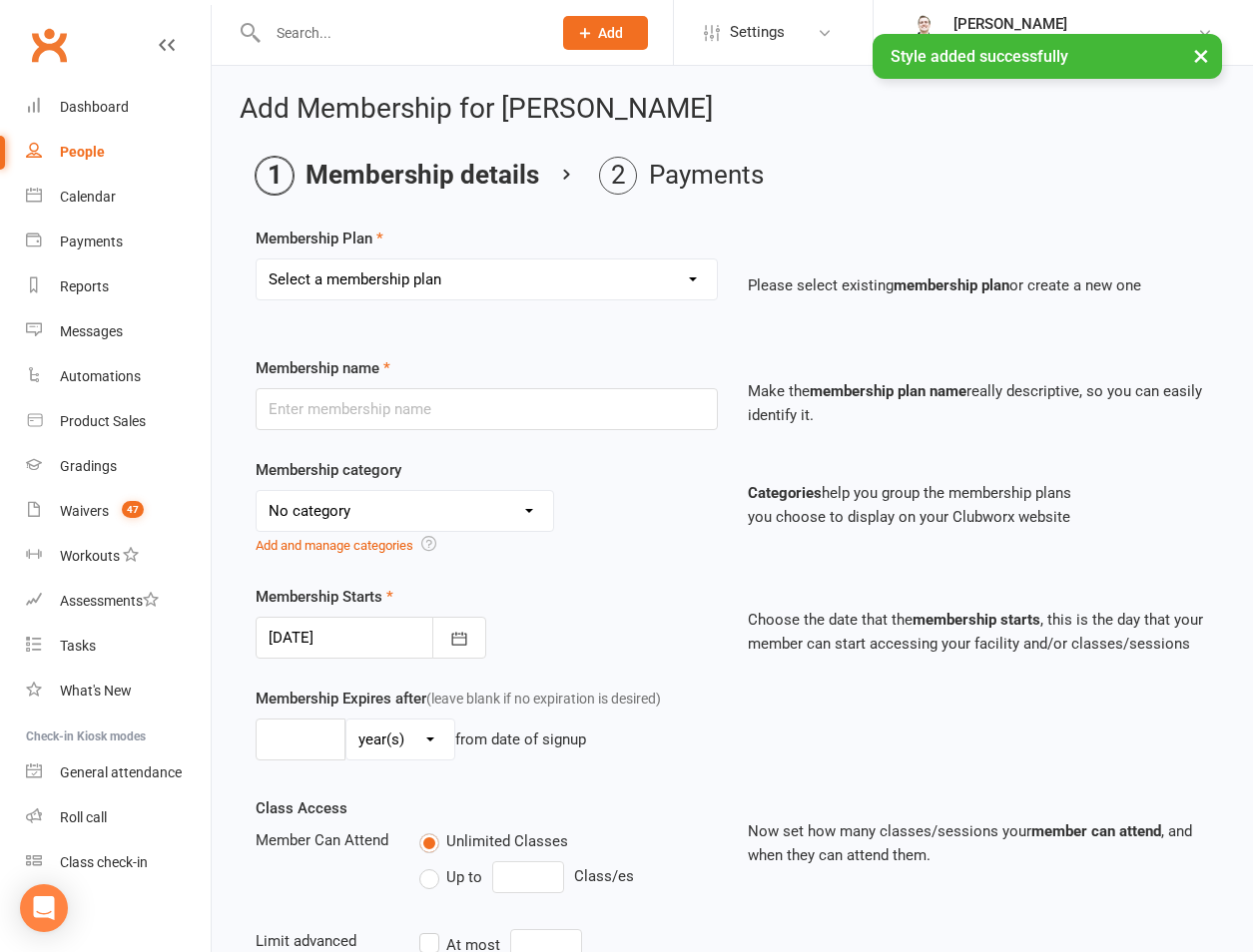 click on "Select a membership plan Create new Membership Plan 1 day per week 2 days per week 1 Hour Preparation for Grading Clinic - Jujitsu 1 Hour Preparation for Grading Clinic - Little Warriors 2 Hour Preparation for Grading Clinic Adults BJJ / MMA / Kickboxing unlimited Adults BJJ Rank Presentation Bushido Club Certificate Online Order Defence/Jujitsu Unlimited FREE for some reason Full Day Holiday Half Day Holiday Jujitsu Make Up Grading for Green & White Belts and Above Jujitsu Make Up Grading for White, Yellow, Orange & White and Orange Belts Kids BJJ Rank Presentation Kids Kickboxing Grading Kids Kickboxing Rank Presentation Life Member Make Up Grading: Jujitsu Yellow Belt ands Above Make Up Grading: Little Warrior Prepaid Casual Regular Private Lessons Team member Movie Night with Hawaiian Pizza Movie Night with Loaded Pepperoni Pizza Movie Night with Simply Cheese Pizza St Peter's 1 Day Per Week Holiday Clinic Movie Day" at bounding box center [486, 279] 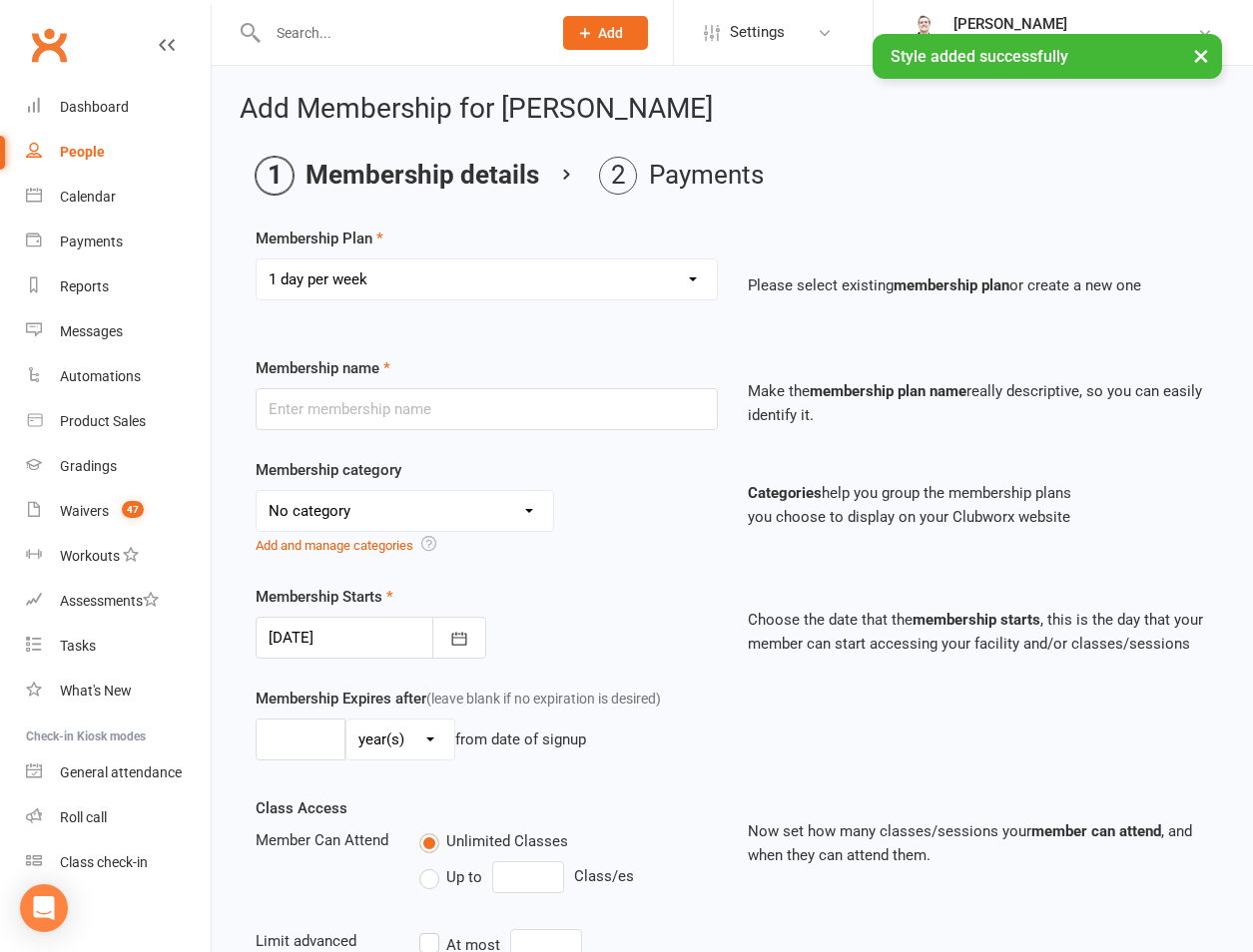 click on "Select a membership plan Create new Membership Plan 1 day per week 2 days per week 1 Hour Preparation for Grading Clinic - Jujitsu 1 Hour Preparation for Grading Clinic - Little Warriors 2 Hour Preparation for Grading Clinic Adults BJJ / MMA / Kickboxing unlimited Adults BJJ Rank Presentation Bushido Club Certificate Online Order Defence/Jujitsu Unlimited FREE for some reason Full Day Holiday Half Day Holiday Jujitsu Make Up Grading for Green & White Belts and Above Jujitsu Make Up Grading for White, Yellow, Orange & White and Orange Belts Kids BJJ Rank Presentation Kids Kickboxing Grading Kids Kickboxing Rank Presentation Life Member Make Up Grading: Jujitsu Yellow Belt ands Above Make Up Grading: Little Warrior Prepaid Casual Regular Private Lessons Team member Movie Night with Hawaiian Pizza Movie Night with Loaded Pepperoni Pizza Movie Night with Simply Cheese Pizza St Peter's 1 Day Per Week Holiday Clinic Movie Day" at bounding box center [486, 279] 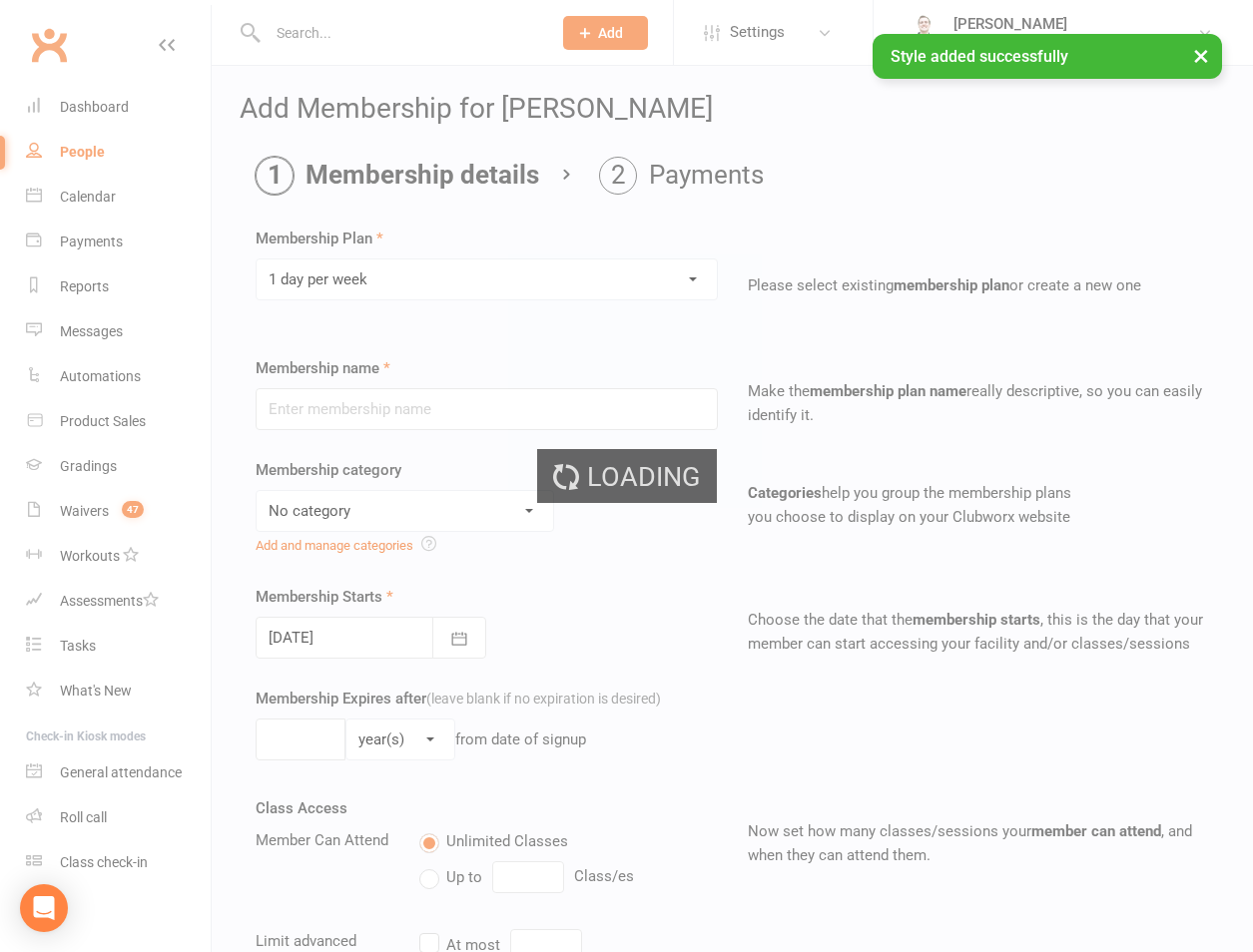 type on "1 day per week" 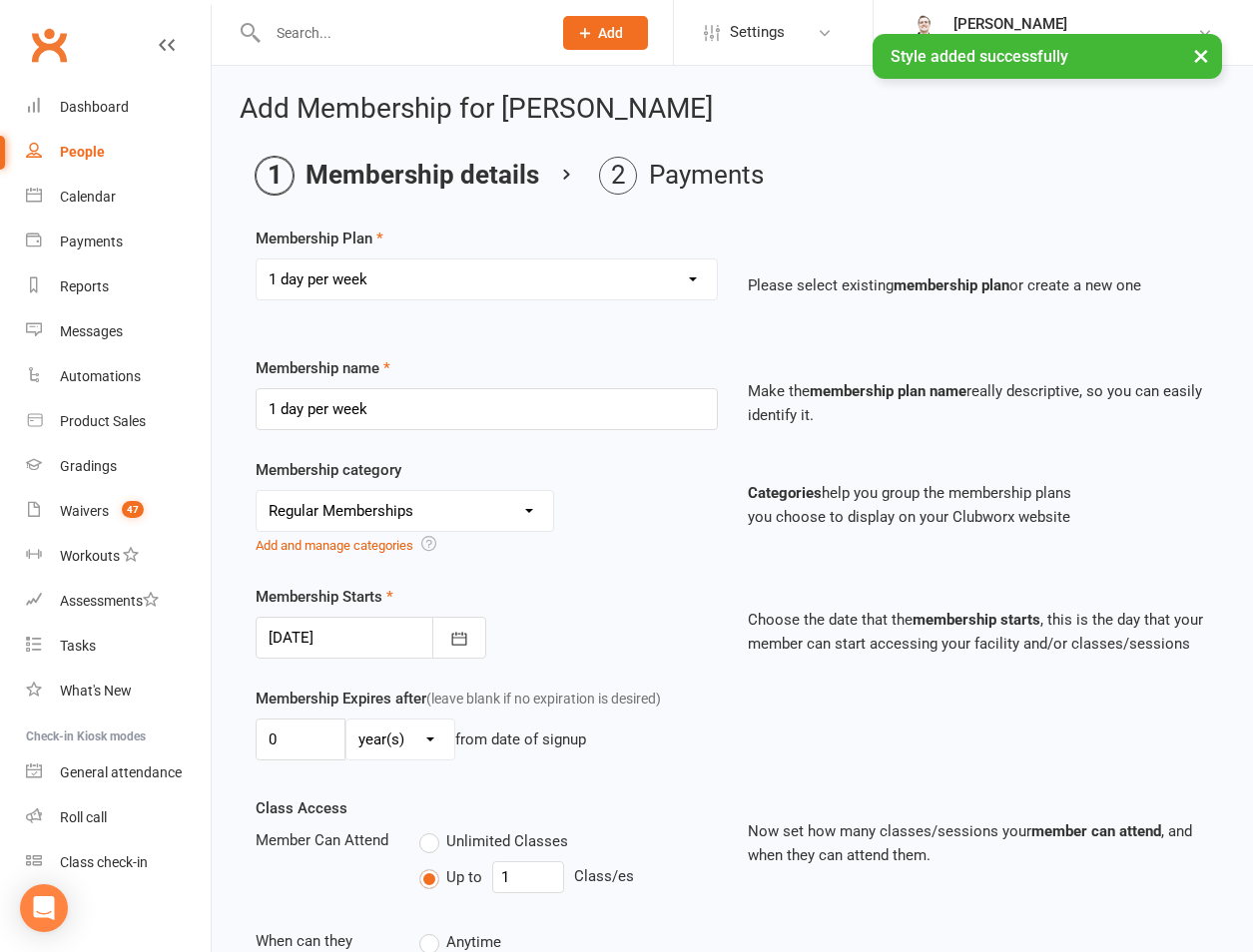 click at bounding box center (370, 638) 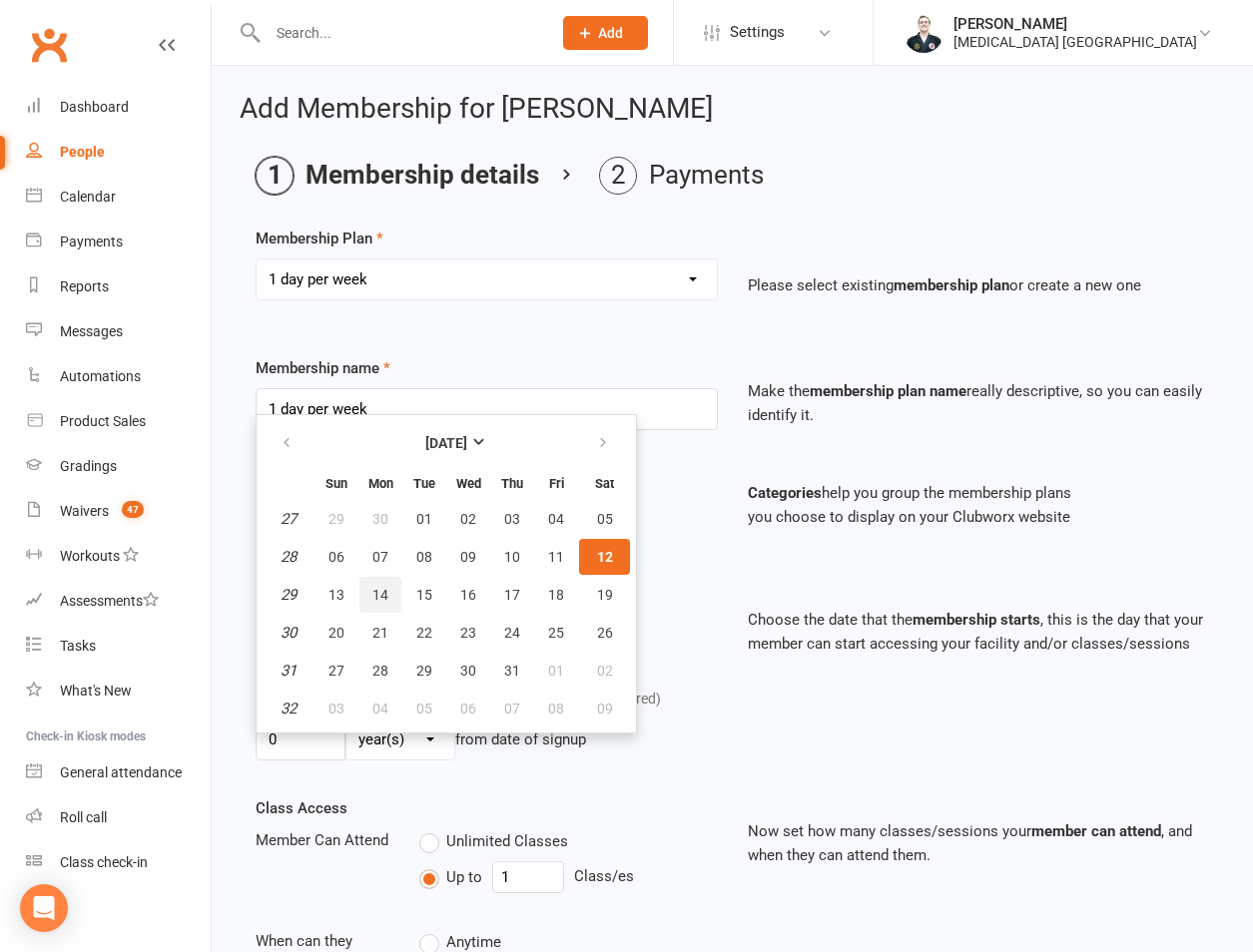 click on "14" at bounding box center (380, 595) 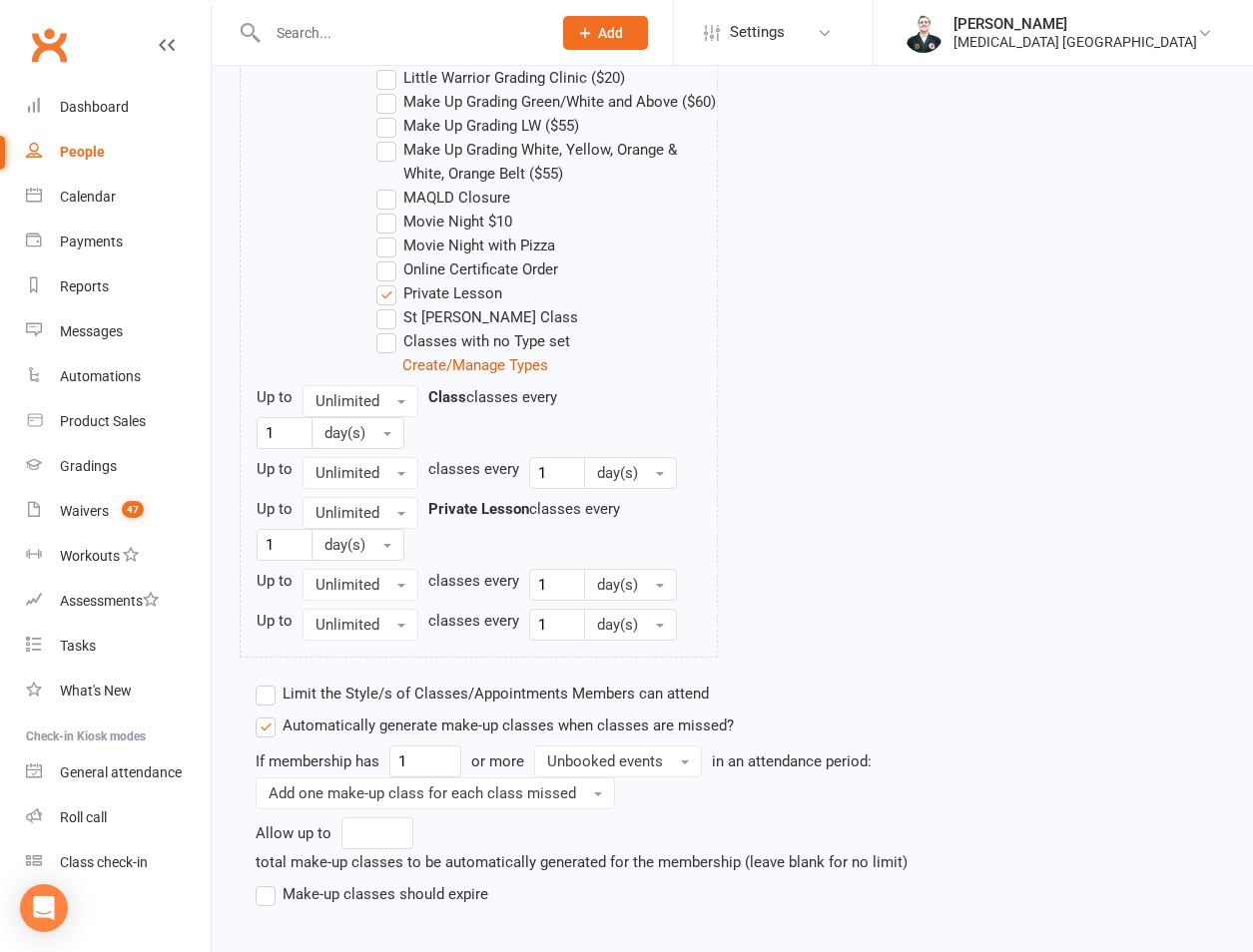 scroll, scrollTop: 1425, scrollLeft: 0, axis: vertical 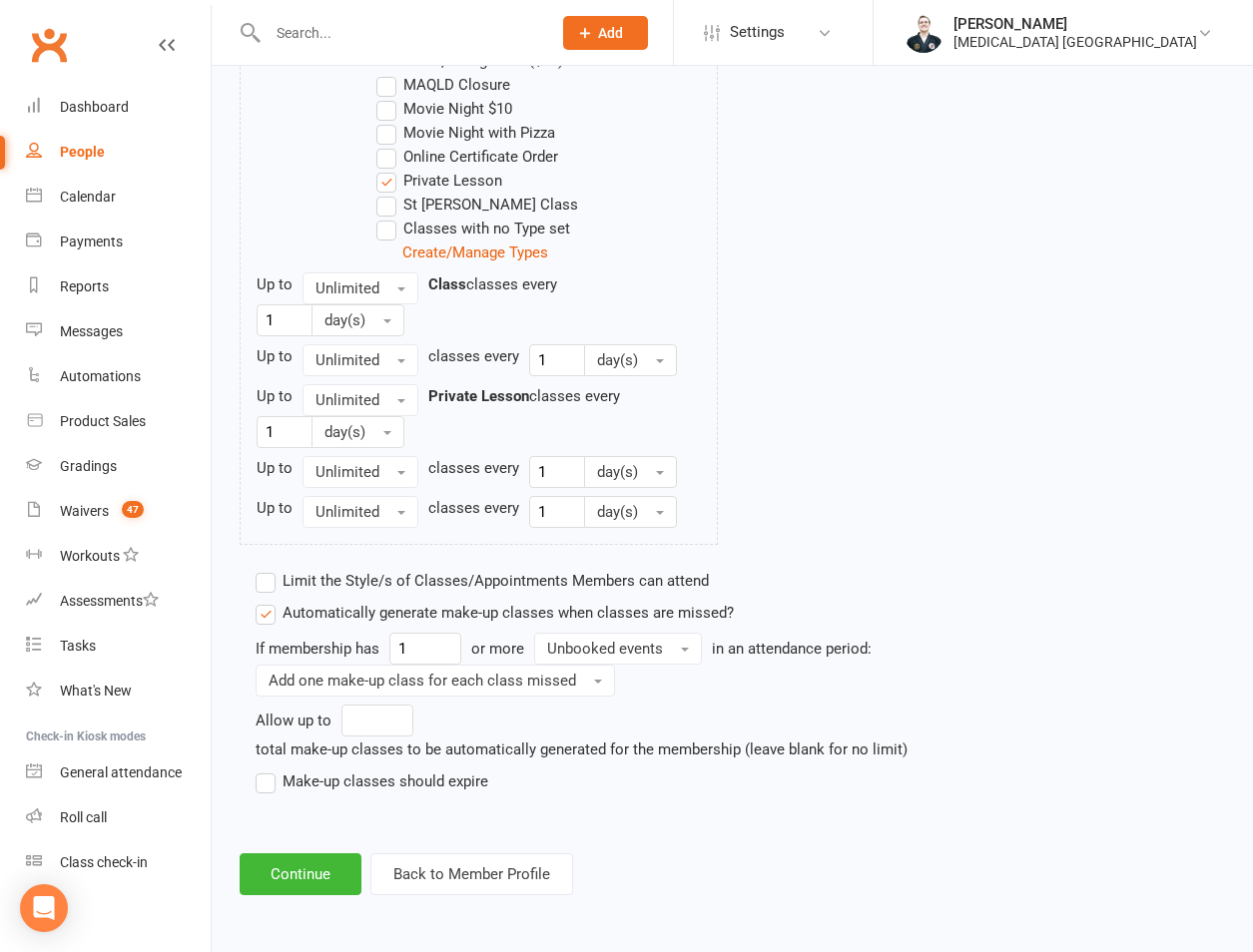 click on "Limit the Style/s of Classes/Appointments Members can attend Select Styles Brazilian Jiu Jitsu PUMMA Kickboxing Kids Brazilian Jiu Jitsu Monkeys Kids Kickboxing Kyushin Ryu Jujitsu Little Warriors Ronin Ryu Jujitsu Classes with no Style set Automatically generate make-up classes when classes are missed?  If membership has  1 or more
Unbooked events
in an attendance period:
Add one make-up class for each class missed
Allow up to  total make-up classes to be automatically generated for the membership (leave blank for no limit)  Make-up classes should expire" at bounding box center (609, 691) 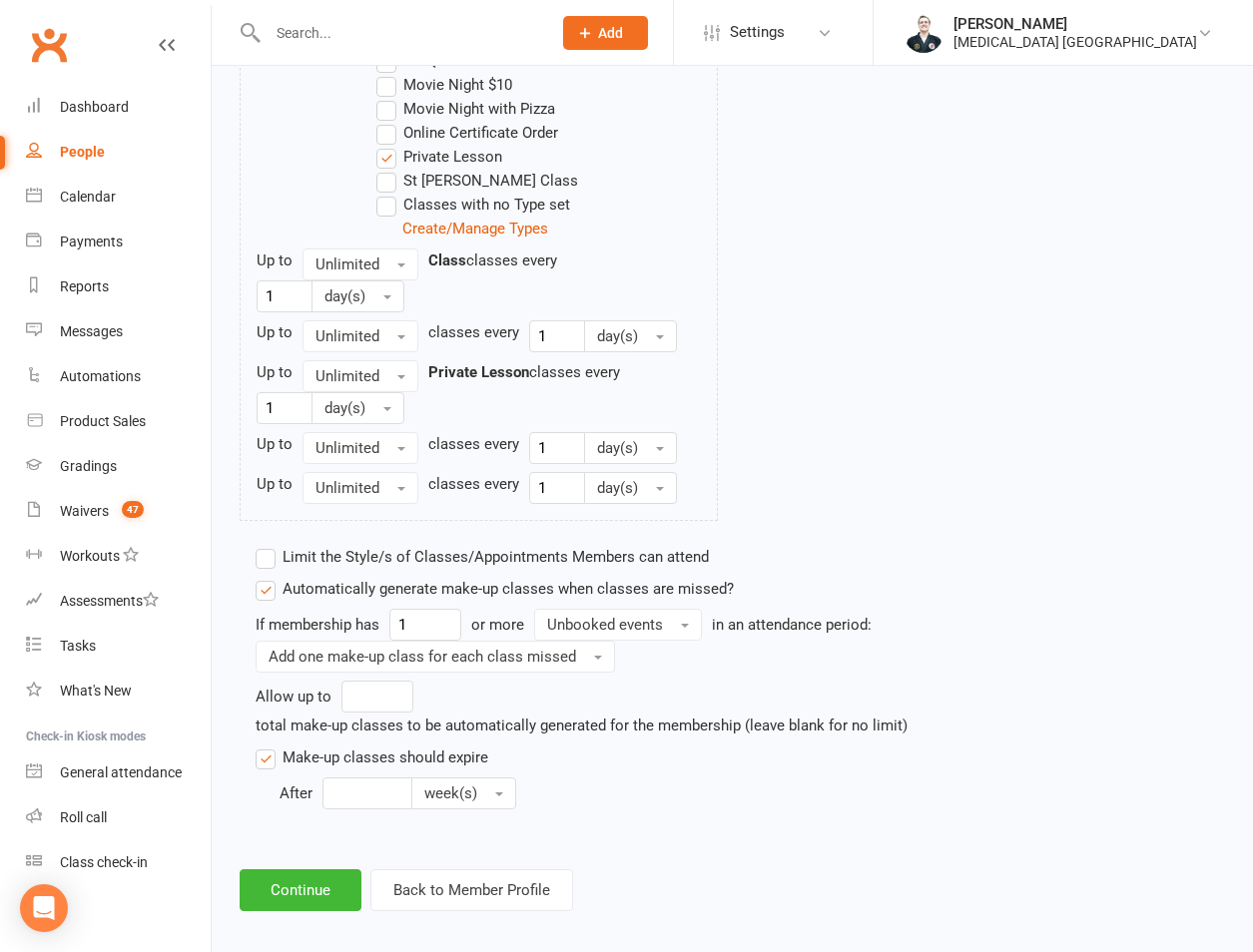 click at bounding box center [367, 793] 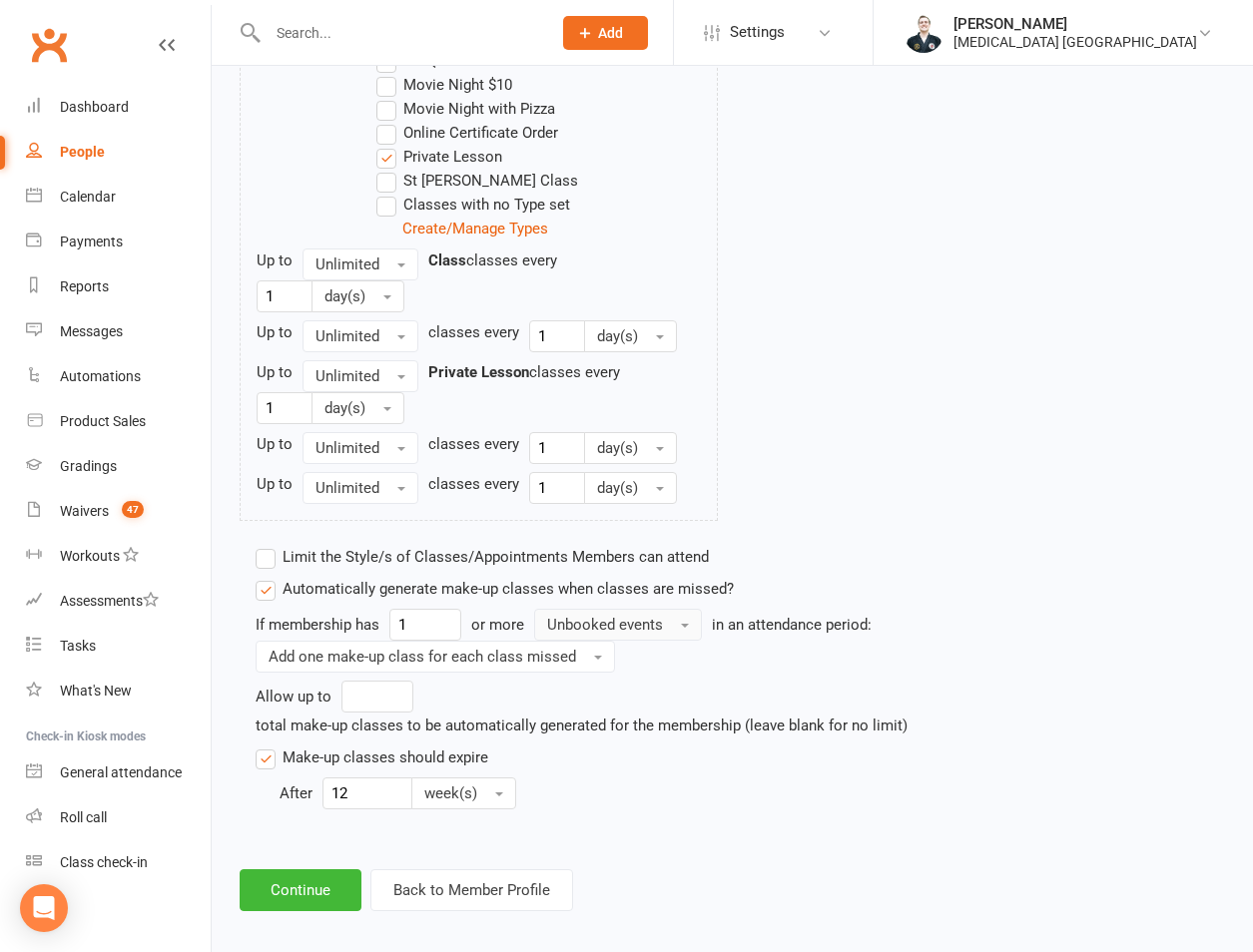 type on "12" 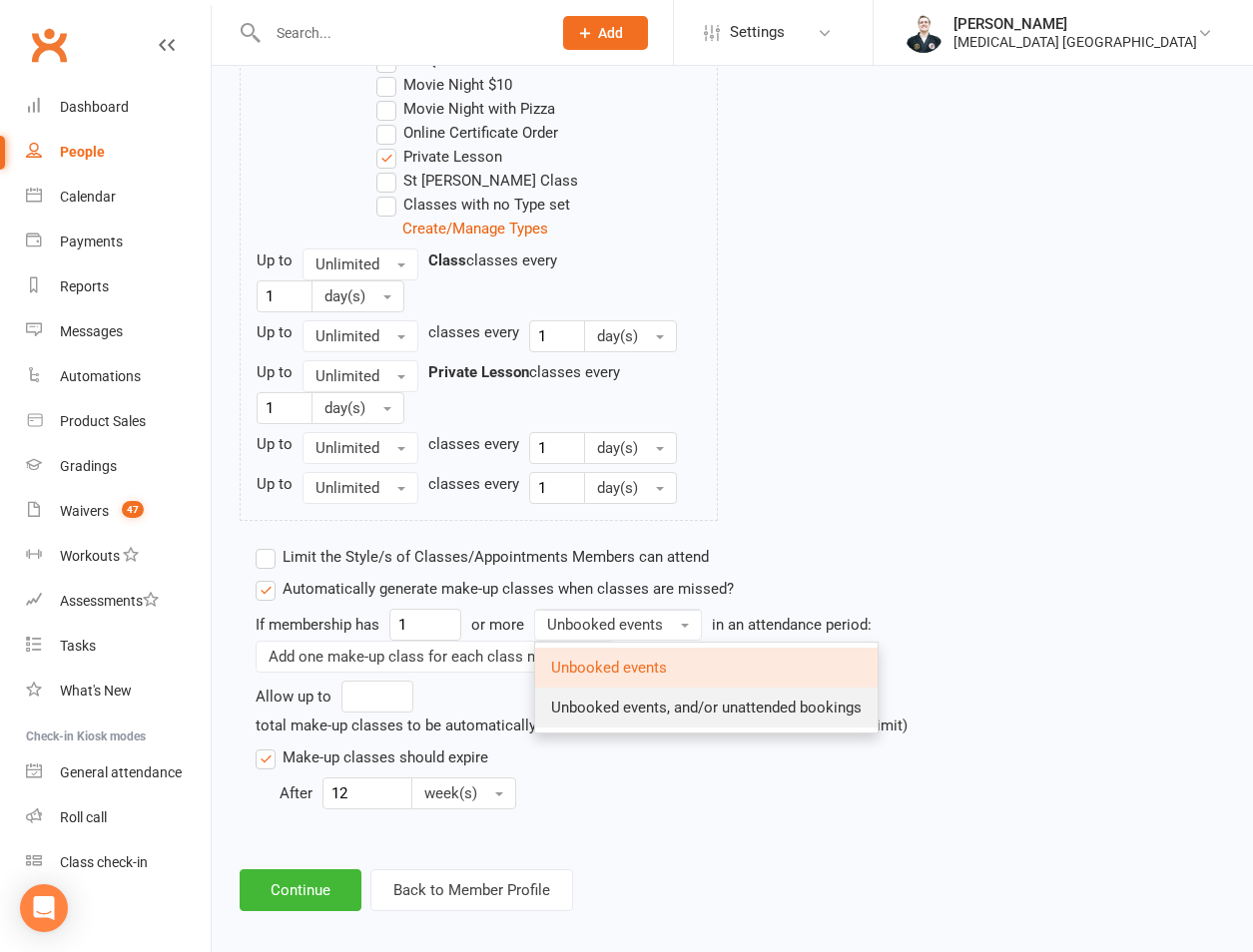 click on "Unbooked events, and/or unattended bookings" at bounding box center [706, 708] 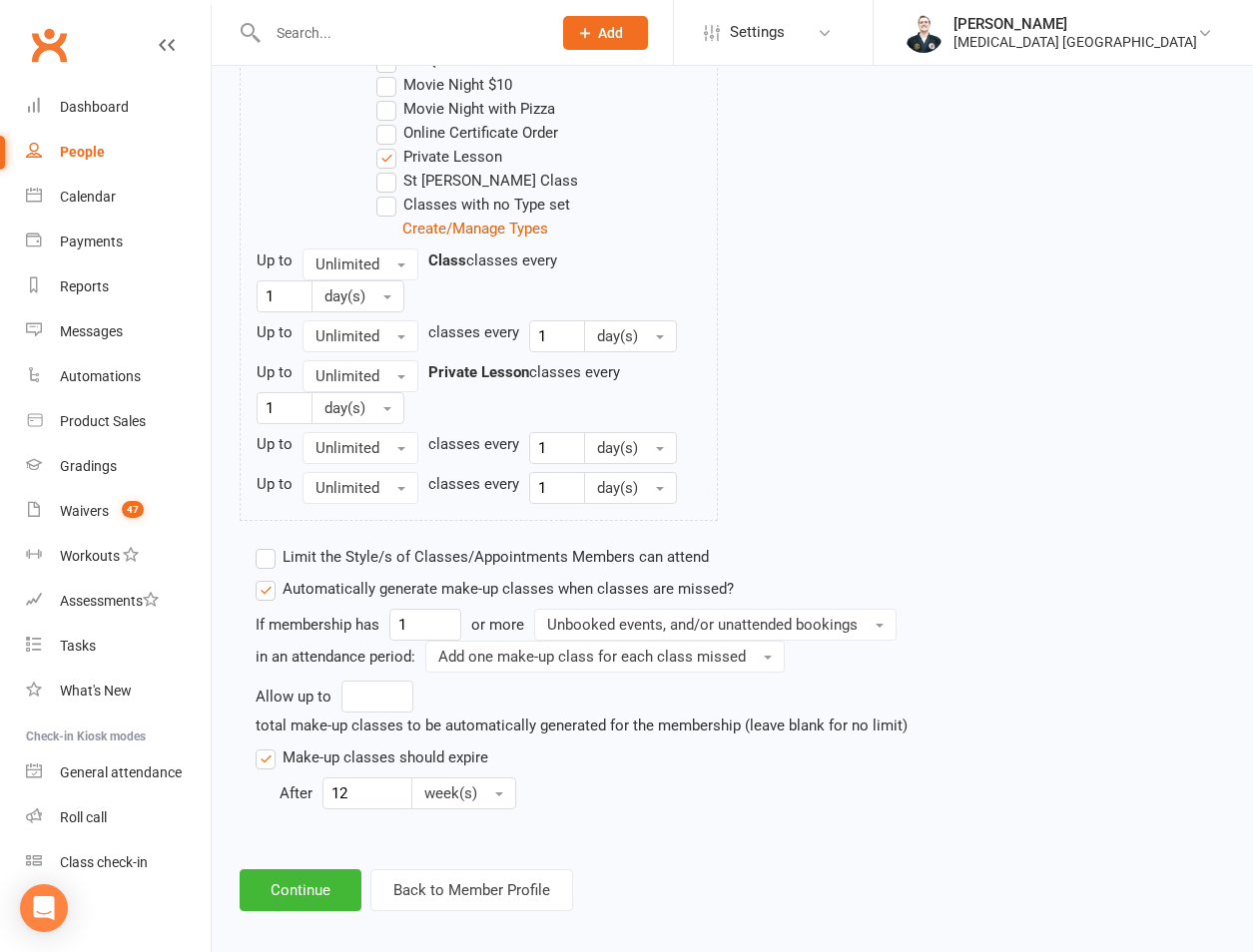 click on "Limit the Style/s of Classes/Appointments Members can attend" at bounding box center (482, 557) 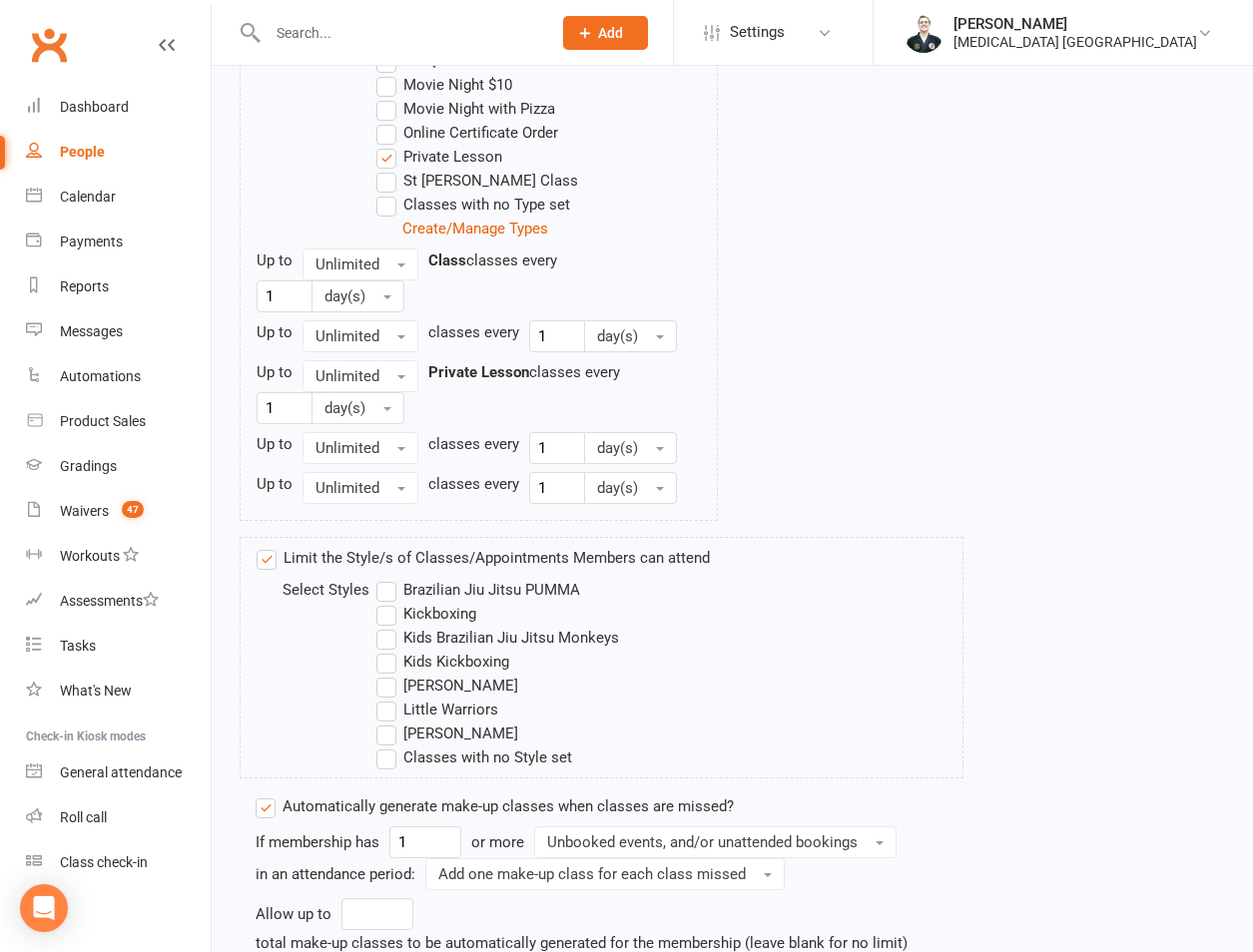 click on "[PERSON_NAME]" at bounding box center [447, 733] 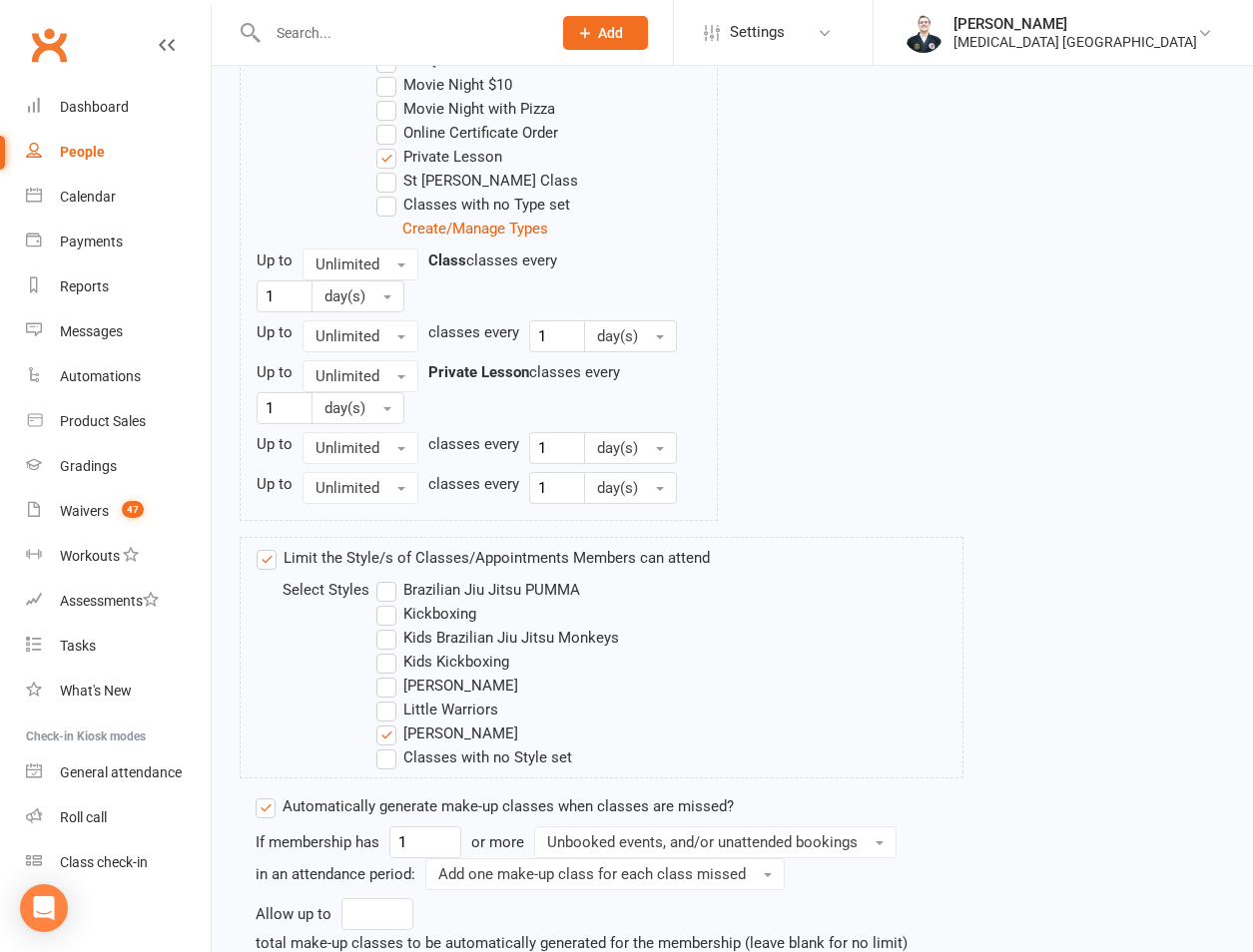 click on "[PERSON_NAME]" at bounding box center [447, 733] 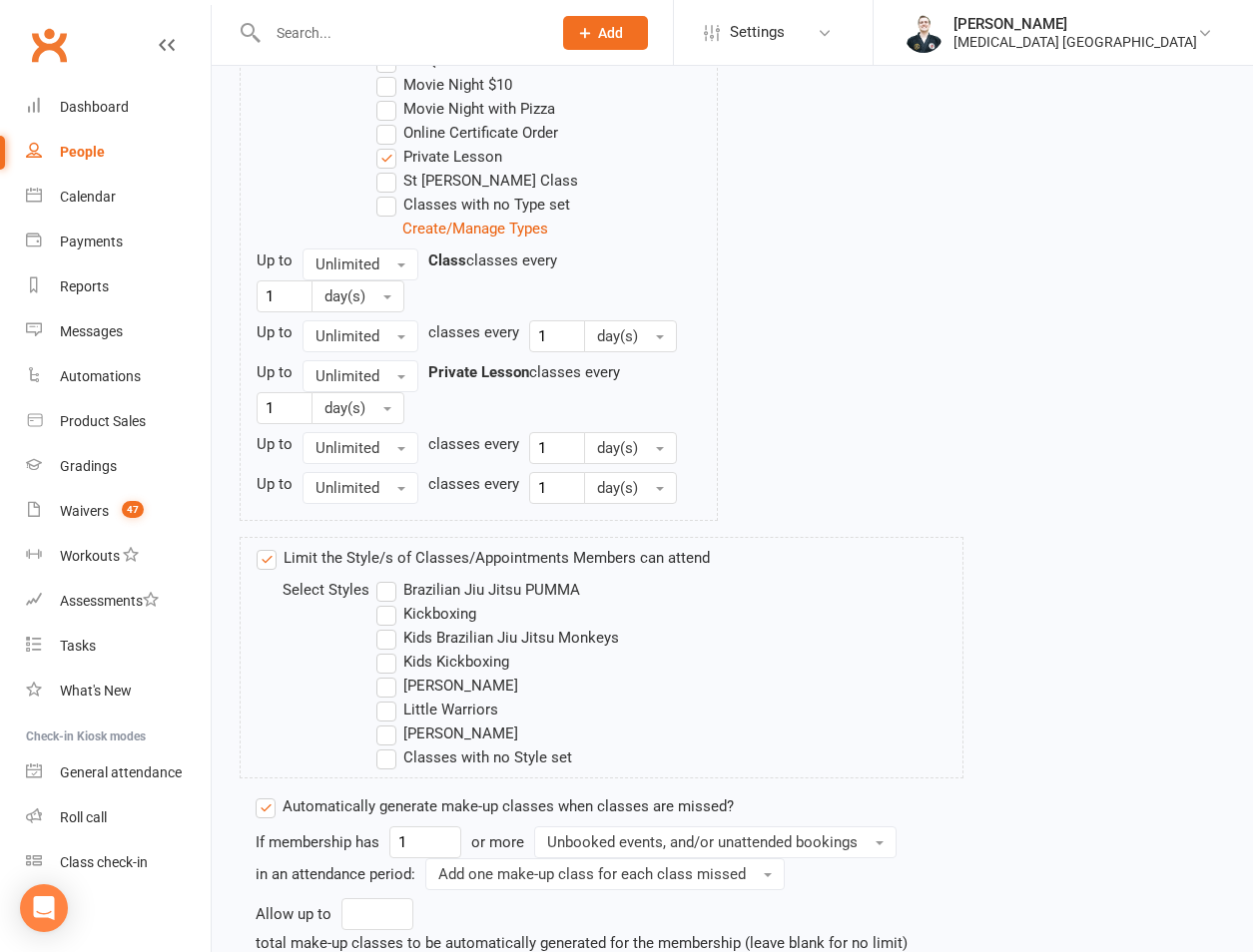 click on "Little Warriors" at bounding box center (437, 710) 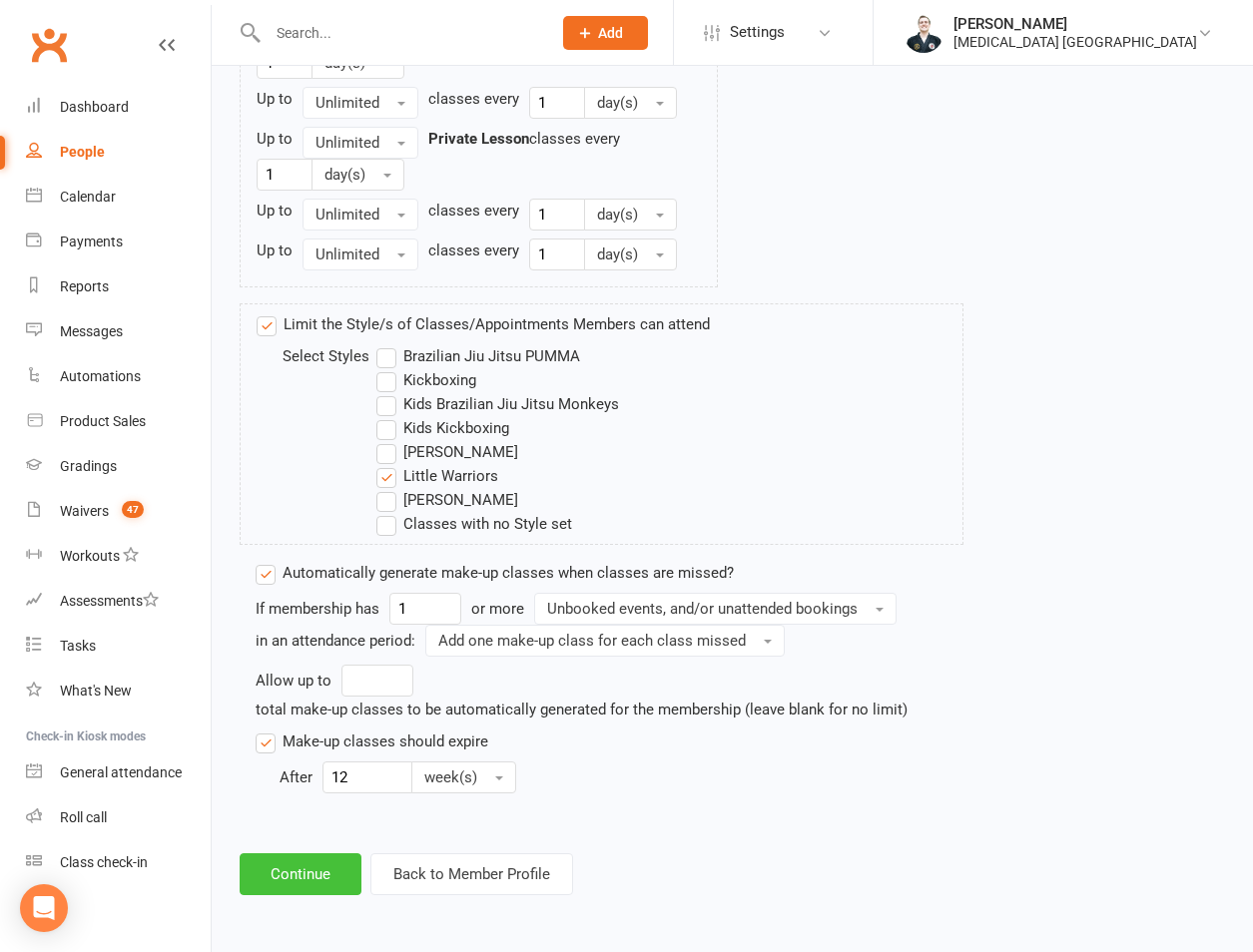 click on "Continue" at bounding box center (301, 874) 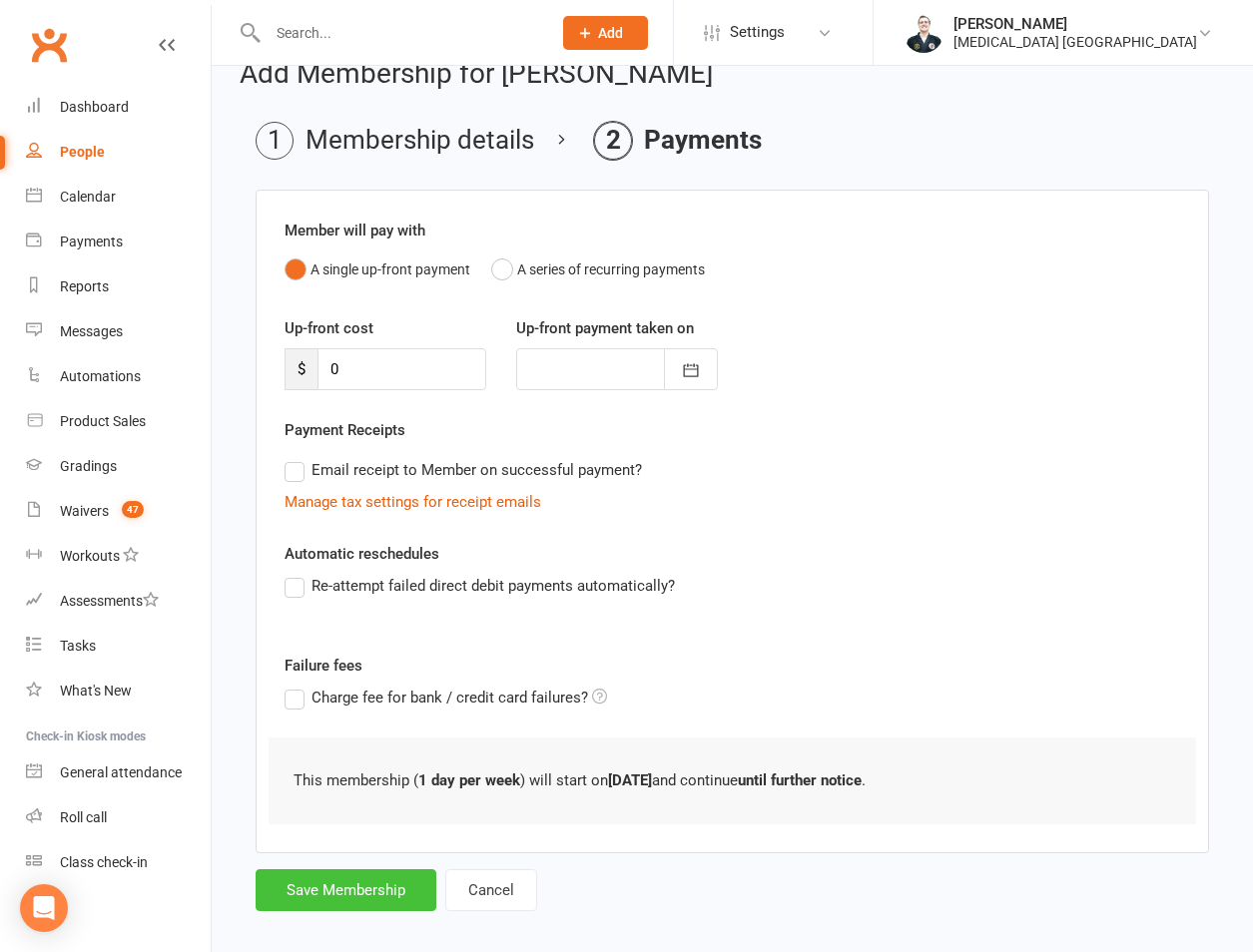 scroll, scrollTop: 55, scrollLeft: 0, axis: vertical 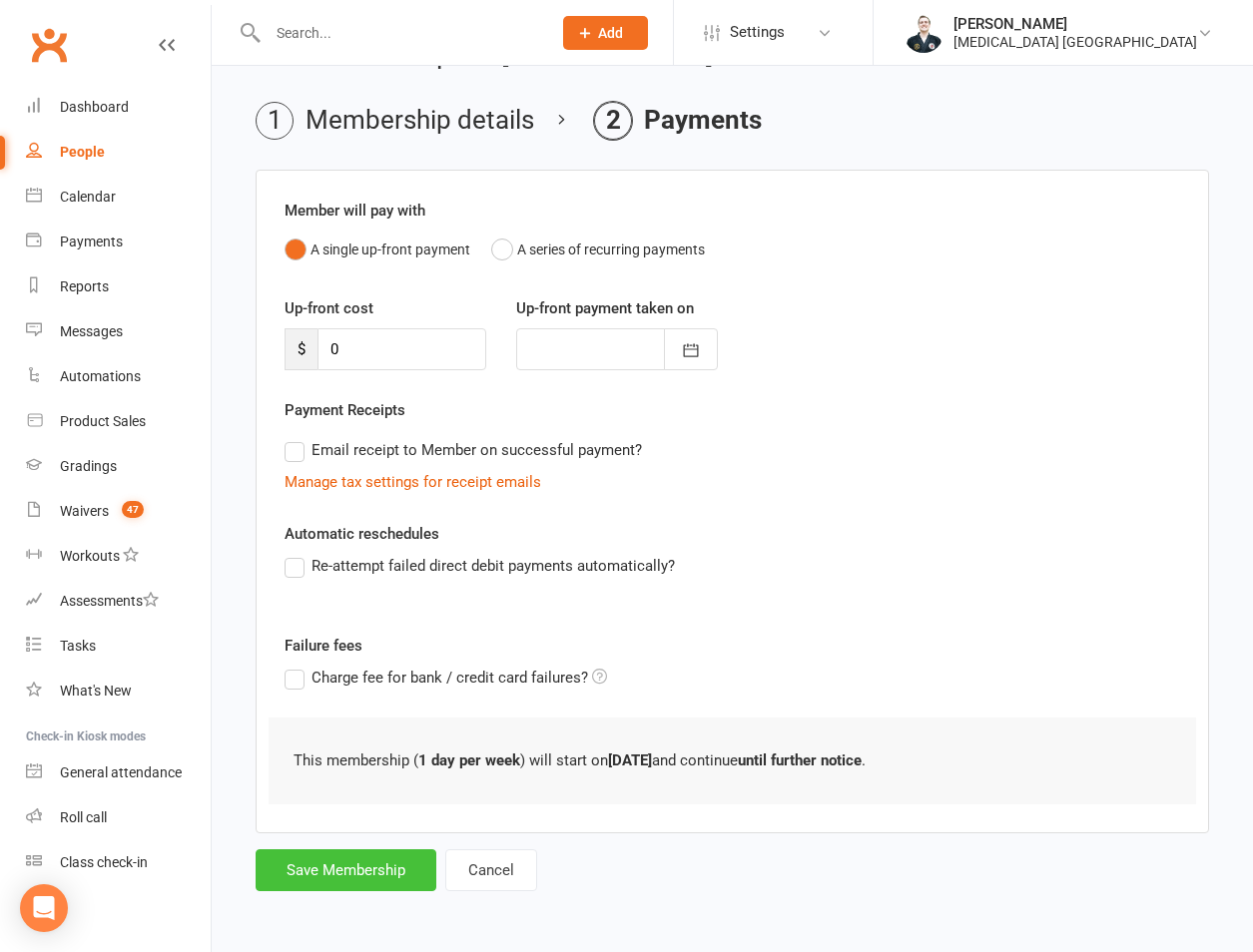 click on "Save Membership" at bounding box center (345, 870) 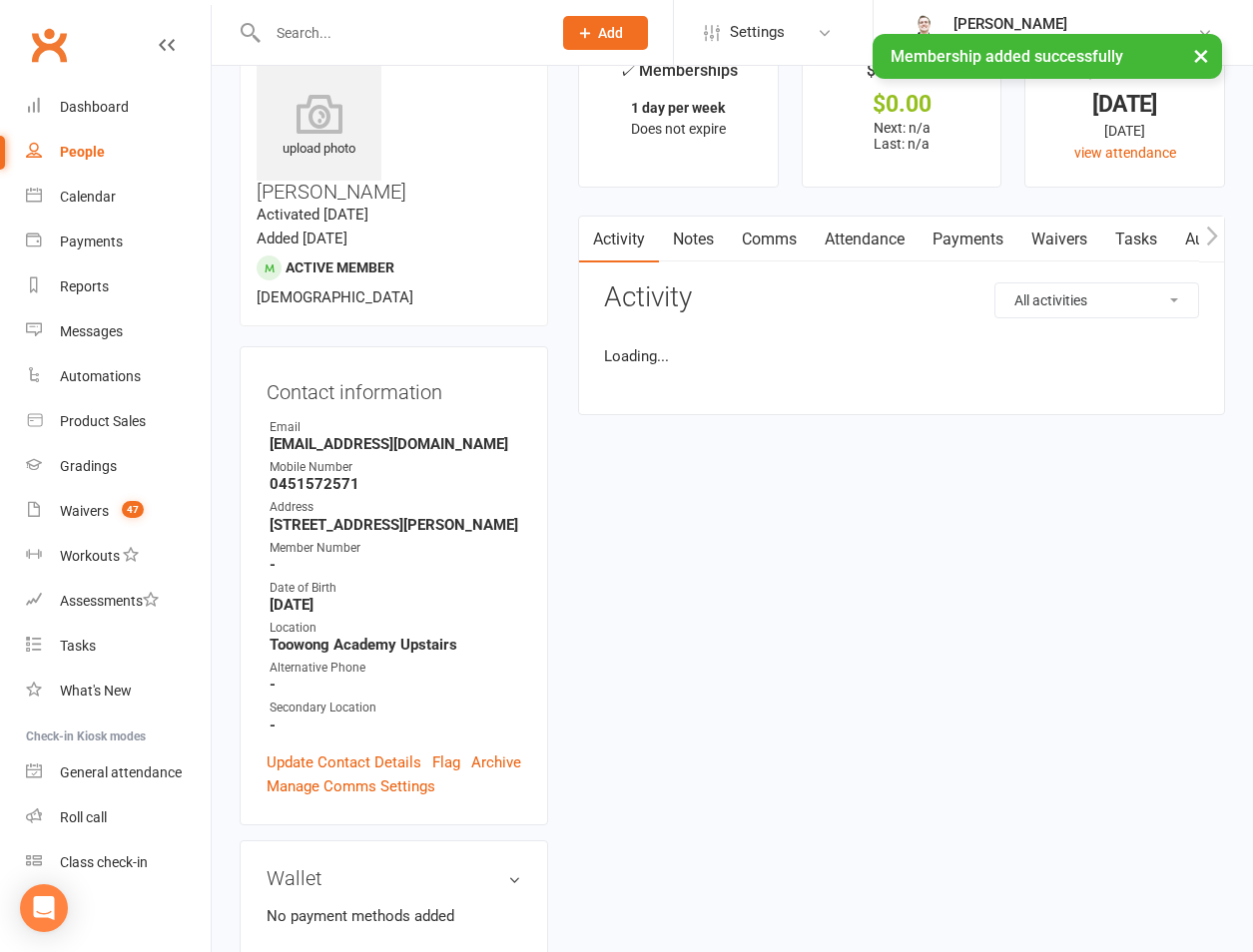 scroll, scrollTop: 0, scrollLeft: 0, axis: both 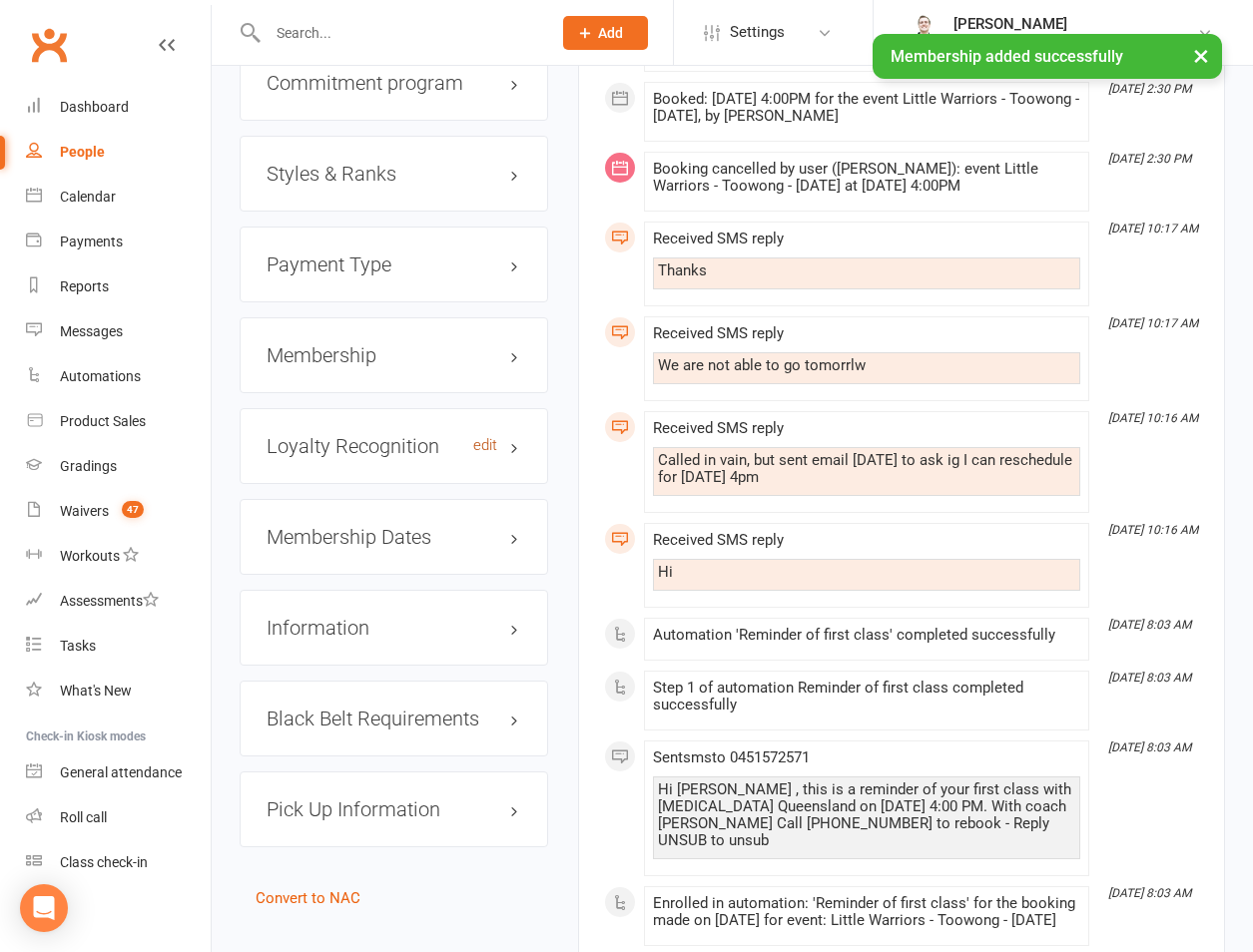 click on "edit" at bounding box center [485, 445] 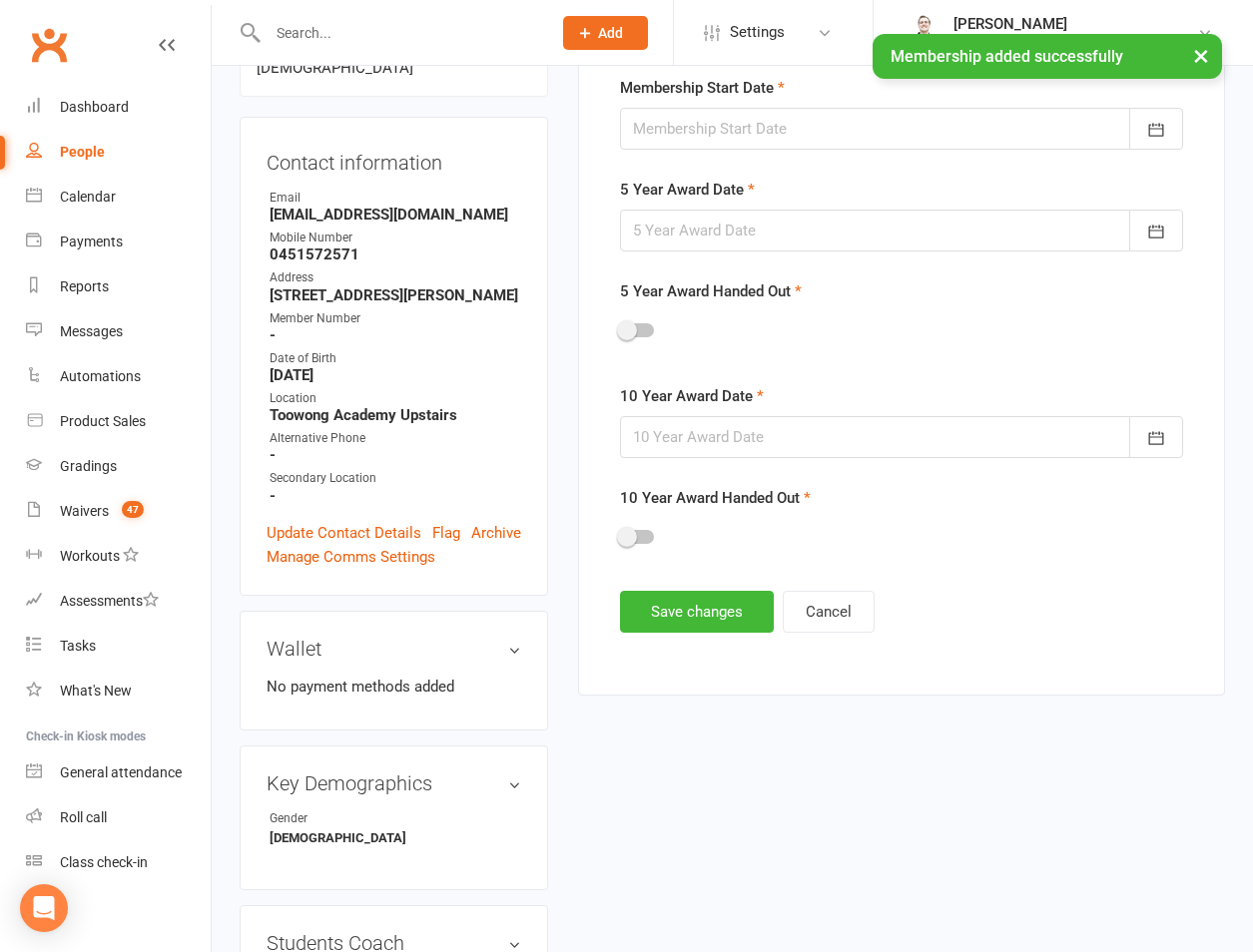 scroll, scrollTop: 171, scrollLeft: 0, axis: vertical 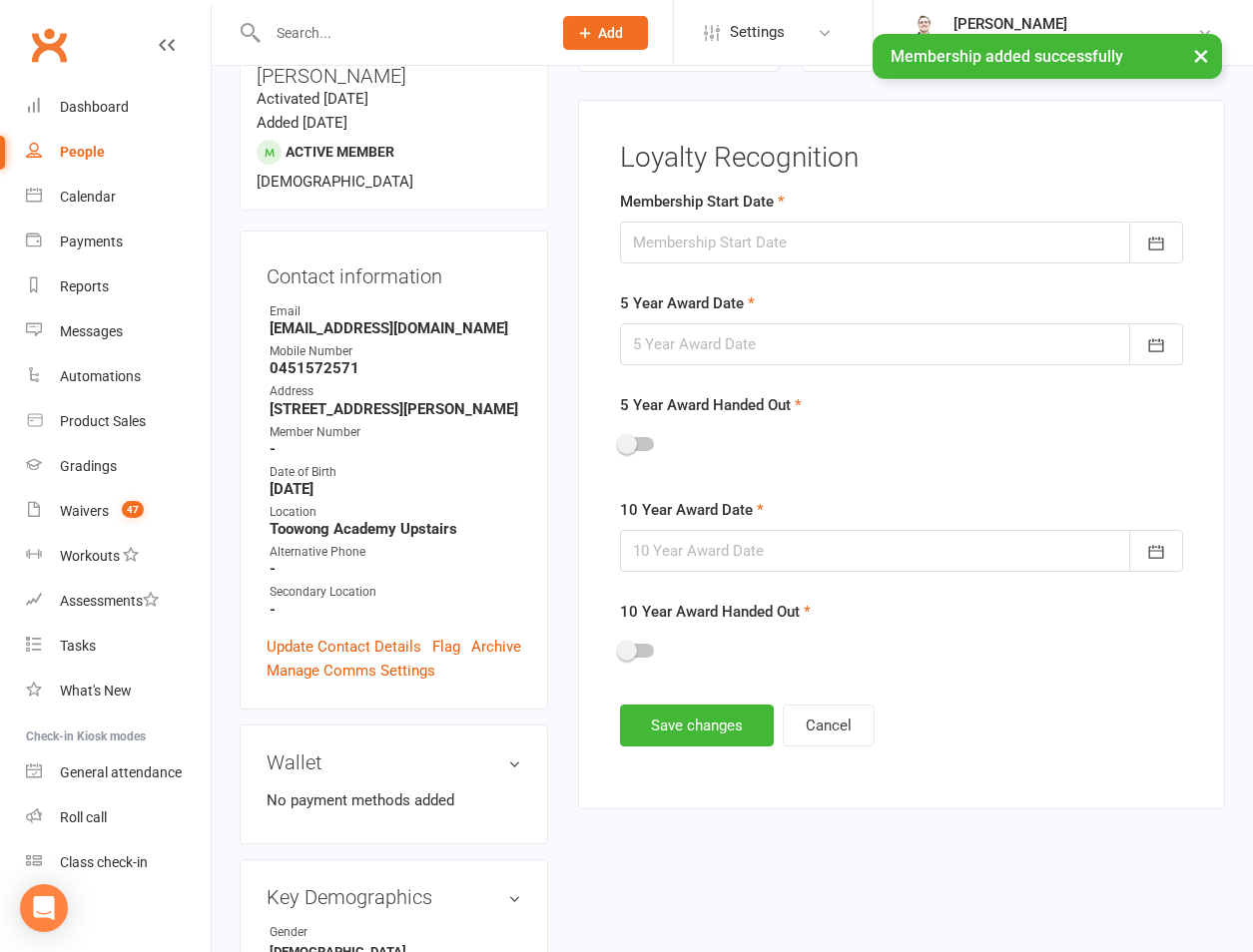 click at bounding box center [902, 242] 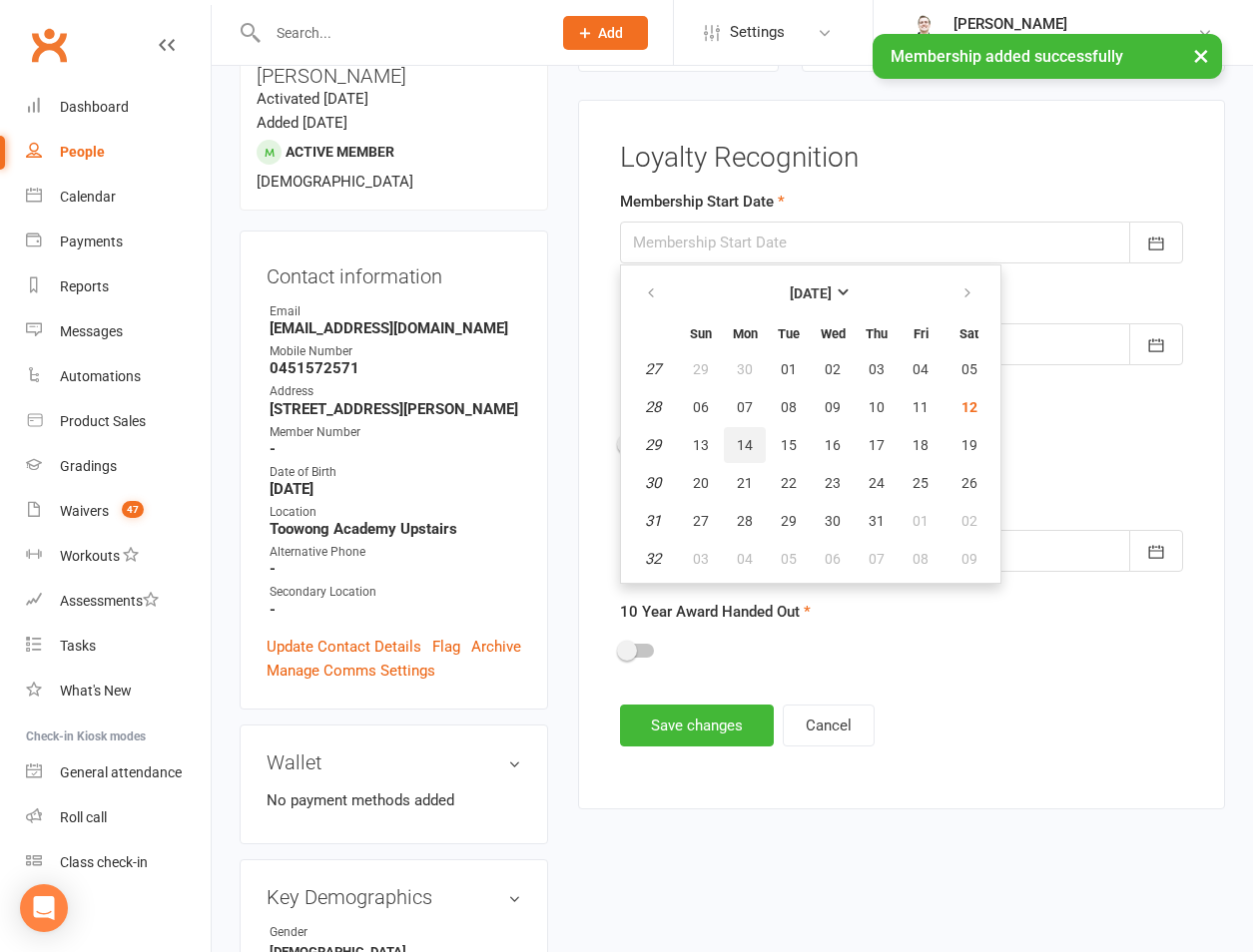 click on "14" at bounding box center [745, 445] 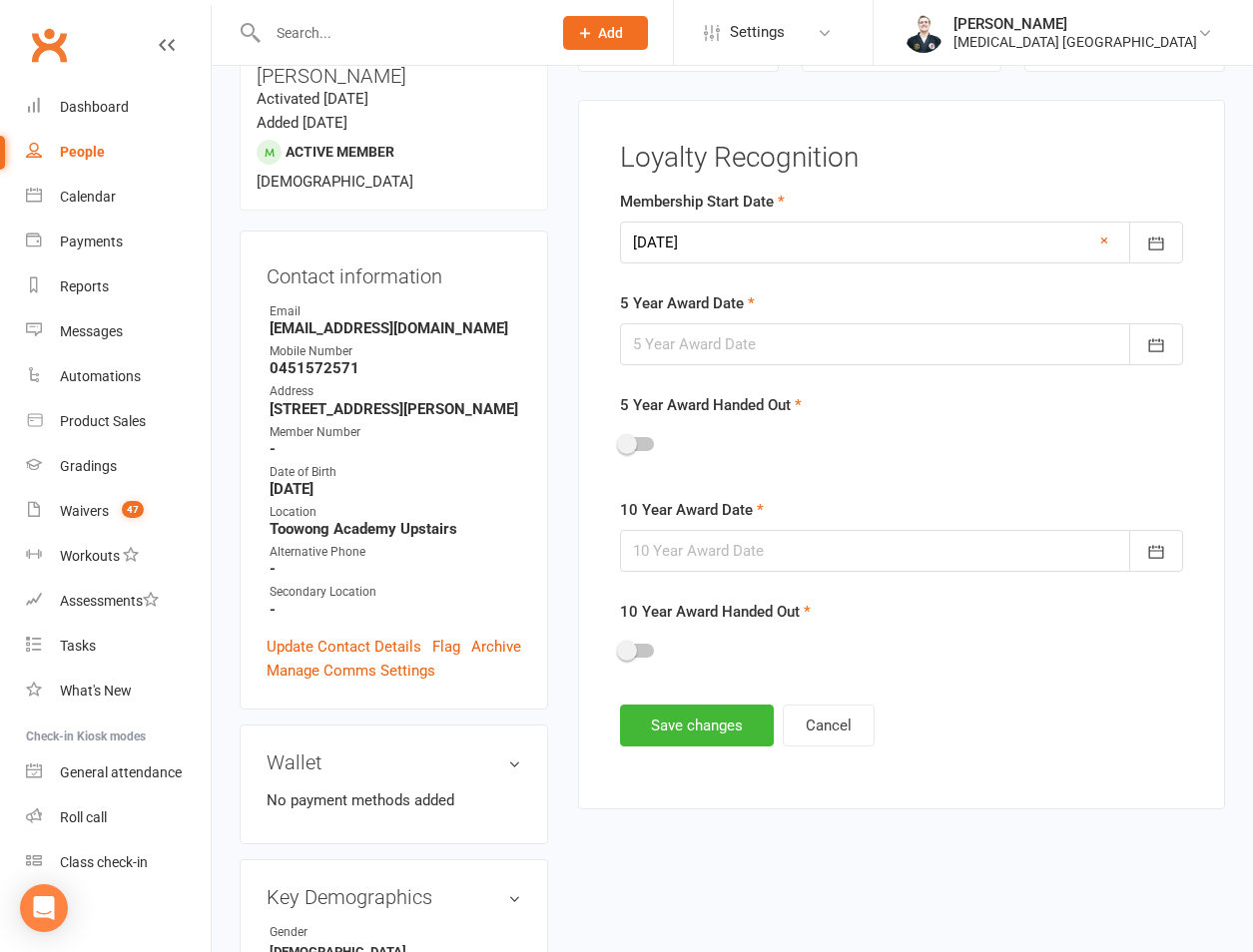 drag, startPoint x: 751, startPoint y: 380, endPoint x: 757, endPoint y: 371, distance: 10.816654 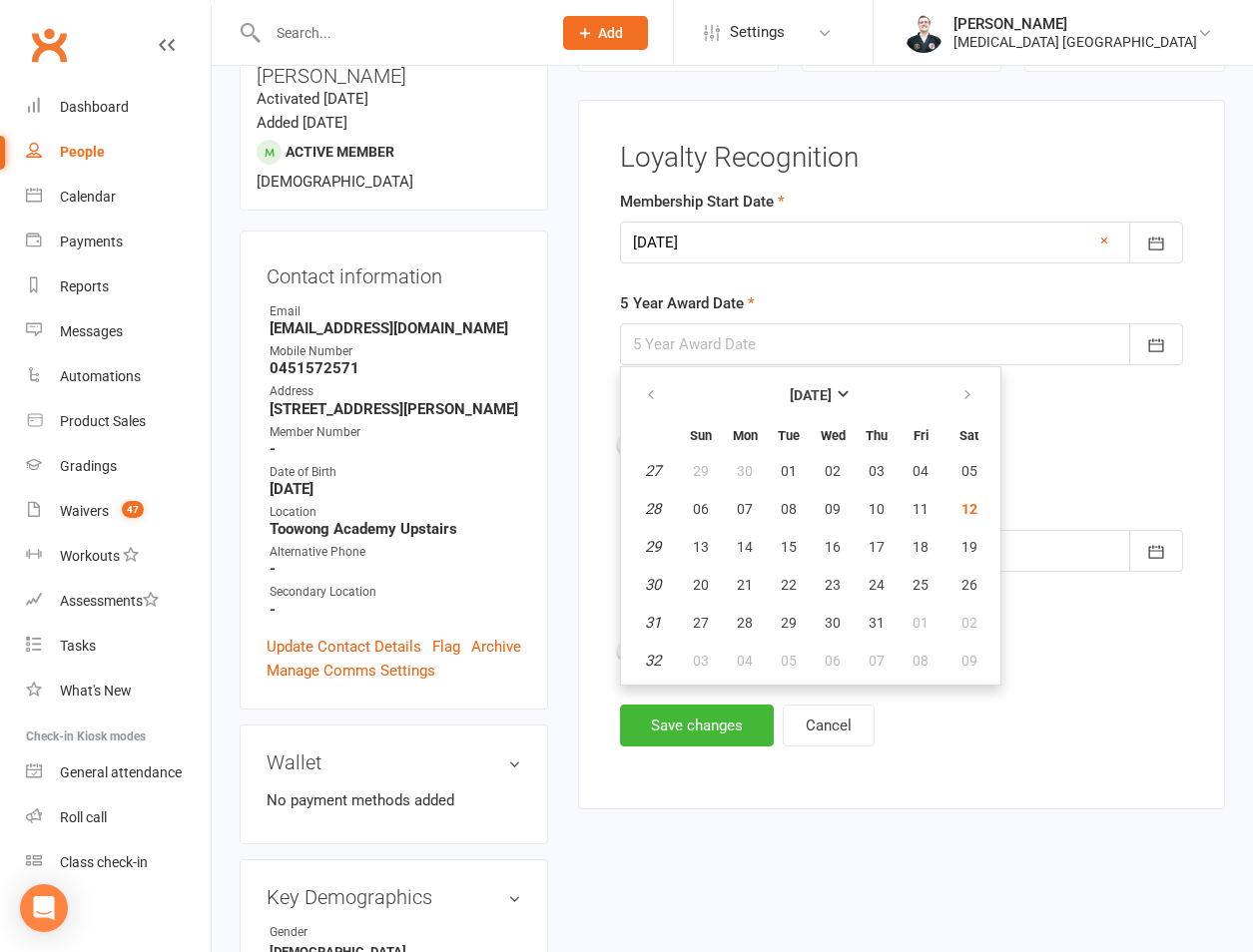 click on "[DATE]" at bounding box center [811, 395] 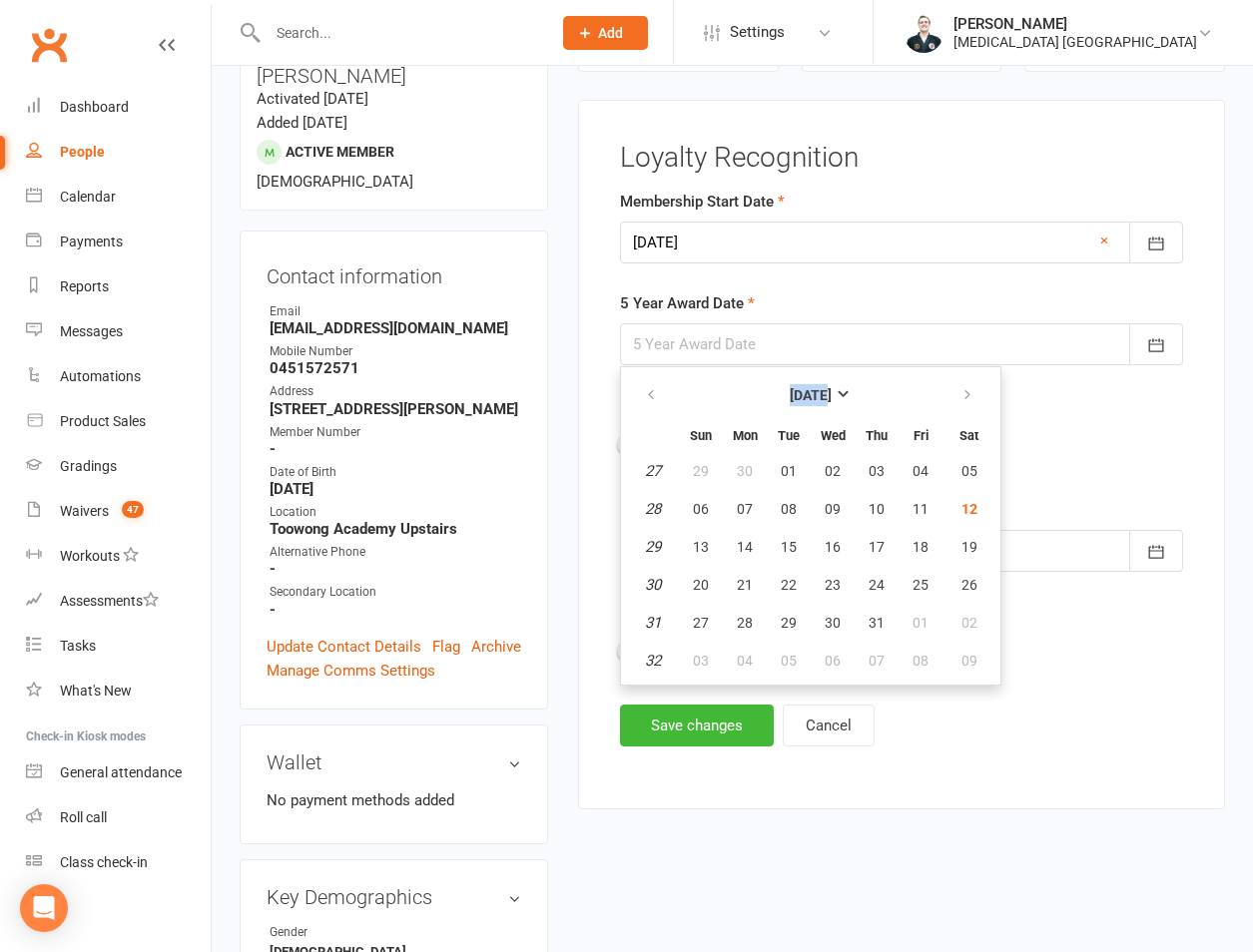 click on "[DATE]" at bounding box center [811, 395] 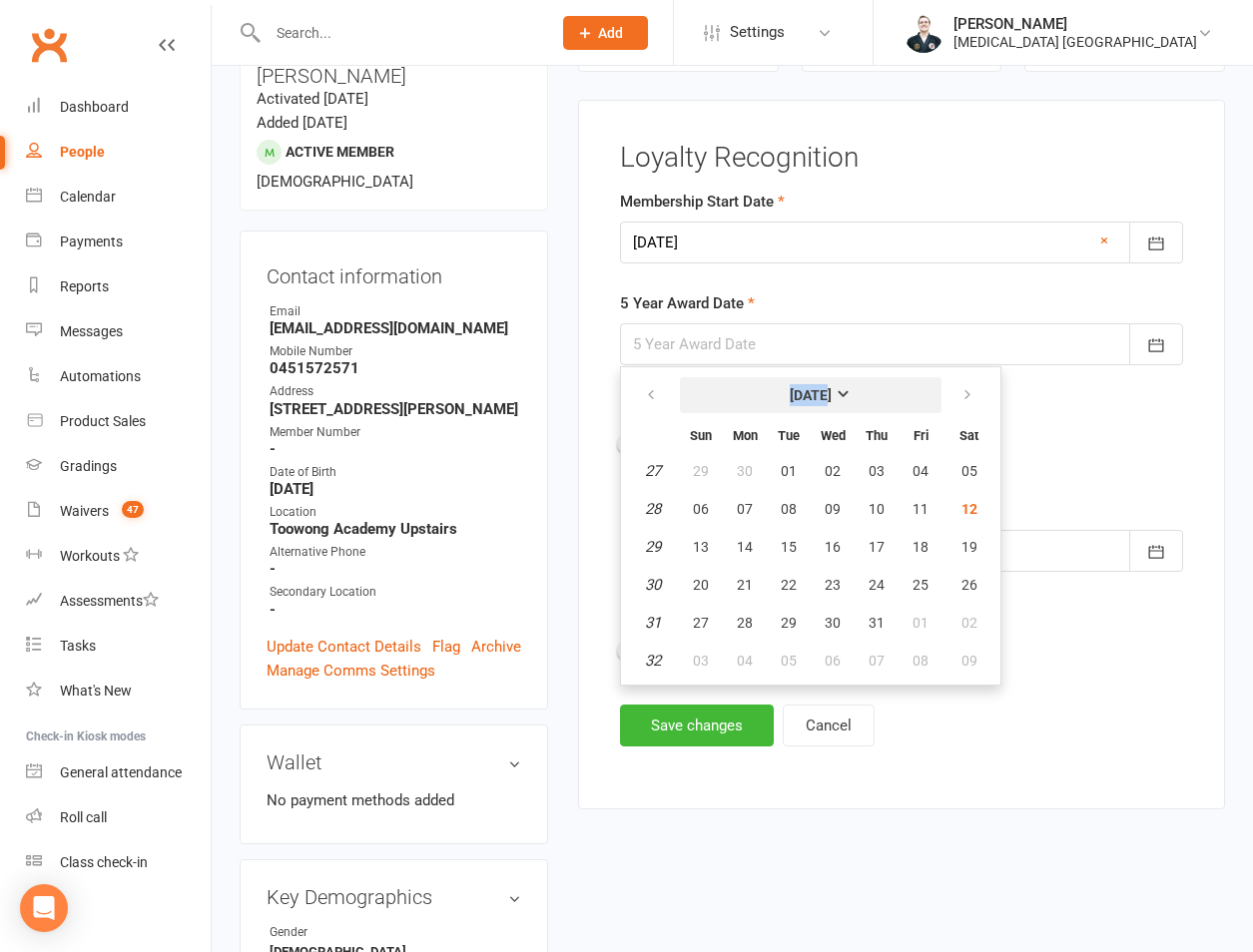 click on "[DATE]" at bounding box center (811, 395) 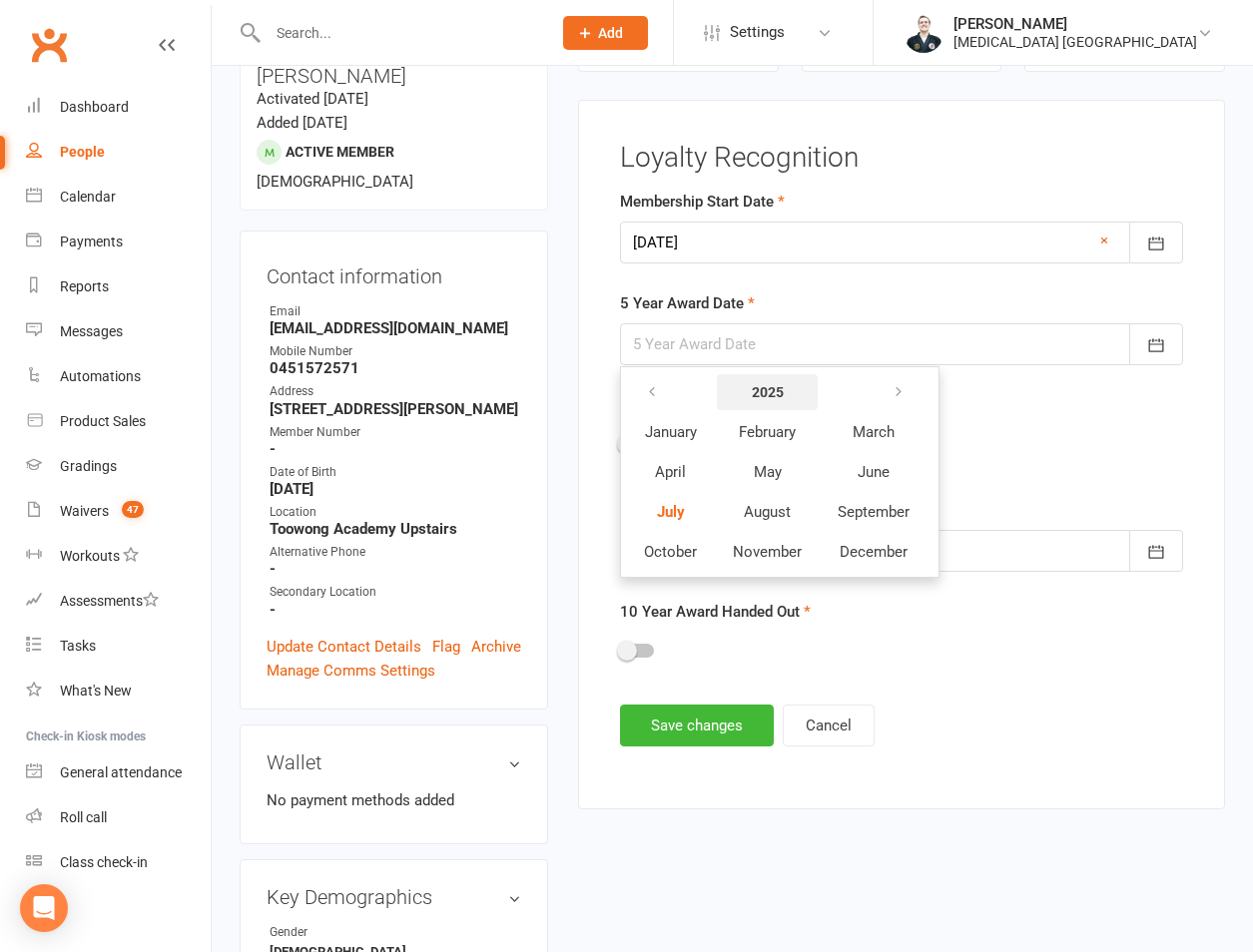 click on "2025" at bounding box center [768, 392] 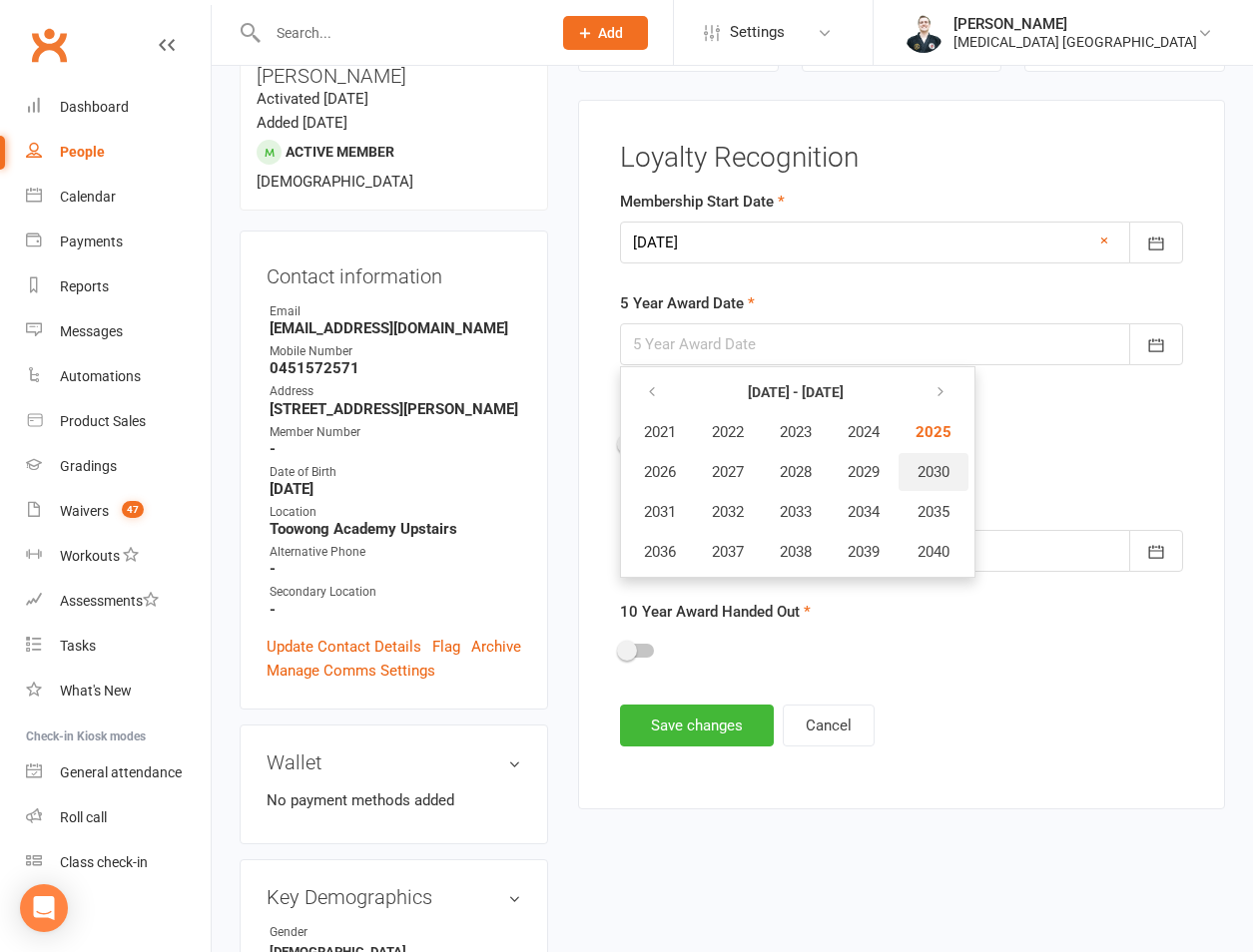 click on "2030" at bounding box center [934, 472] 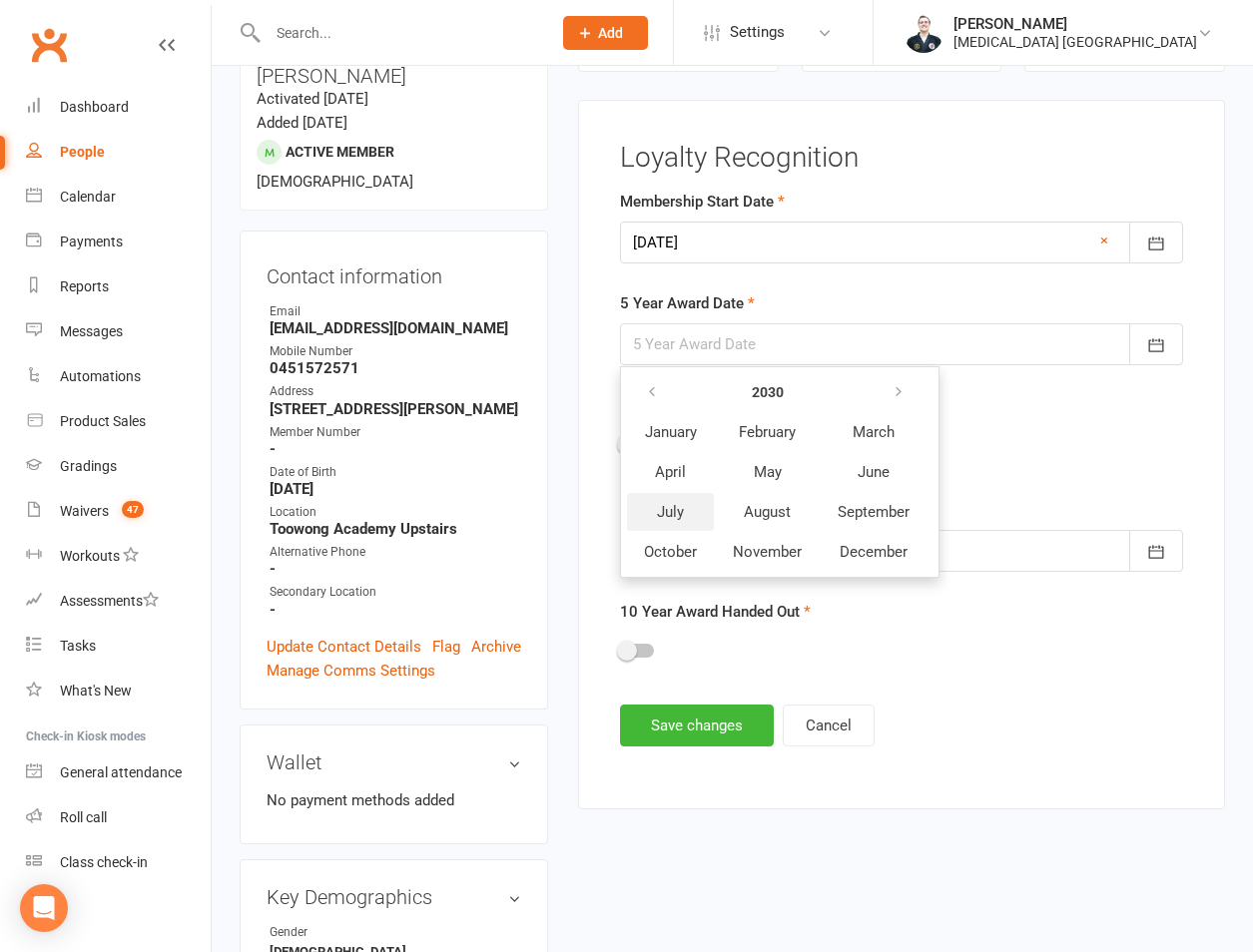 click on "July" at bounding box center (670, 512) 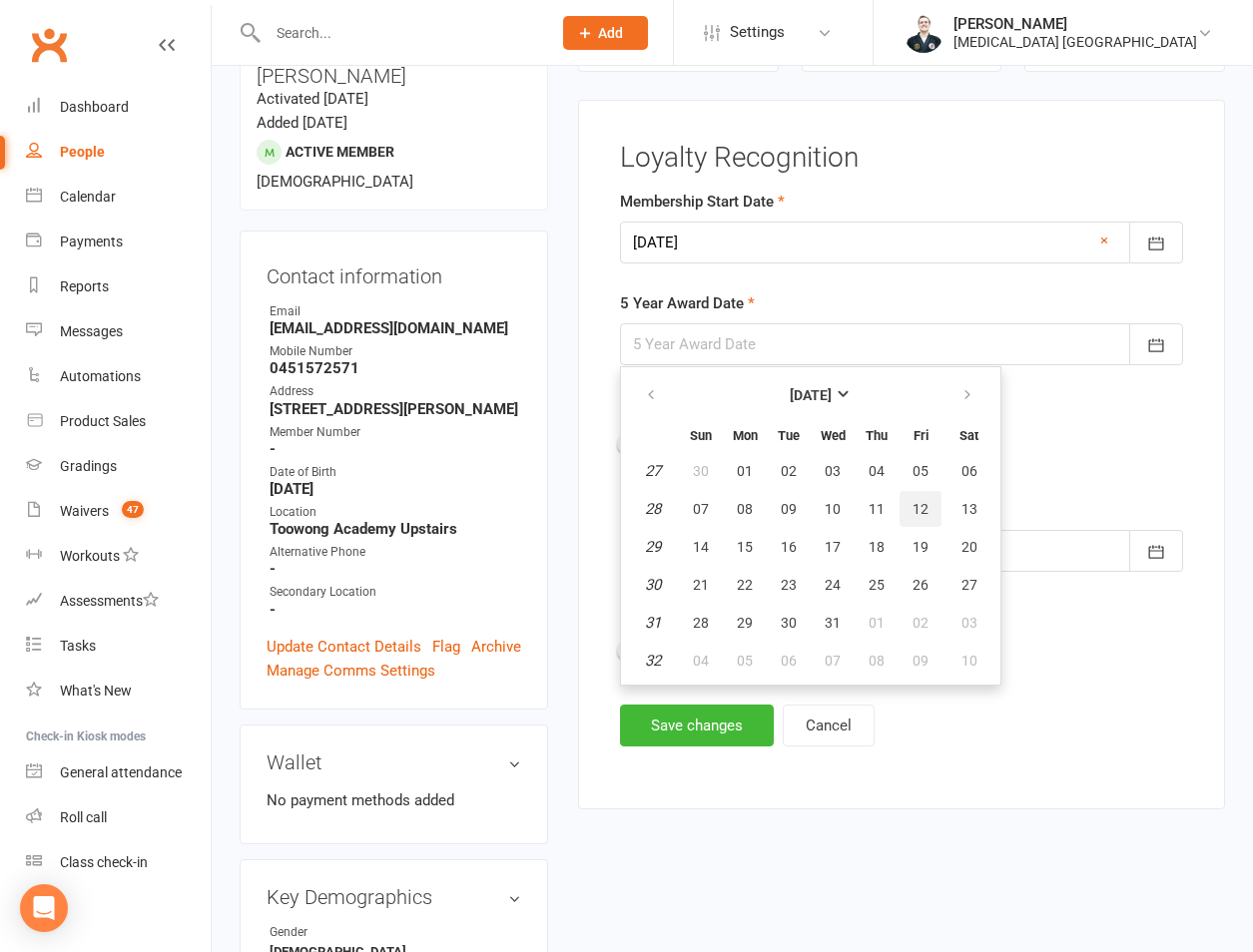 click on "12" at bounding box center (921, 509) 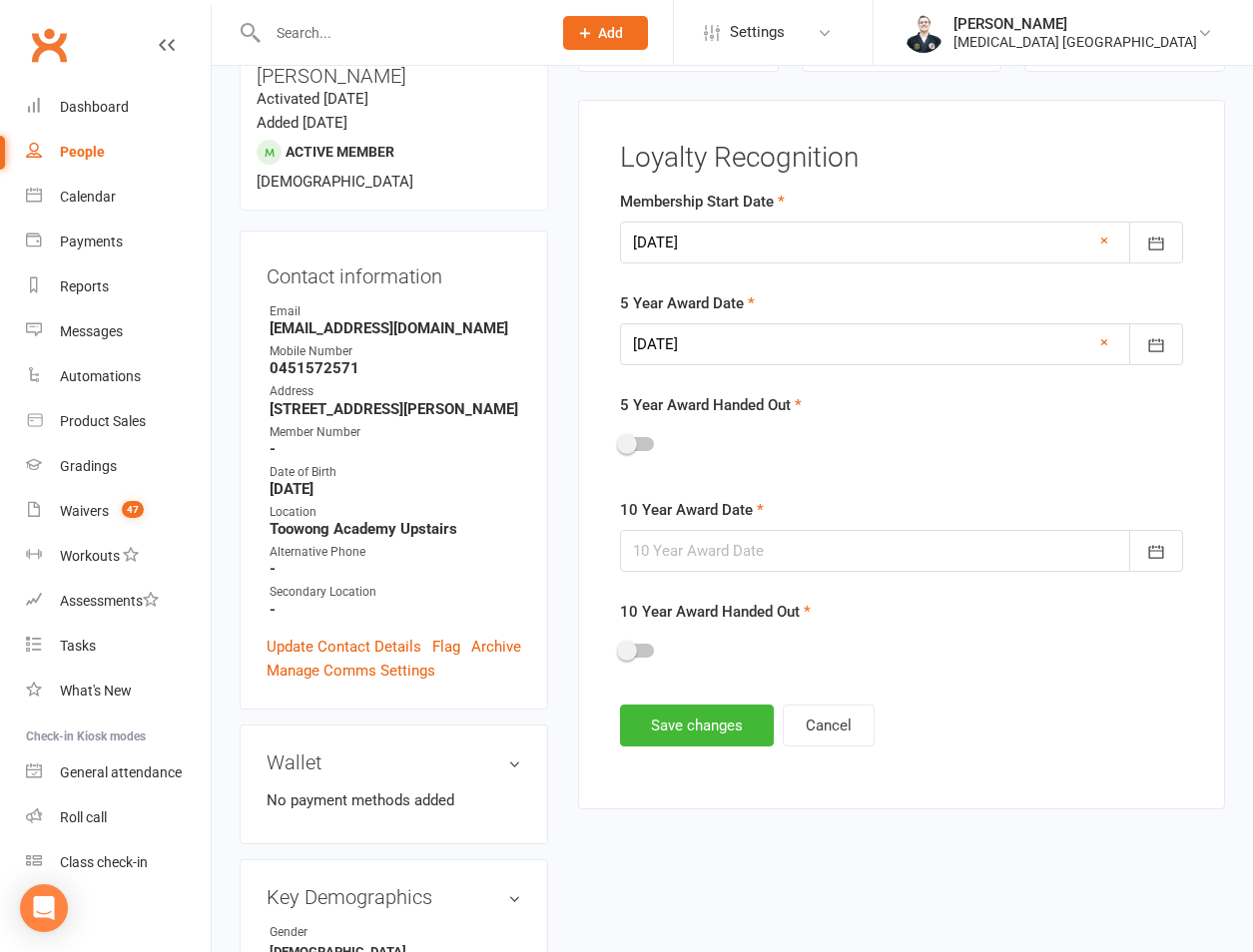 click at bounding box center (902, 551) 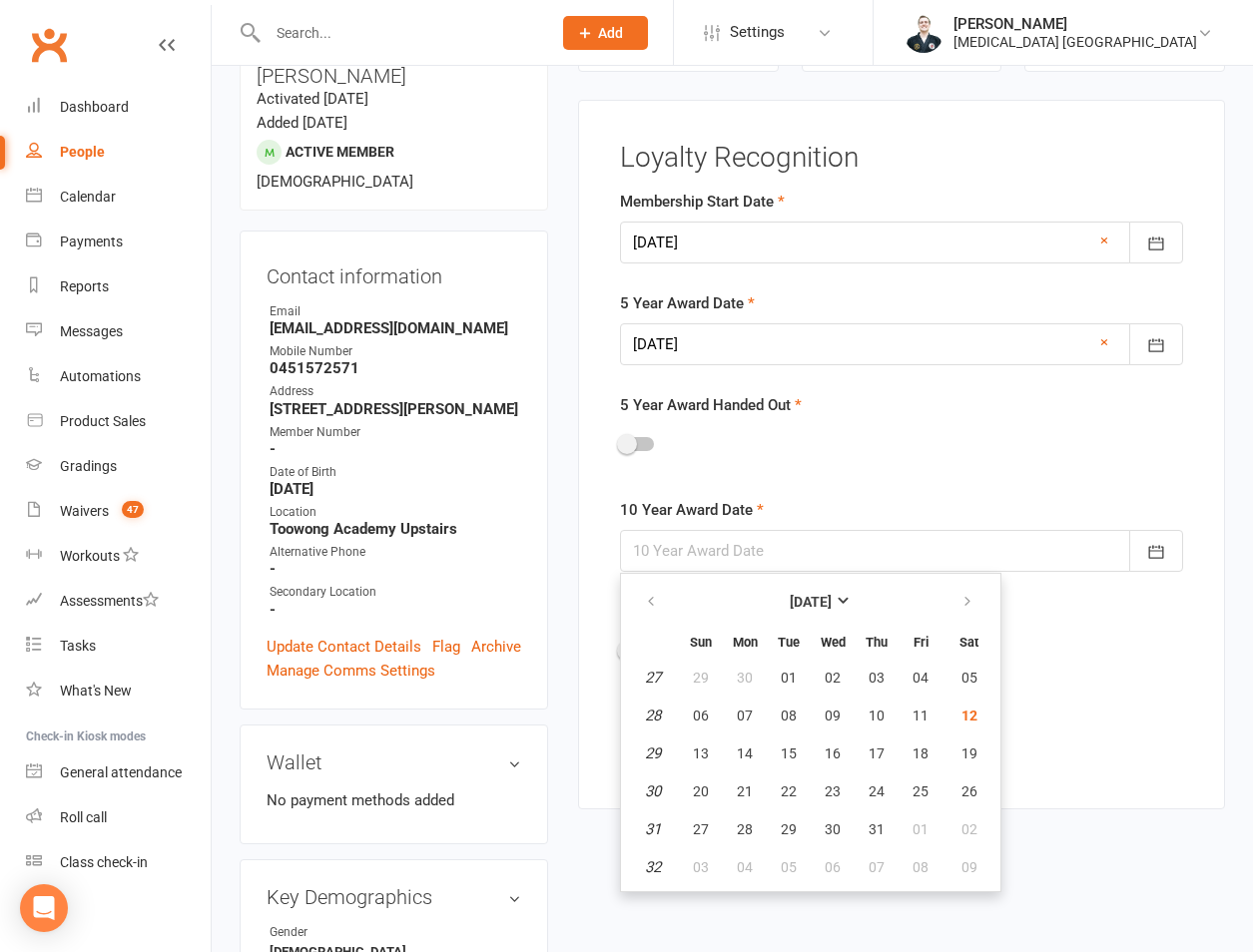 click at bounding box center (902, 551) 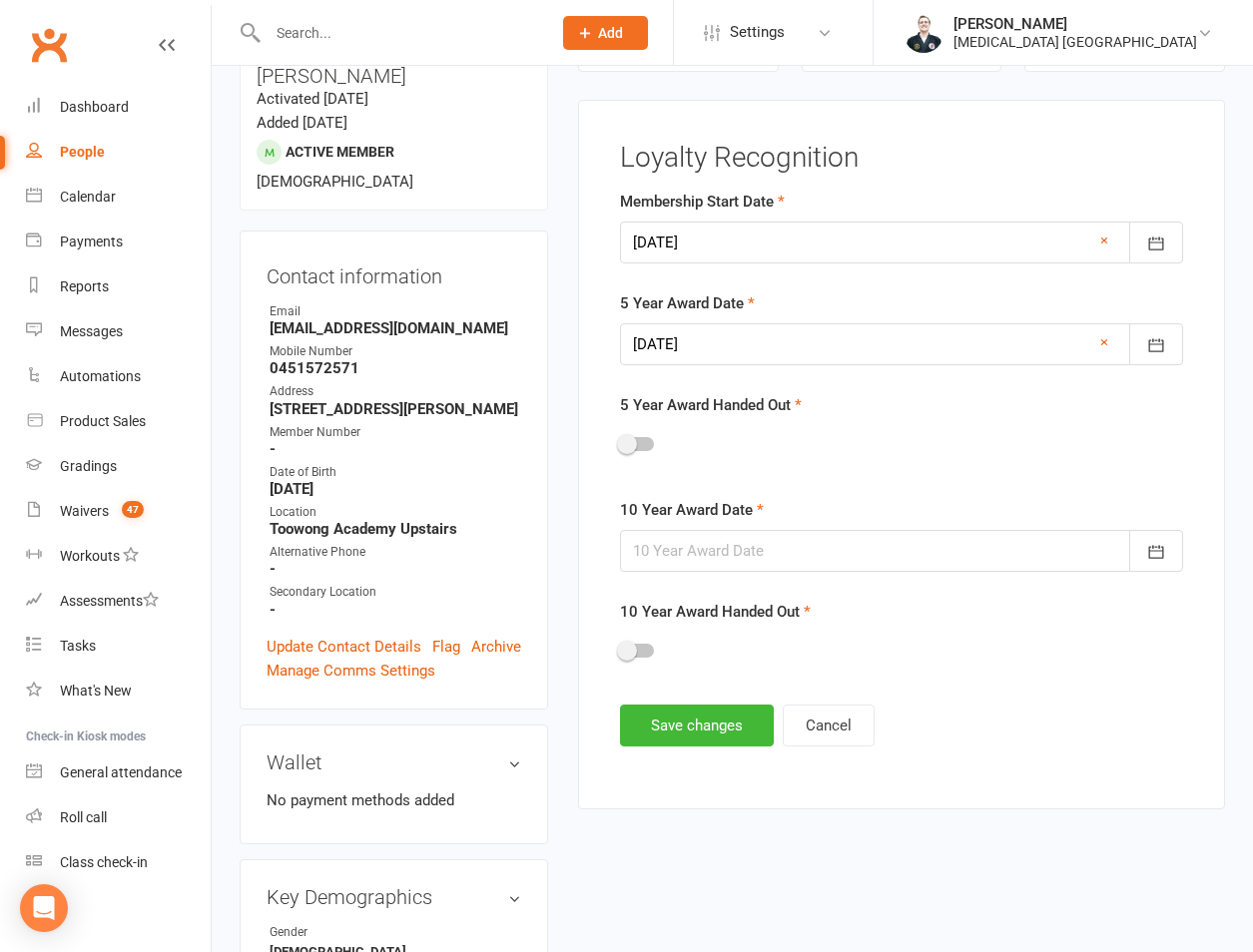 click on "Membership Start Date  14 Jul 2025
July 2025
Sun Mon Tue Wed Thu Fri Sat
27
29
30
01
02
03
04
05
28
06
07
08
09
10
11
12
29
13
14
15
16
17
18
19
30
20
21
22
23
24
25
26
31
27
28
29
30
31
01
02
32" at bounding box center [902, 433] 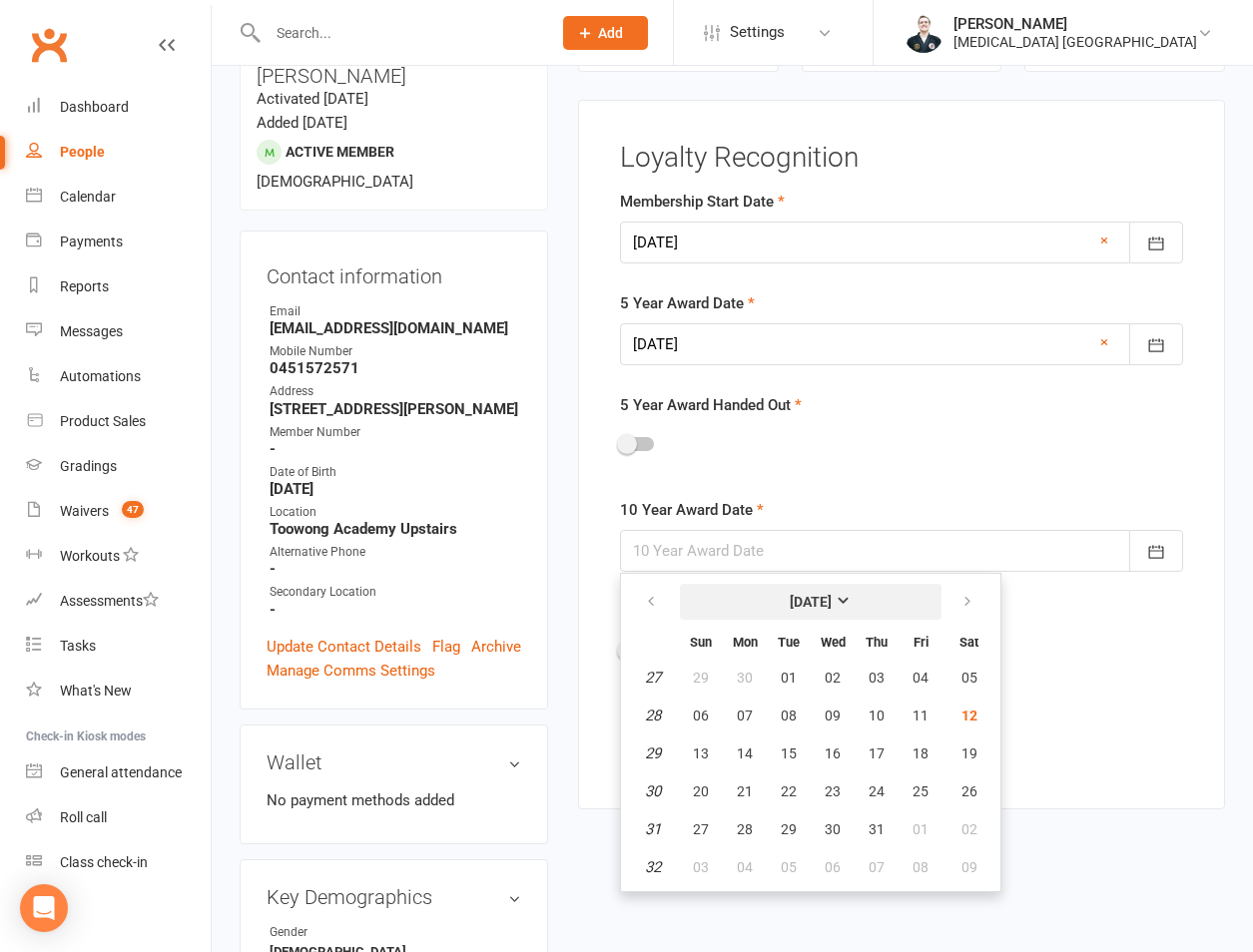 click on "[DATE]" at bounding box center (811, 602) 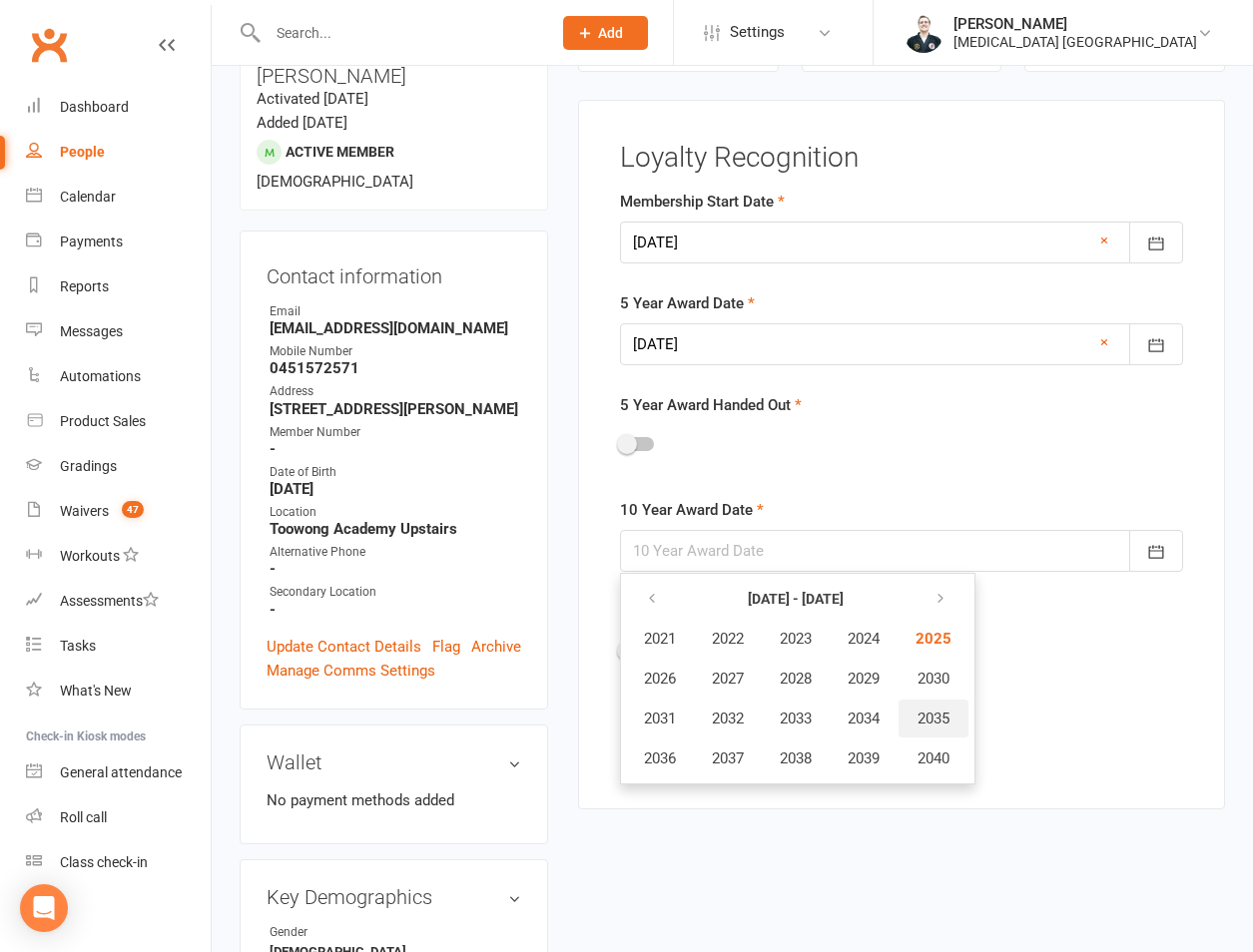 click on "2035" at bounding box center (934, 718) 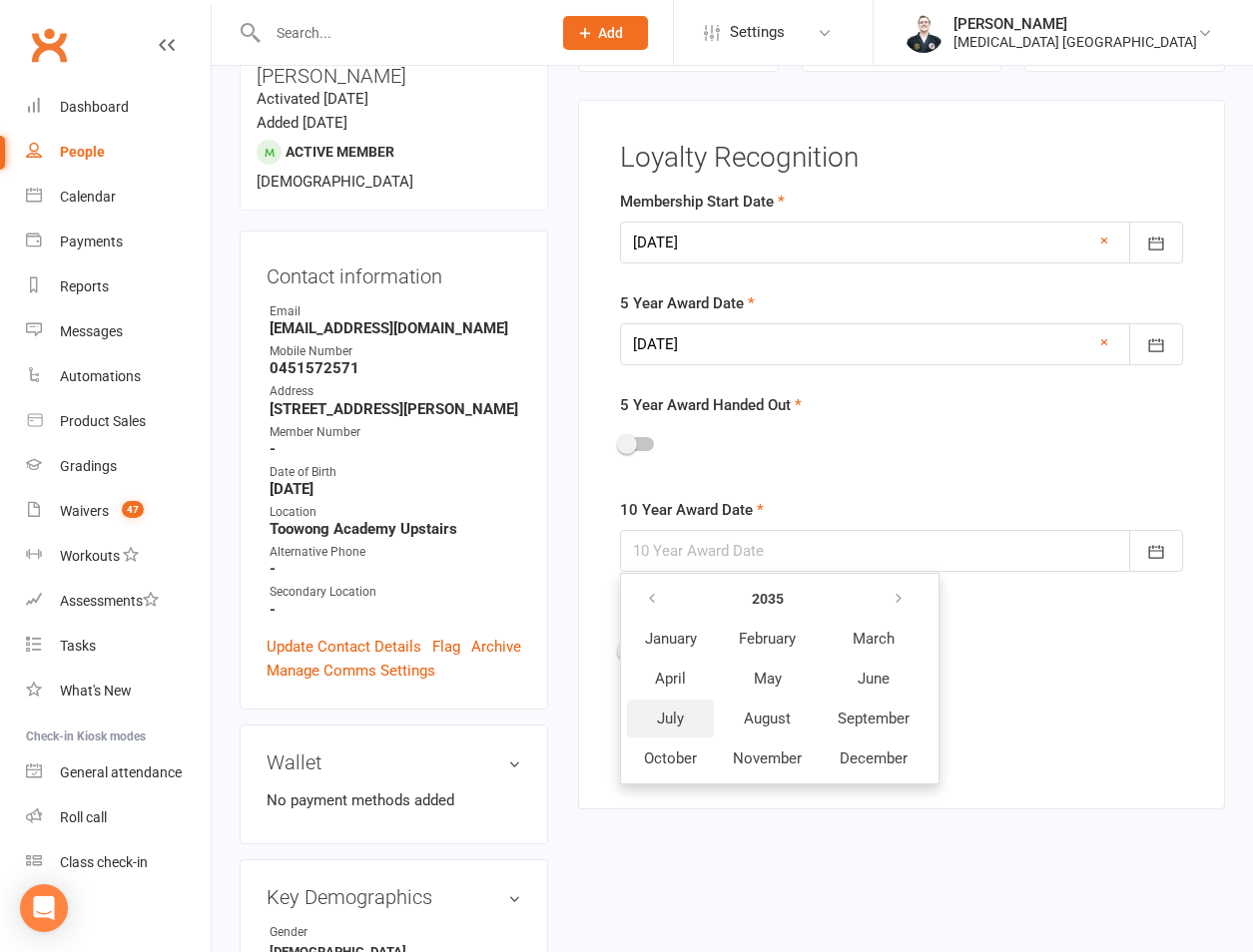 click on "July" at bounding box center (670, 718) 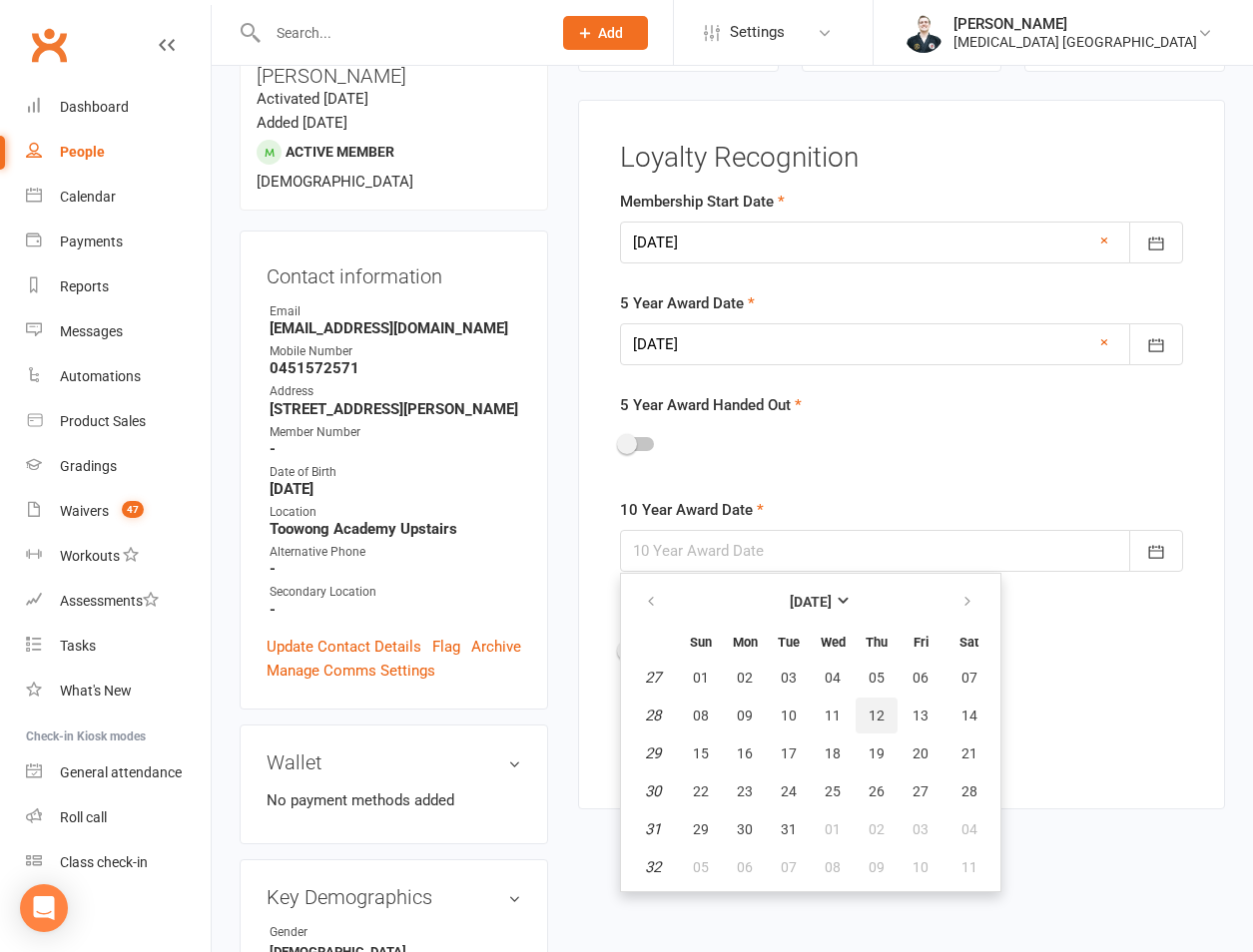 click on "12" at bounding box center (877, 715) 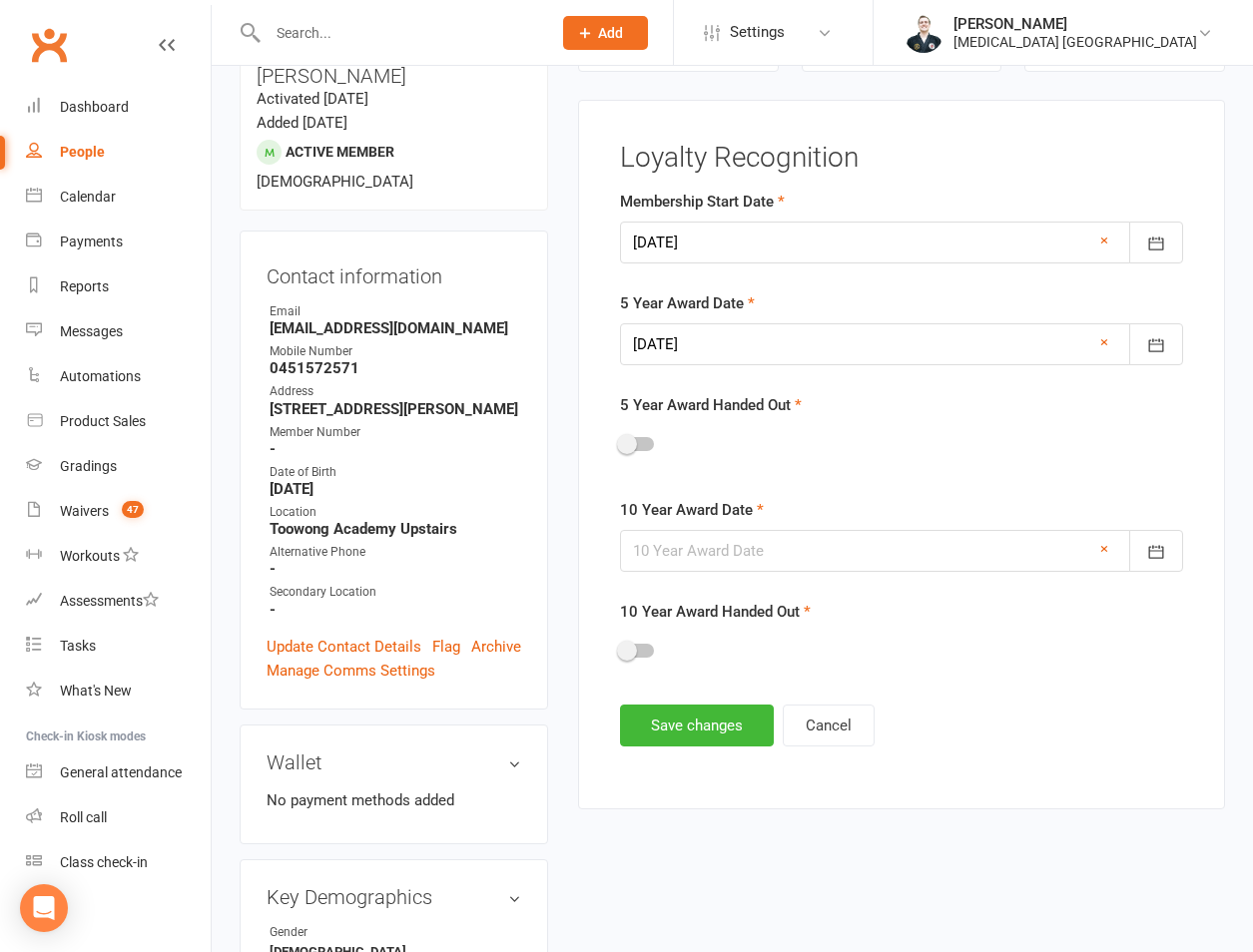 type on "12 Jul 2035" 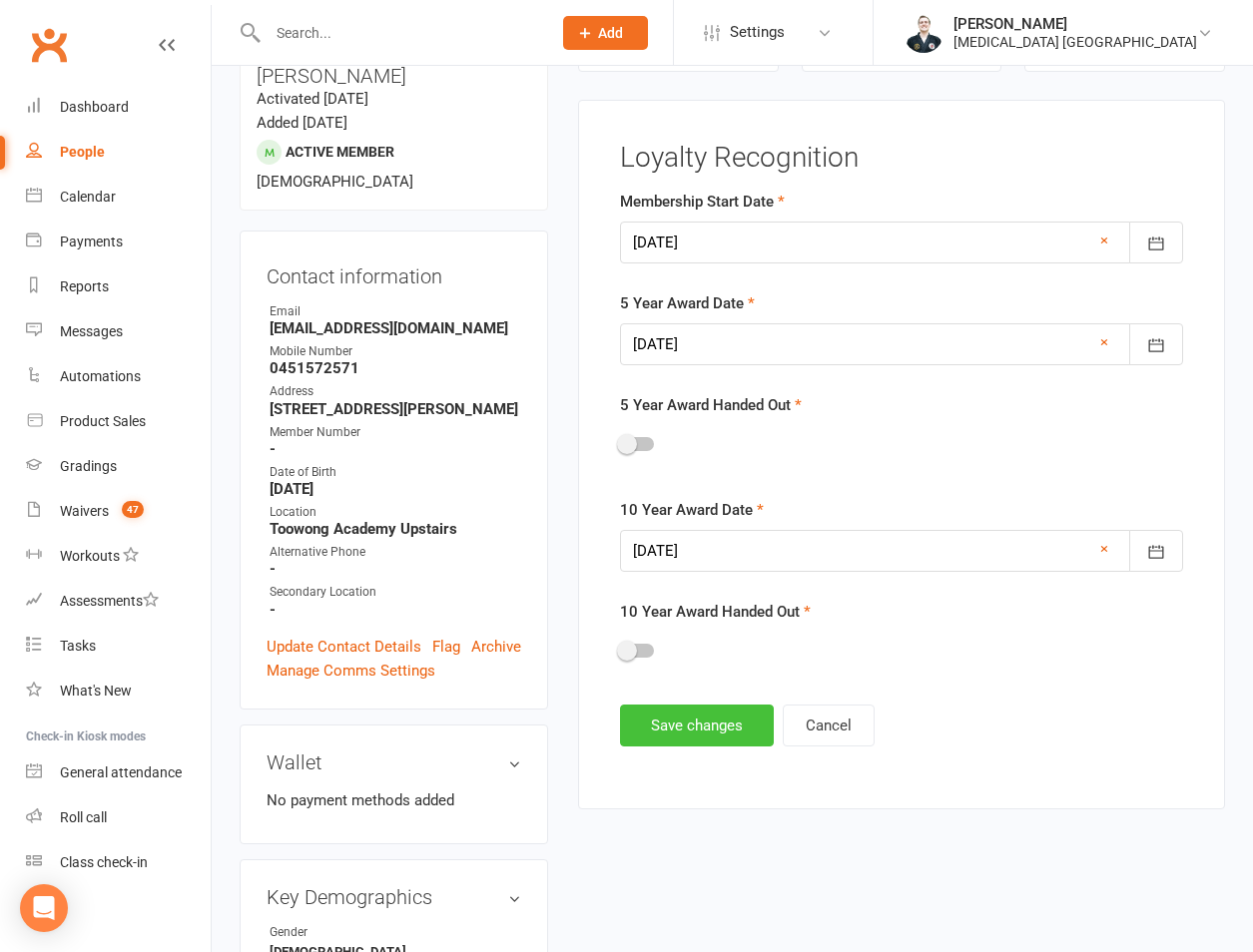 click on "Save changes" at bounding box center [697, 725] 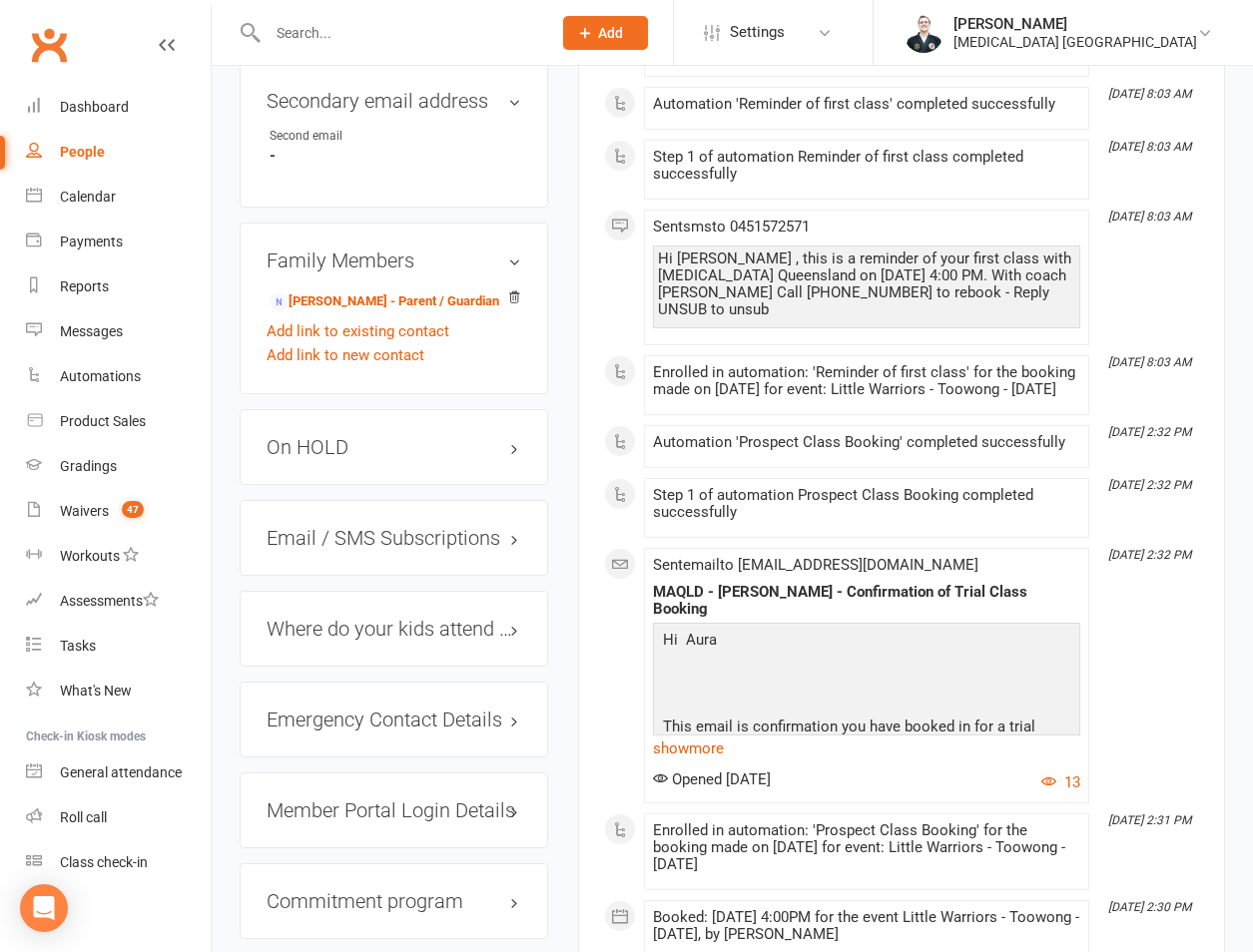 scroll, scrollTop: 1568, scrollLeft: 0, axis: vertical 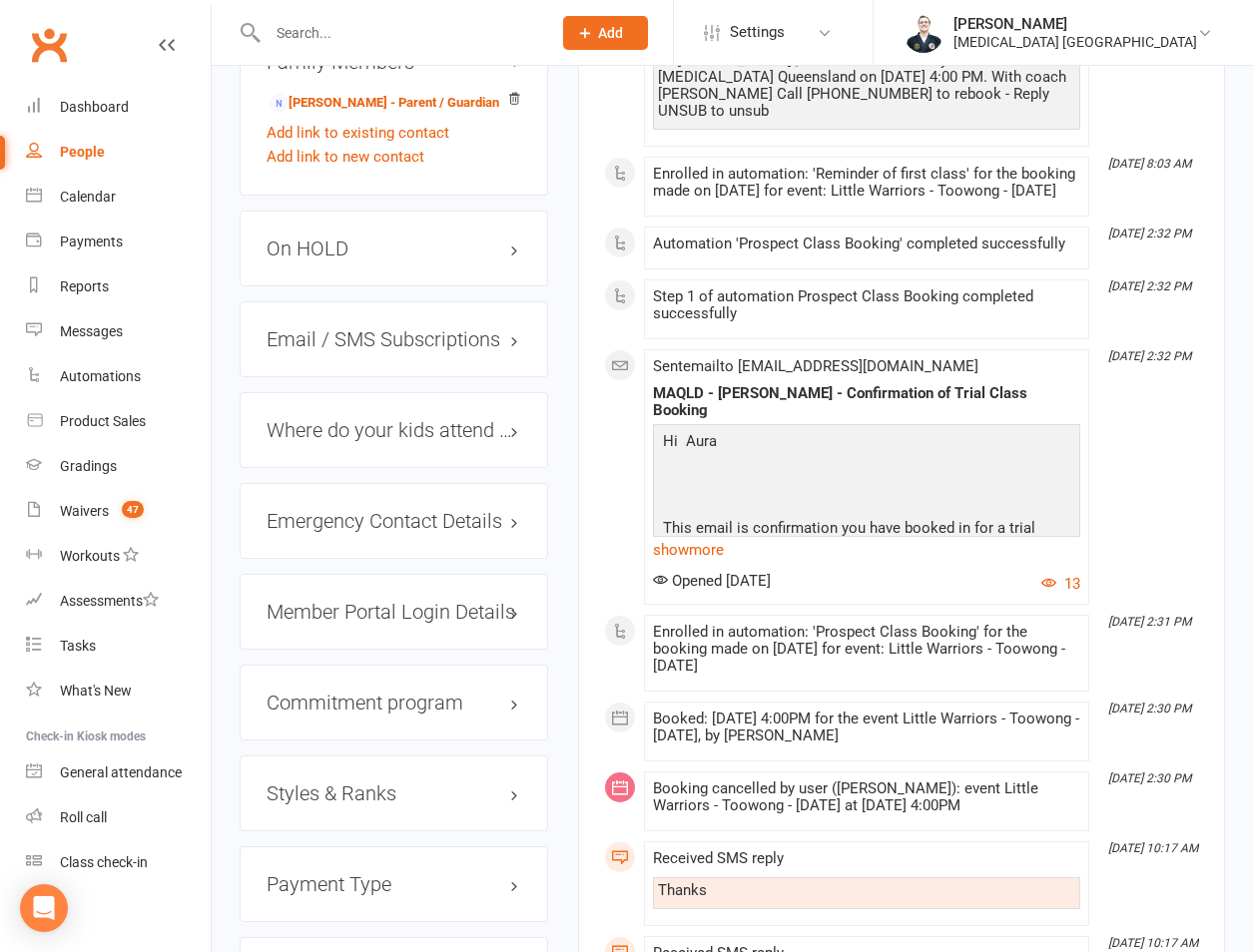 click on "Member Portal Login Details" at bounding box center [393, 612] 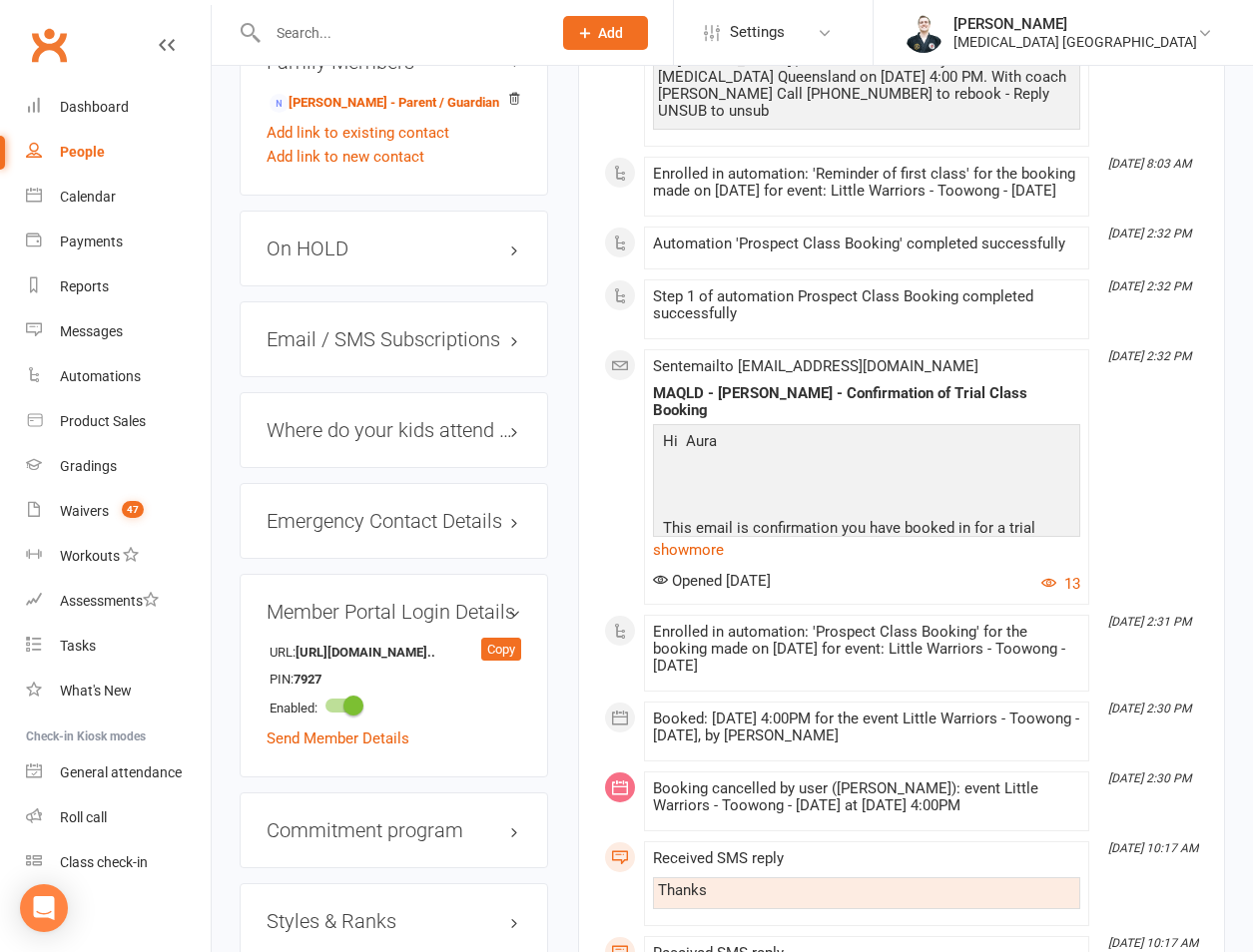 click on "URL:  https://app.clubworx.com/... Copy PIN:  7927 Enabled:
Send Member Details" at bounding box center [393, 695] 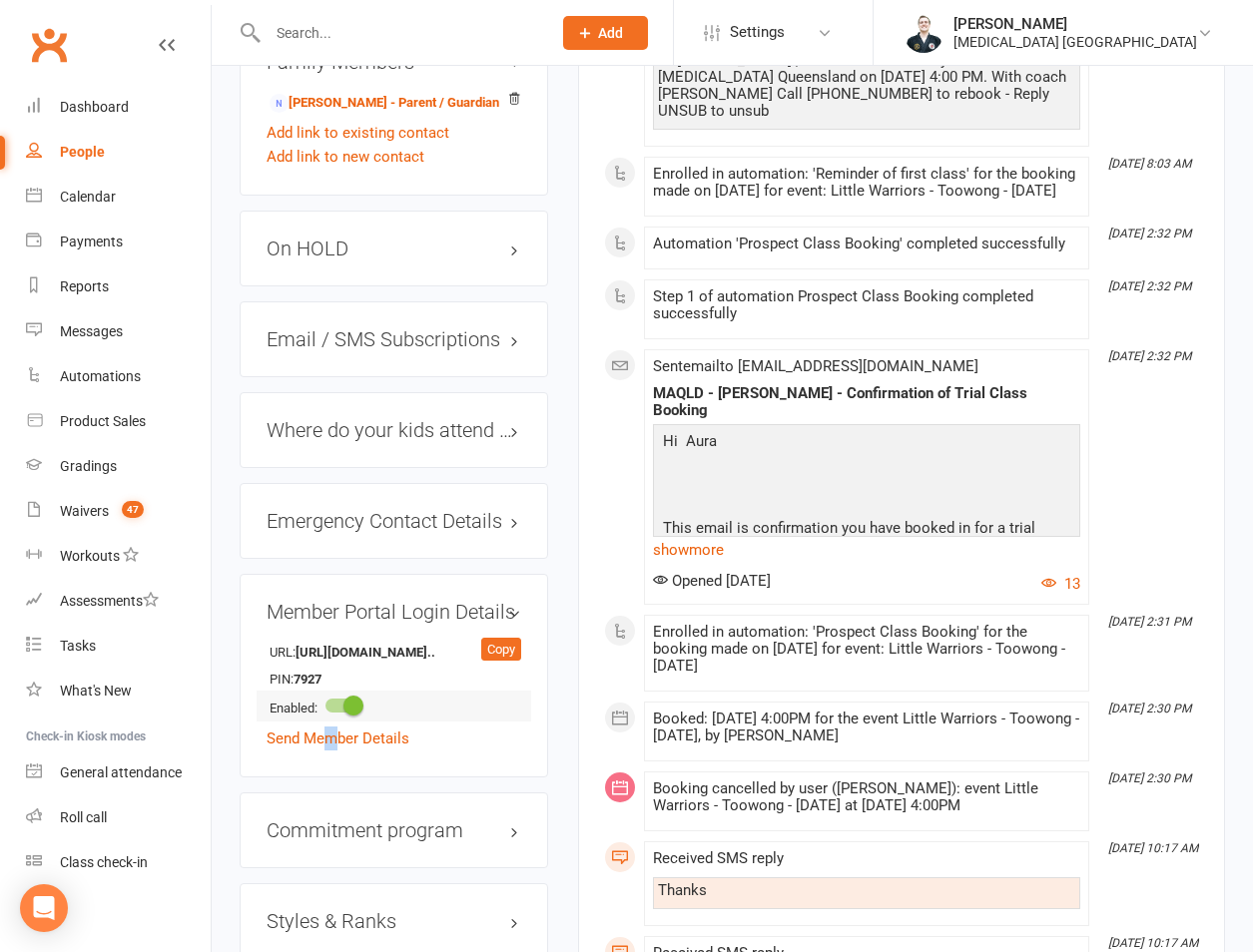 drag, startPoint x: 331, startPoint y: 689, endPoint x: 334, endPoint y: 677, distance: 12.369317 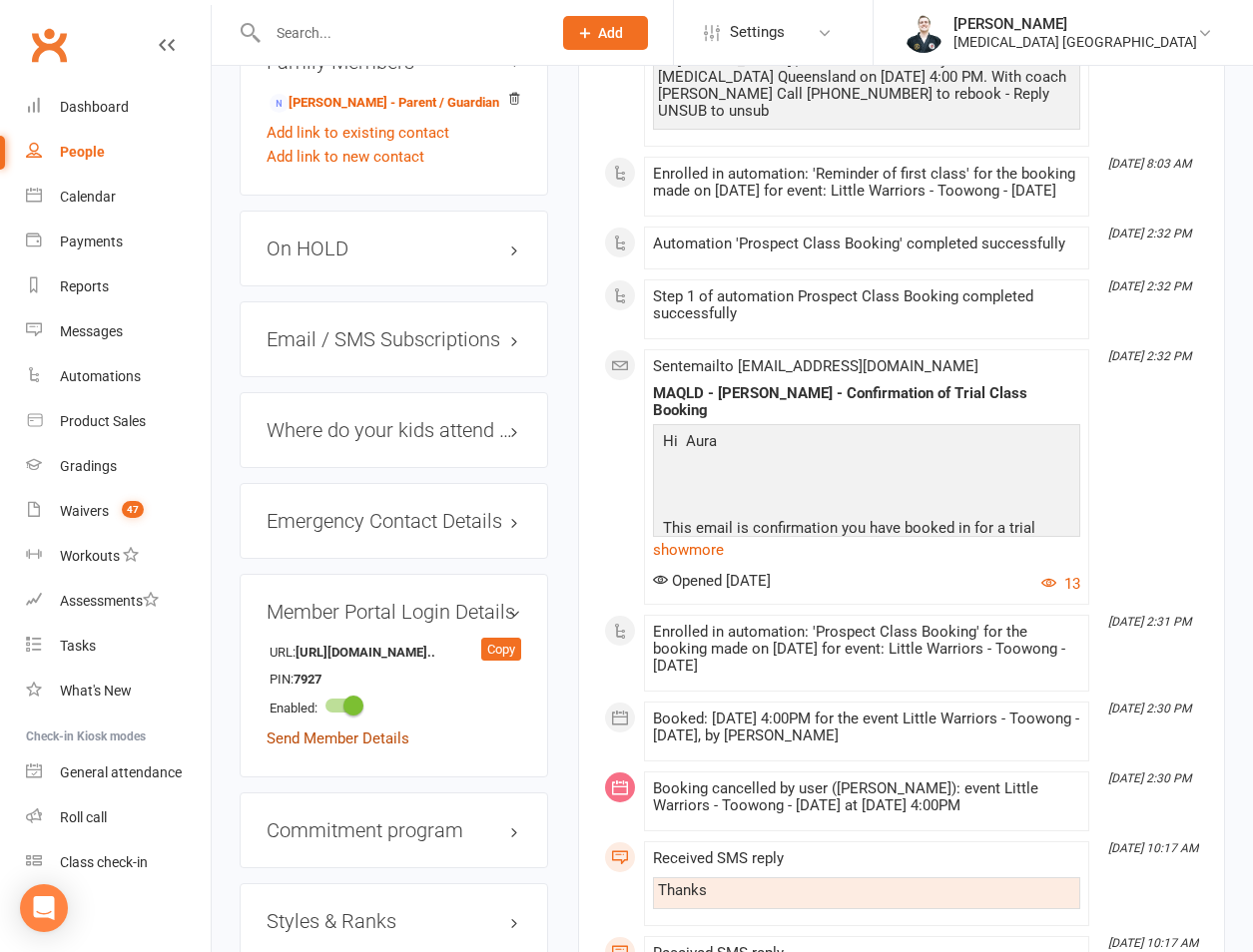 click on "Send Member Details" at bounding box center (337, 738) 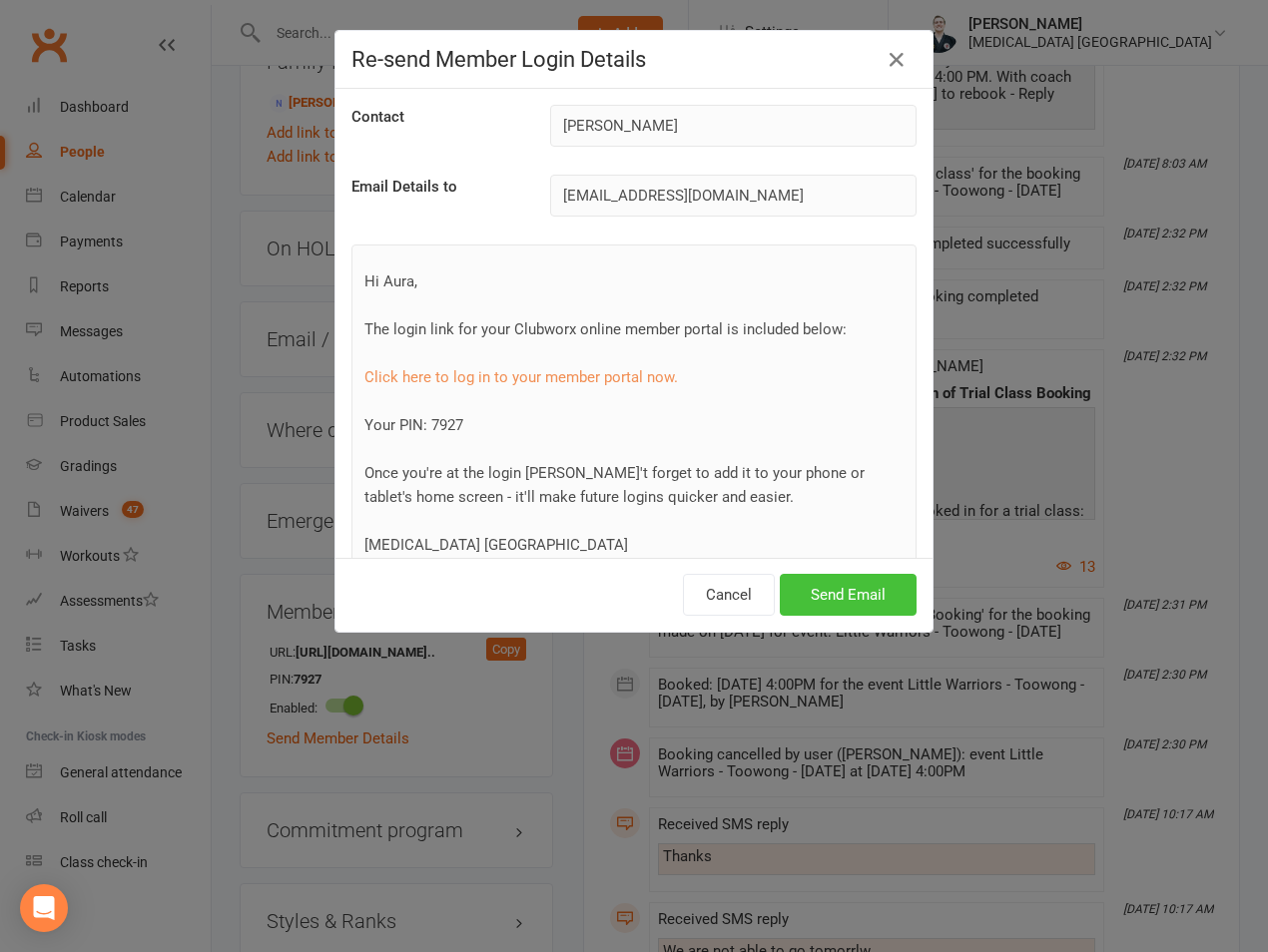 click on "Send Email" at bounding box center [848, 595] 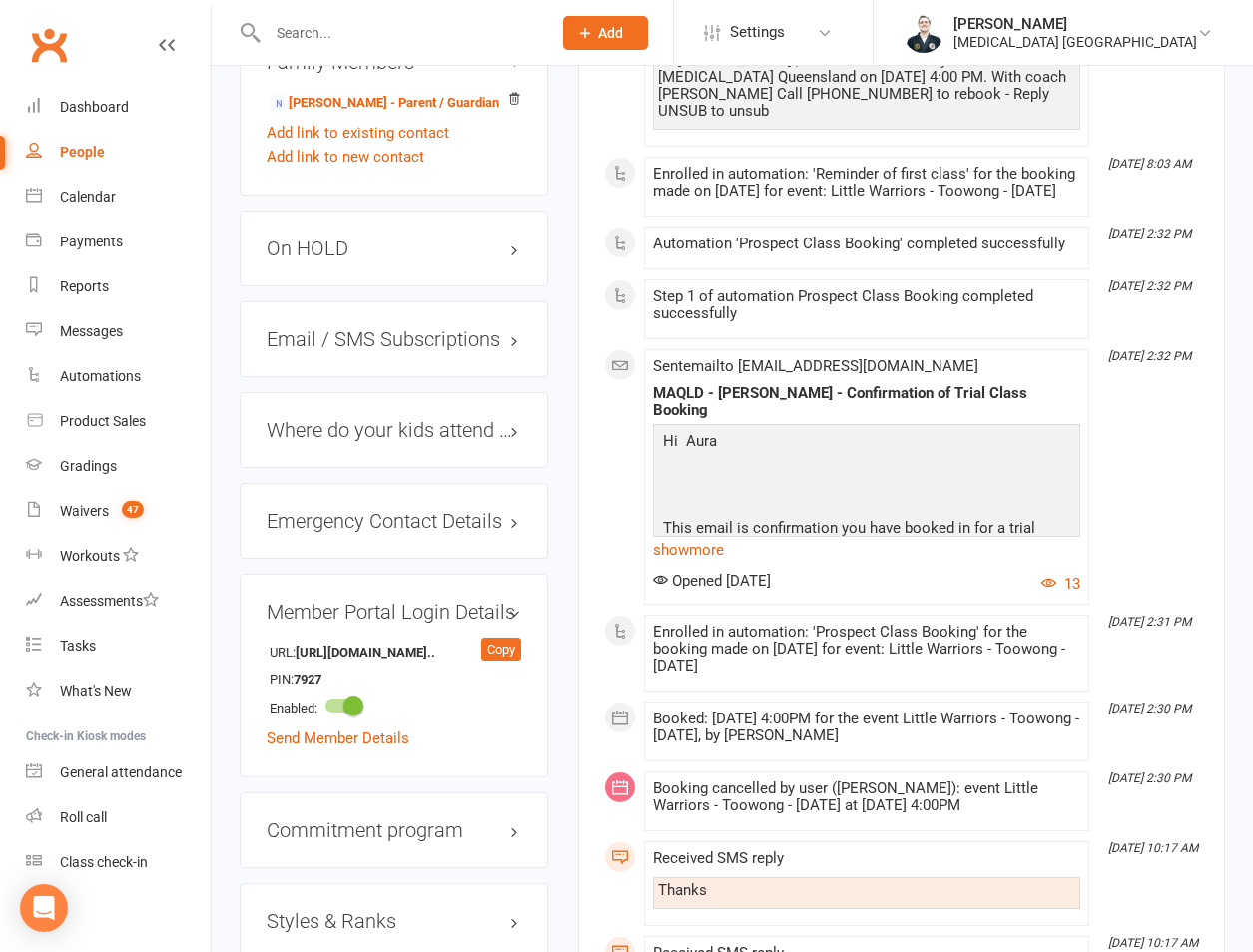 click at bounding box center (399, 33) 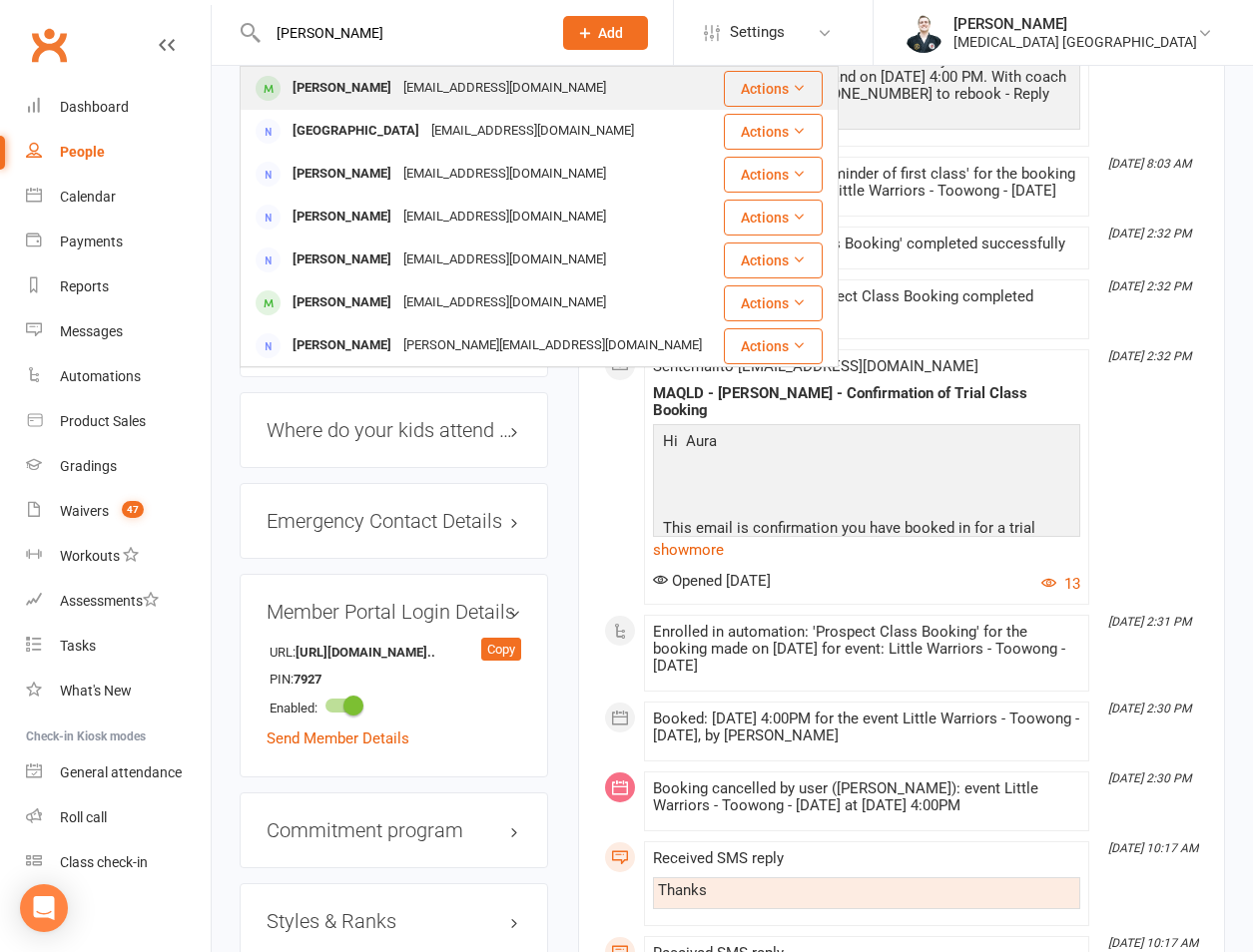 type on "siena howard" 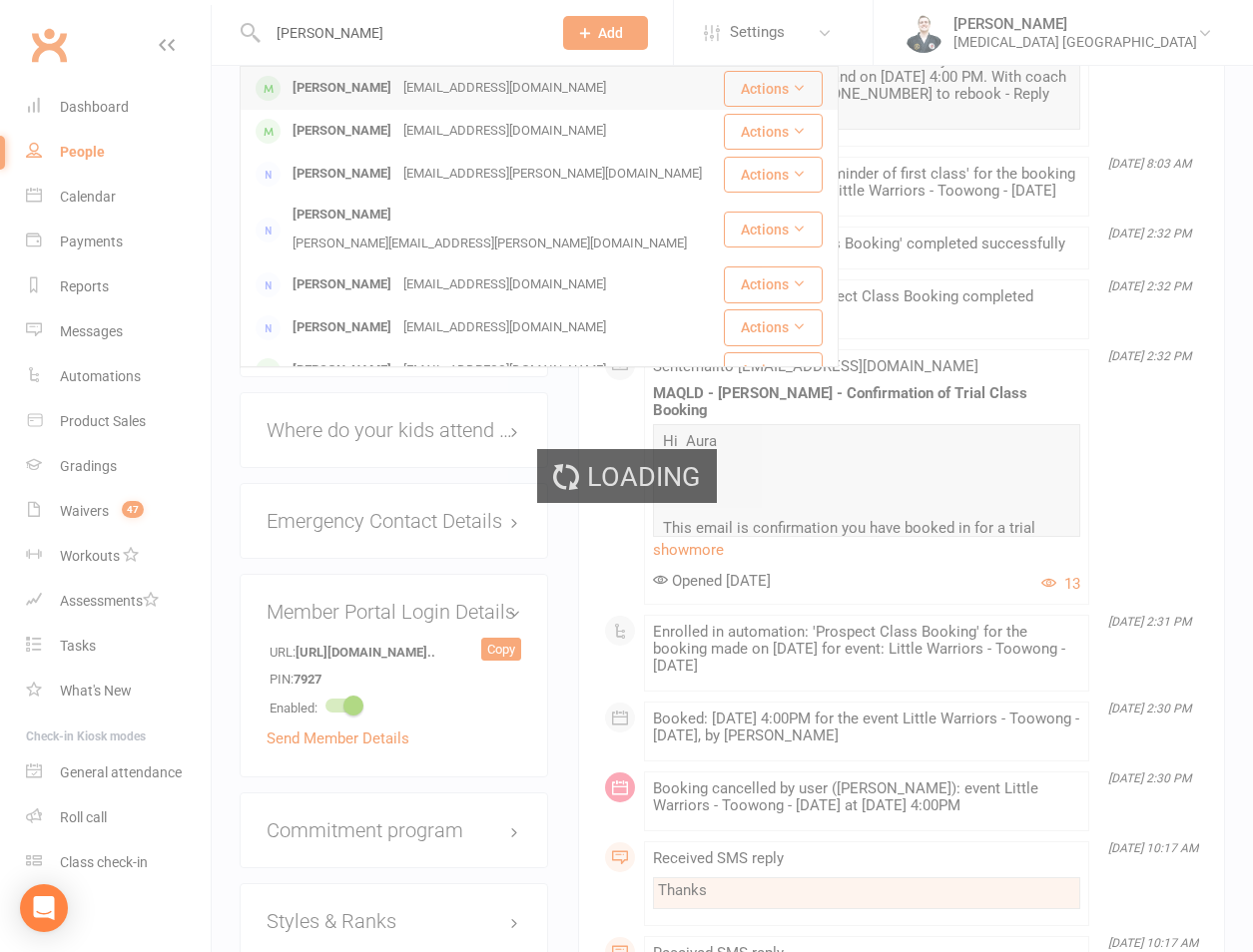 type 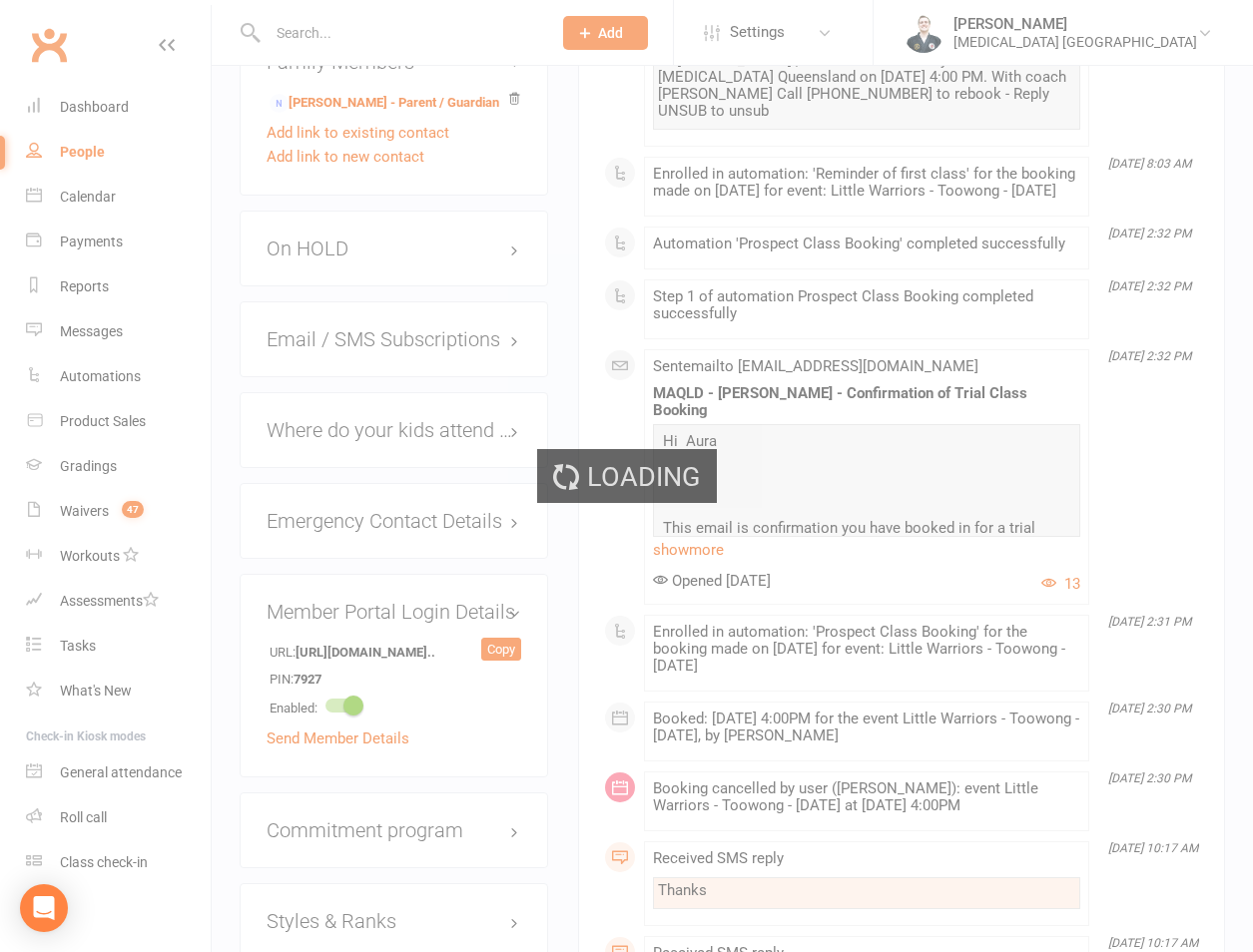 scroll, scrollTop: 0, scrollLeft: 0, axis: both 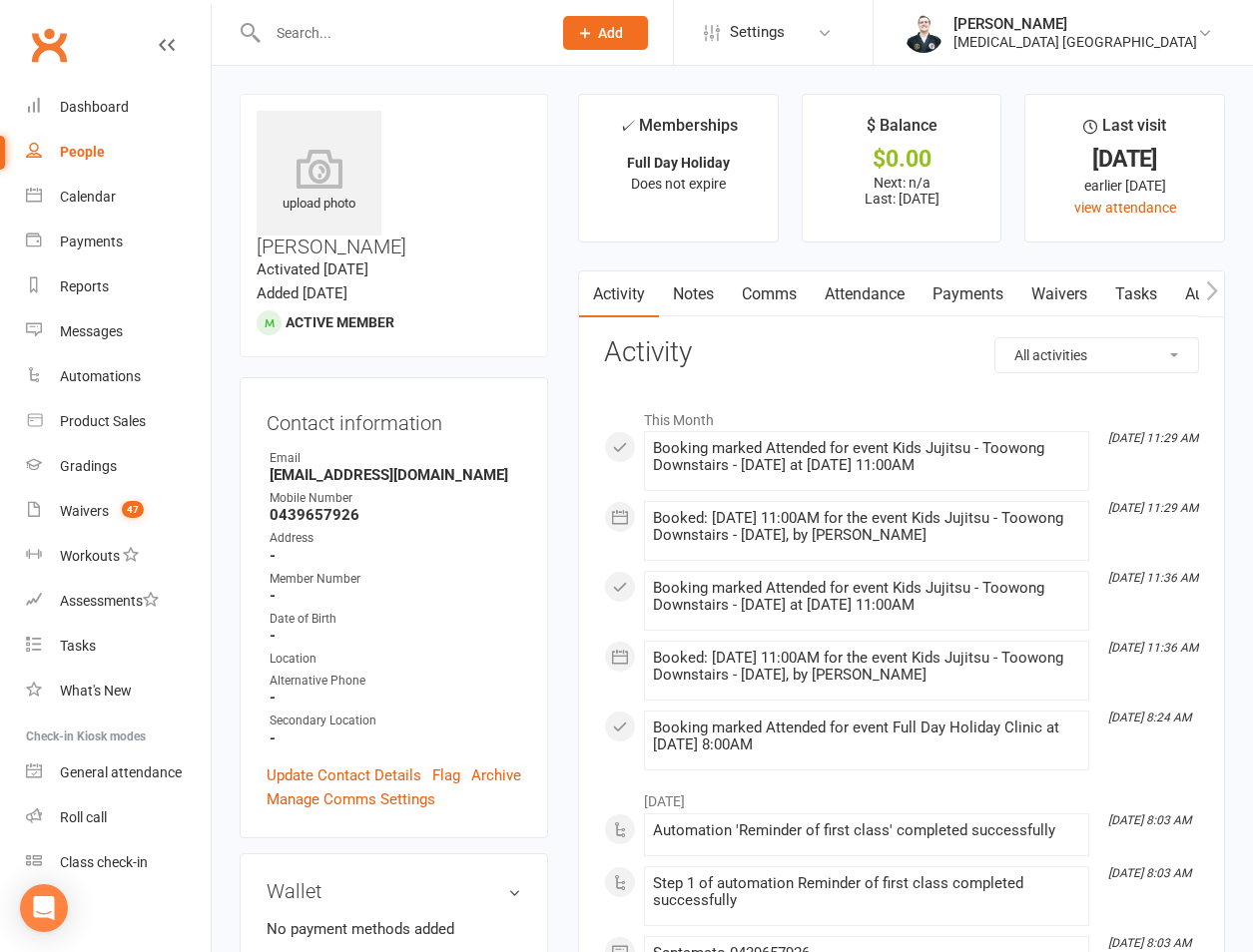 click at bounding box center (388, 32) 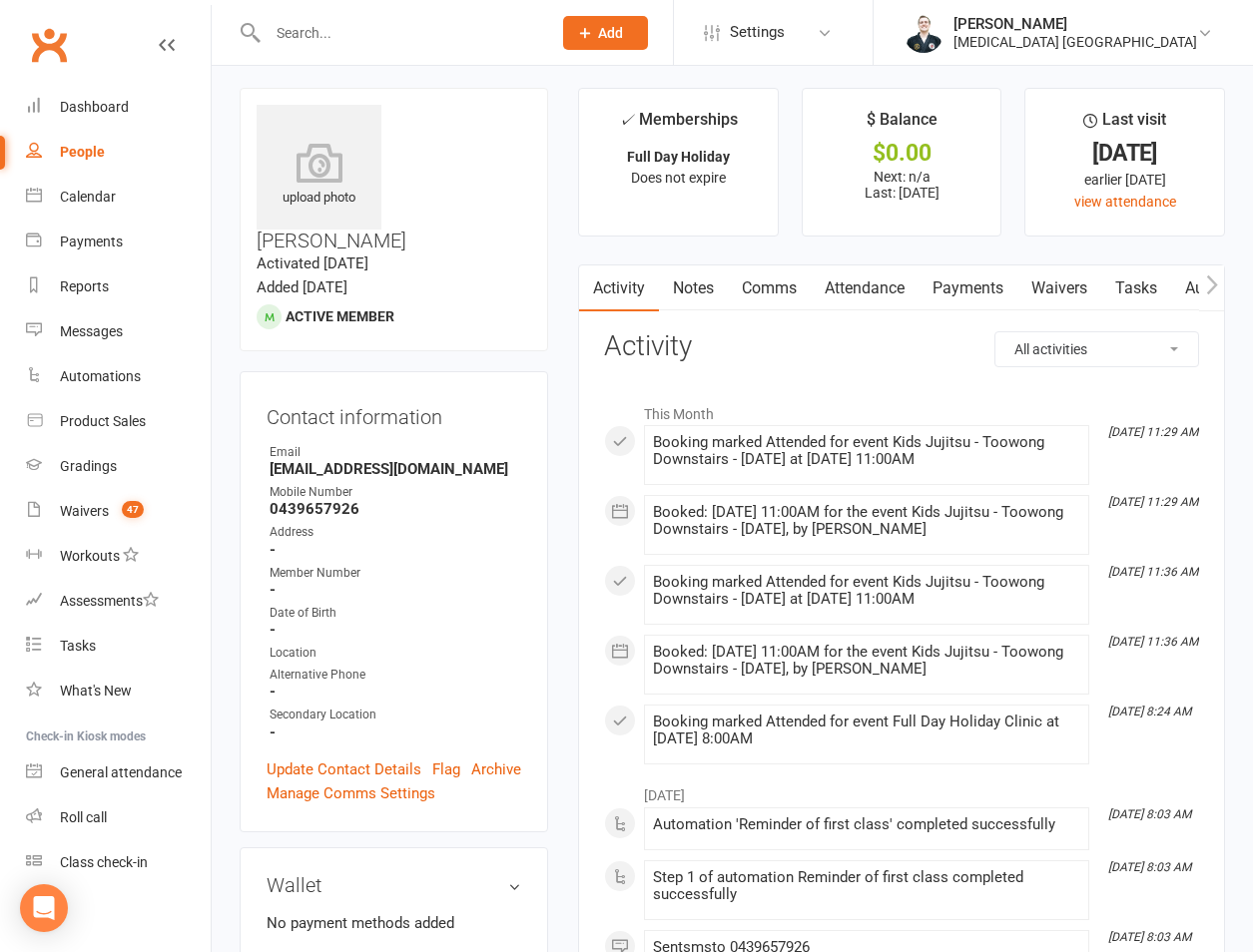 scroll, scrollTop: 0, scrollLeft: 0, axis: both 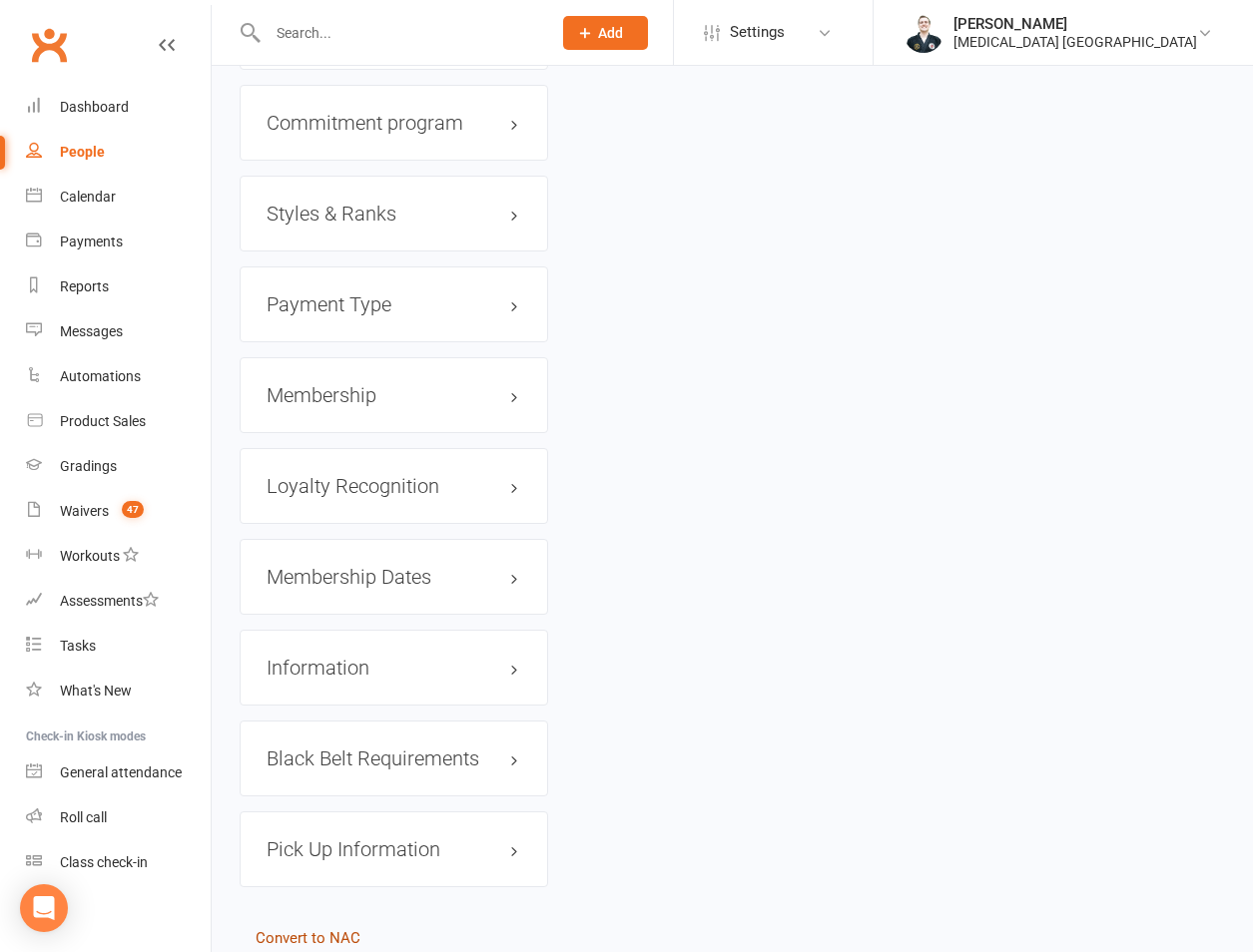 click on "Convert to NAC" at bounding box center (308, 938) 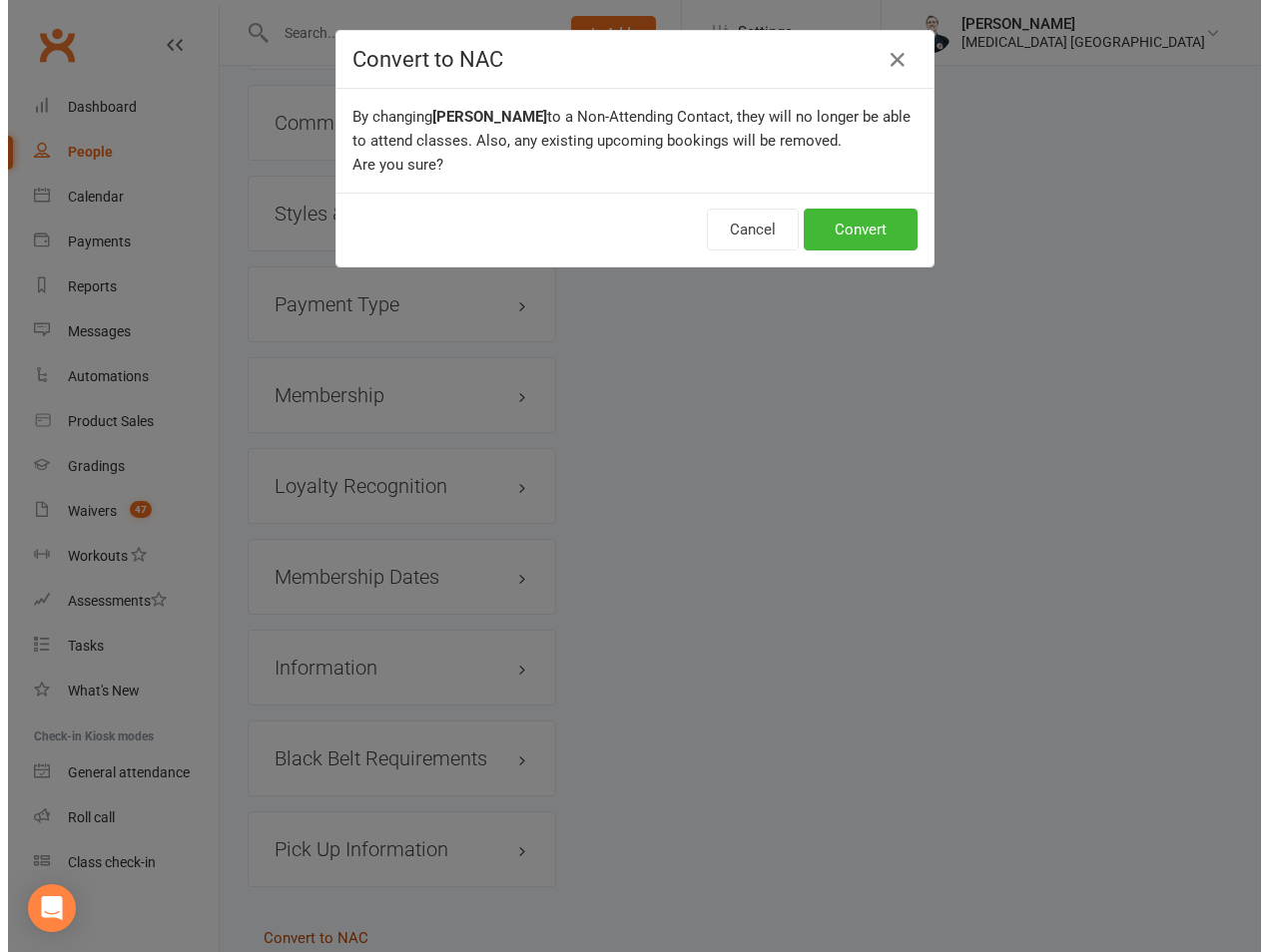 scroll, scrollTop: 2089, scrollLeft: 0, axis: vertical 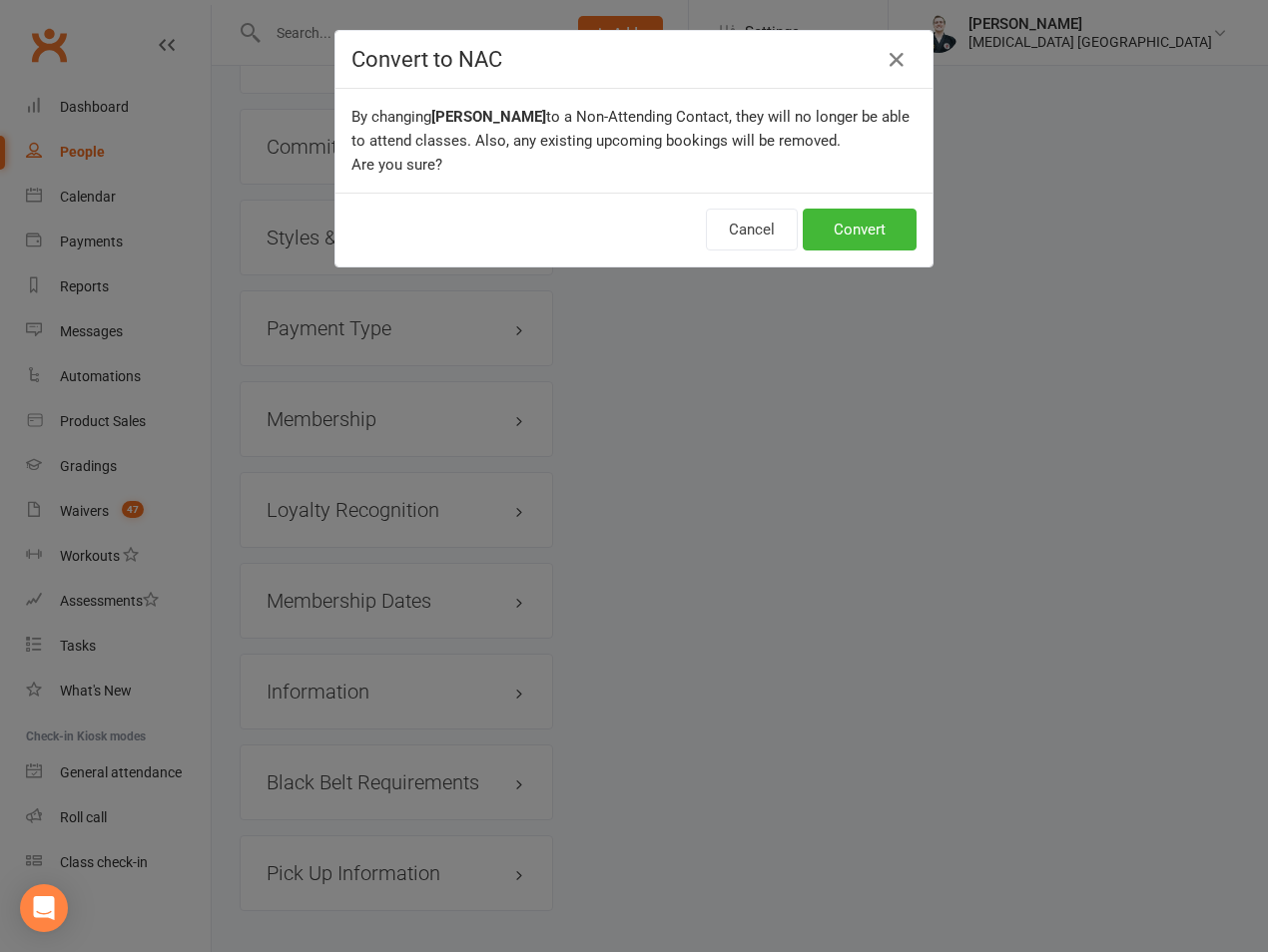 click on "Cancel Convert" at bounding box center (634, 230) 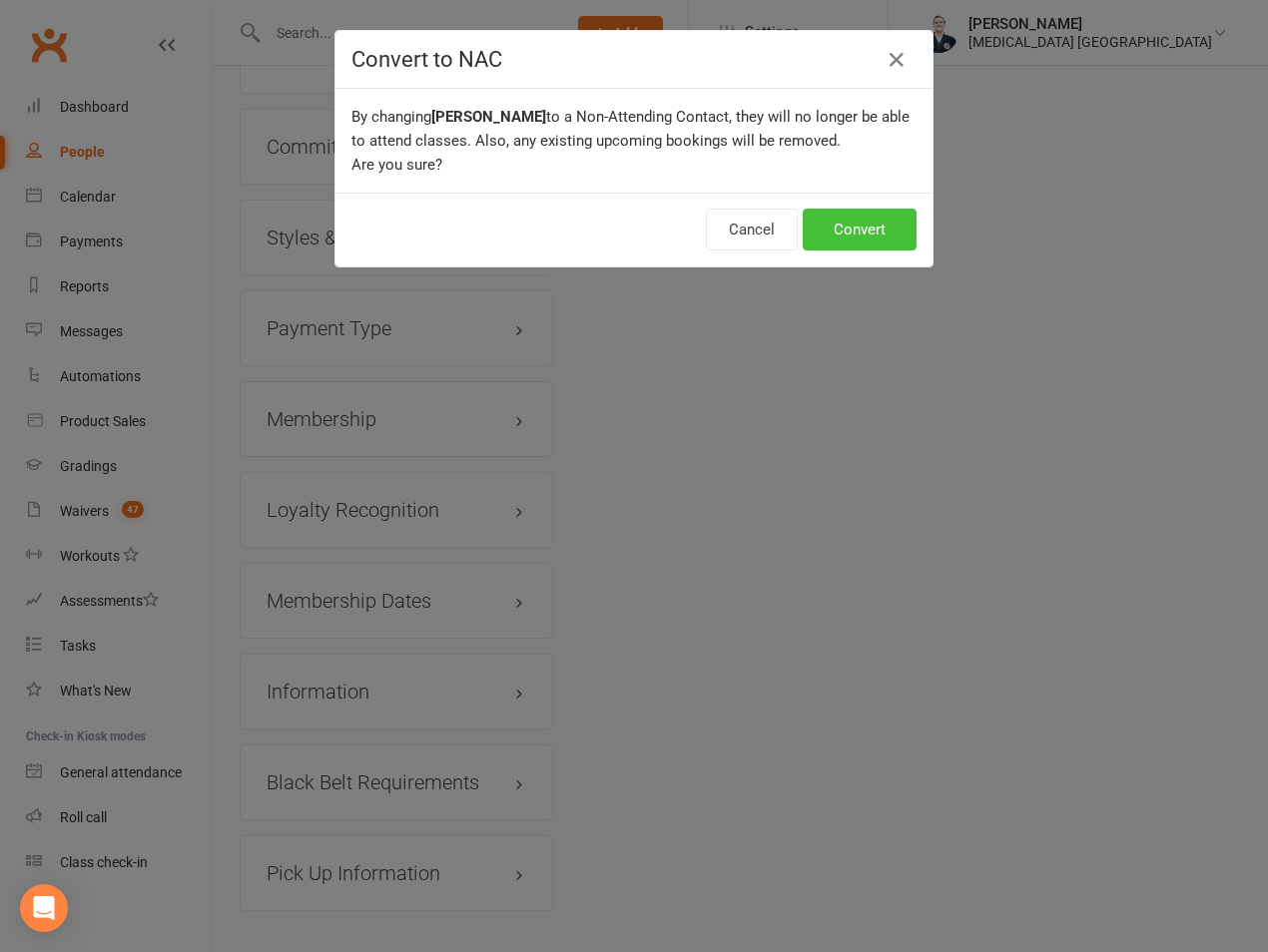 click on "Convert" at bounding box center [860, 230] 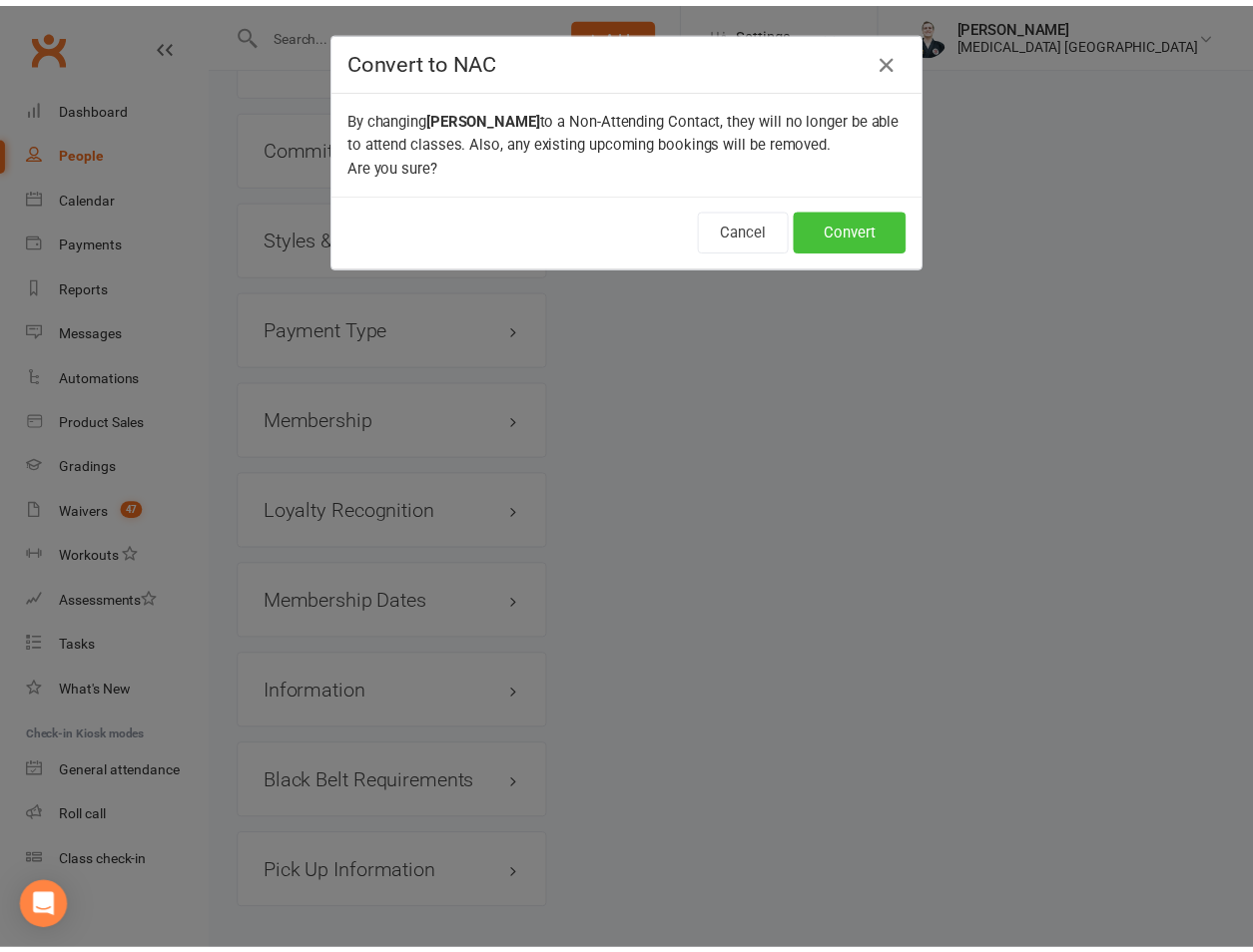 scroll, scrollTop: 2113, scrollLeft: 0, axis: vertical 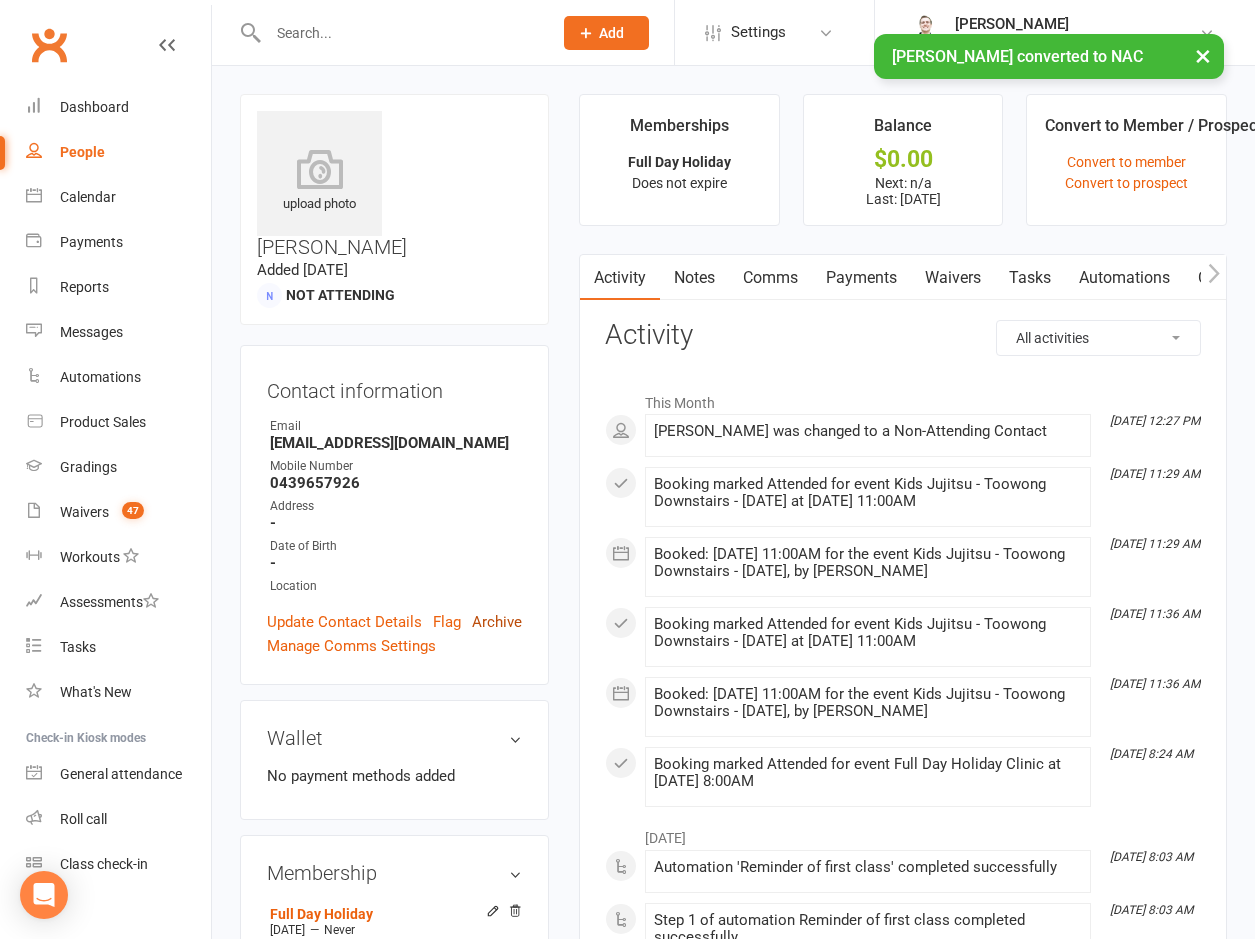 click on "Archive" at bounding box center [497, 622] 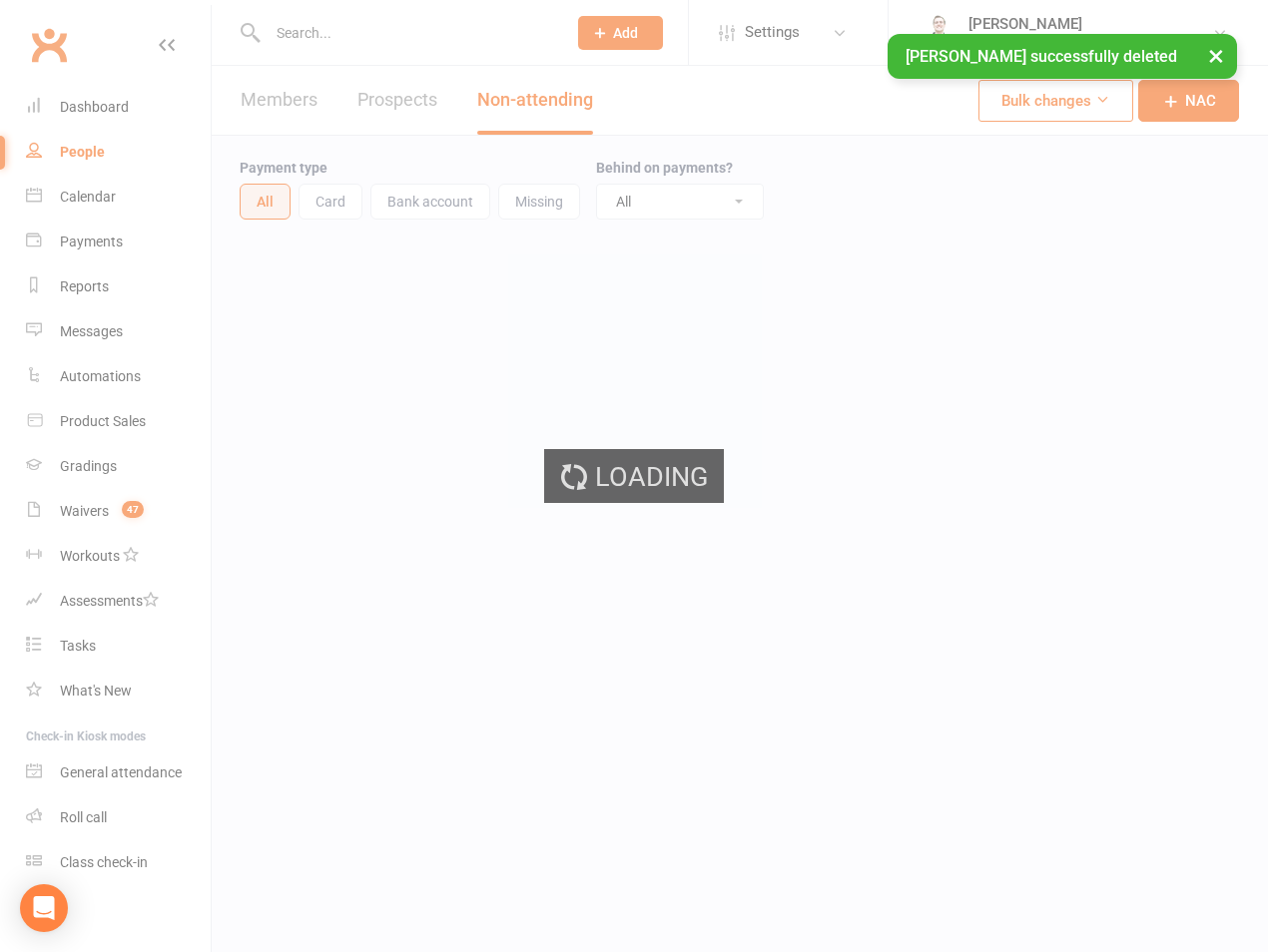 select on "100" 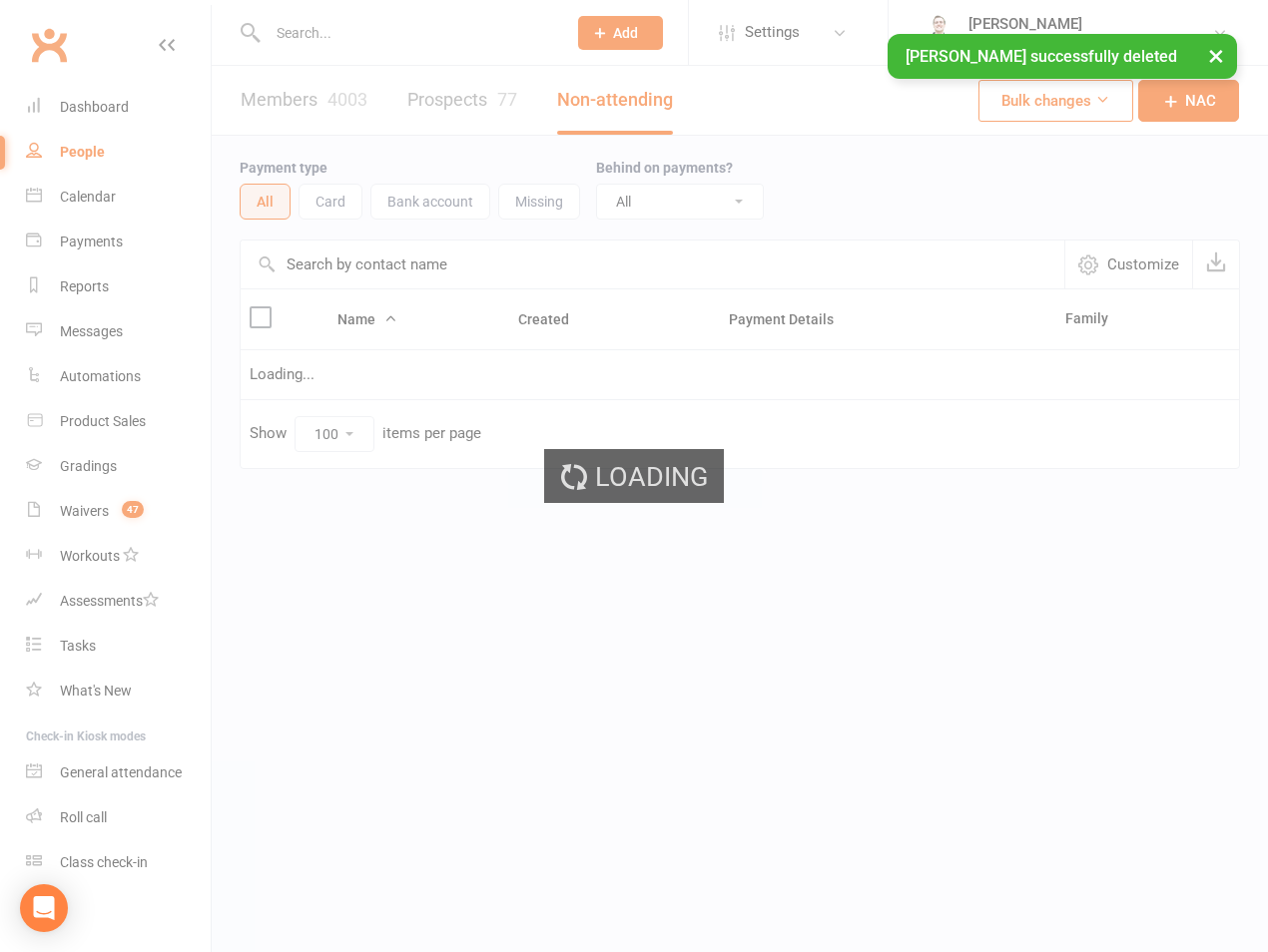 click on "Loading" at bounding box center (634, 476) 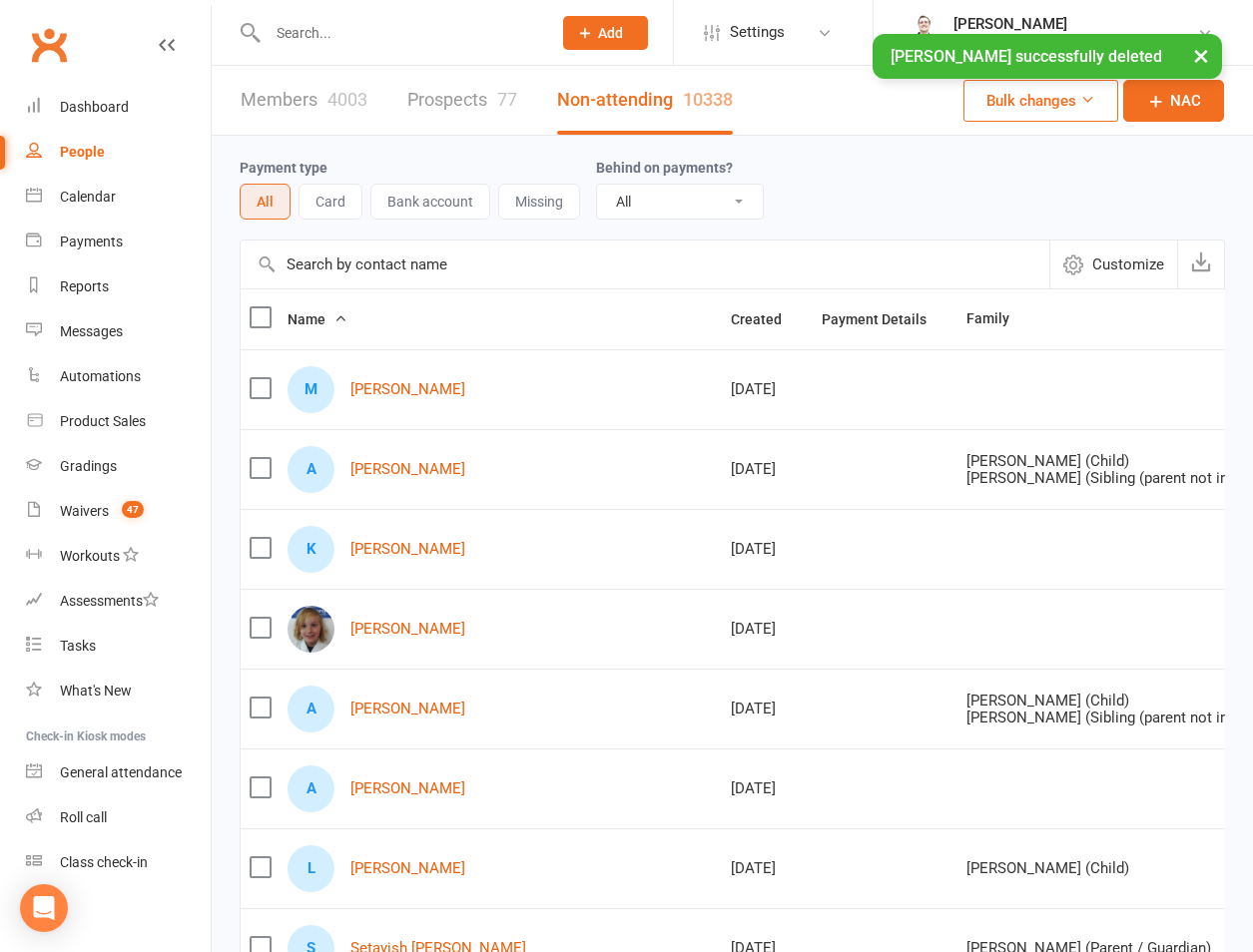 click at bounding box center (399, 33) 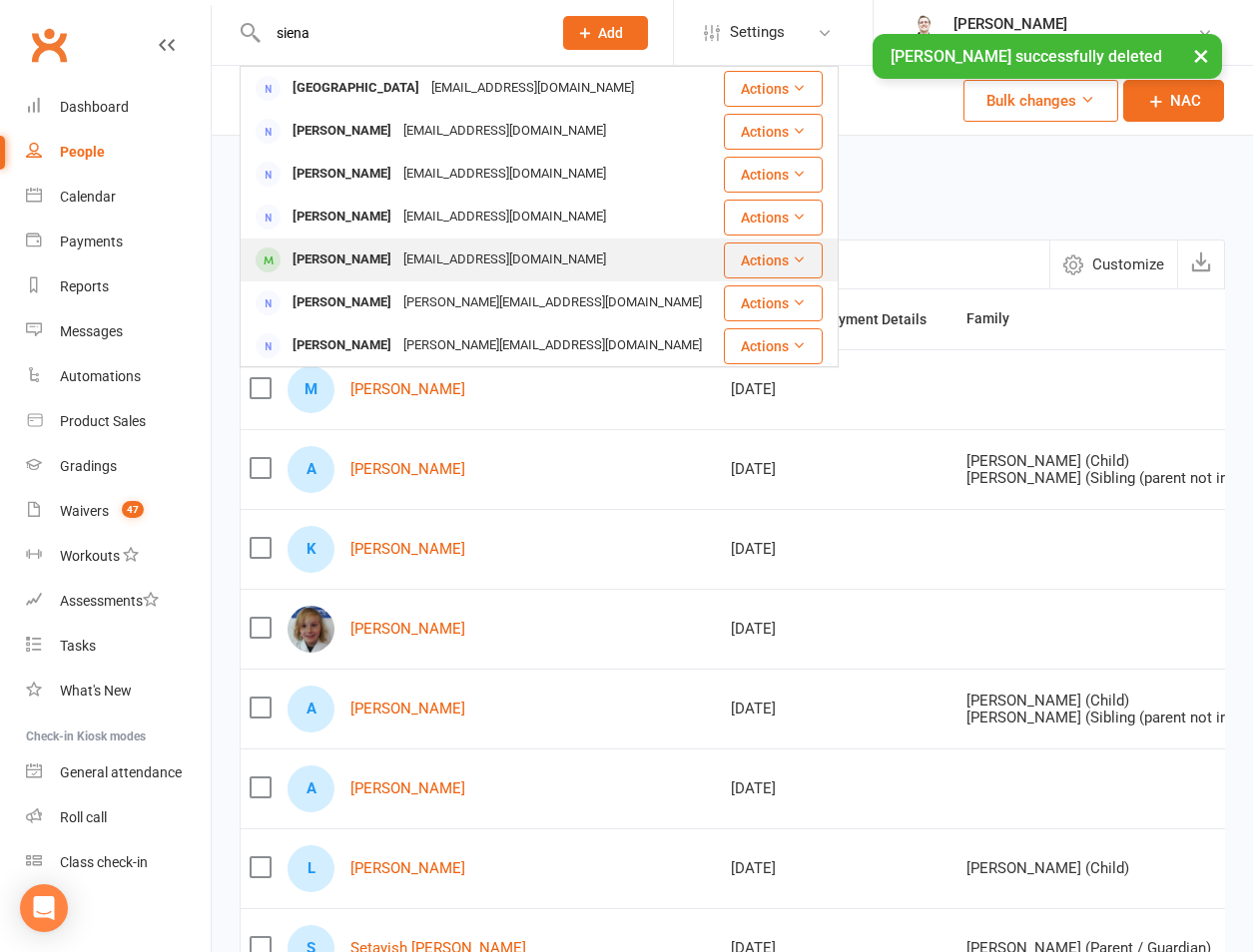 type on "siena" 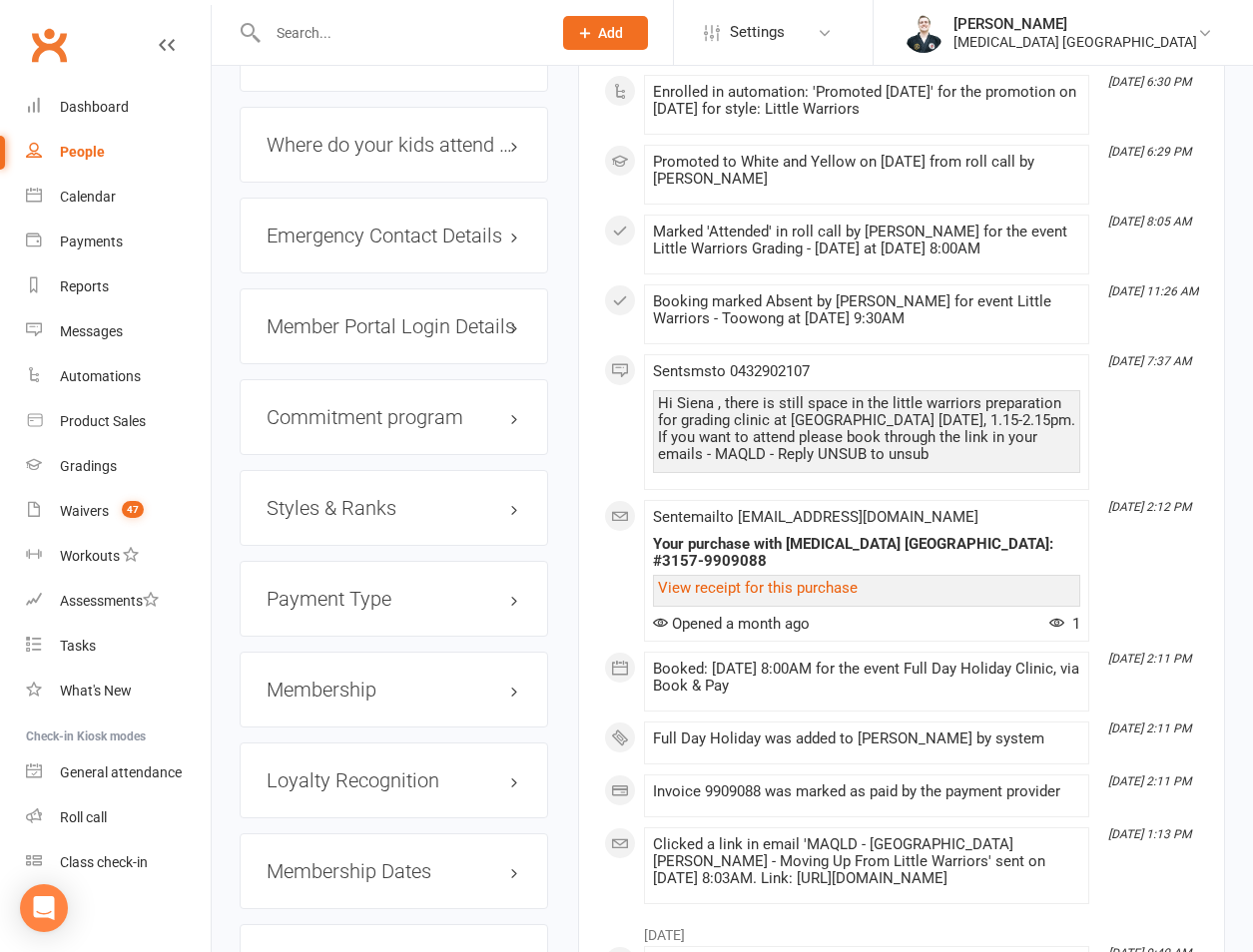 scroll, scrollTop: 1863, scrollLeft: 0, axis: vertical 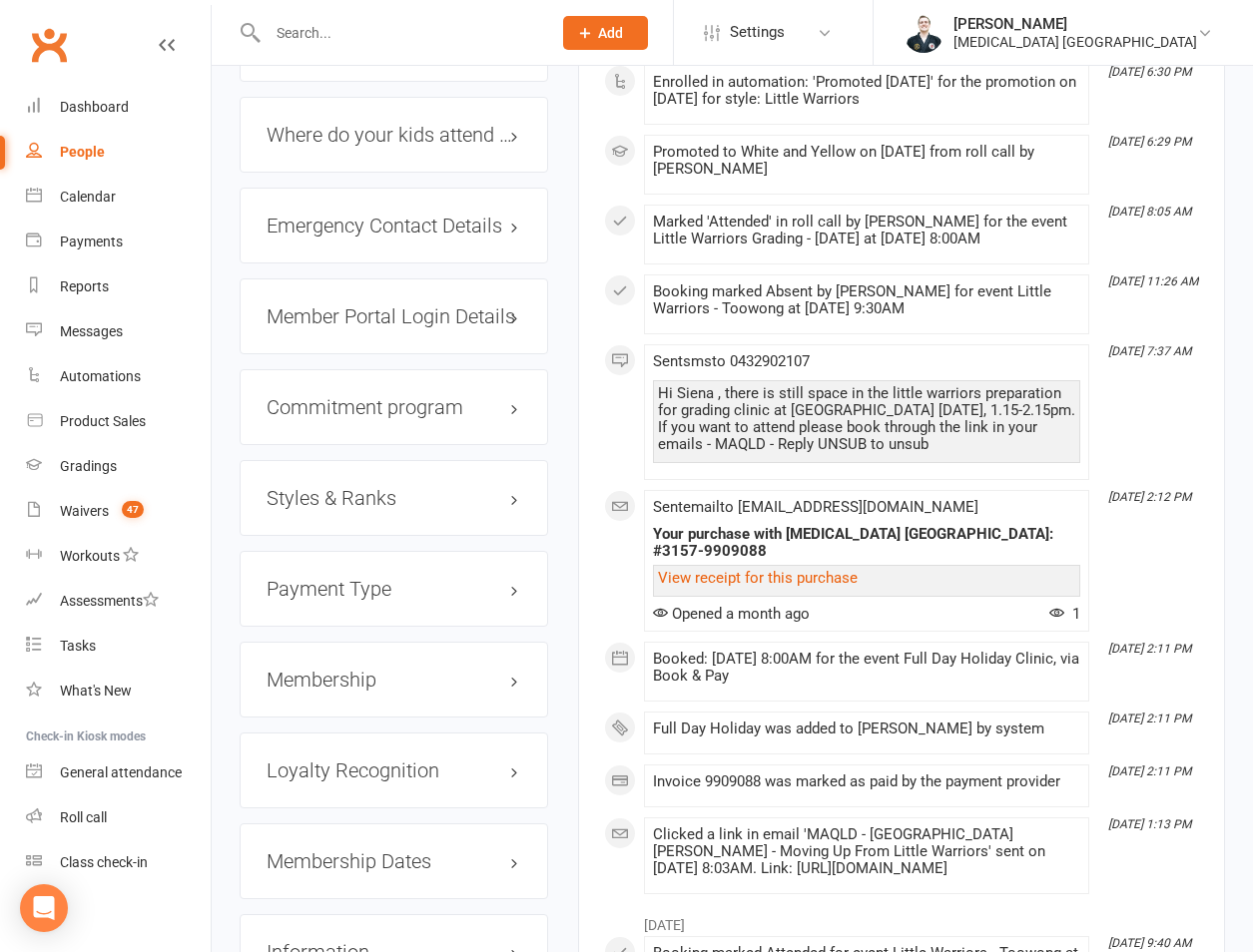 click on "Membership" at bounding box center [393, 680] 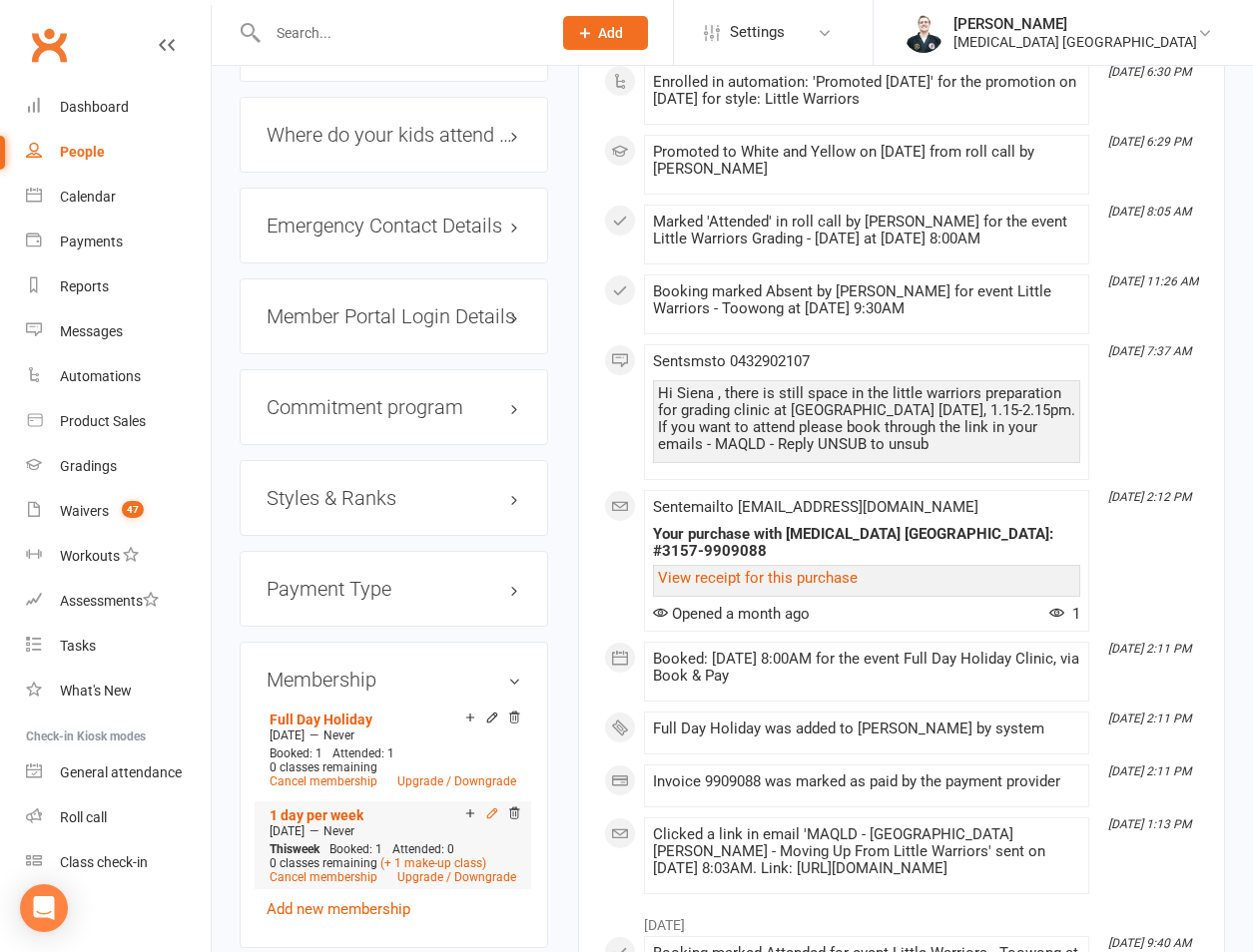 click 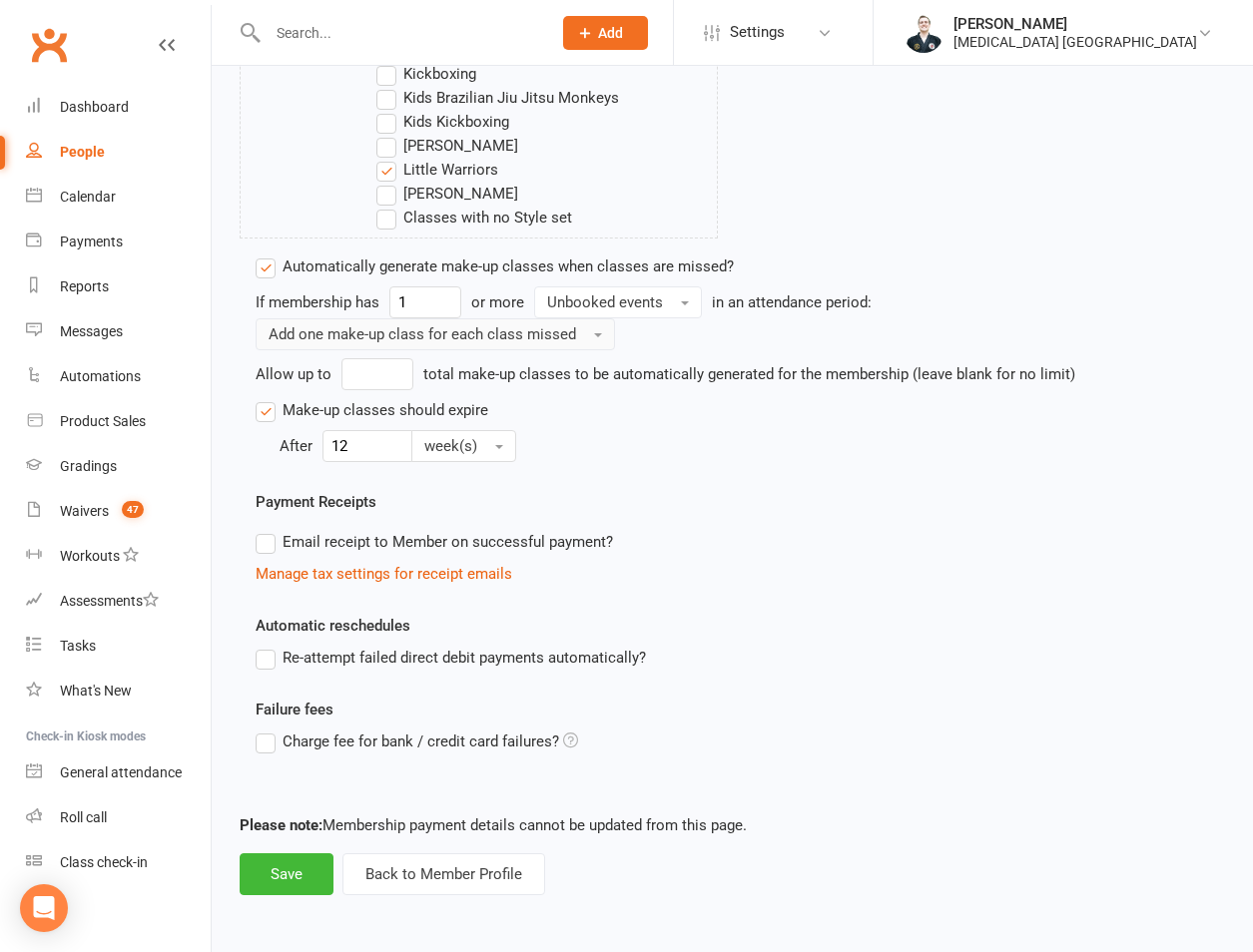 scroll, scrollTop: 1422, scrollLeft: 0, axis: vertical 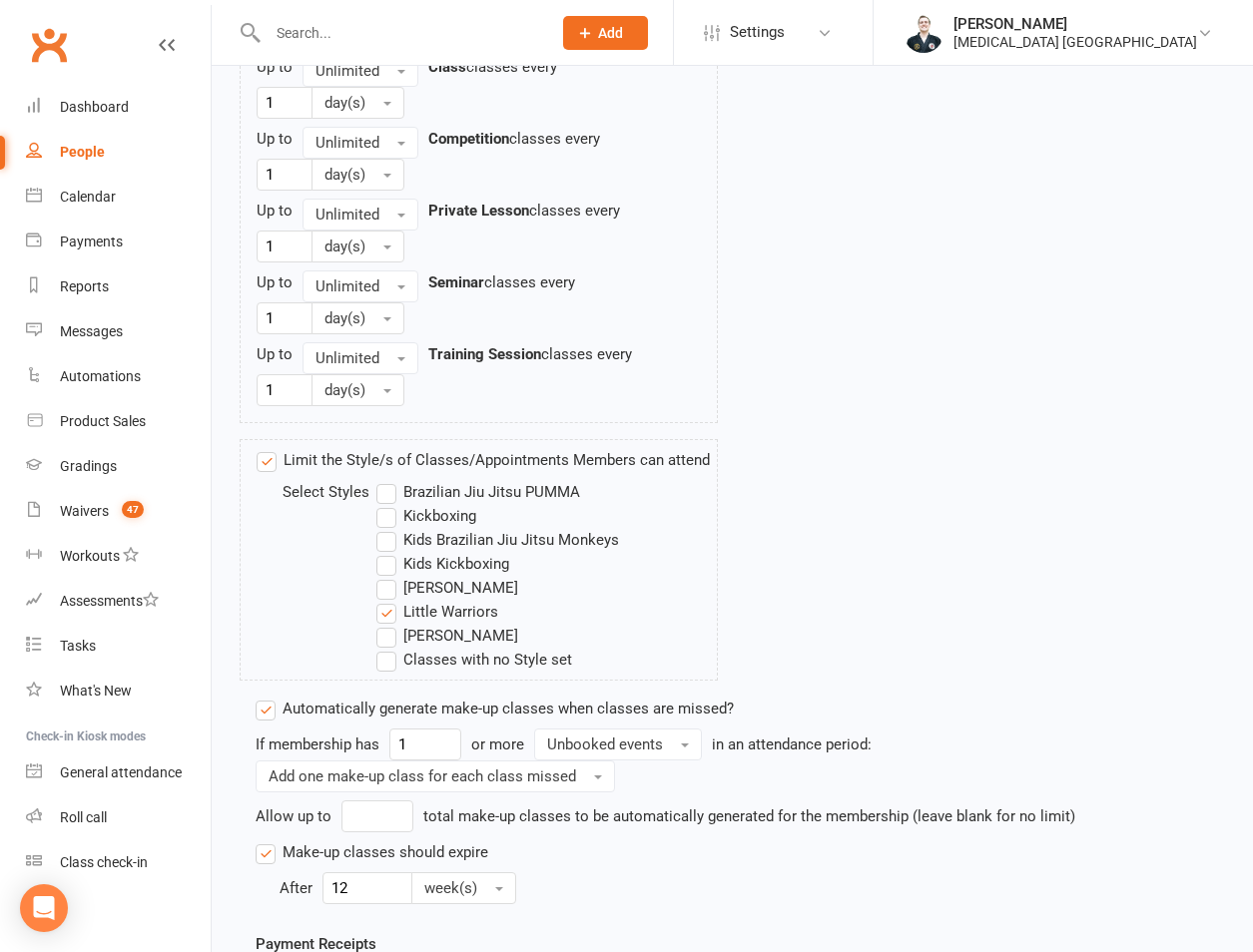 click on "Limit the Style/s of Classes/Appointments Members can attend Select Styles Brazilian Jiu Jitsu PUMMA Kickboxing Kids Brazilian Jiu Jitsu Monkeys Kids Kickboxing Kyushin Ryu Jujitsu Little Warriors Ronin Ryu Jujitsu Classes with no Style set" at bounding box center (478, 560) 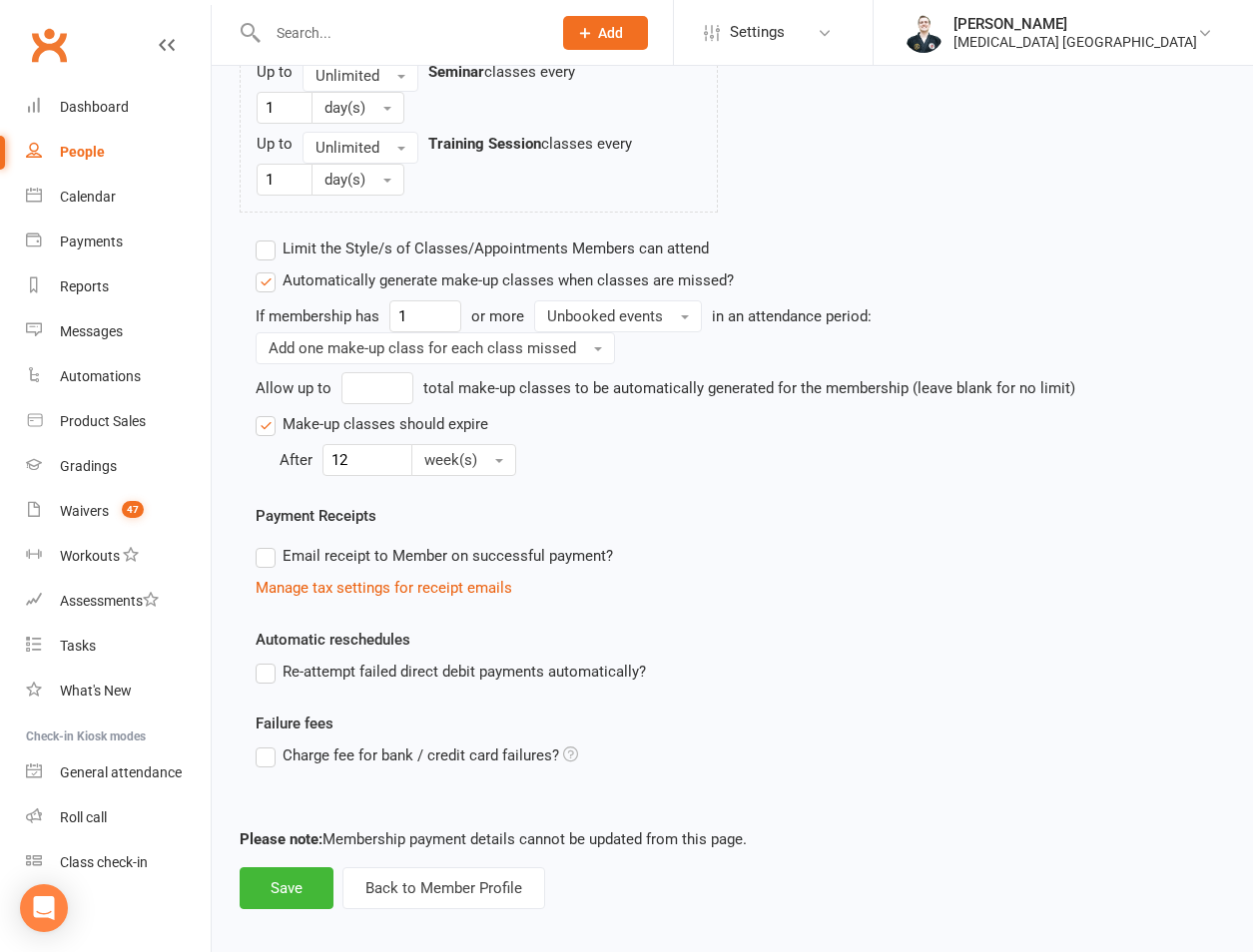 scroll, scrollTop: 1670, scrollLeft: 0, axis: vertical 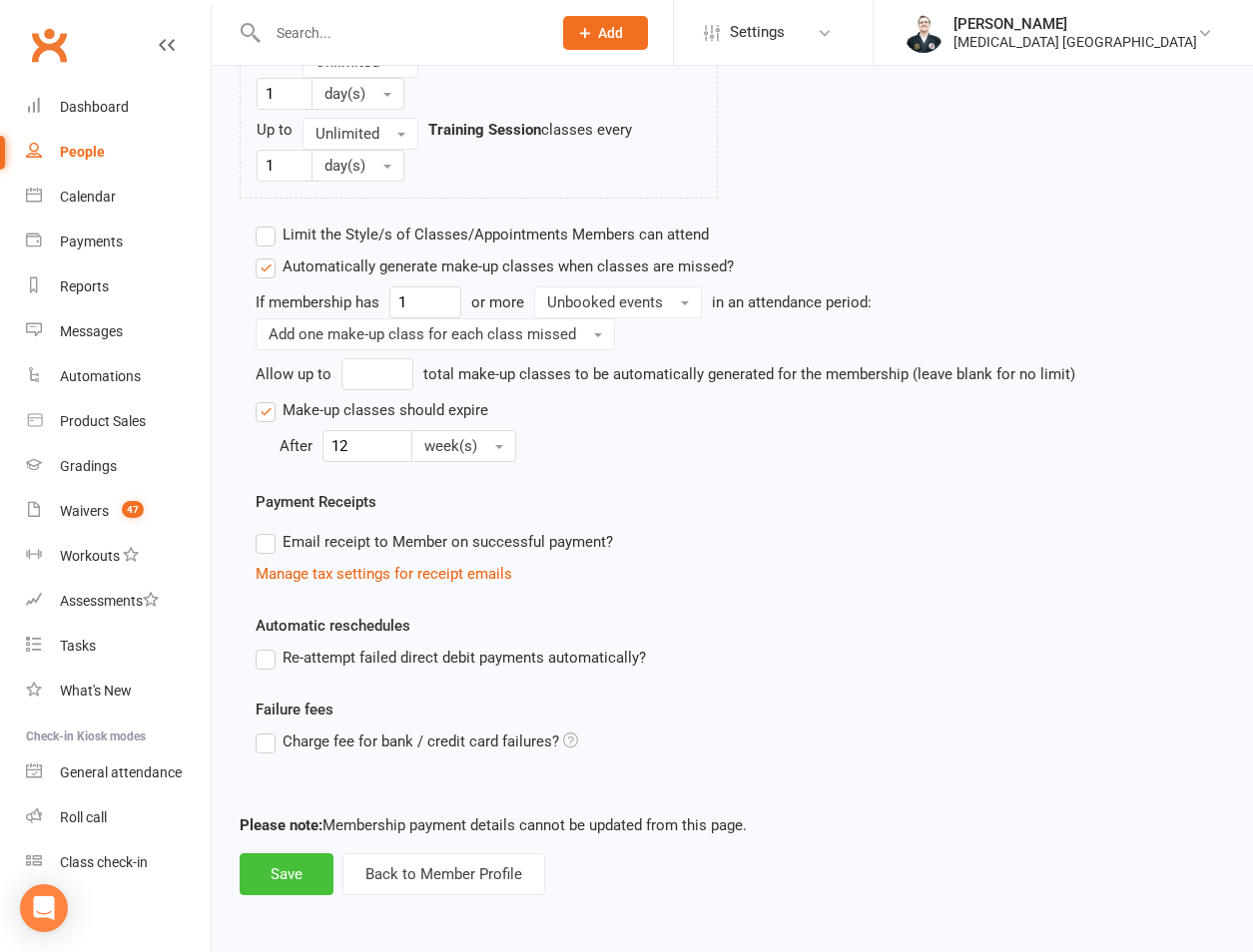 click on "Save" at bounding box center [287, 874] 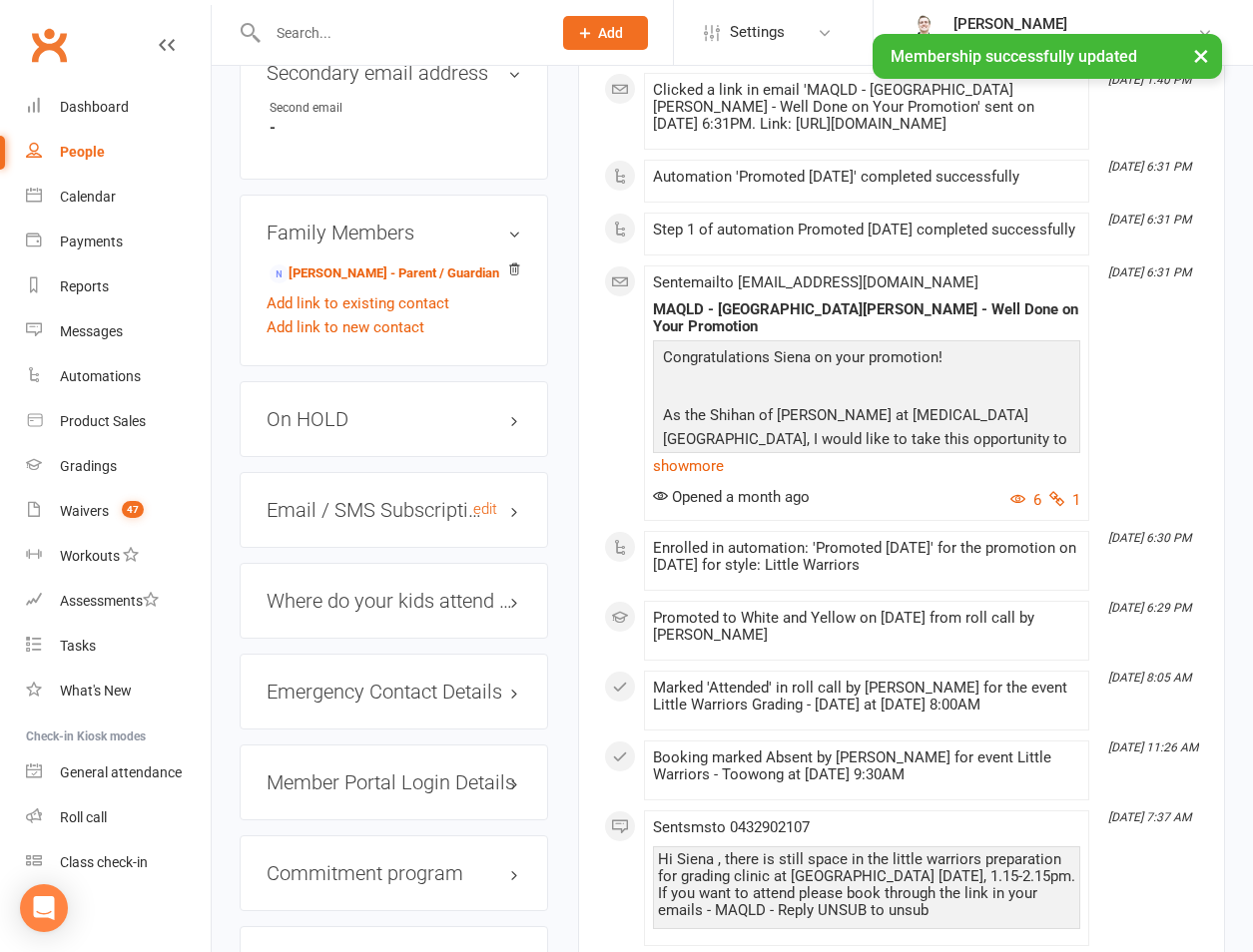 scroll, scrollTop: 1863, scrollLeft: 0, axis: vertical 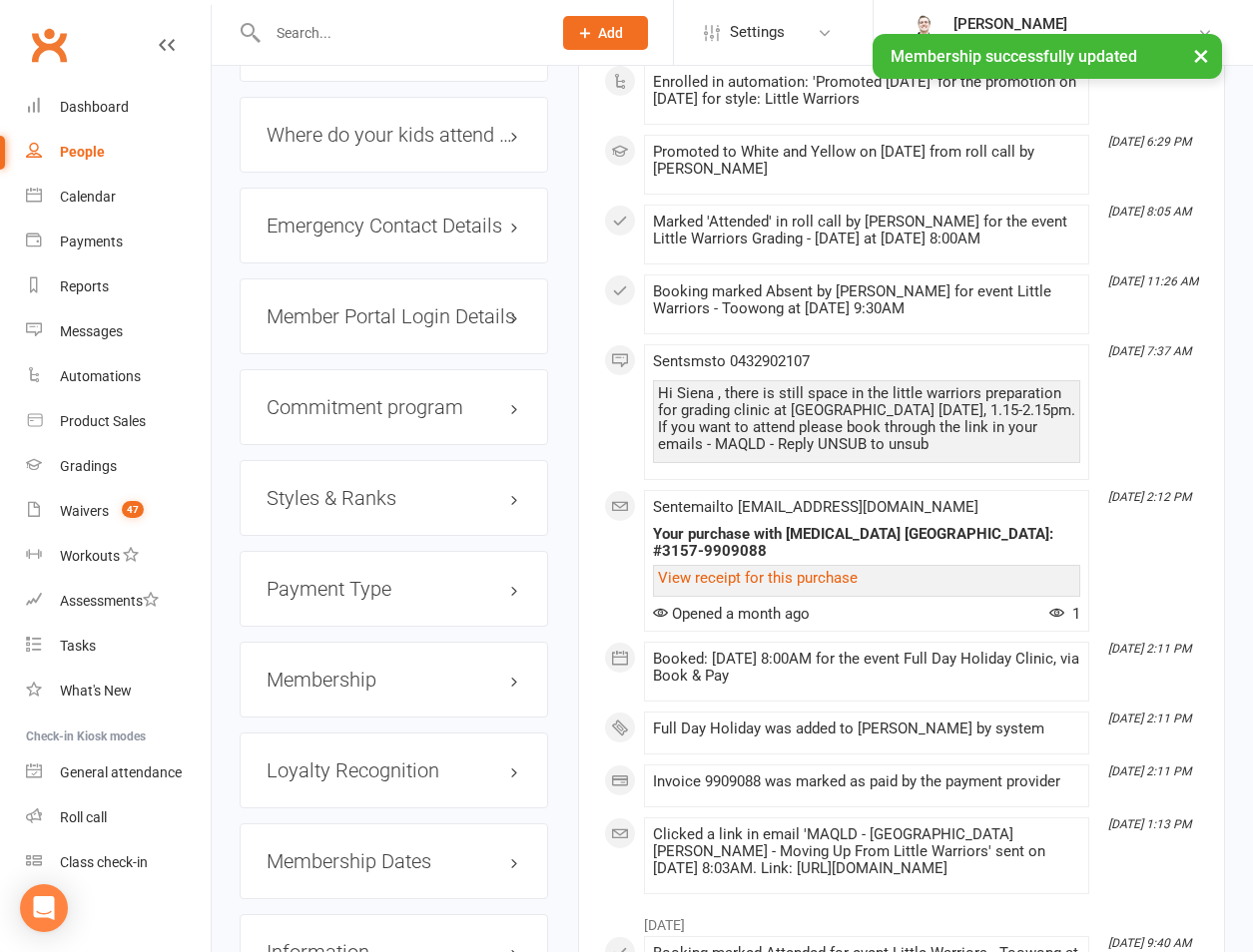 click on "Styles & Ranks" at bounding box center [393, 498] 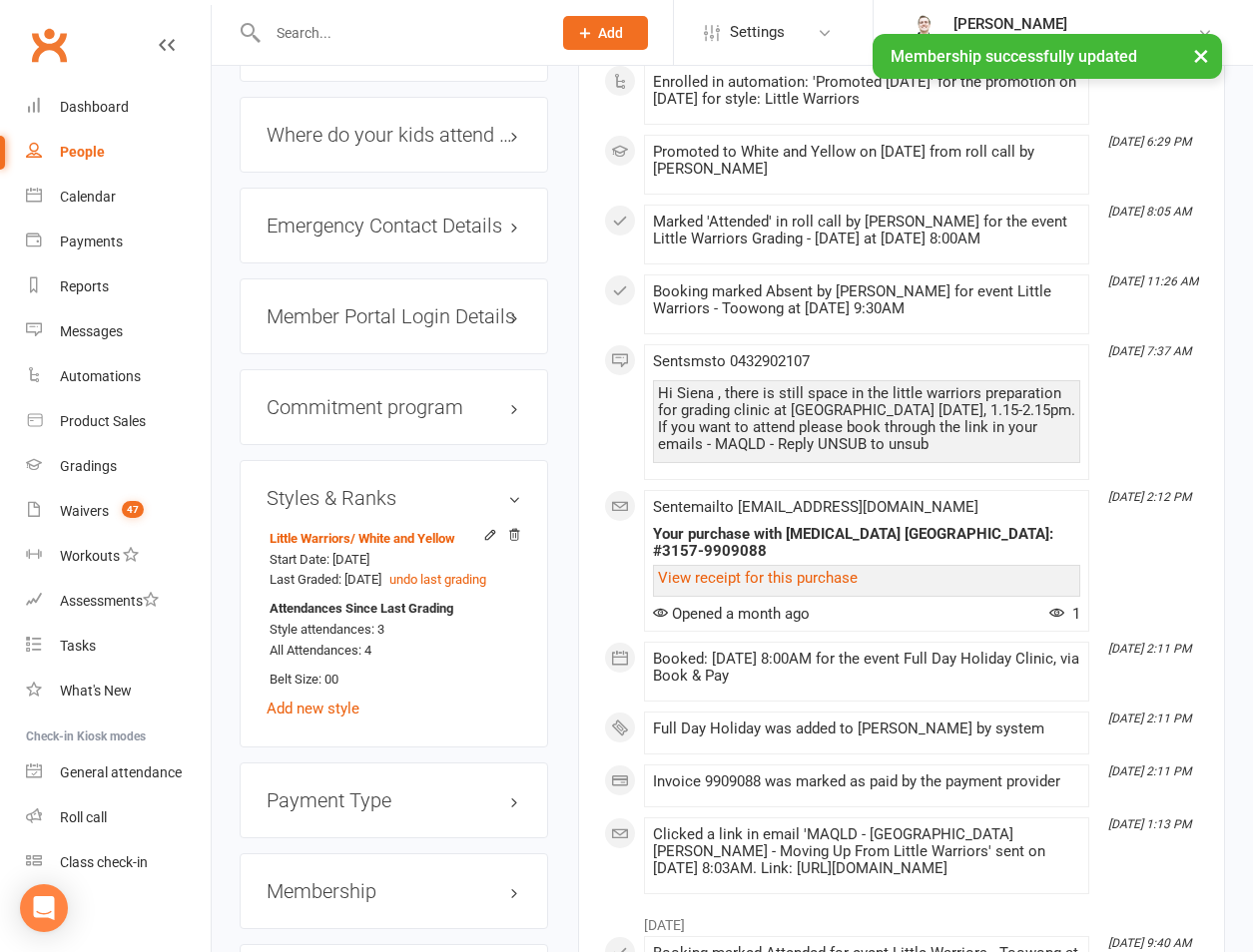 click on "Styles & Ranks  Little Warriors  / White and Yellow Start Date: 8 Oct 2024 Last Graded: 14 Jun 2025 undo last grading Attendances Since Last Grading Style attendances: 3 All Attendances: 4 Belt Size: 00
Add new style" at bounding box center (393, 604) 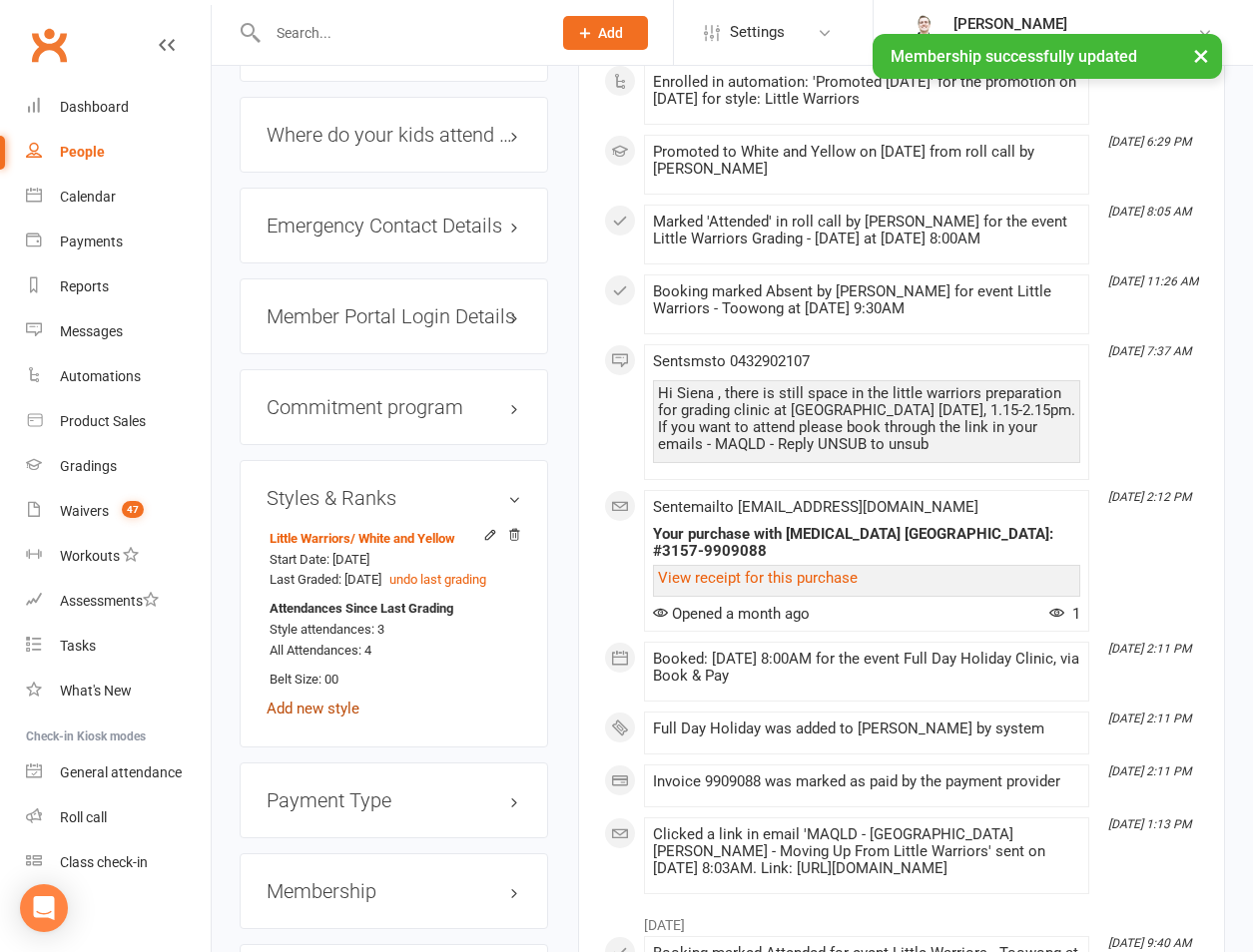 click on "Add new style" at bounding box center [313, 709] 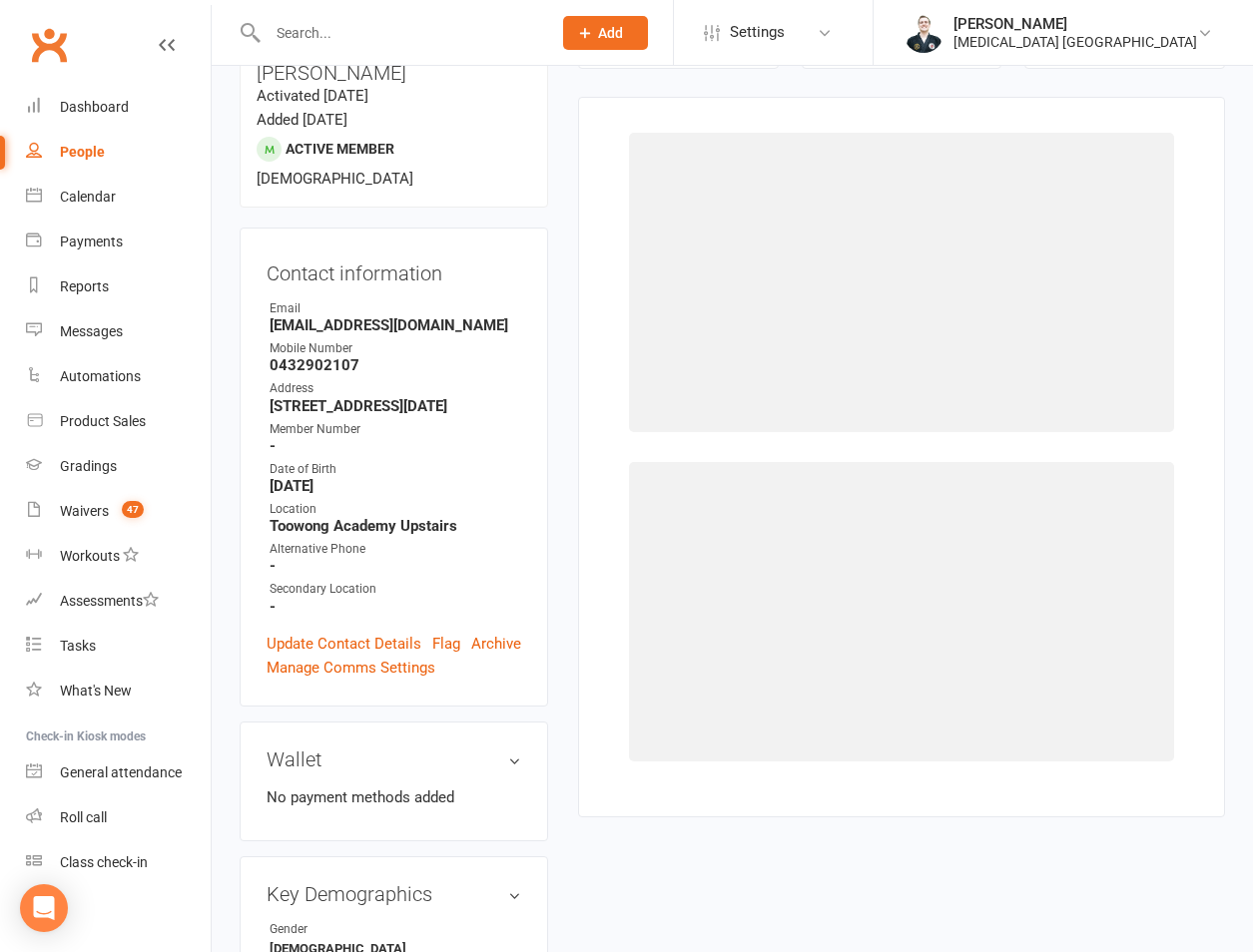 scroll, scrollTop: 171, scrollLeft: 0, axis: vertical 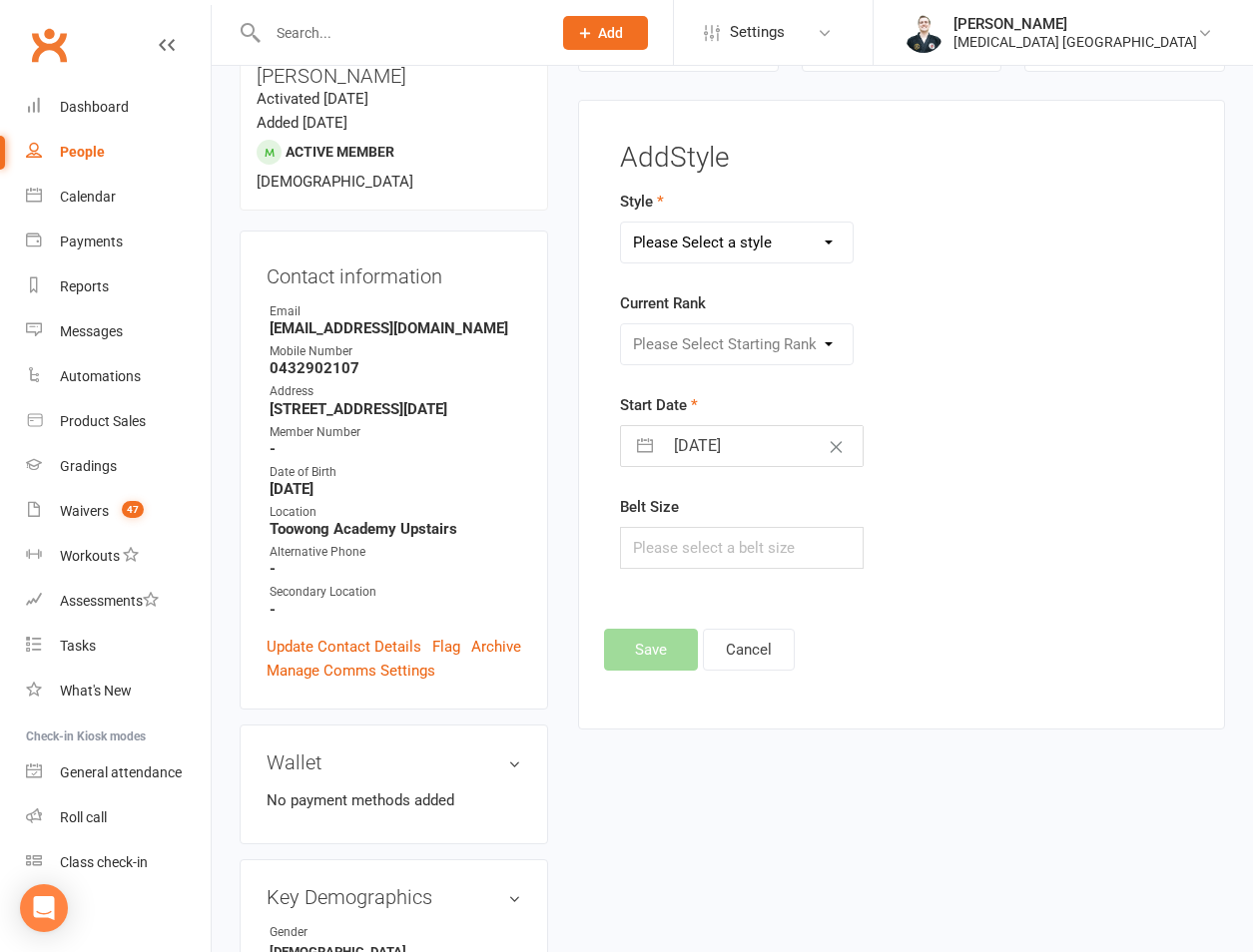 click on "Please Select a style Brazilian Jiu Jitsu PUMMA Kickboxing Kids Brazilian Jiu Jitsu Monkeys Kids Kickboxing Kyushin Ryu Jujitsu Little Warriors Ronin Ryu Jujitsu" at bounding box center [737, 242] 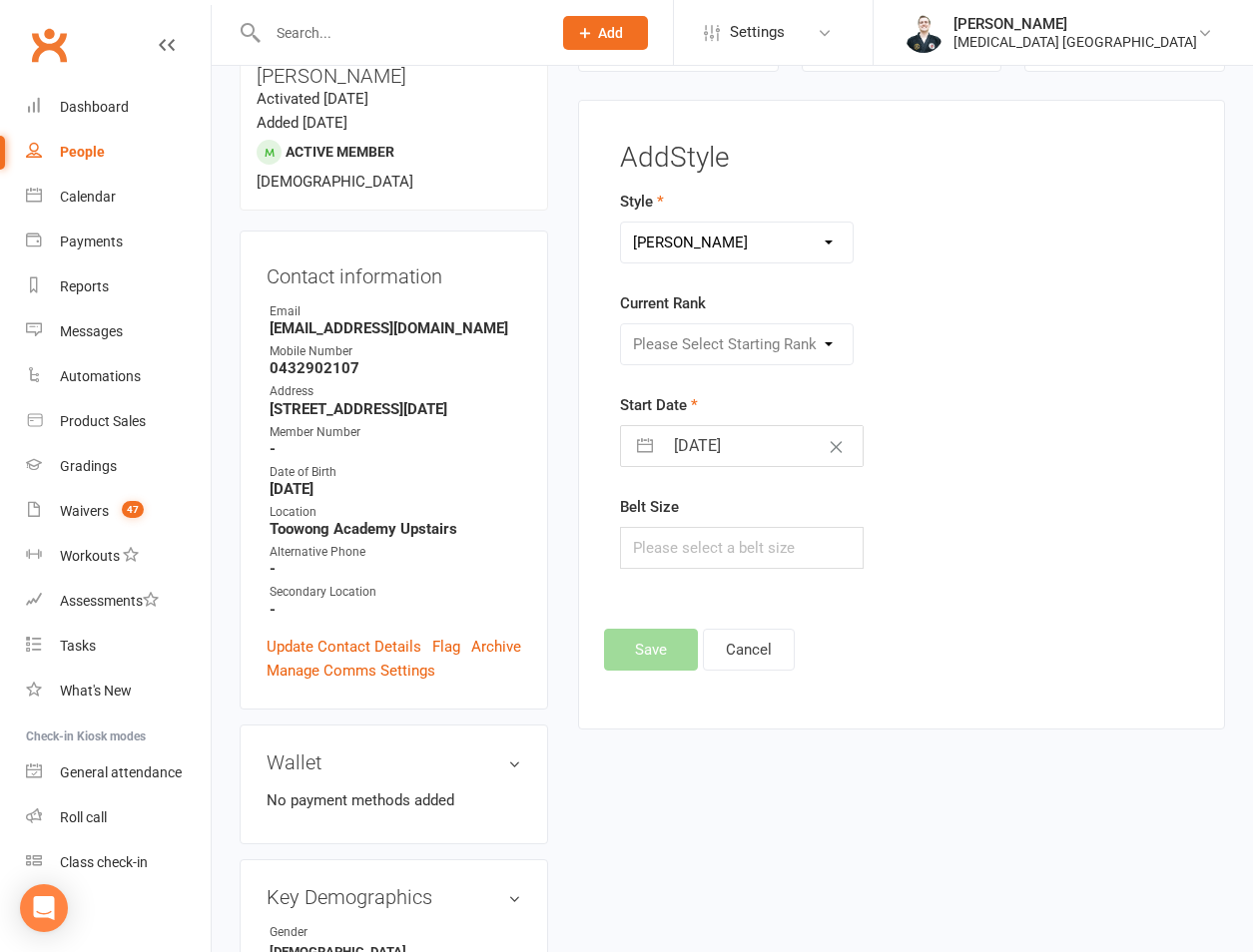 click on "Please Select a style Brazilian Jiu Jitsu PUMMA Kickboxing Kids Brazilian Jiu Jitsu Monkeys Kids Kickboxing Kyushin Ryu Jujitsu Little Warriors Ronin Ryu Jujitsu" at bounding box center (737, 242) 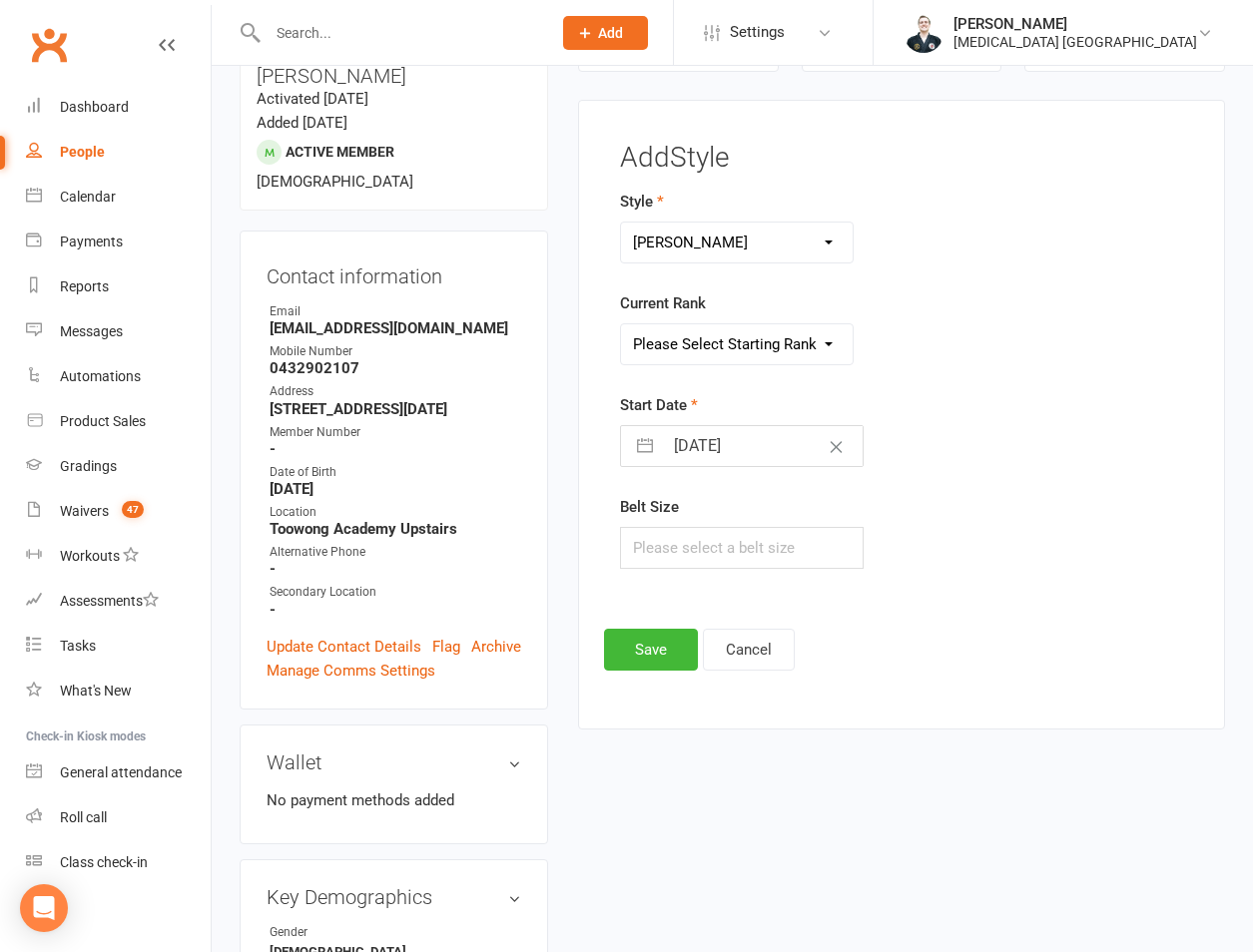 click on "Please Select Starting Rank Warrior That Moved Up 10. White belt 11. Yellow & White belt 12. Yellow belt 13. Yellow belt 1st degree 14. Yellow belt 2nd degree 15. Yellow belt 3rd degree 16. Yellow belt 4th degree 17. Orange and White belt 18. Orange and White belt 1st degree 19. Orange and White belt 2nd degree 20. Orange and White belt 3rd degree 21. Orange and White belt 4th degree 22. Orange belt 23. Orange belt 1st degree 24. Orange belt 2nd degree 25. Orange belt 3rd degree 26. Orange belt 4th degree 27. Green and white belt 28. Green and white belt 1st degree 29. Green and white belt 2nd degree 30. Green and white belt 3rd degree 31. Green and white belt 4th degree 32. Green belt 33. Green belt 1st degree 34. Green belt 2nd degree 35. Green belt 3rd degree 36. Green belt 4th degree 37. Blue and White belt 38. Blue and White belt 1st degree 39. Blue and White belt 2nd degree 40. Blue and White belt 3rd degree 41. Blue and White belt 4th degree 42. Blue belt 43. Blue belt 1st degree 52. Purple belt" at bounding box center [737, 344] 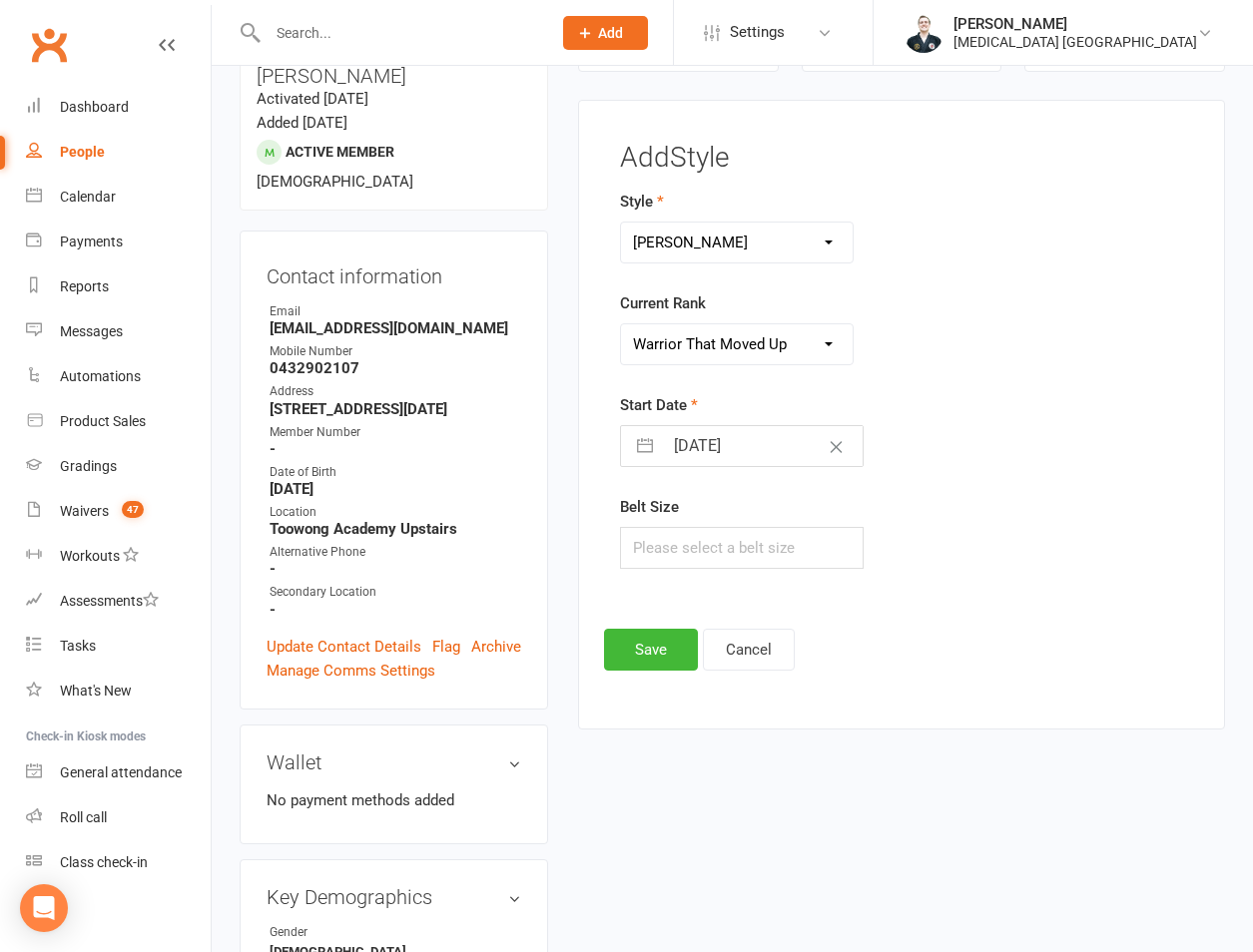 click on "Please Select Starting Rank Warrior That Moved Up 10. White belt 11. Yellow & White belt 12. Yellow belt 13. Yellow belt 1st degree 14. Yellow belt 2nd degree 15. Yellow belt 3rd degree 16. Yellow belt 4th degree 17. Orange and White belt 18. Orange and White belt 1st degree 19. Orange and White belt 2nd degree 20. Orange and White belt 3rd degree 21. Orange and White belt 4th degree 22. Orange belt 23. Orange belt 1st degree 24. Orange belt 2nd degree 25. Orange belt 3rd degree 26. Orange belt 4th degree 27. Green and white belt 28. Green and white belt 1st degree 29. Green and white belt 2nd degree 30. Green and white belt 3rd degree 31. Green and white belt 4th degree 32. Green belt 33. Green belt 1st degree 34. Green belt 2nd degree 35. Green belt 3rd degree 36. Green belt 4th degree 37. Blue and White belt 38. Blue and White belt 1st degree 39. Blue and White belt 2nd degree 40. Blue and White belt 3rd degree 41. Blue and White belt 4th degree 42. Blue belt 43. Blue belt 1st degree 52. Purple belt" at bounding box center [737, 344] 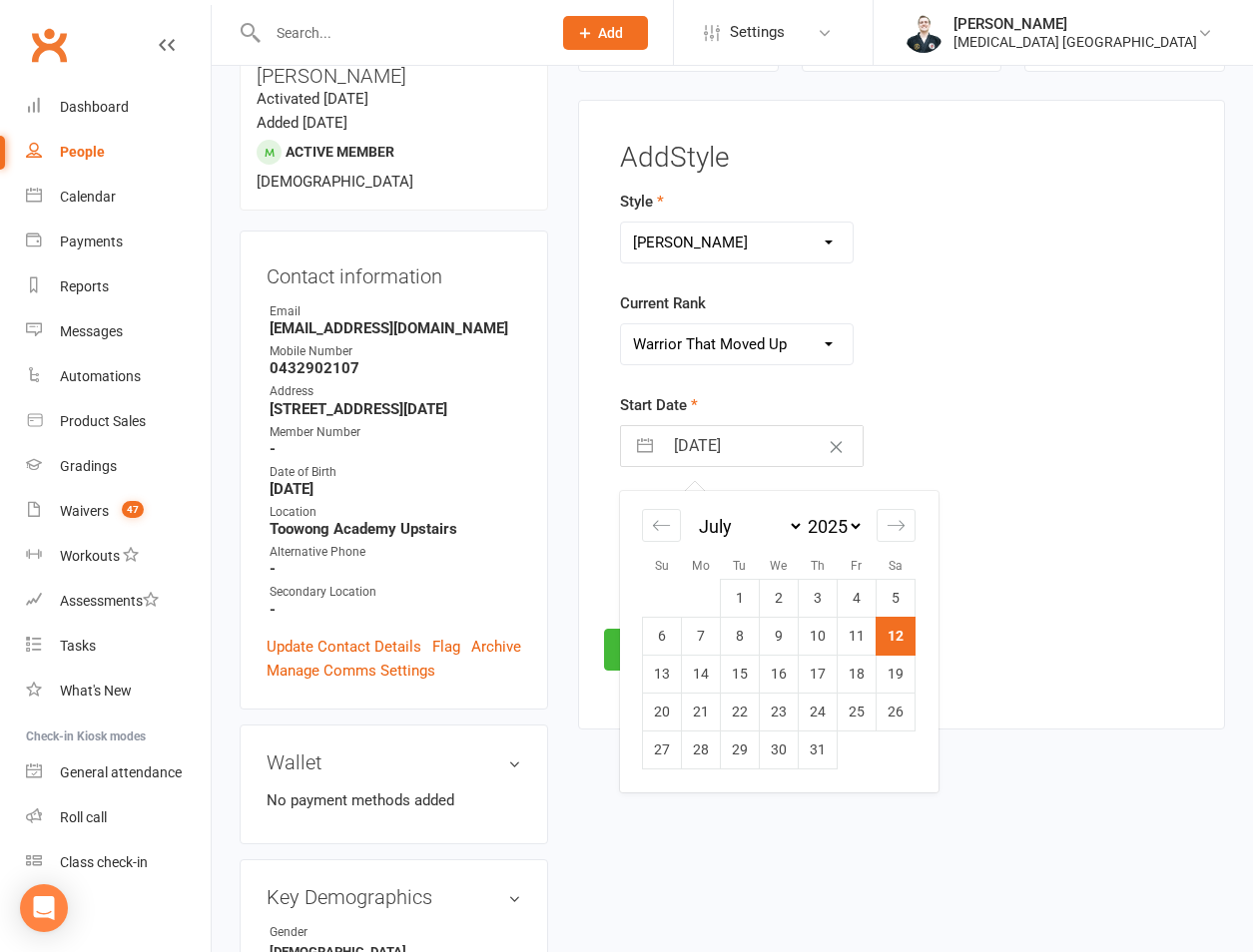click on "12 Jul 2025" at bounding box center [763, 446] 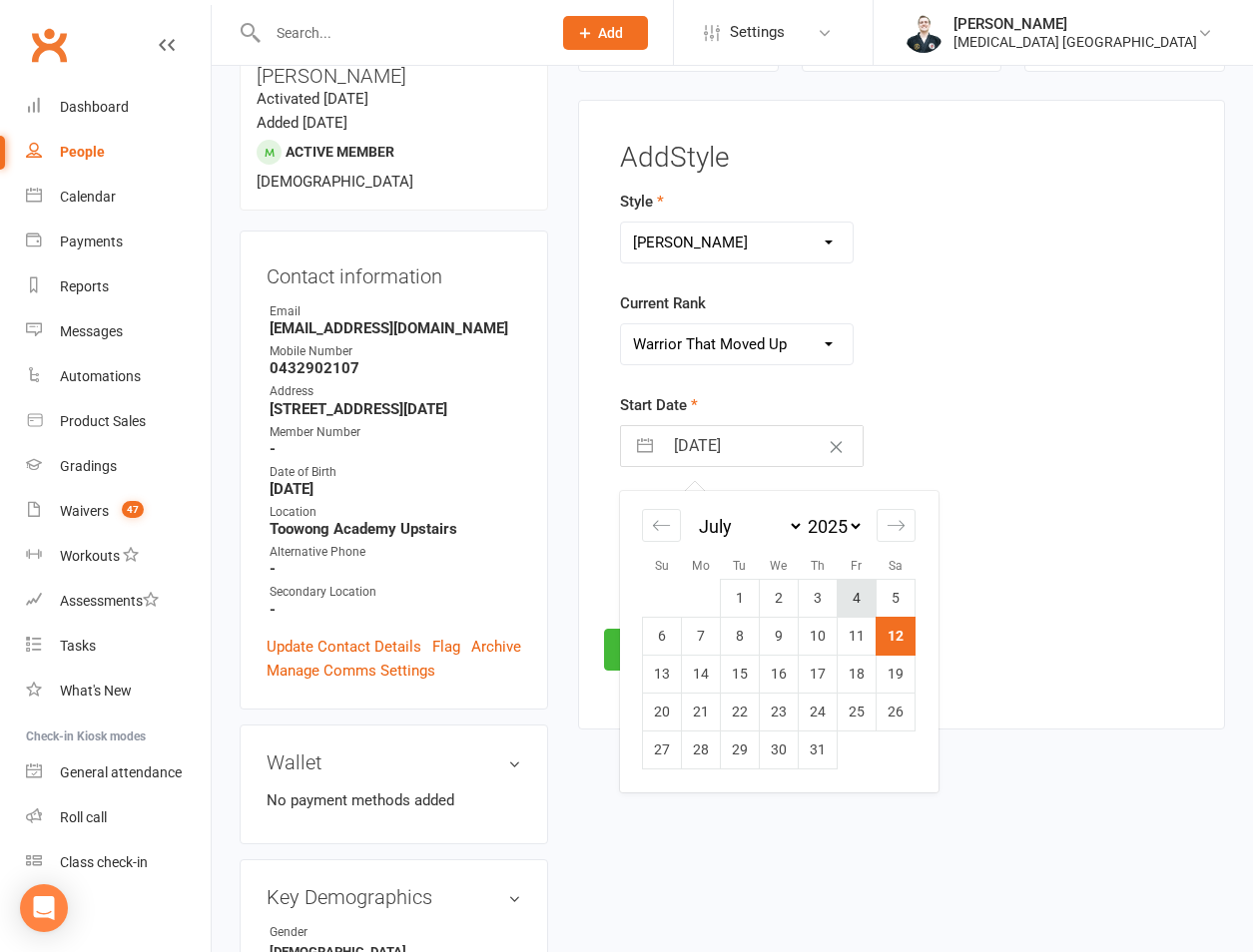 click on "4" at bounding box center [857, 598] 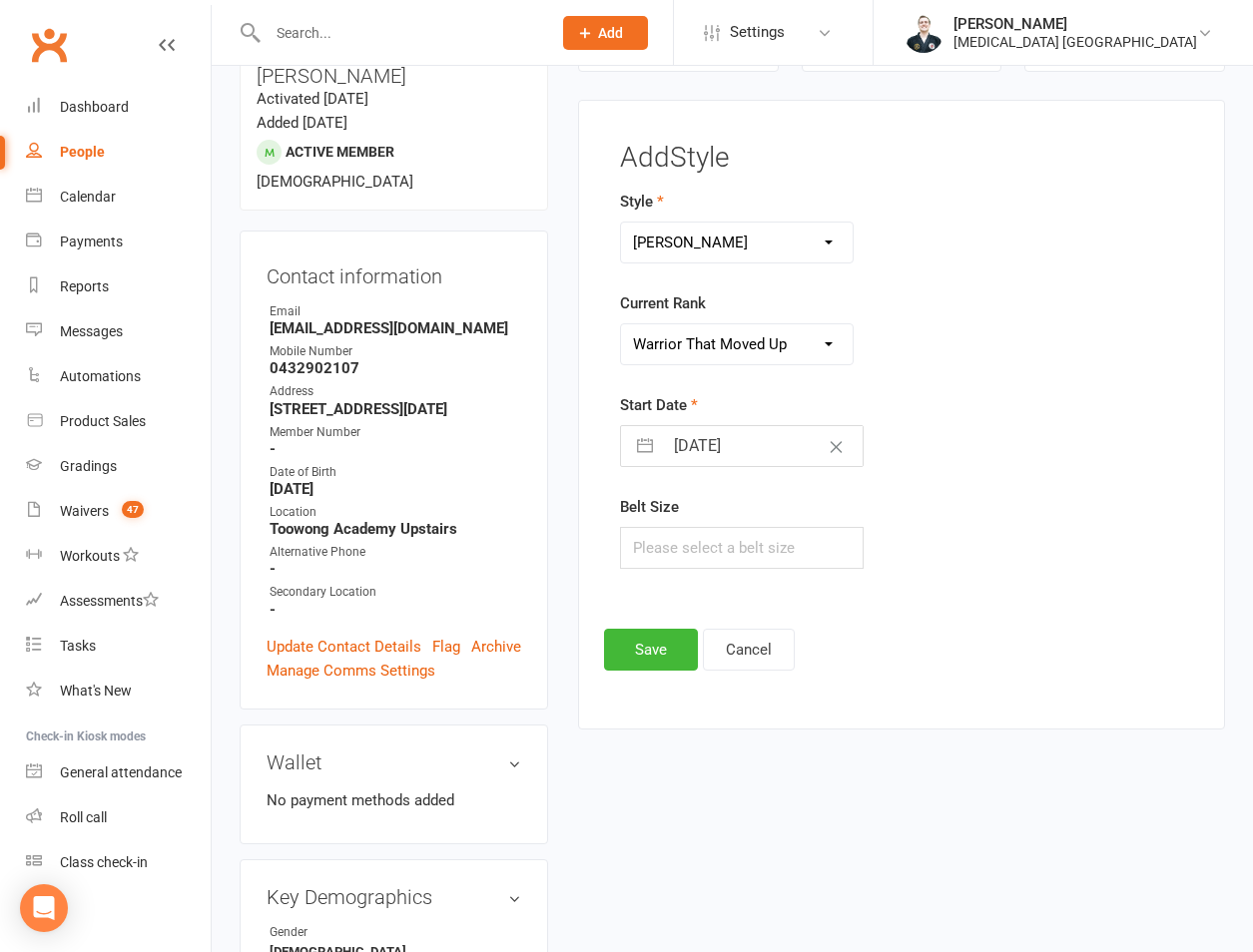 click on "04 Jul 2025" at bounding box center [763, 446] 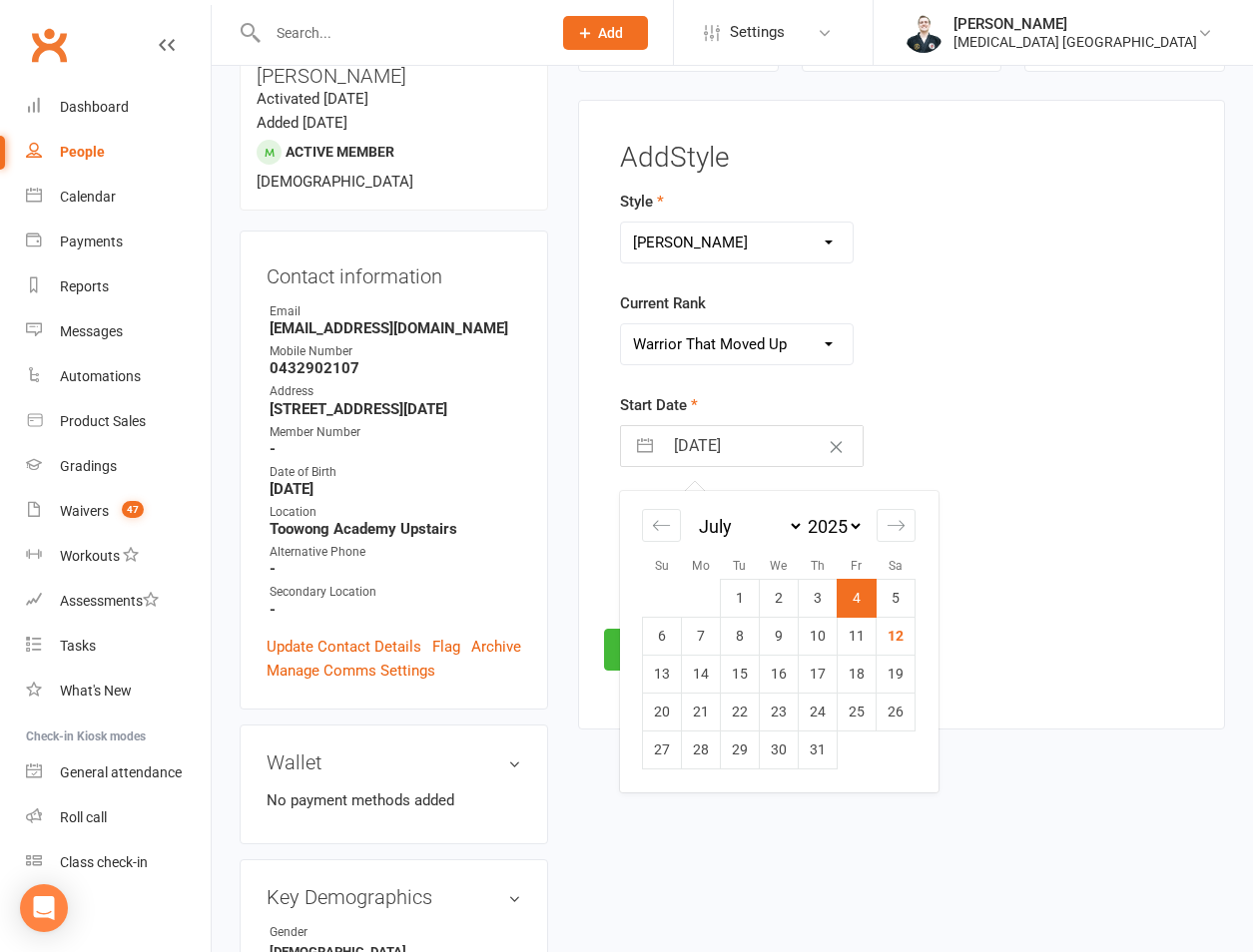 drag, startPoint x: 895, startPoint y: 587, endPoint x: 859, endPoint y: 572, distance: 39 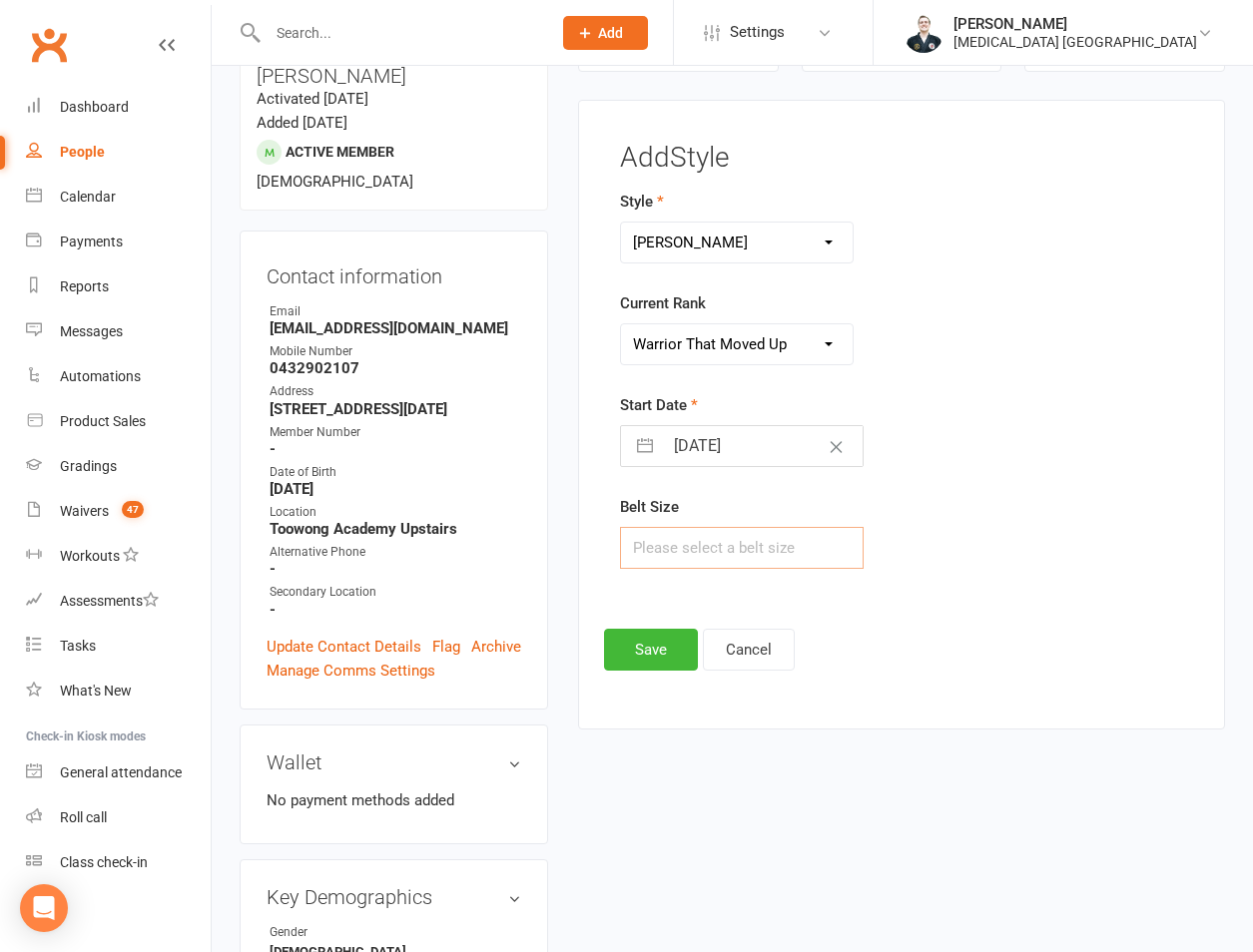click at bounding box center [742, 548] 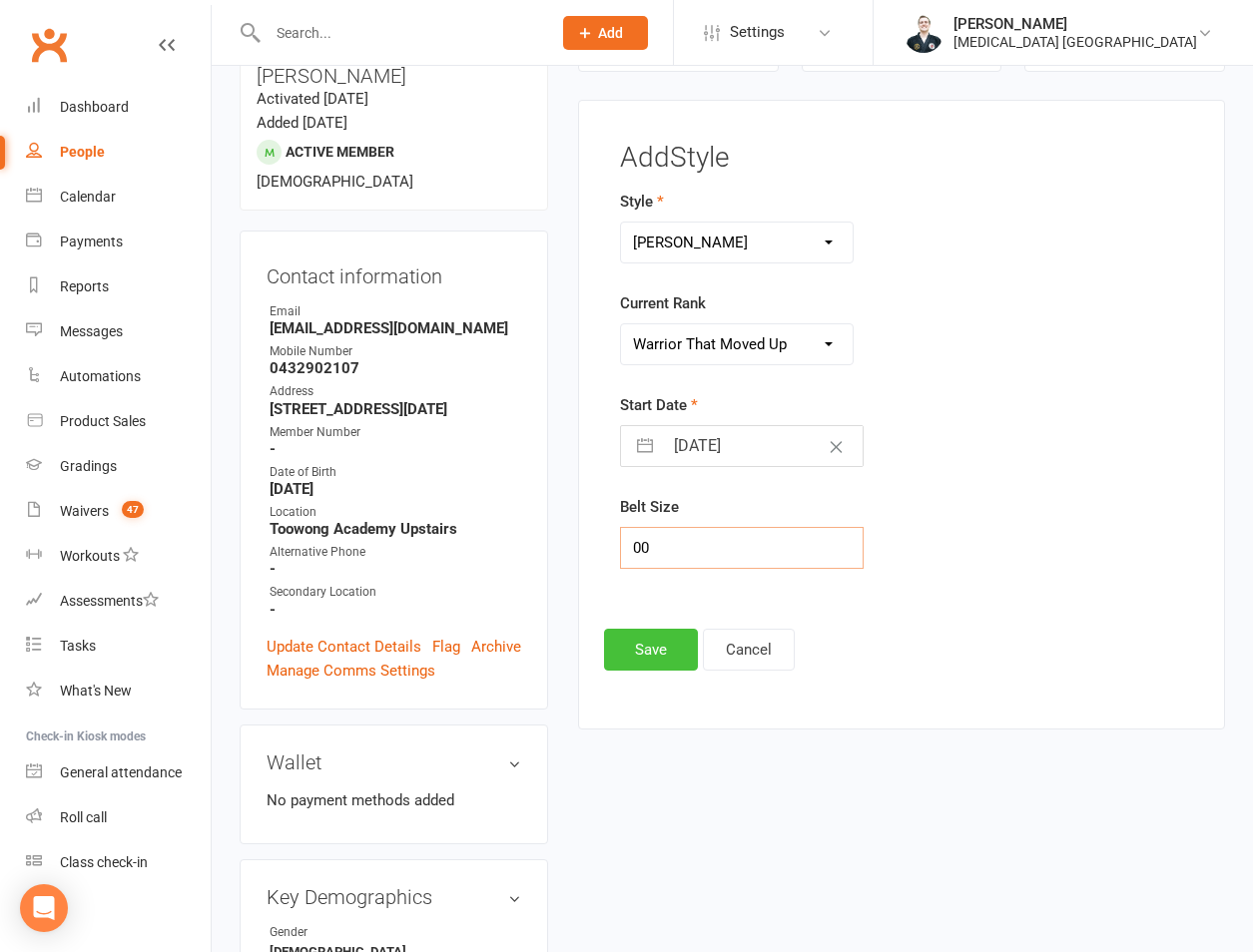 type on "00" 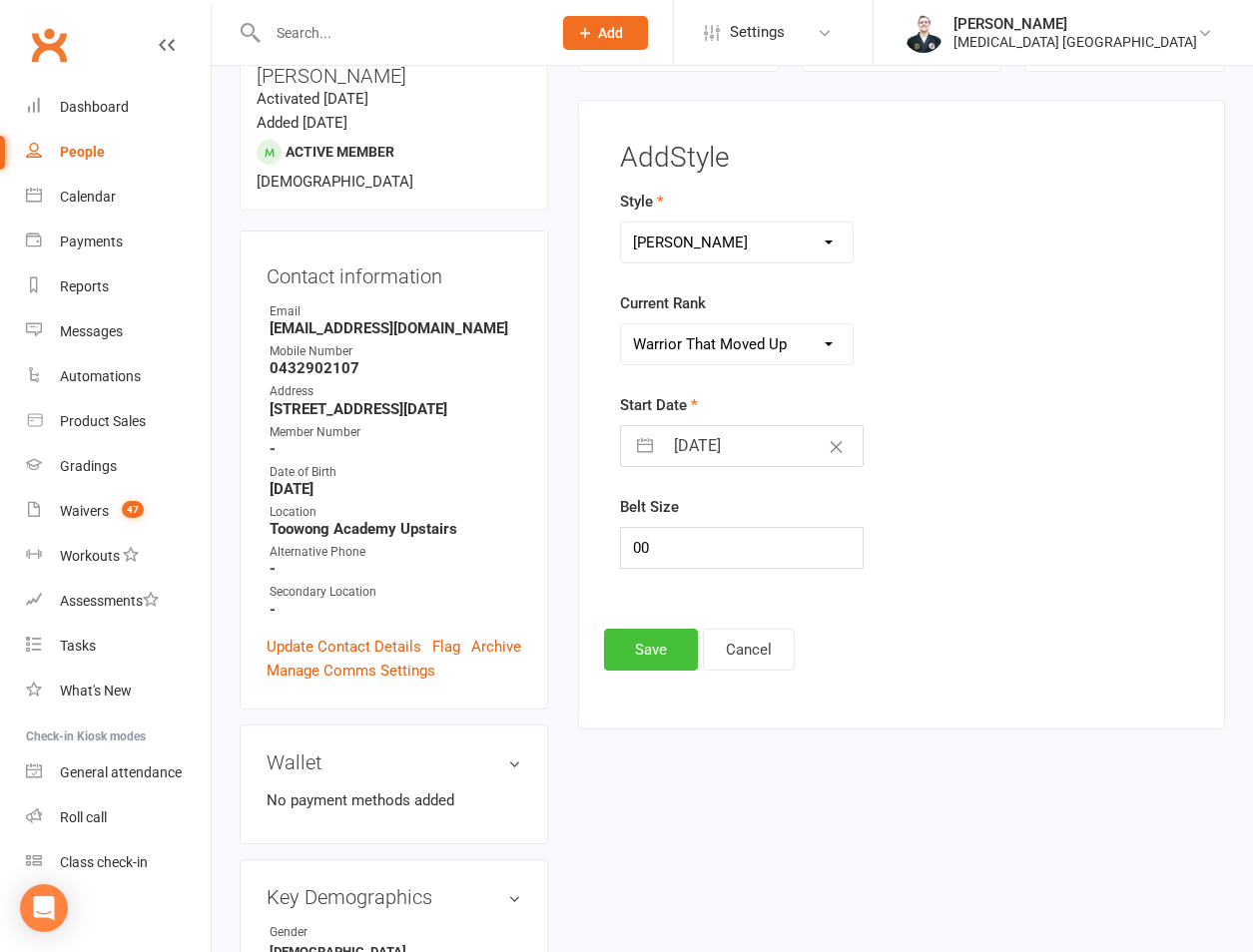 click on "Save" at bounding box center [651, 650] 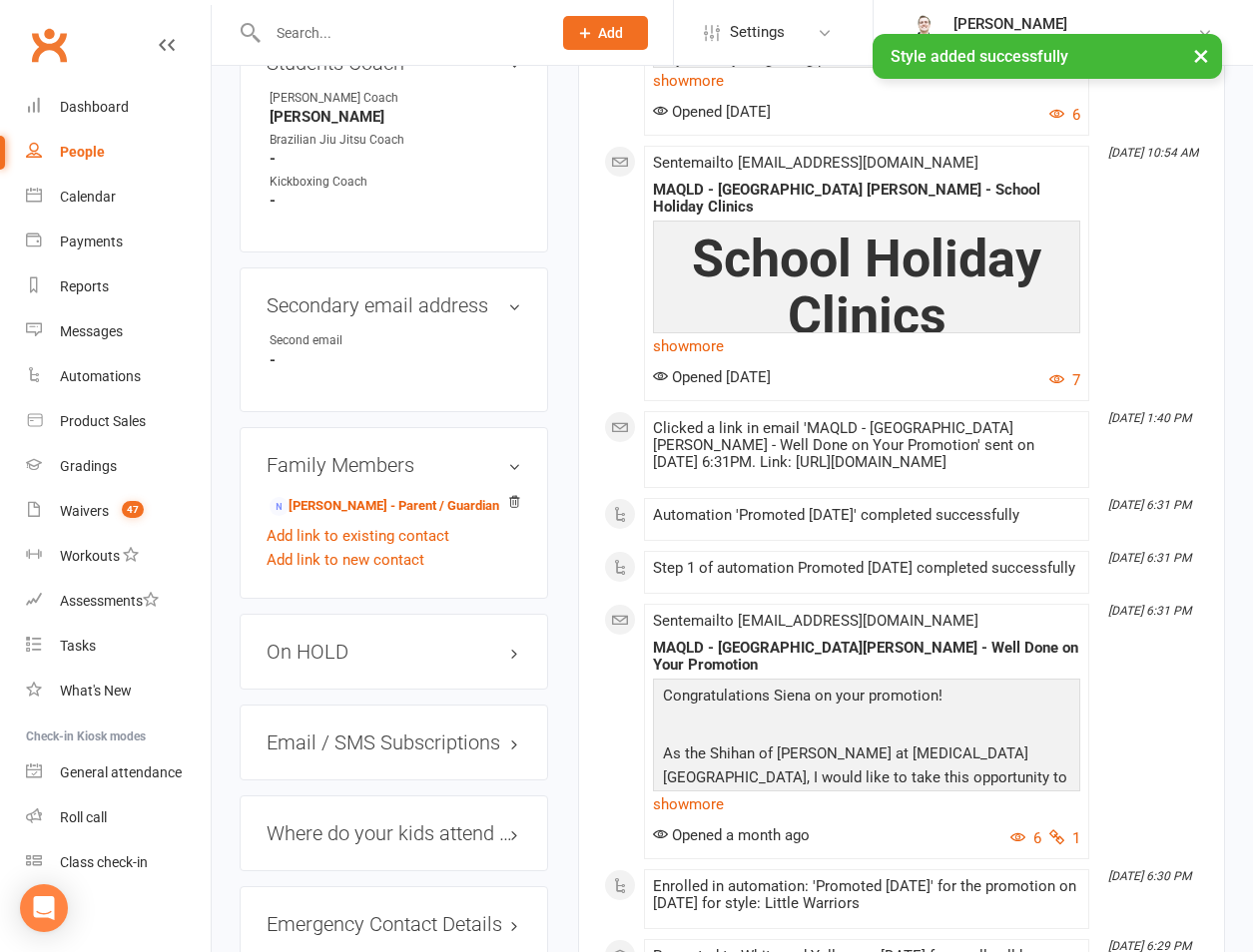 scroll, scrollTop: 2034, scrollLeft: 0, axis: vertical 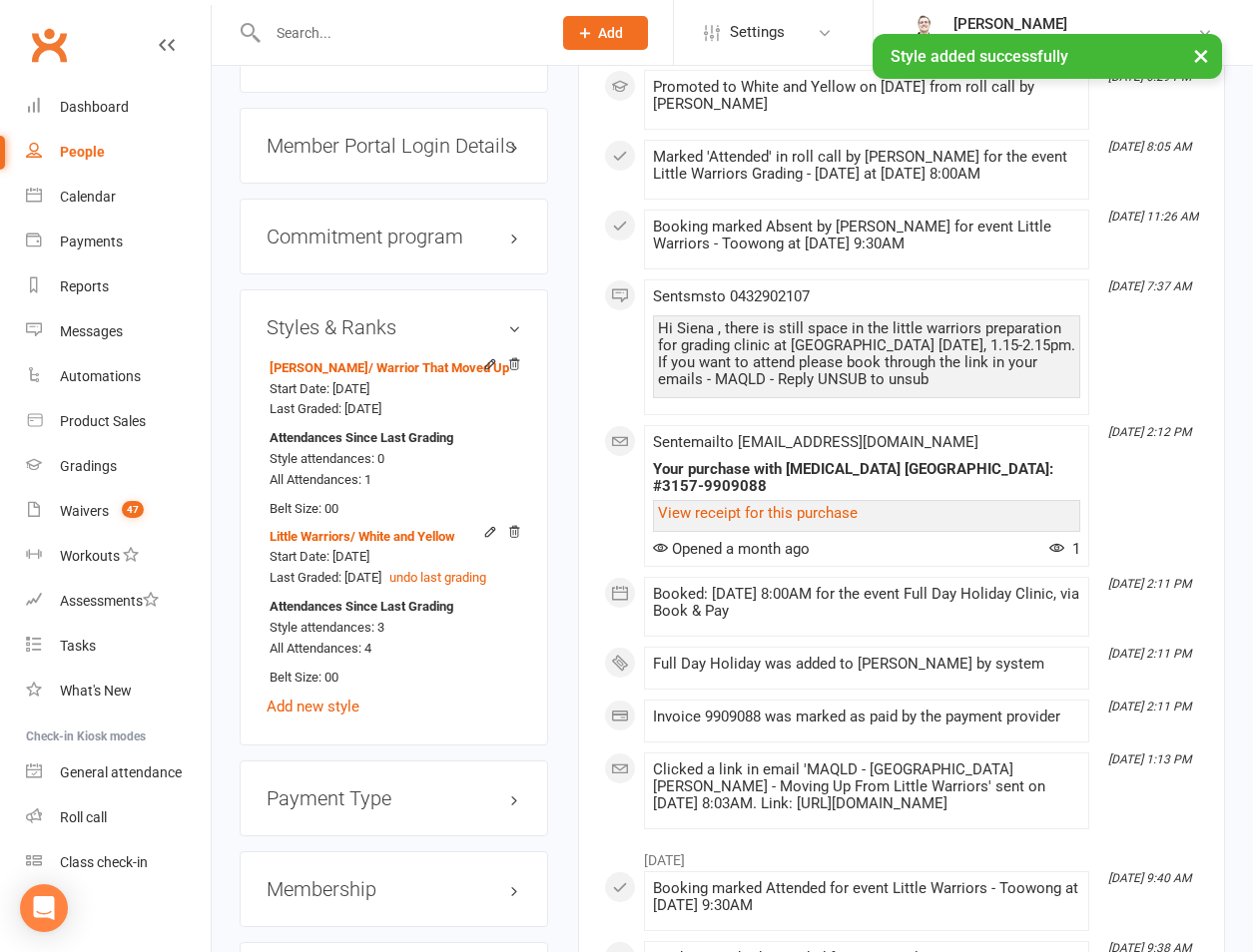 click on "Styles & Ranks  Ronin Ryu Jujitsu  / Warrior That Moved Up Start Date: 5 Jul 2025 Last Graded: 5 Jul 2025 Attendances Since Last Grading Style attendances: 0 All Attendances: 1 Belt Size: 00
Little Warriors  / White and Yellow Start Date: 8 Oct 2024 Last Graded: 14 Jun 2025 undo last grading Attendances Since Last Grading Style attendances: 3 All Attendances: 4 Belt Size: 00
Add new style" at bounding box center (393, 518) 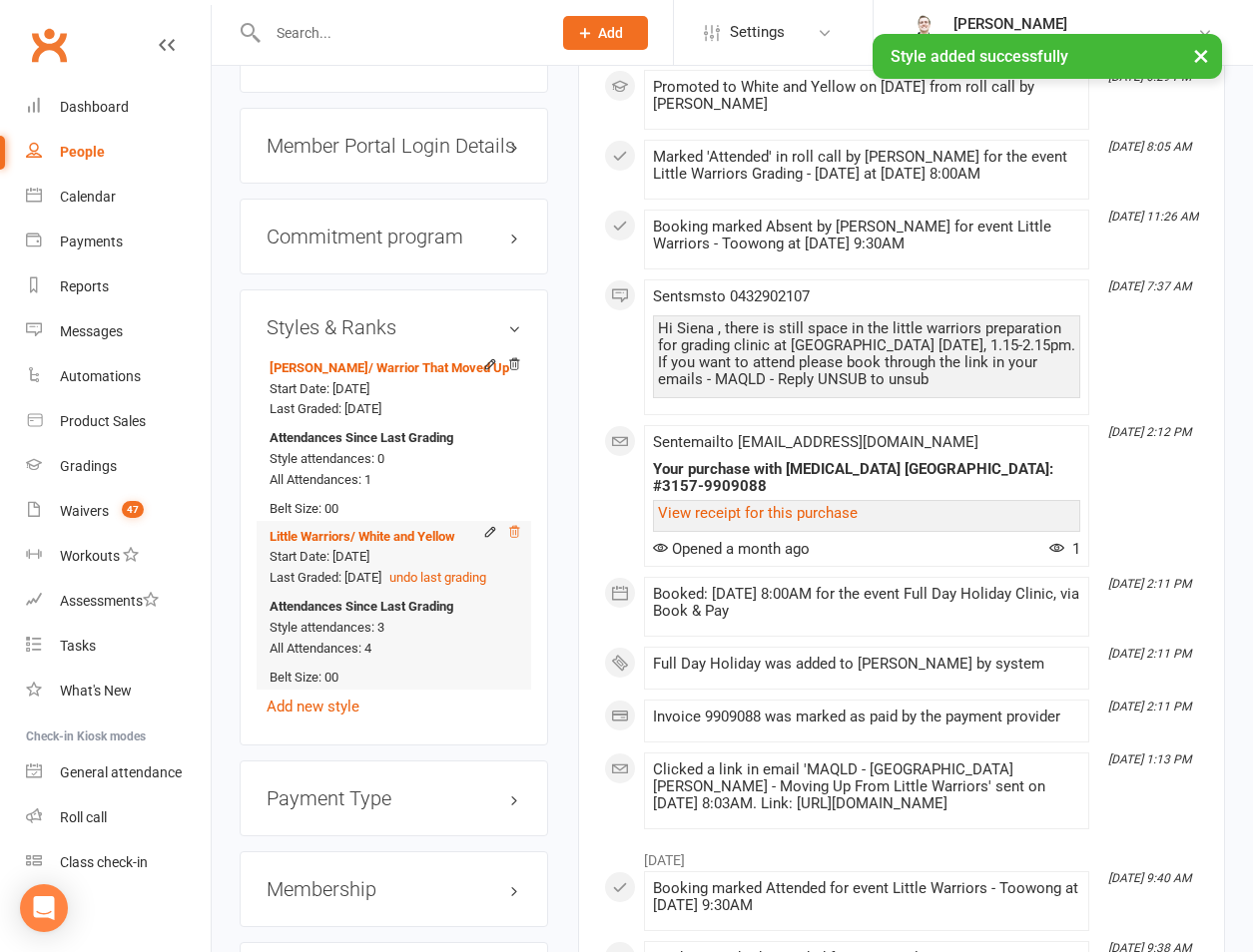 click 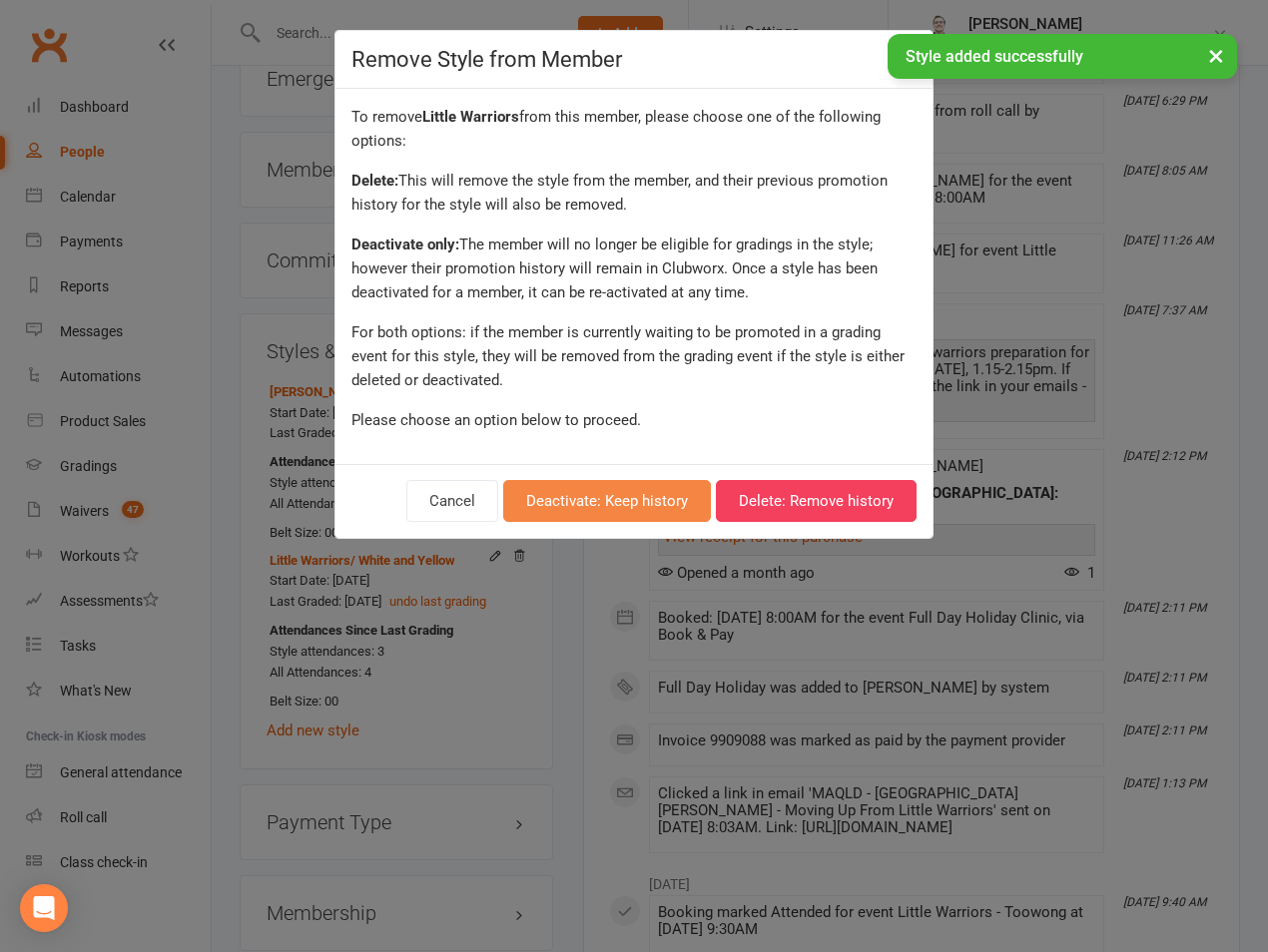 click on "Deactivate: Keep history" at bounding box center (607, 501) 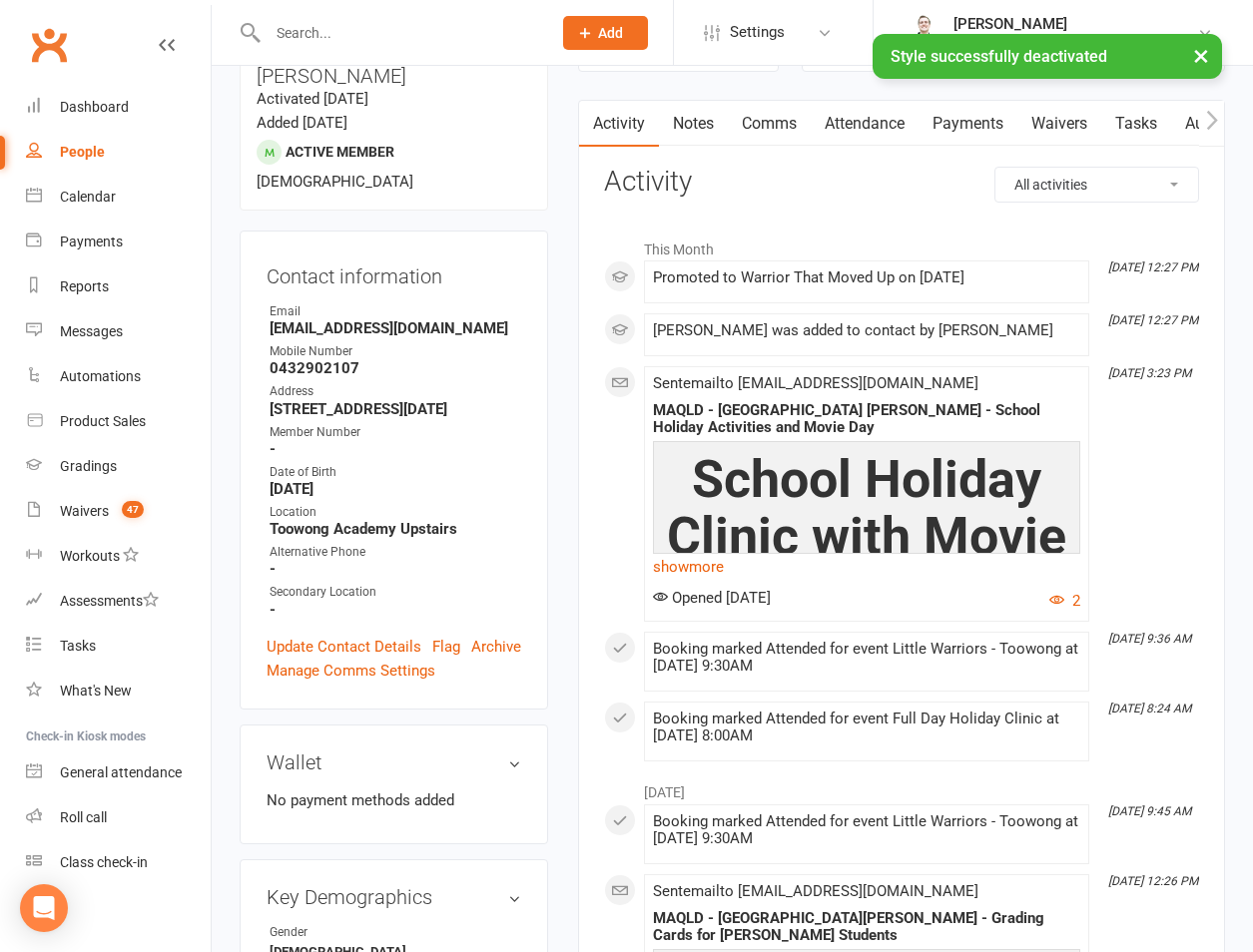 scroll, scrollTop: 0, scrollLeft: 0, axis: both 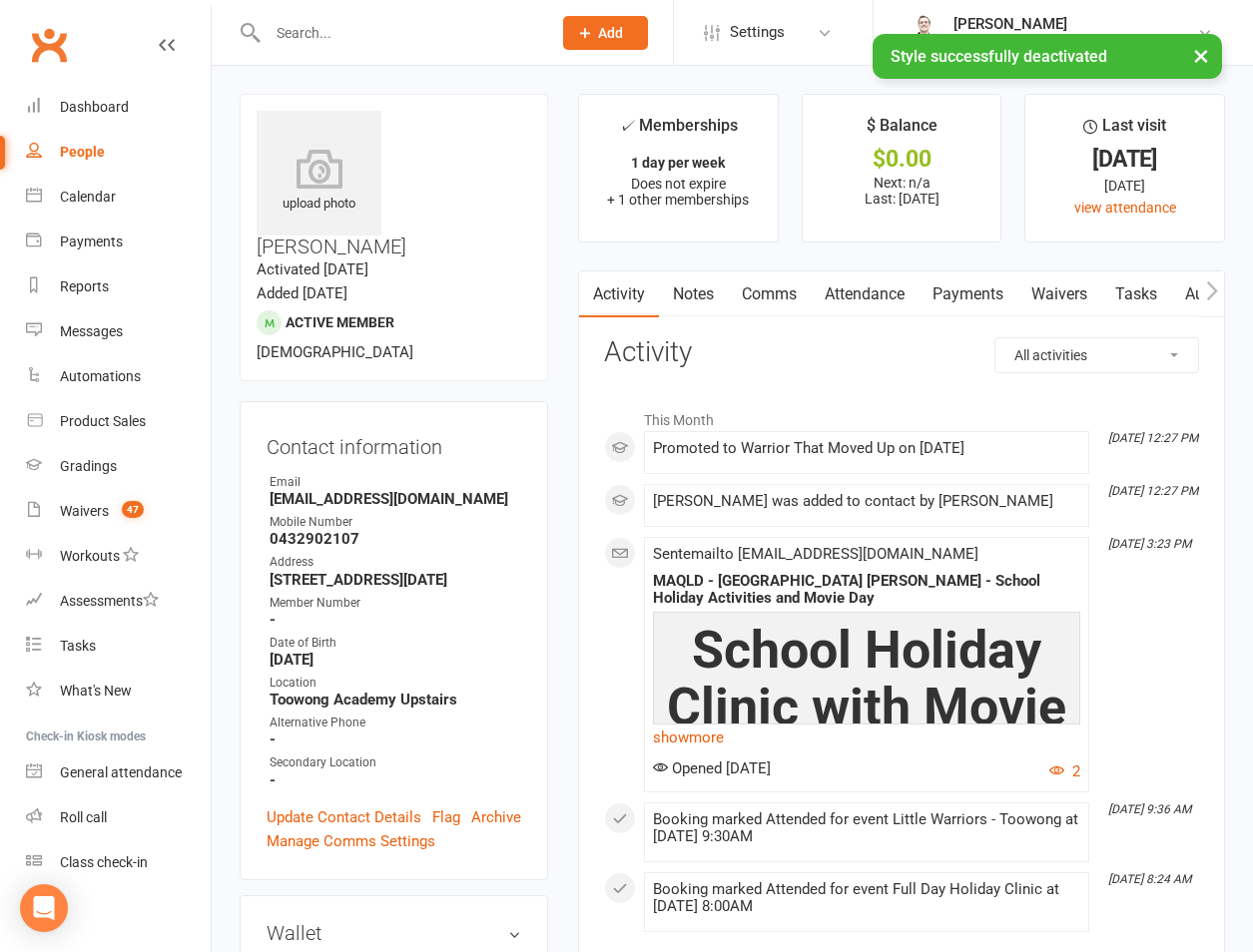 click on "Attendance" at bounding box center [865, 294] 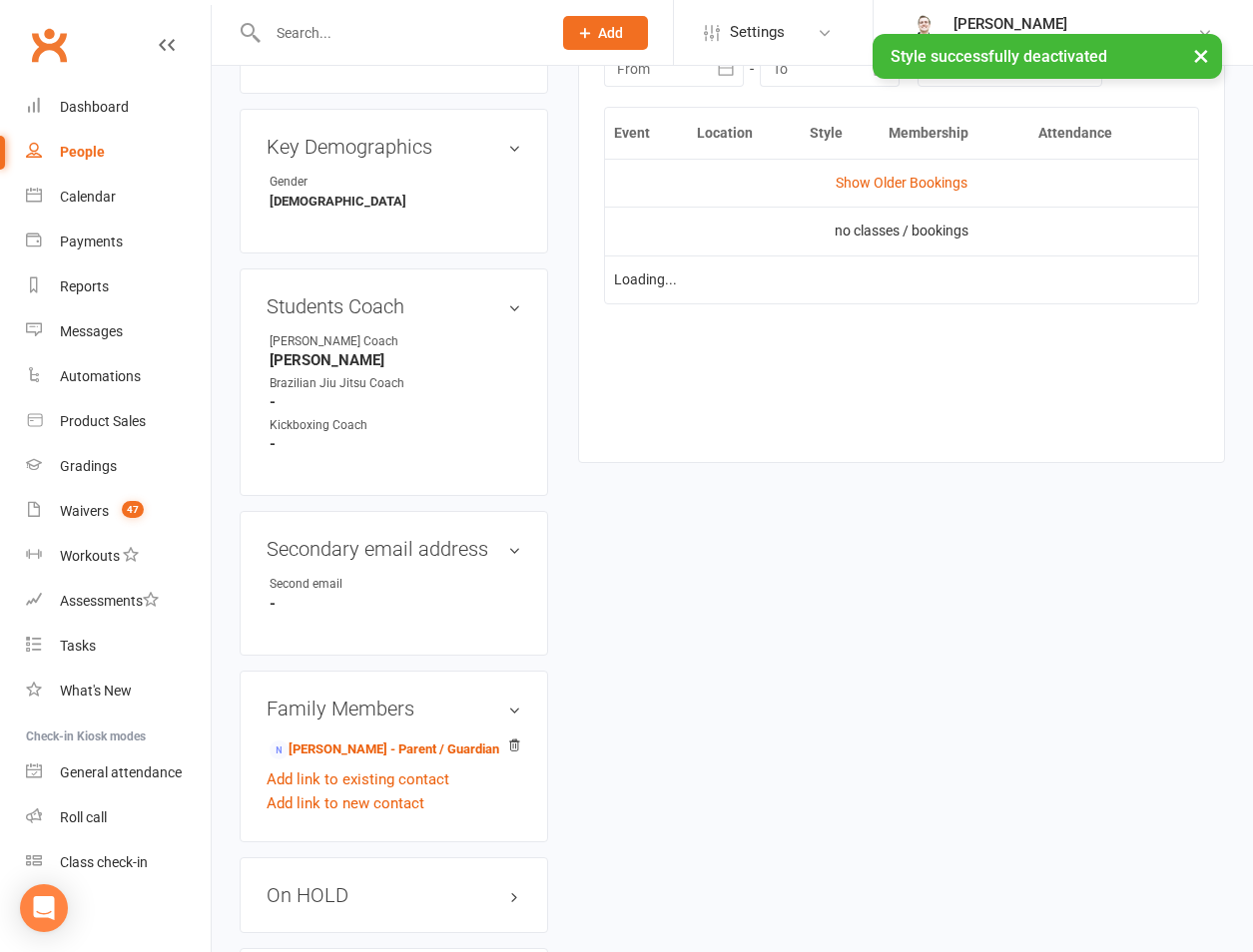 scroll, scrollTop: 931, scrollLeft: 0, axis: vertical 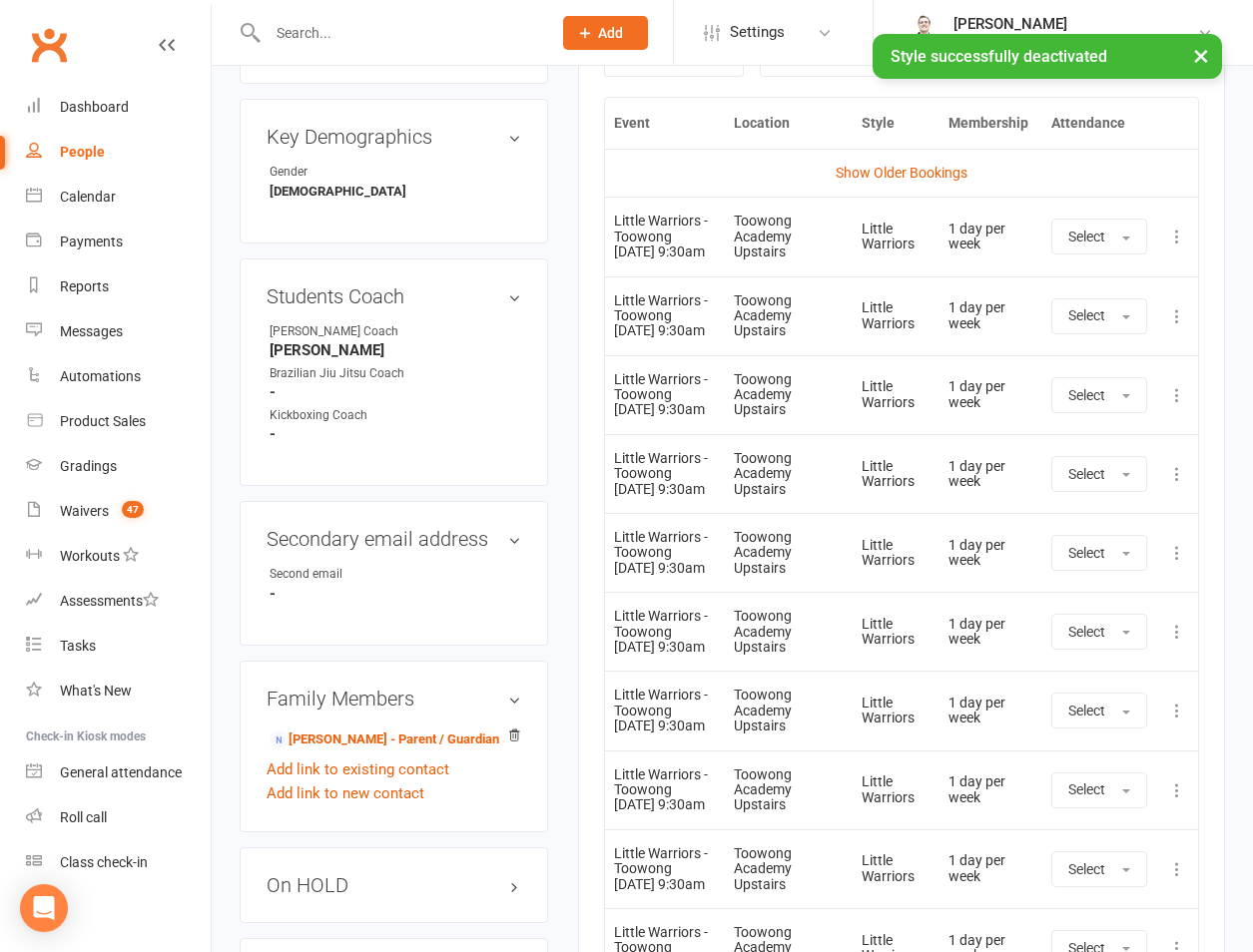 click at bounding box center (1177, 237) 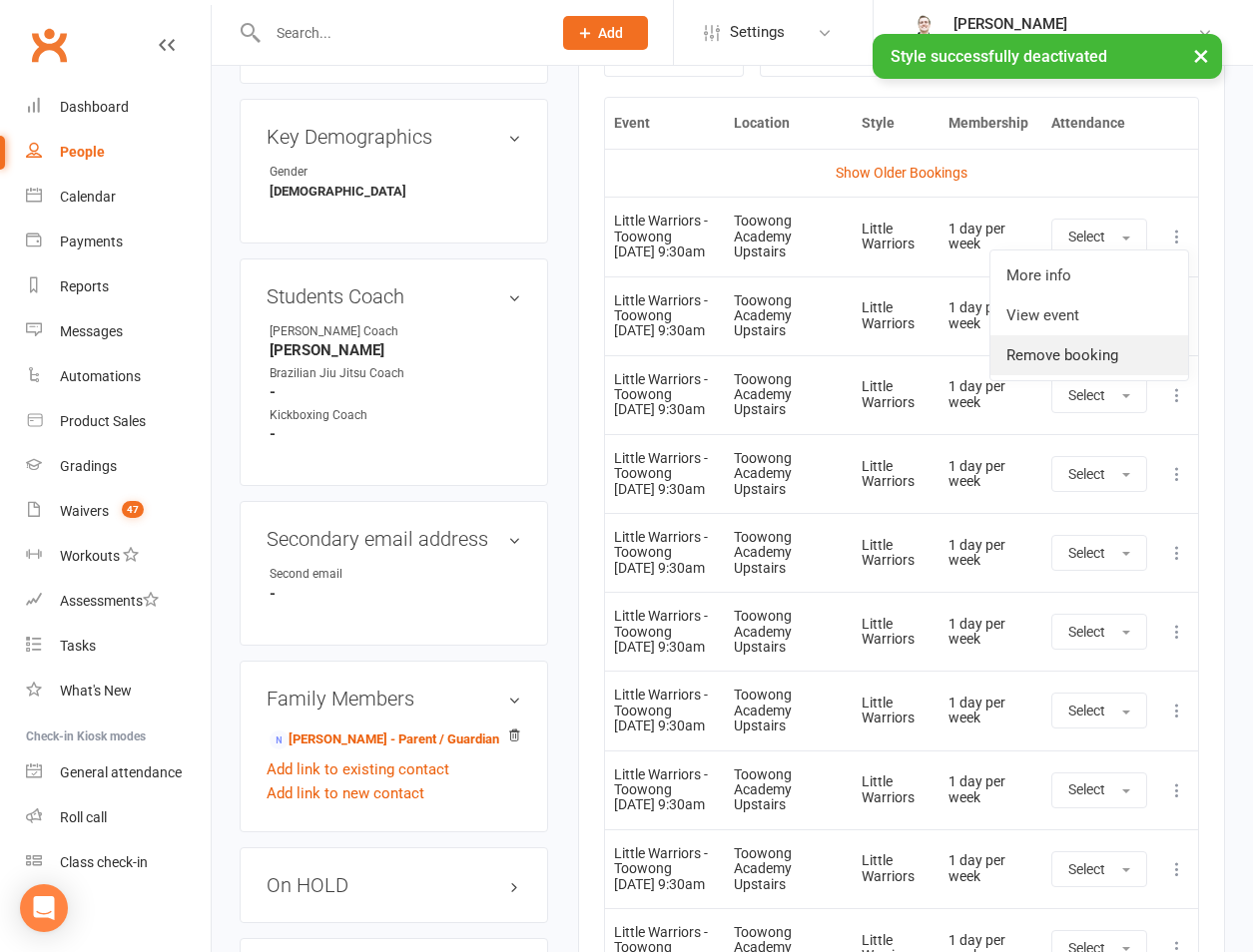 click on "Remove booking" at bounding box center (1089, 355) 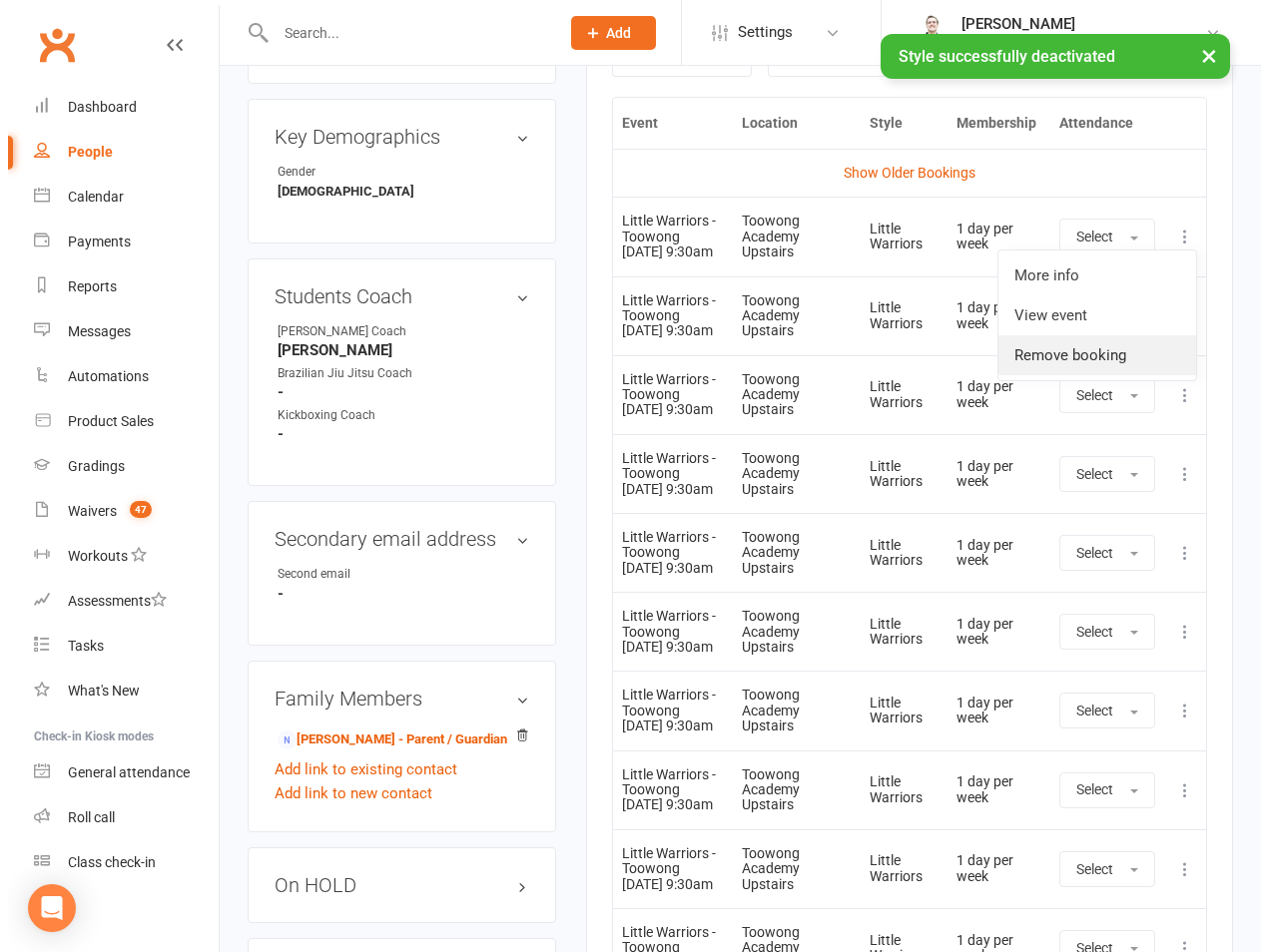 scroll, scrollTop: 907, scrollLeft: 0, axis: vertical 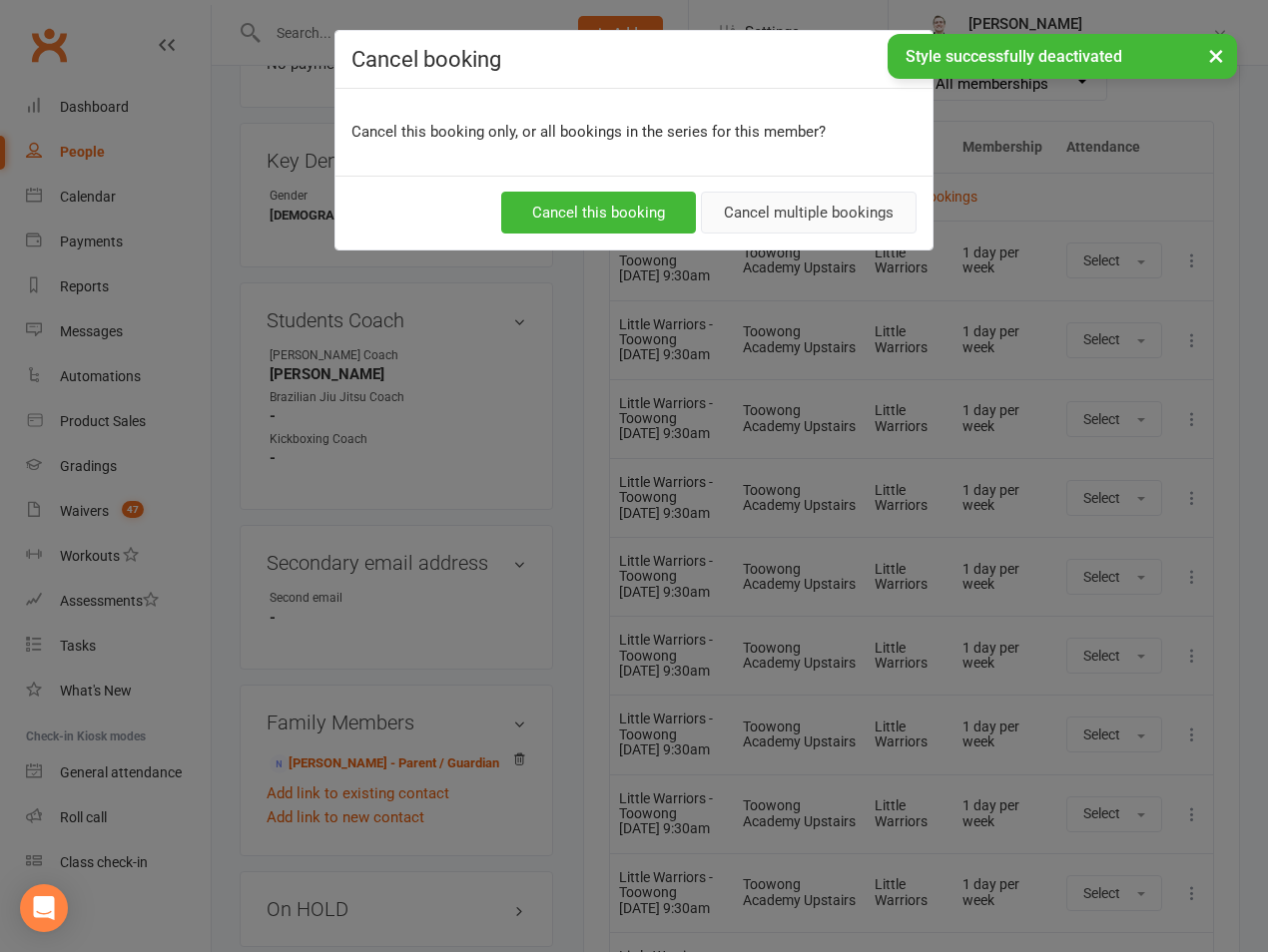 click on "Cancel multiple bookings" at bounding box center [809, 213] 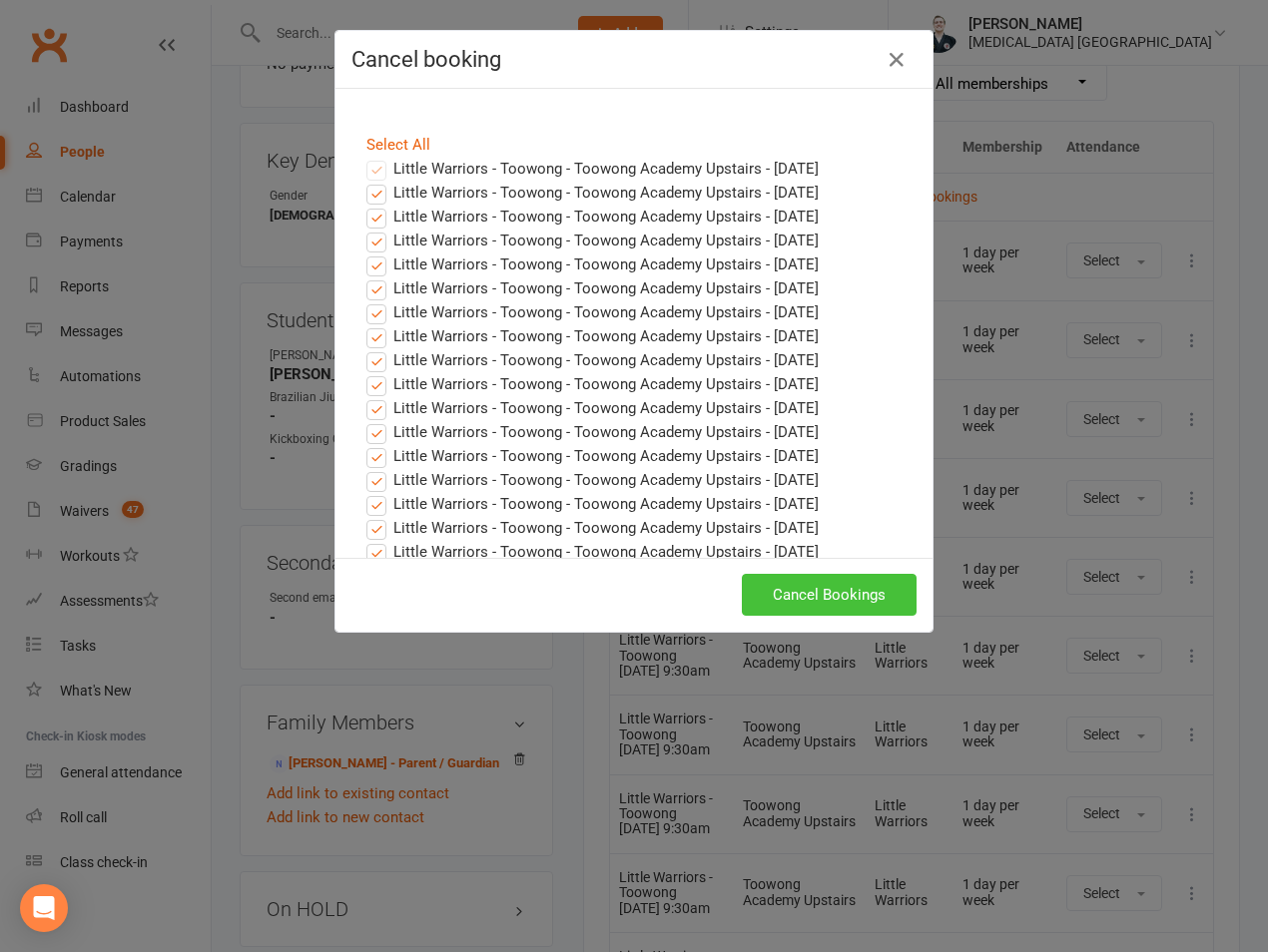 click on "Cancel Bookings" at bounding box center [634, 595] 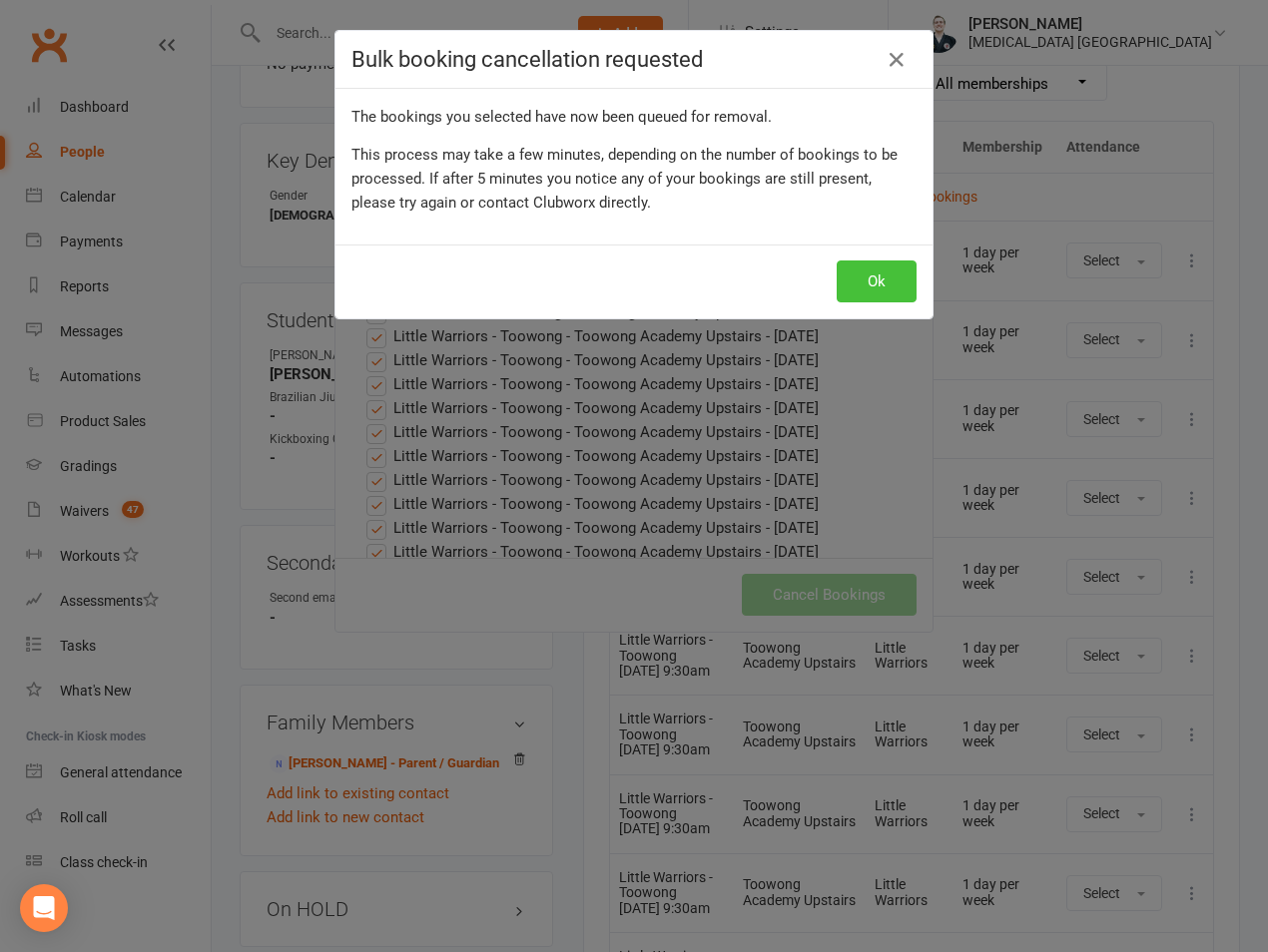click on "Ok" at bounding box center (877, 281) 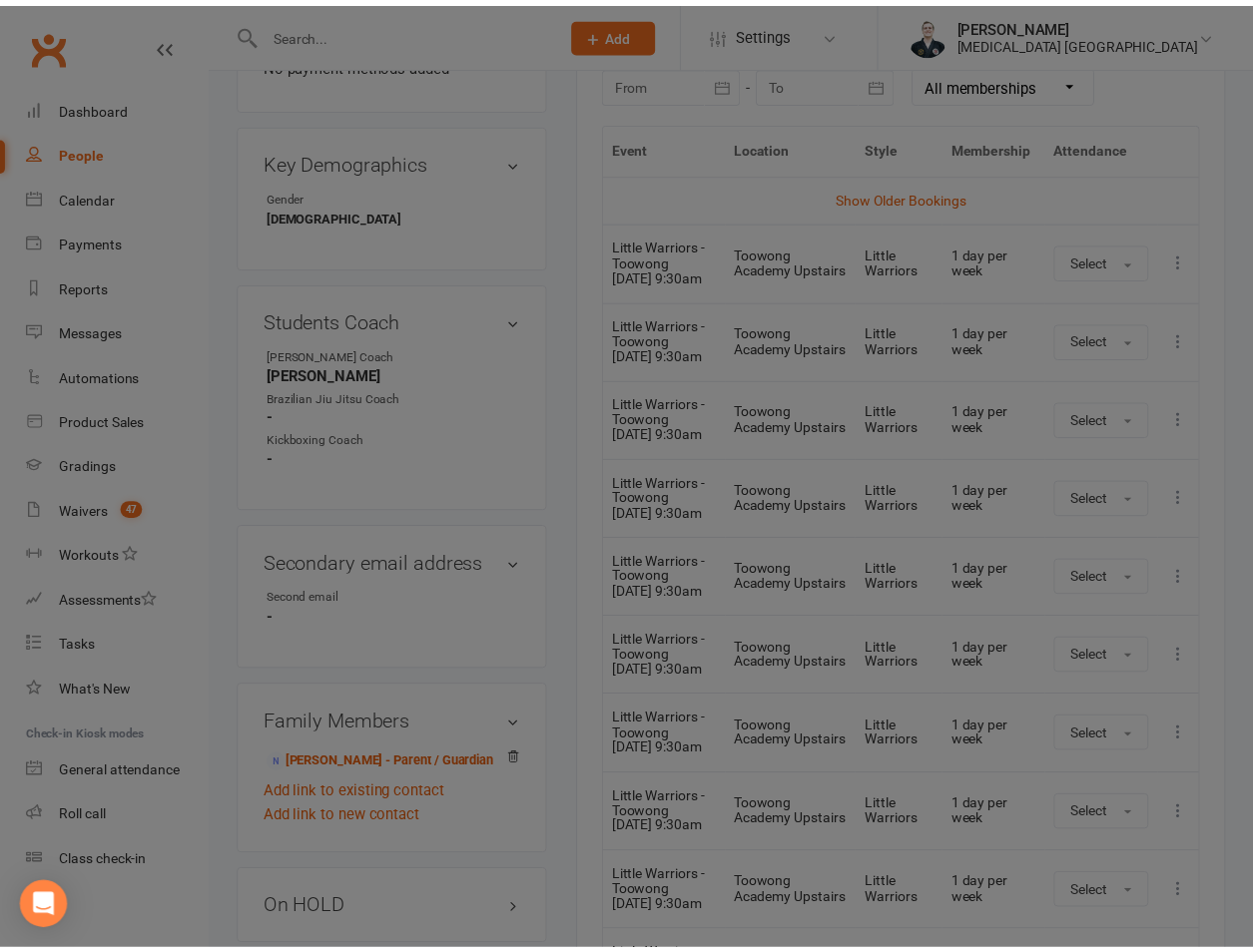 scroll, scrollTop: 931, scrollLeft: 0, axis: vertical 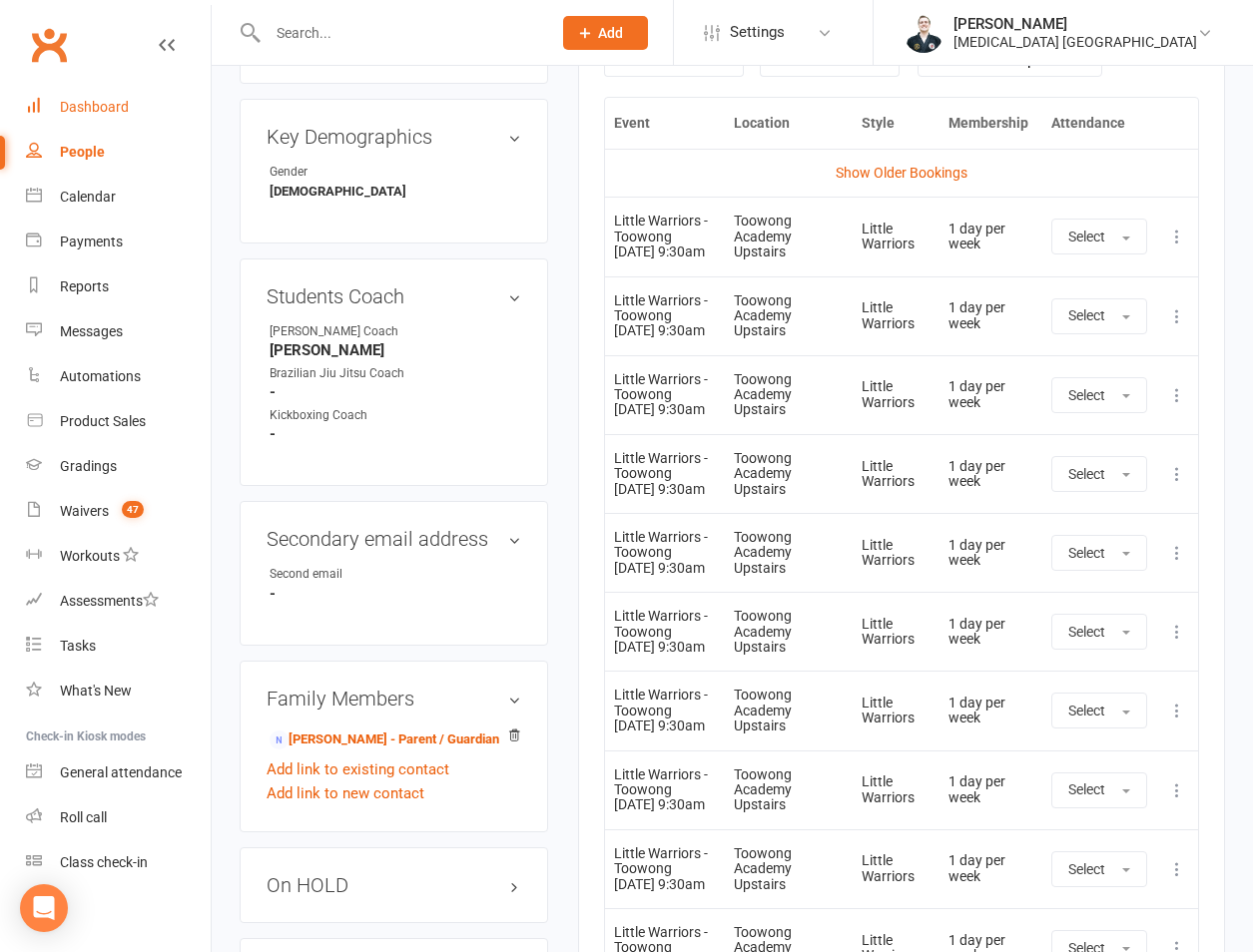 click on "Dashboard" at bounding box center (94, 107) 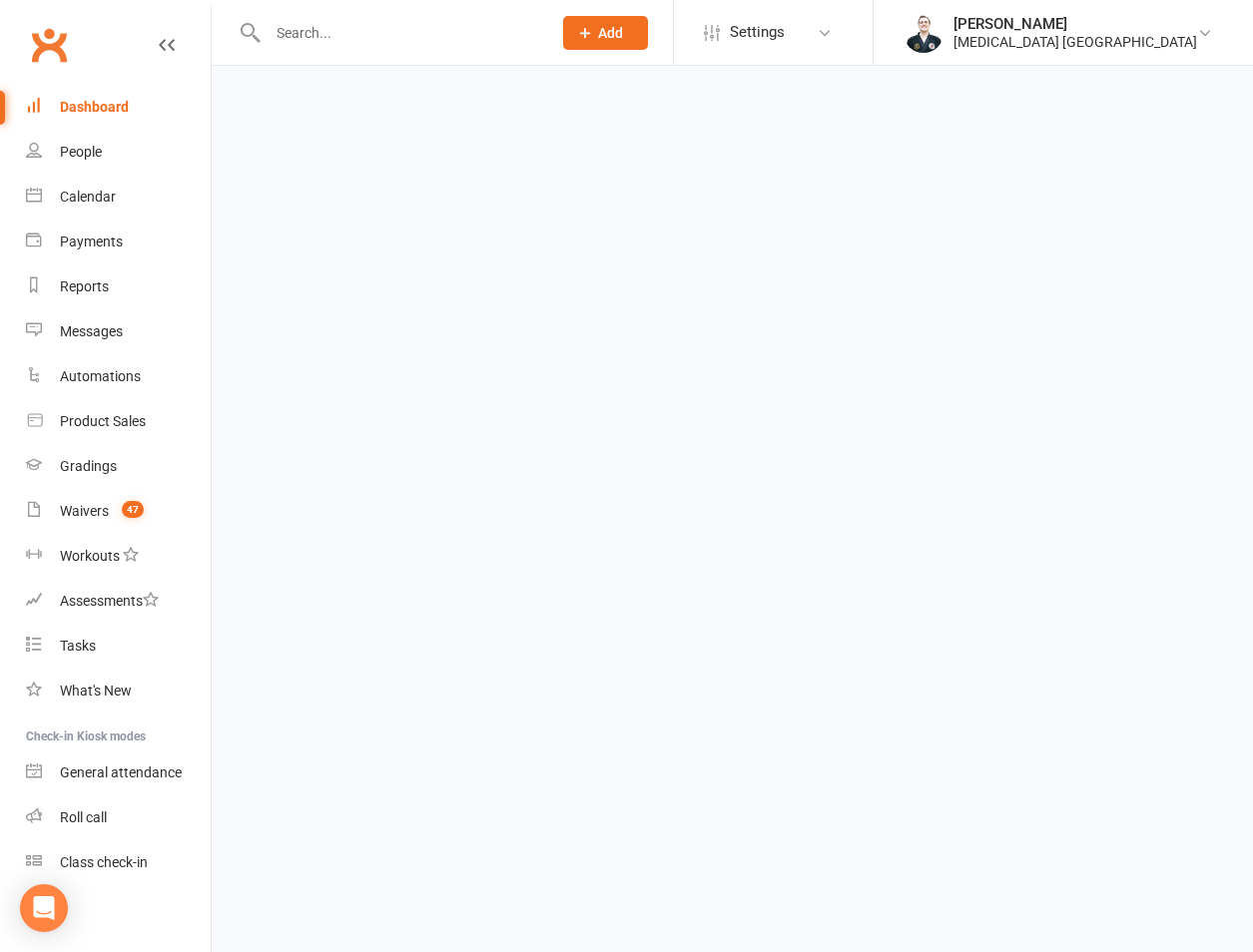 scroll, scrollTop: 0, scrollLeft: 0, axis: both 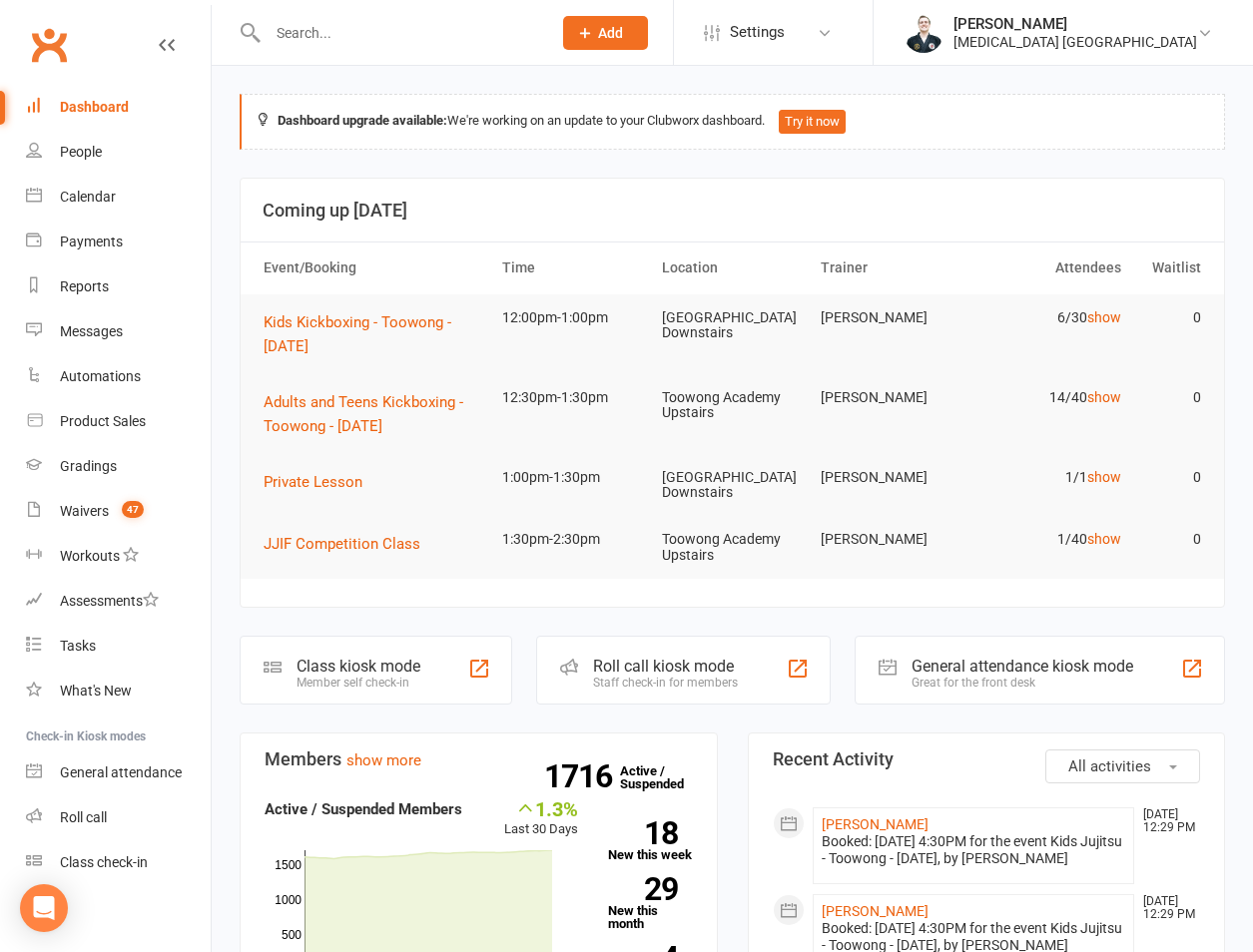 click at bounding box center (399, 33) 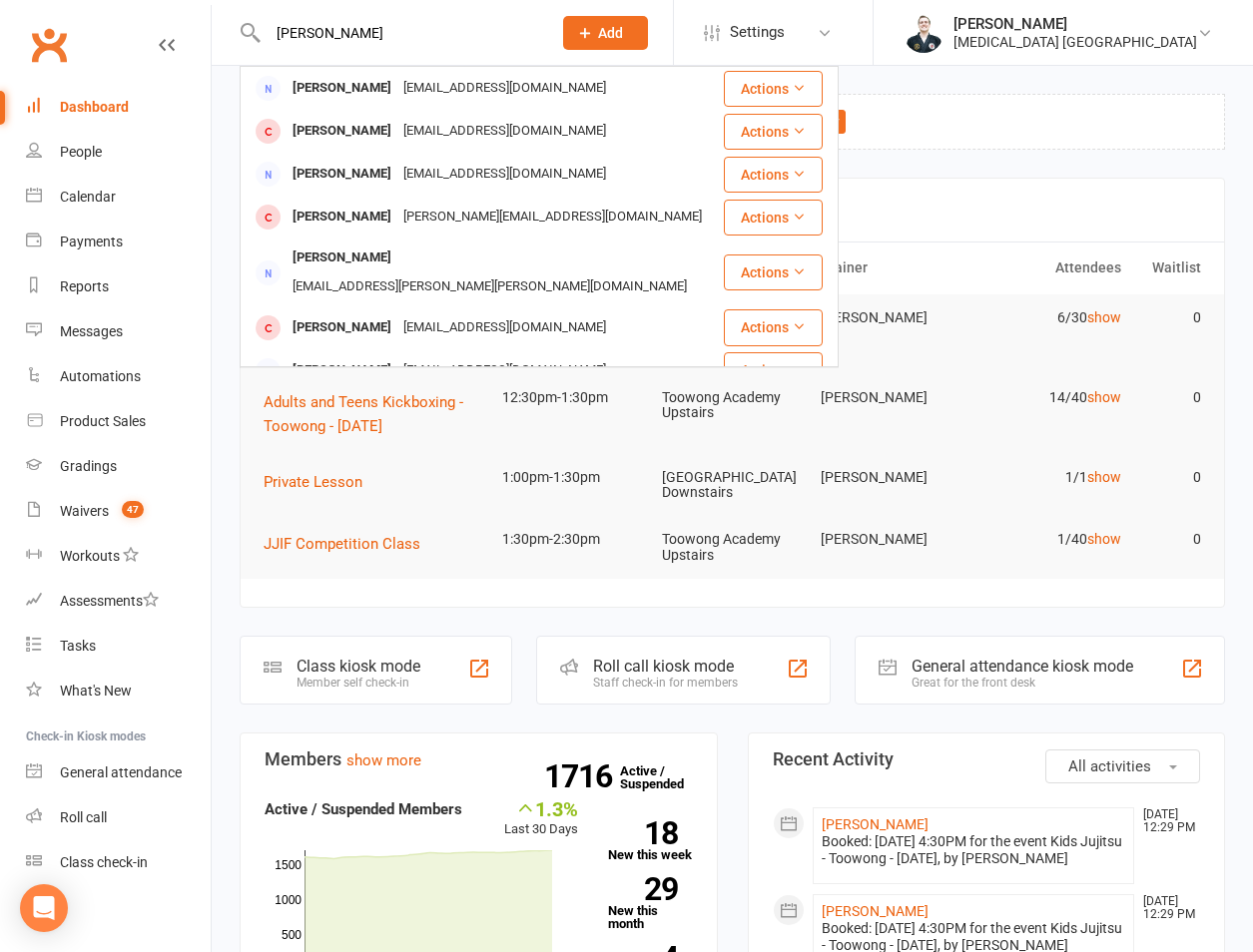 type on "oliver anders" 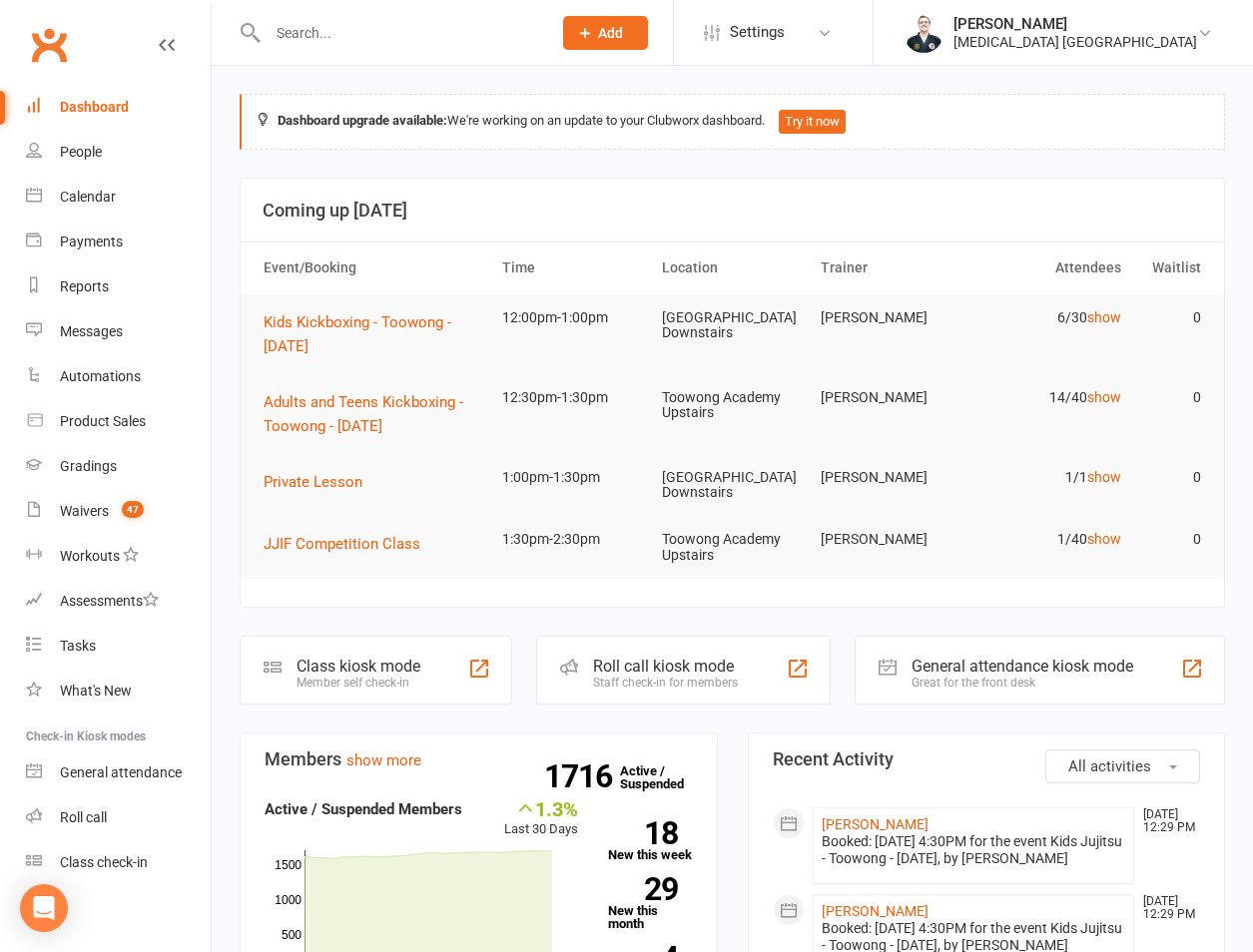 type 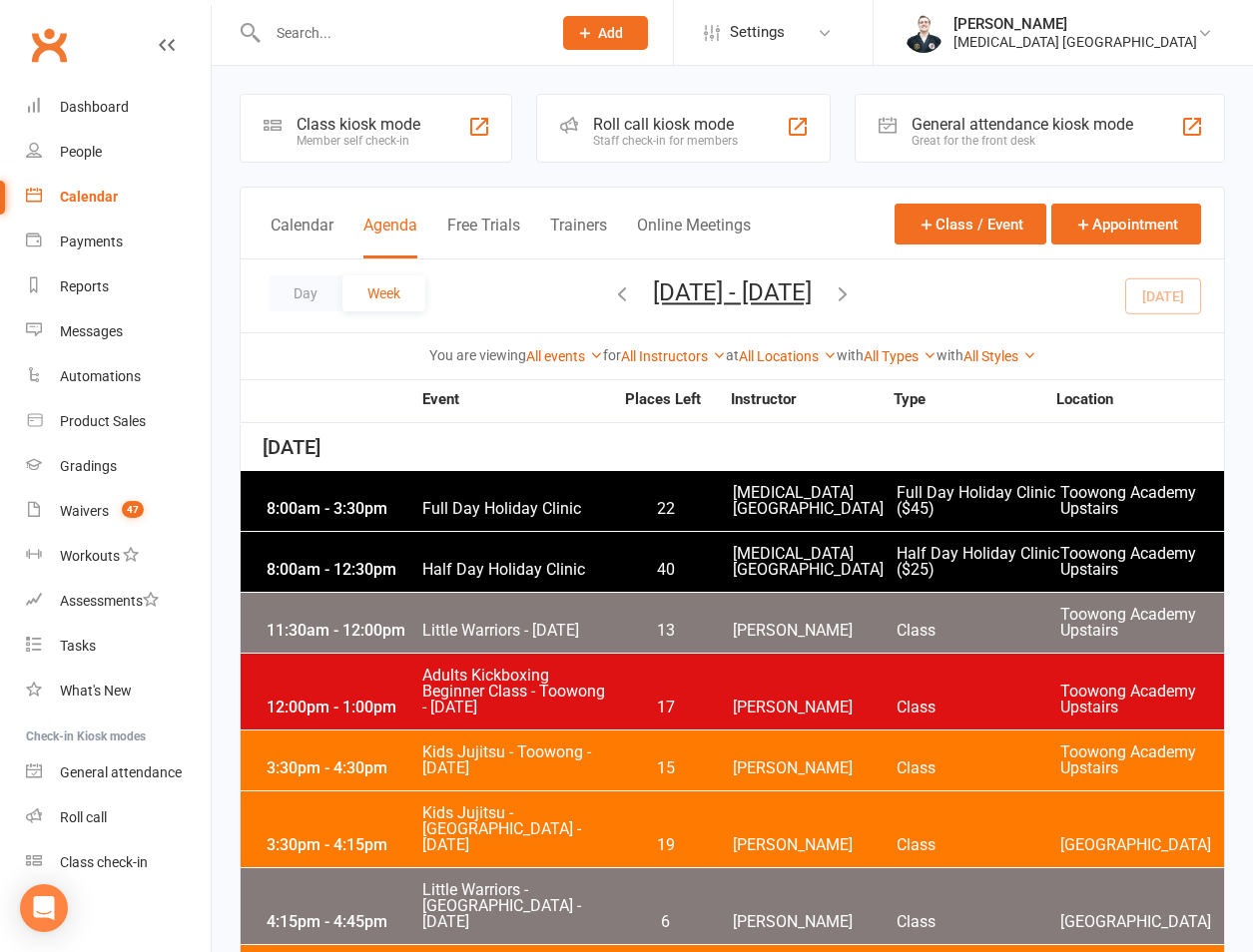 scroll, scrollTop: 0, scrollLeft: 0, axis: both 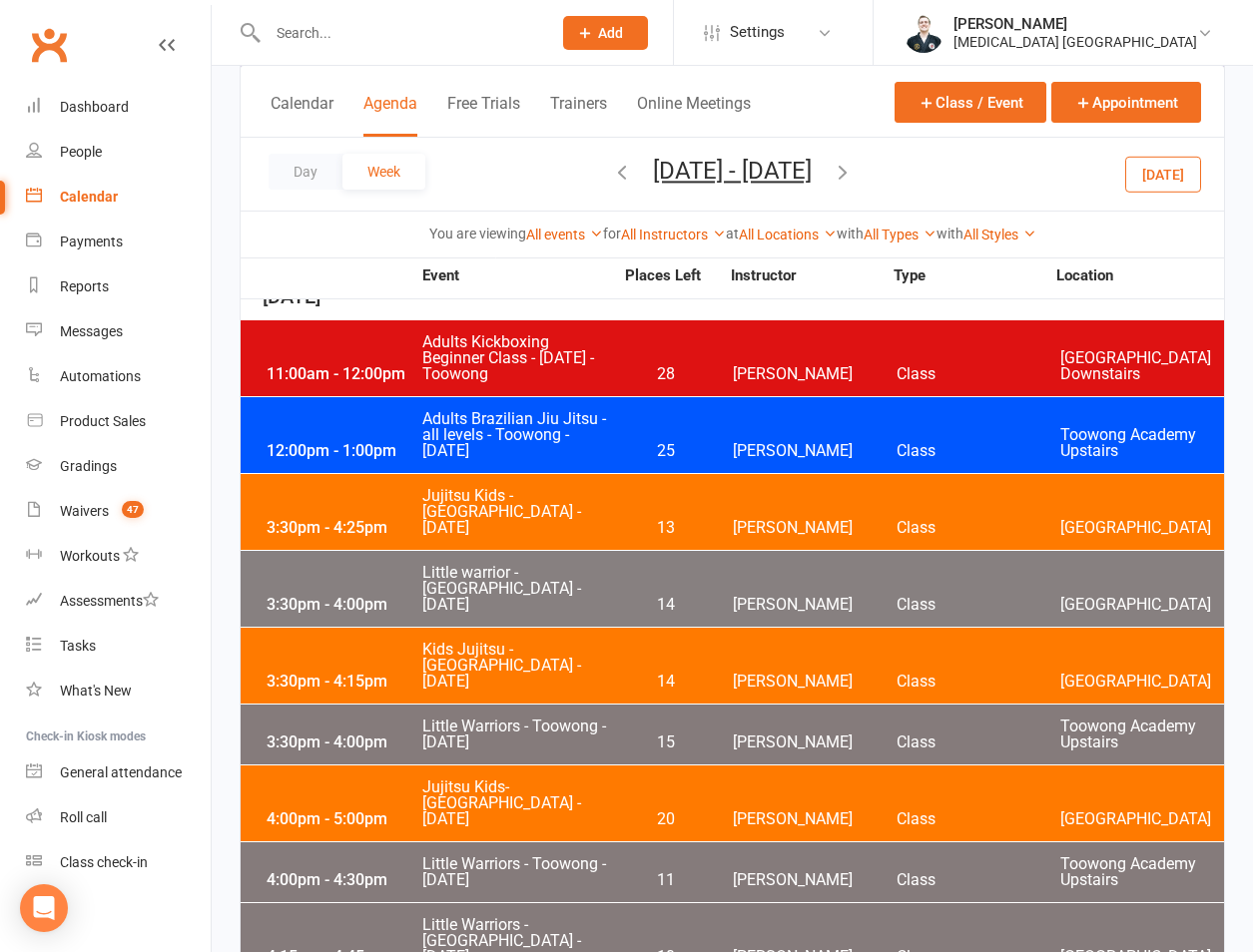 click on "4:00pm - 4:30pm" at bounding box center [341, 880] 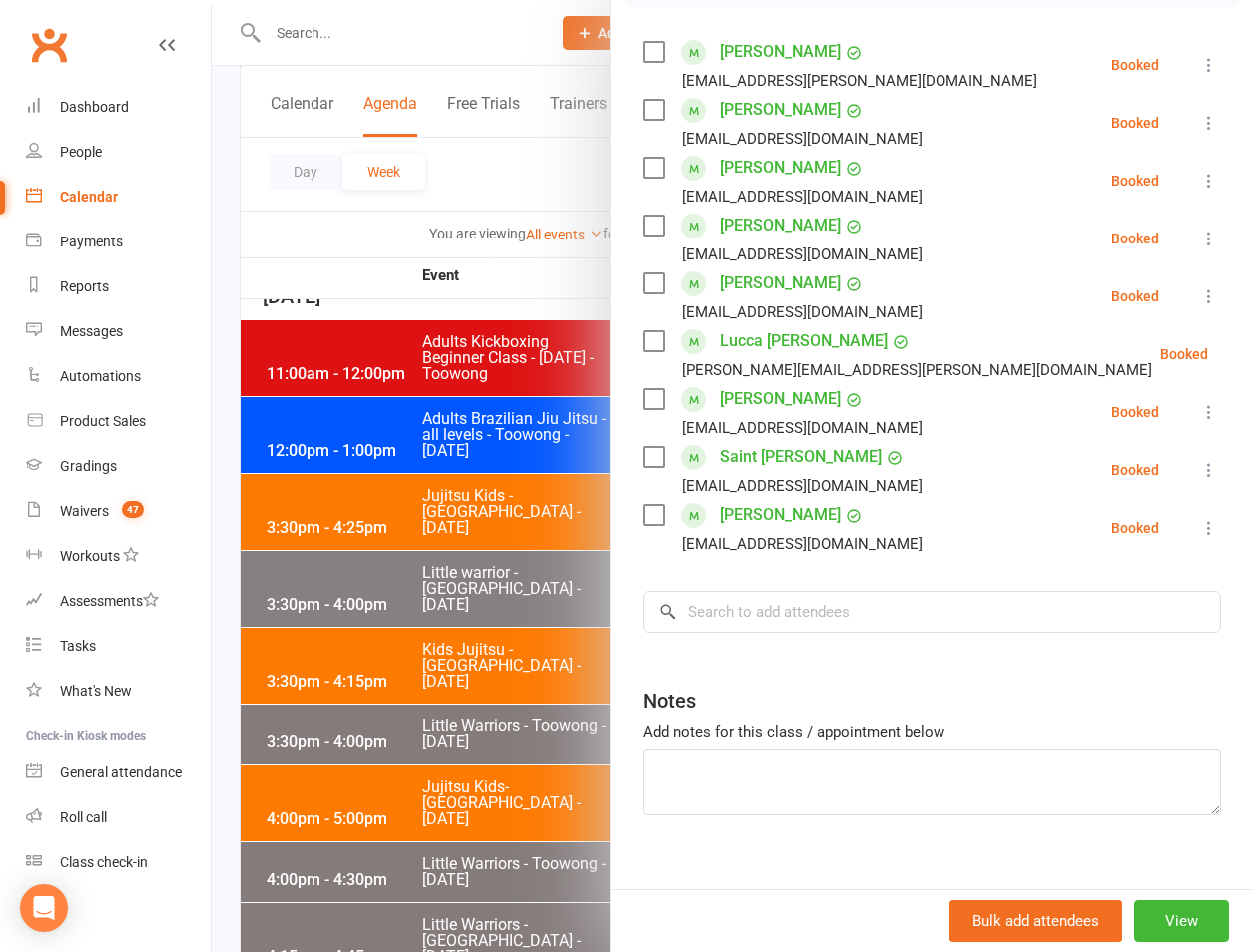 scroll, scrollTop: 361, scrollLeft: 0, axis: vertical 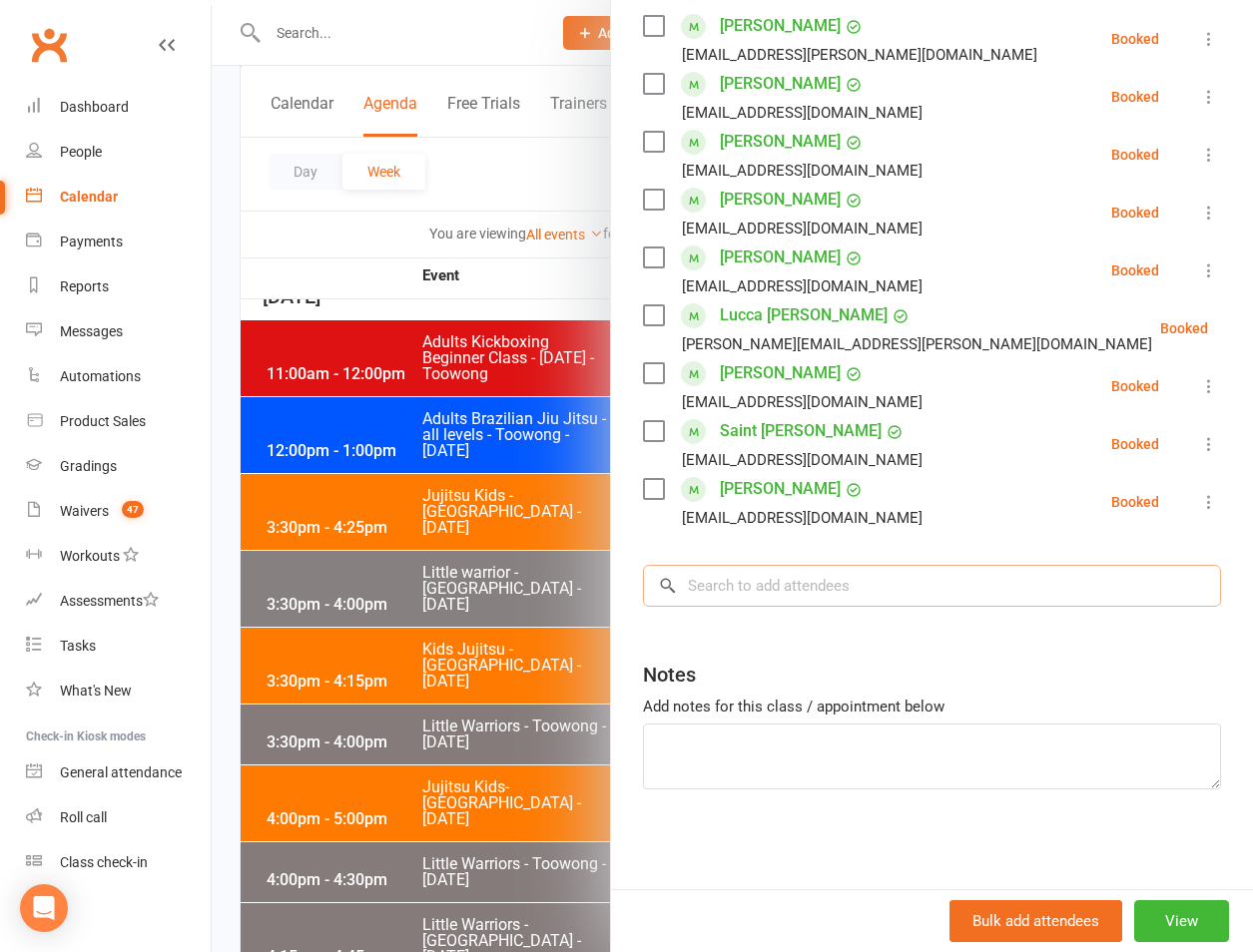 click at bounding box center [932, 586] 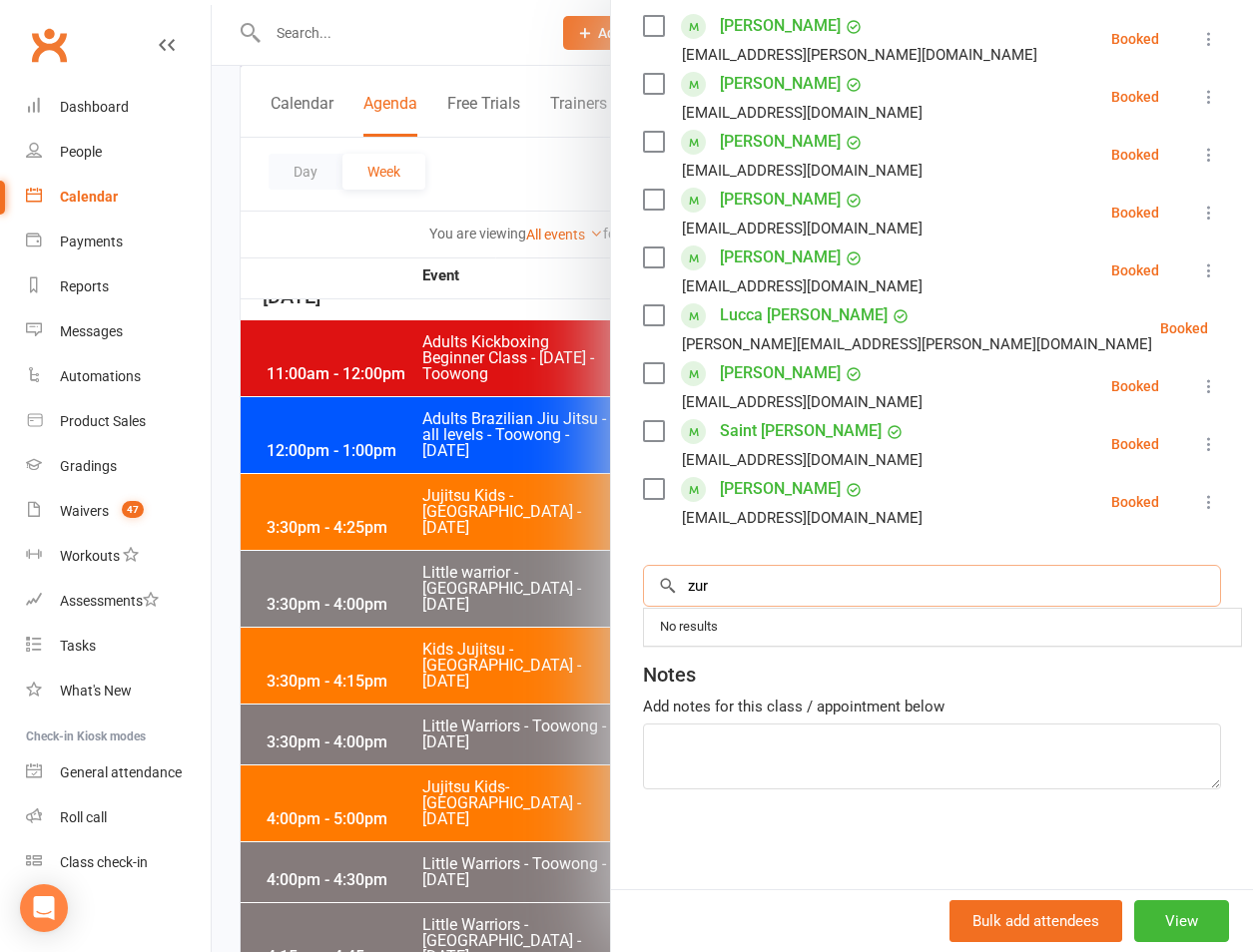 type on "zura" 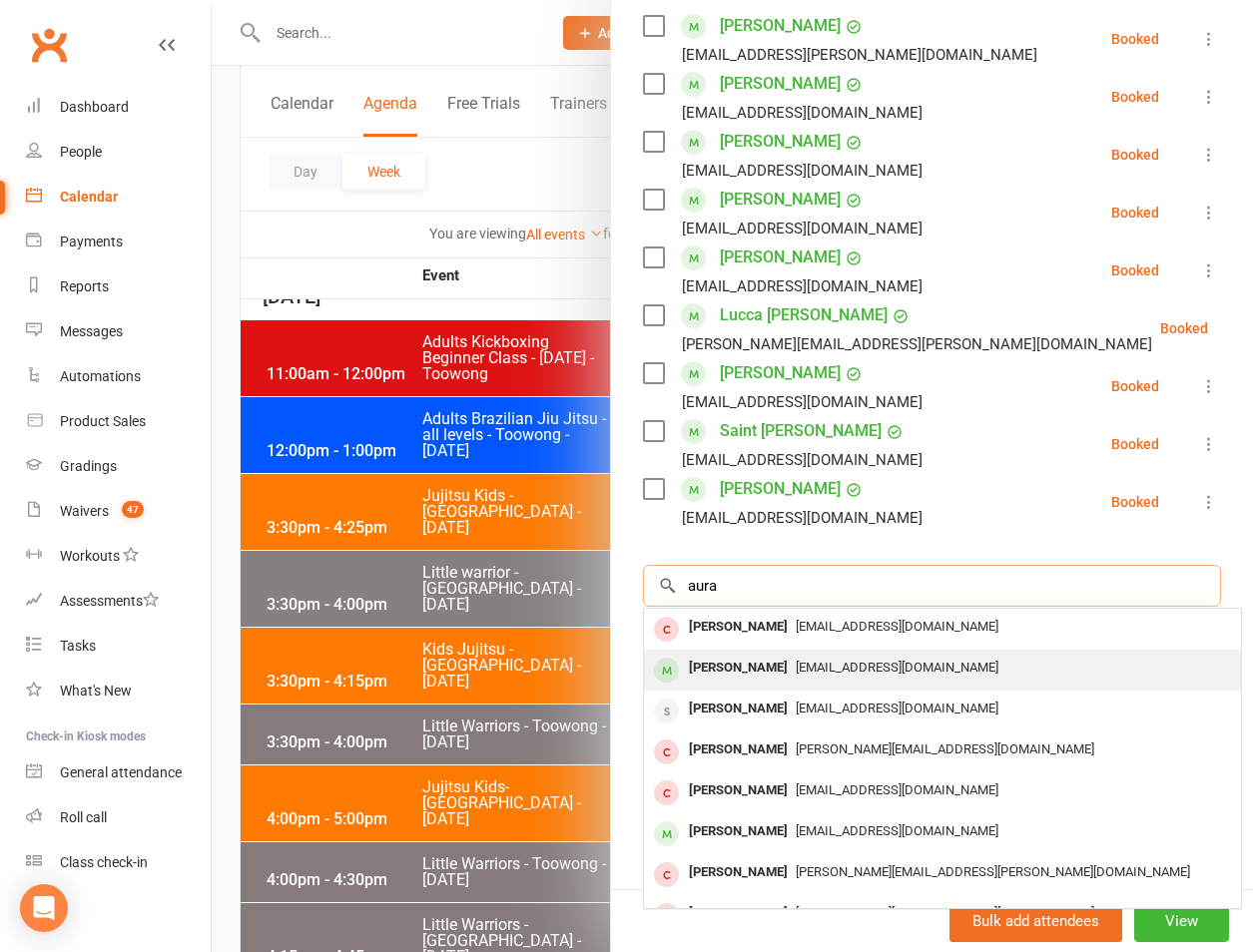 type on "aura" 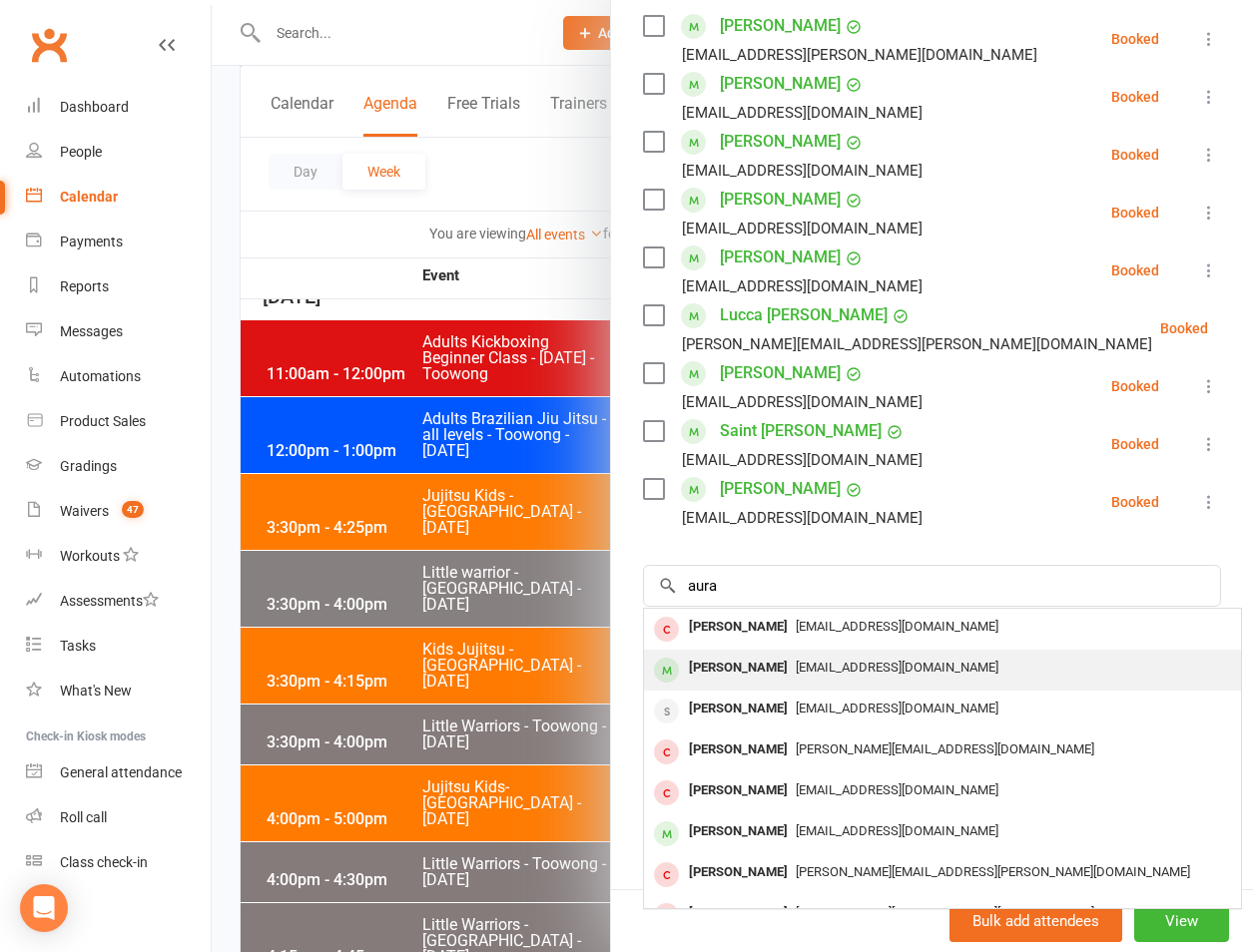 click on "Aura Razzeto Velarde" at bounding box center [738, 668] 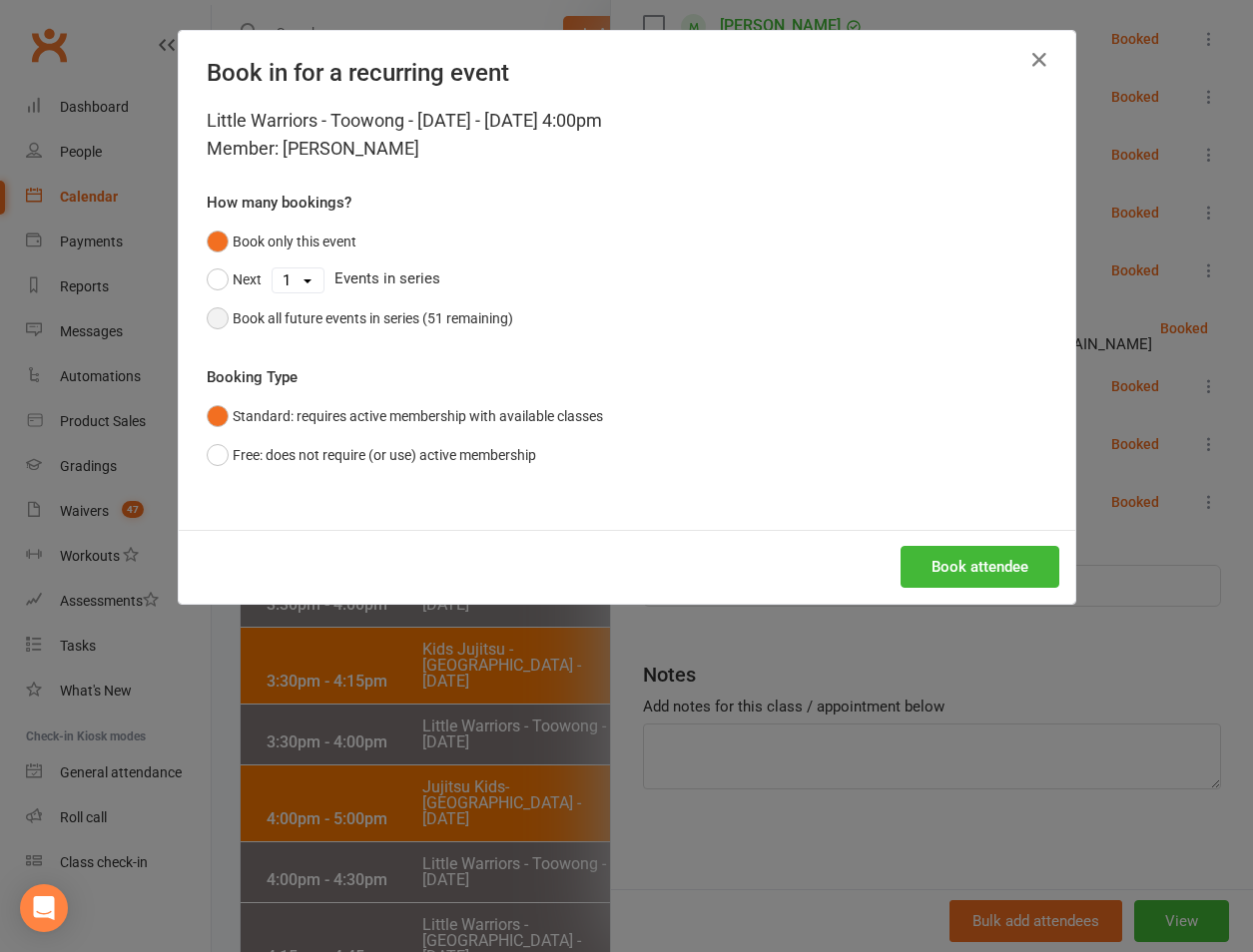 click on "Book all future events in series (51 remaining)" at bounding box center [359, 318] 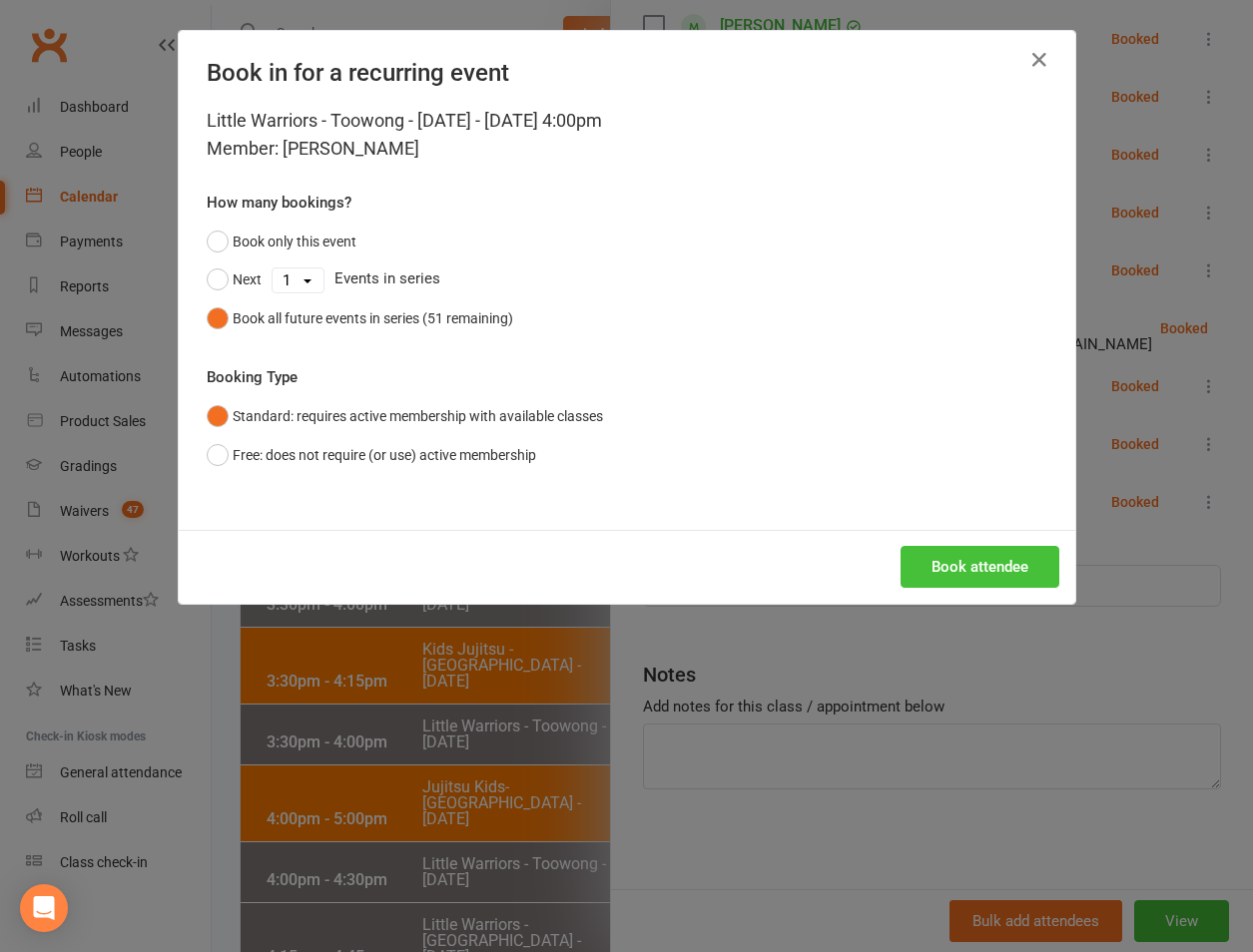 click on "Book attendee" at bounding box center (979, 567) 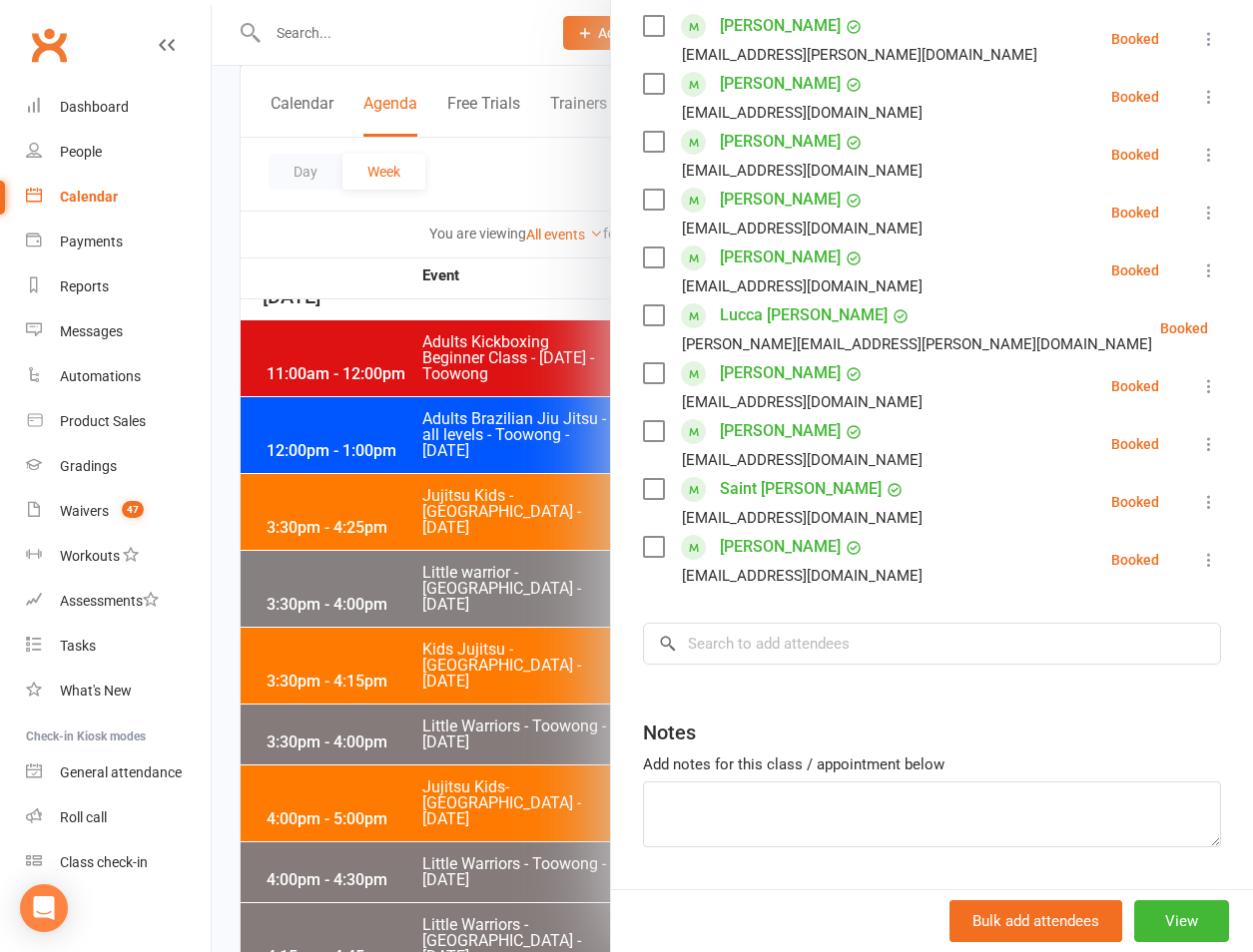 click at bounding box center (732, 476) 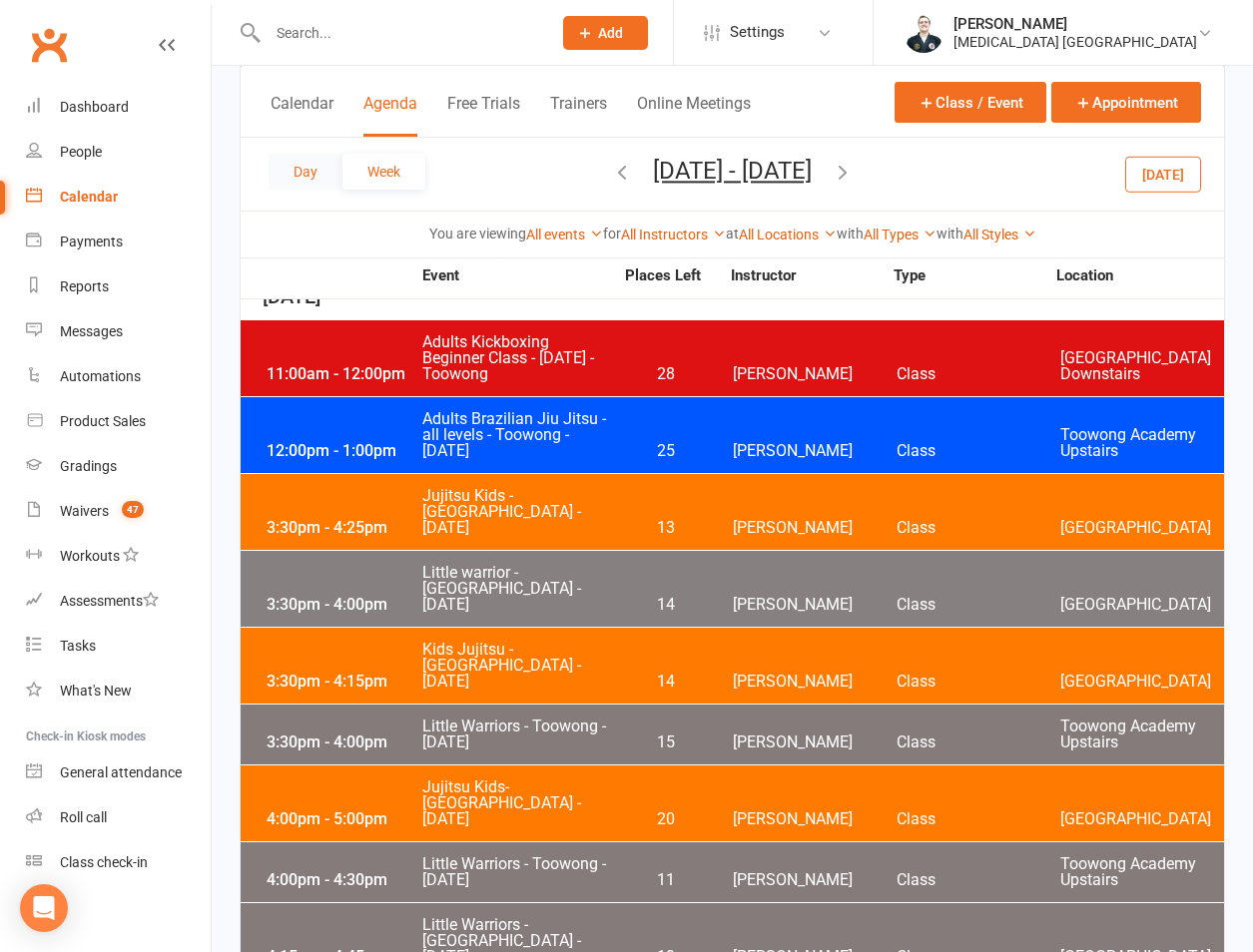 click on "Day" at bounding box center (306, 172) 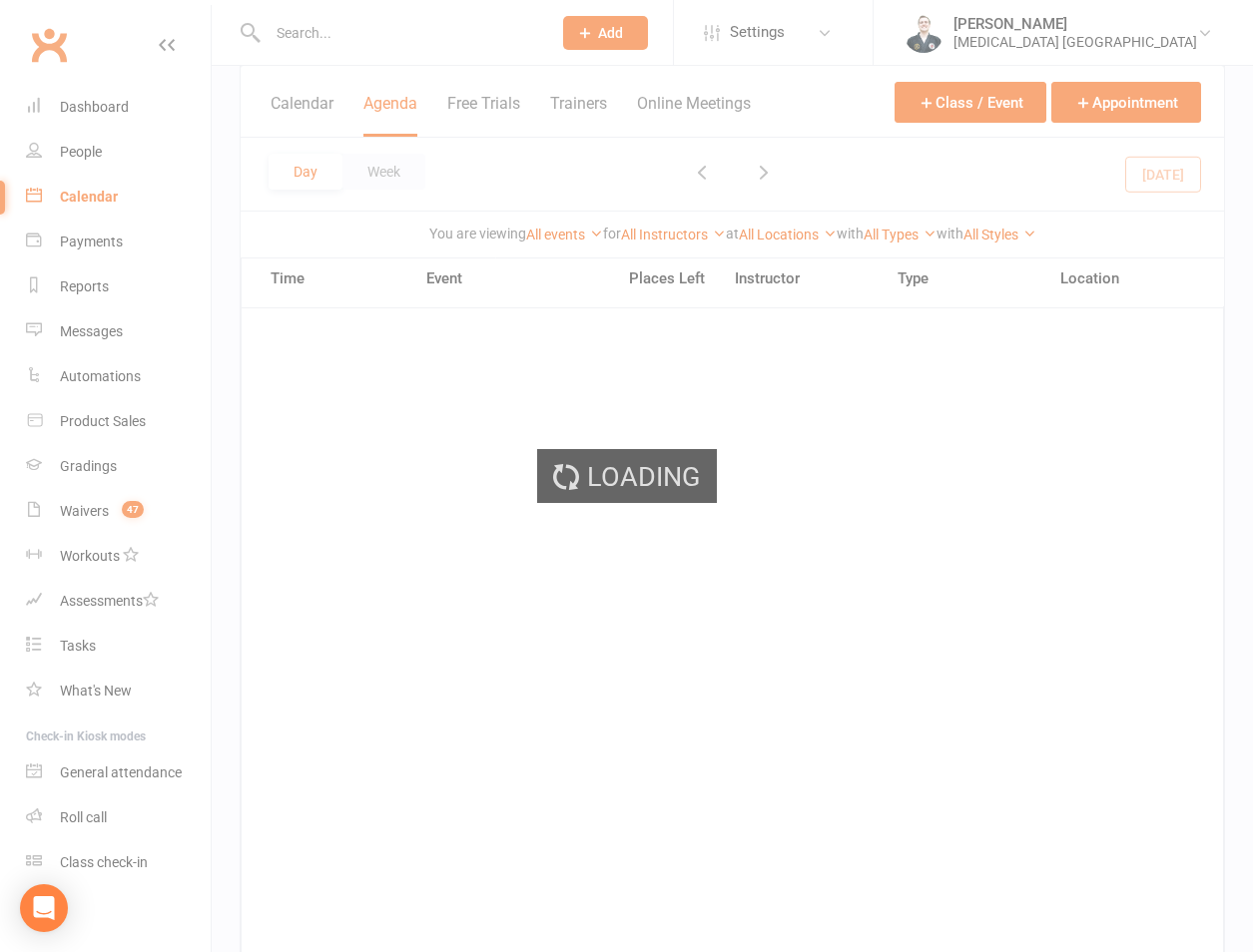 scroll, scrollTop: 0, scrollLeft: 0, axis: both 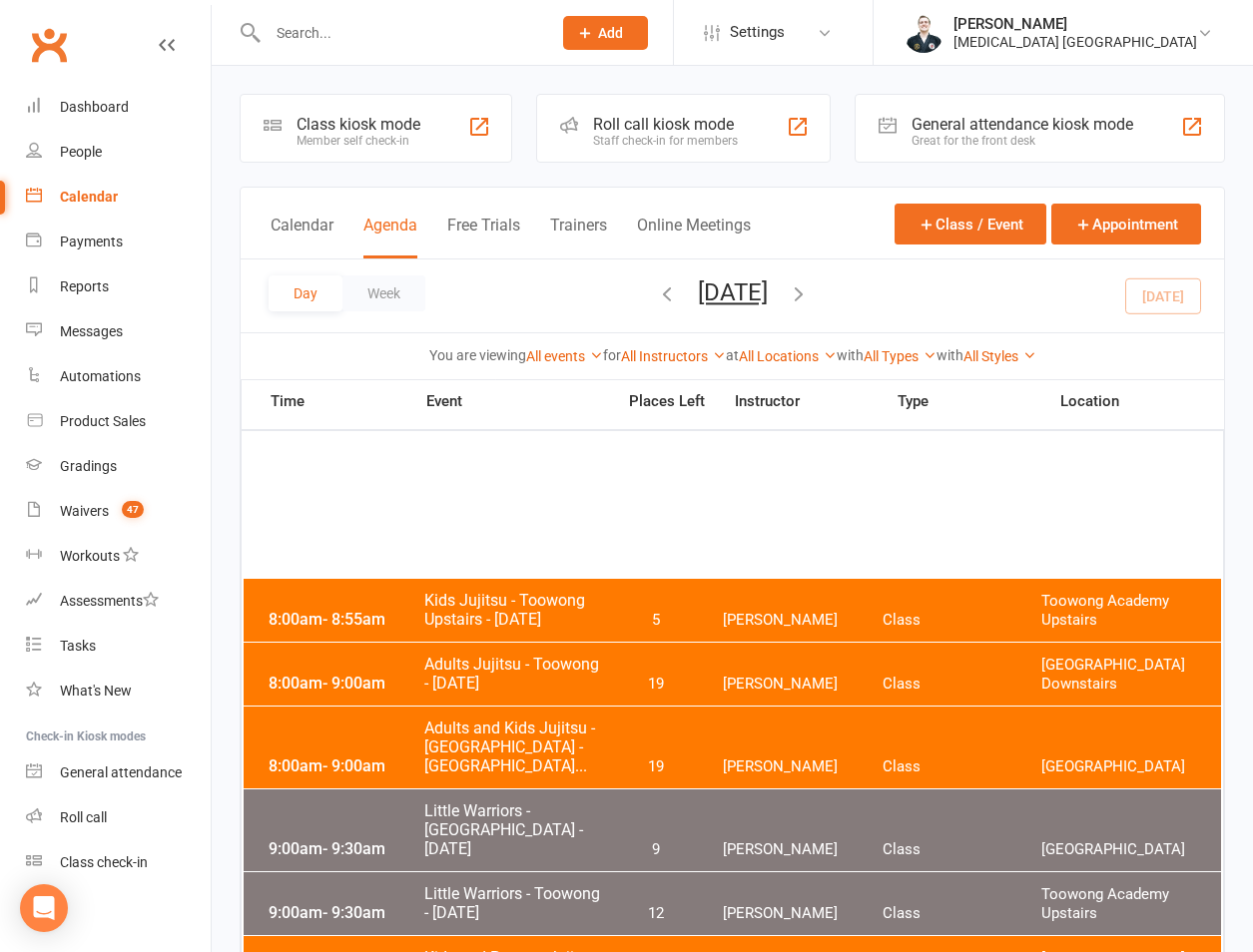 click on "Day Week Saturday, Jul 12, 2025
July 2025
Sun Mon Tue Wed Thu Fri Sat
29
30
01
02
03
04
05
06
07
08
09
10
11
12
13
14
15
16
17
18
19
20
21
22
23
24
25
26
27
28
29
30
31
01
02
03 04" at bounding box center (732, 295) 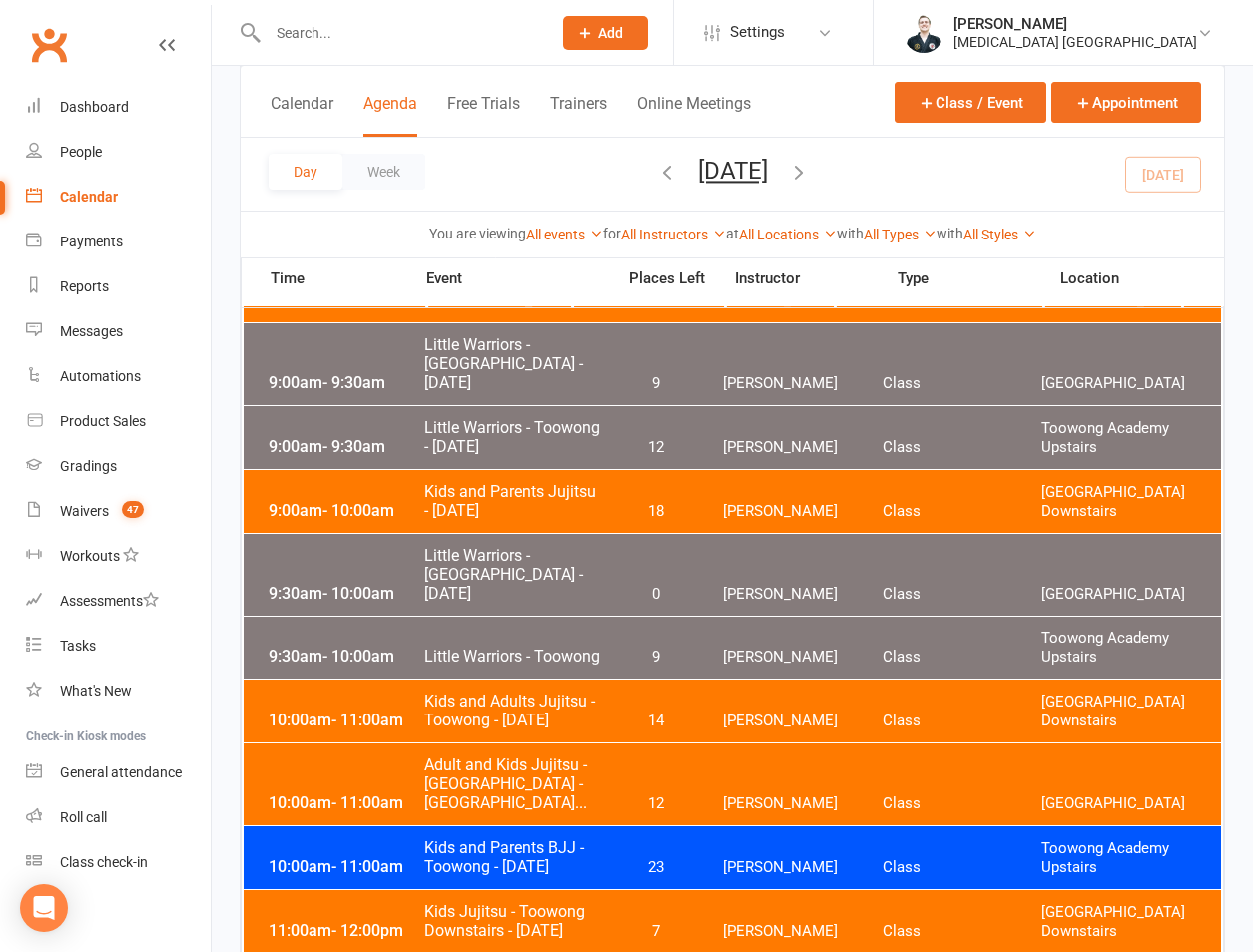 click on "11:00am  - 12:00pm Kids Jujitsu - Toowong Downstairs - Saturday 7 Quinton Cugola Class Toowong Academy Downstairs" at bounding box center [732, 921] 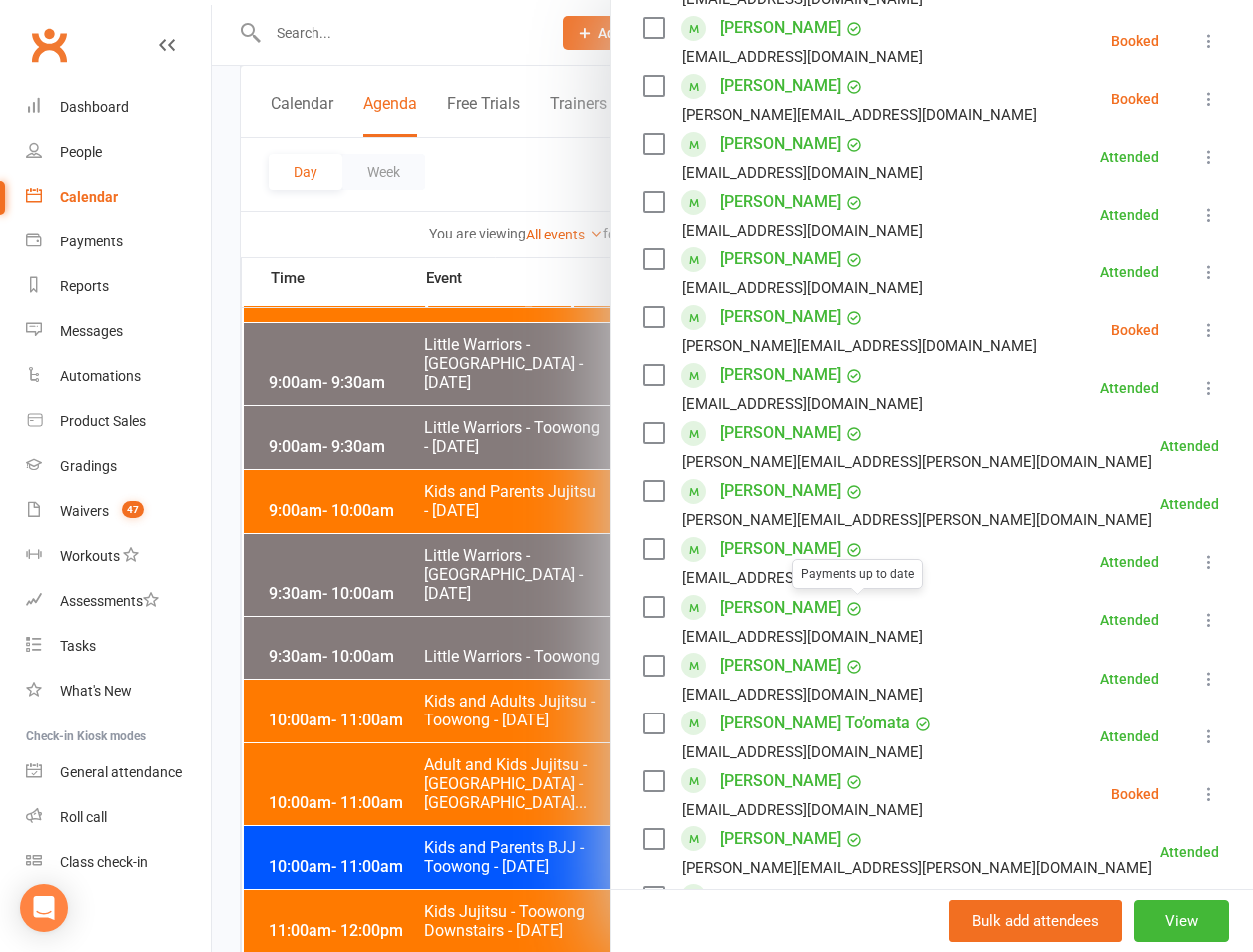 scroll, scrollTop: 1115, scrollLeft: 0, axis: vertical 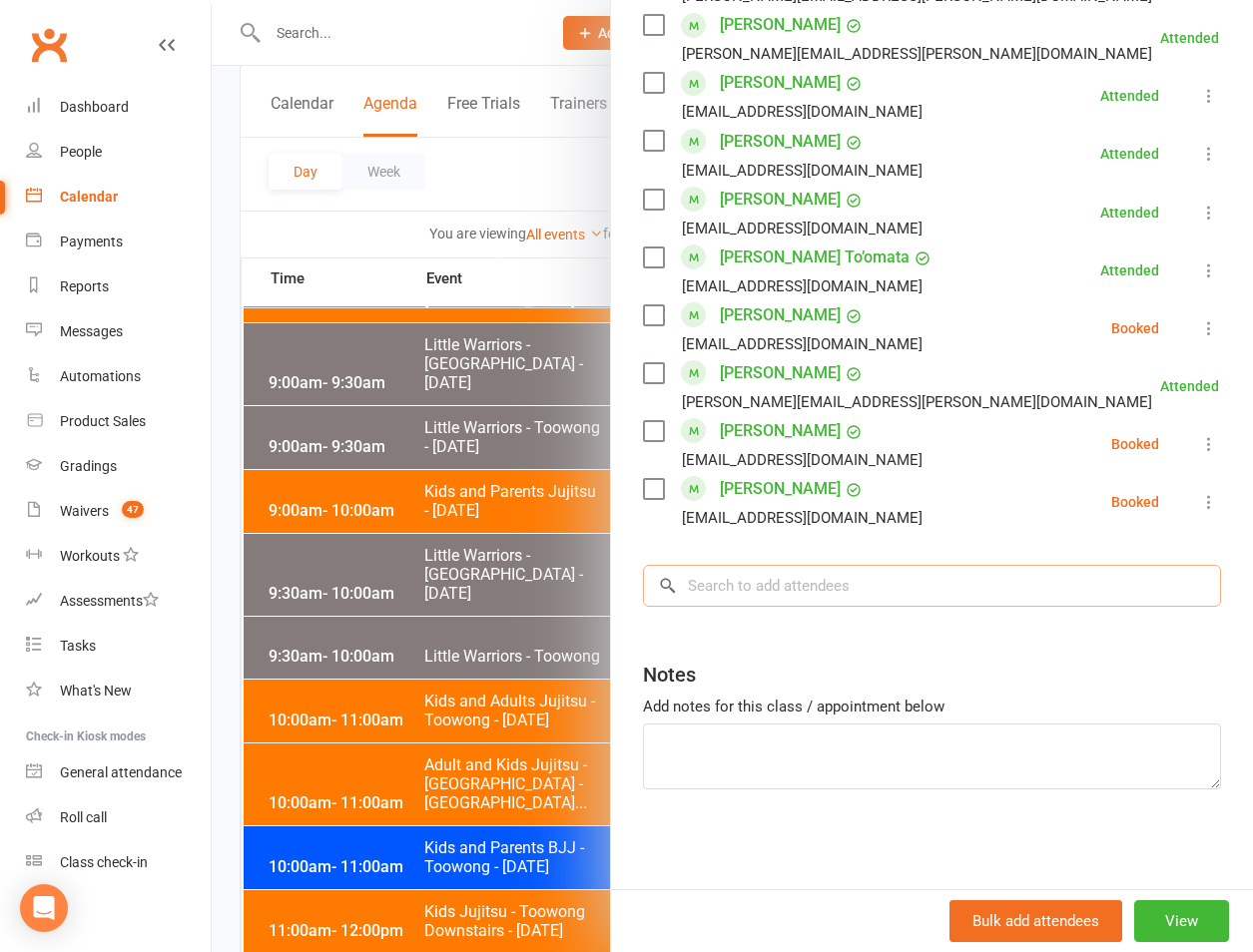 click at bounding box center [932, 586] 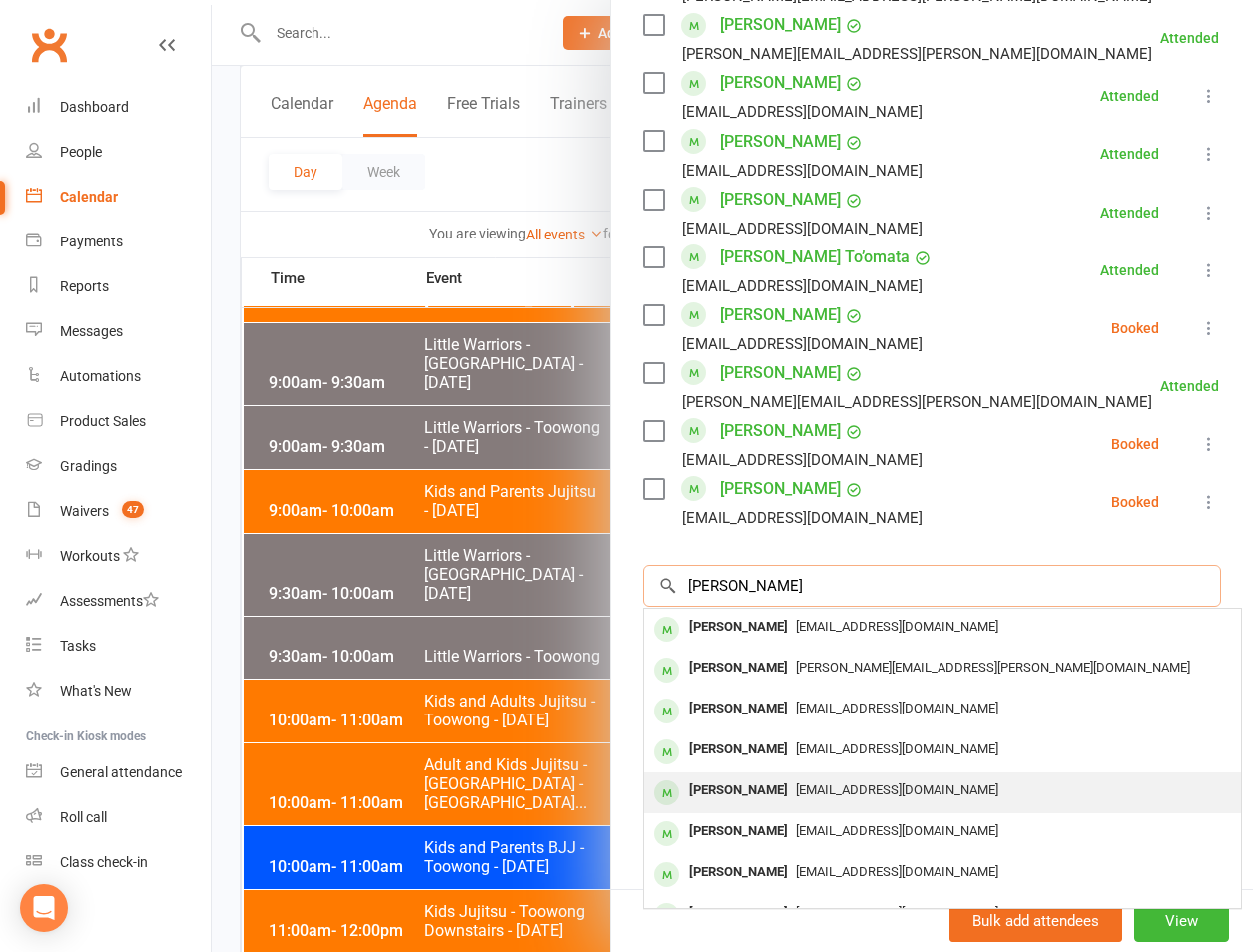 type on "howard" 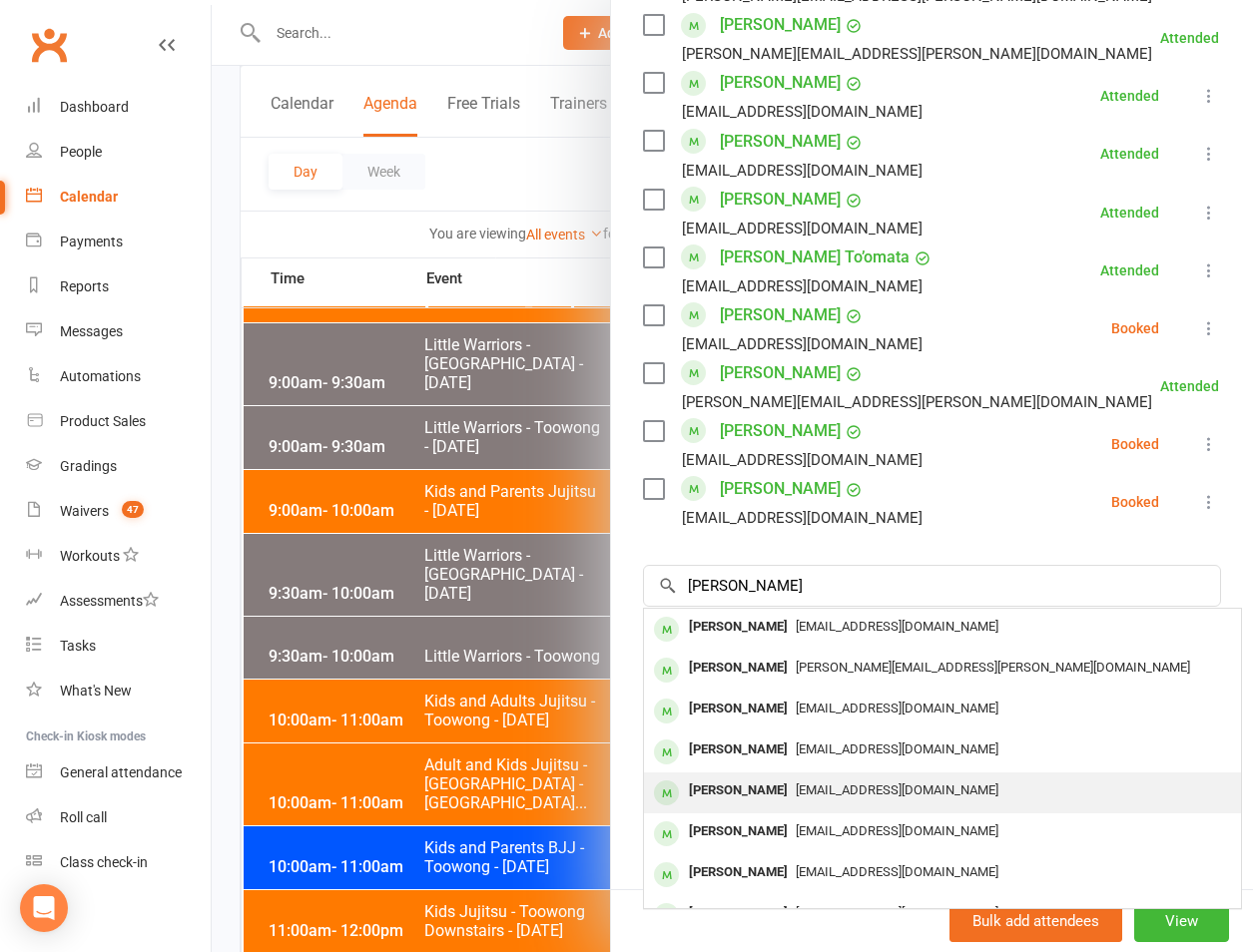 click on "Siena Howard" at bounding box center (738, 790) 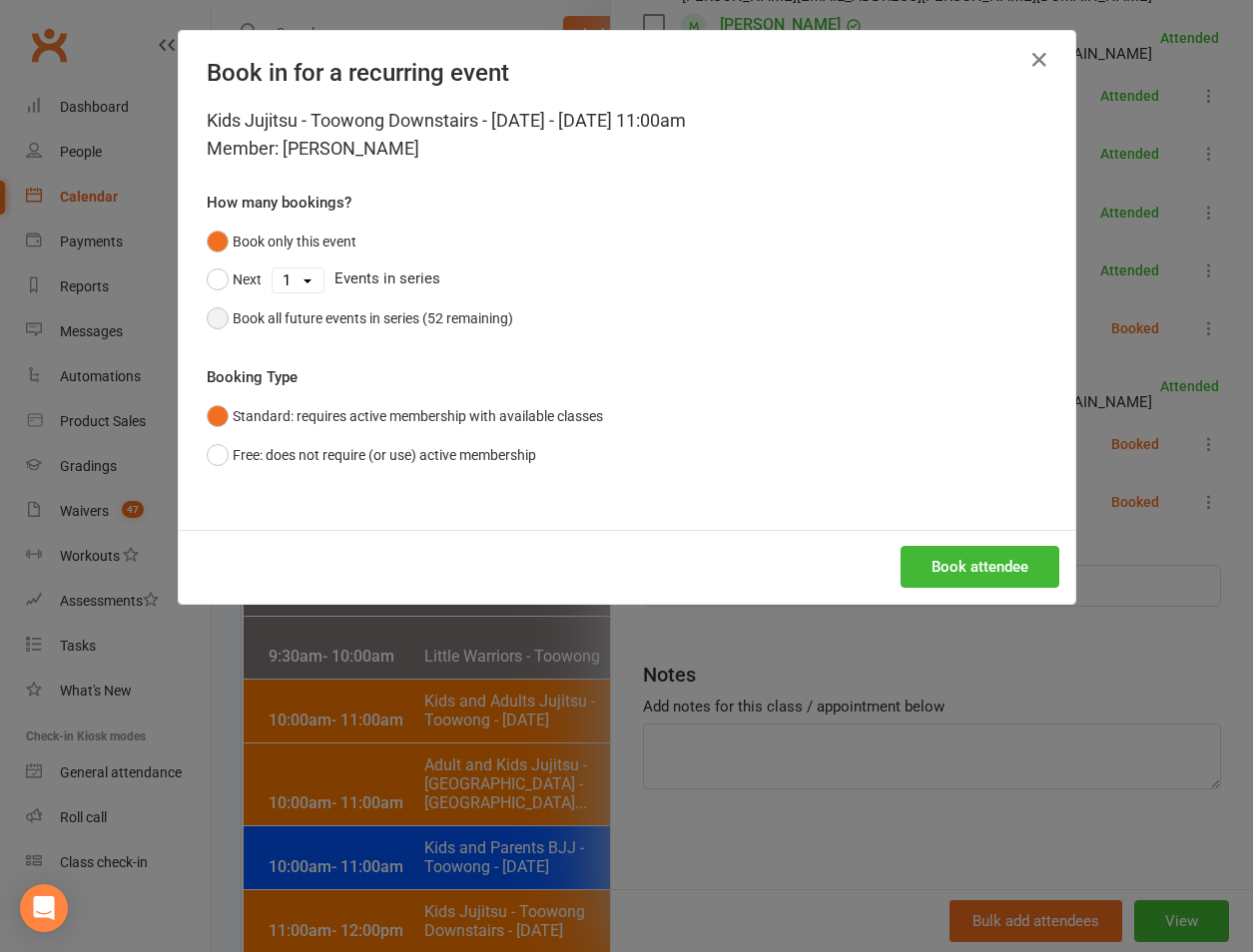 click on "Kids Jujitsu - Toowong Downstairs - Saturday - Jul 12, 2025 11:00am Member: Siena Howard How many bookings? Book only this event Next 1 2 3 4 5 6 7 8 9 10 11 12 13 14 15 16 17 18 19 20 21 22 23 24 25 26 27 28 29 30 31 32 33 34 35 36 37 38 39 40 41 42 43 44 45 46 47 48 49 50 51 52 Events in series Book all future events in series (52 remaining) Booking Type Standard: requires active membership with available classes Free: does not require (or use) active membership" at bounding box center (627, 318) 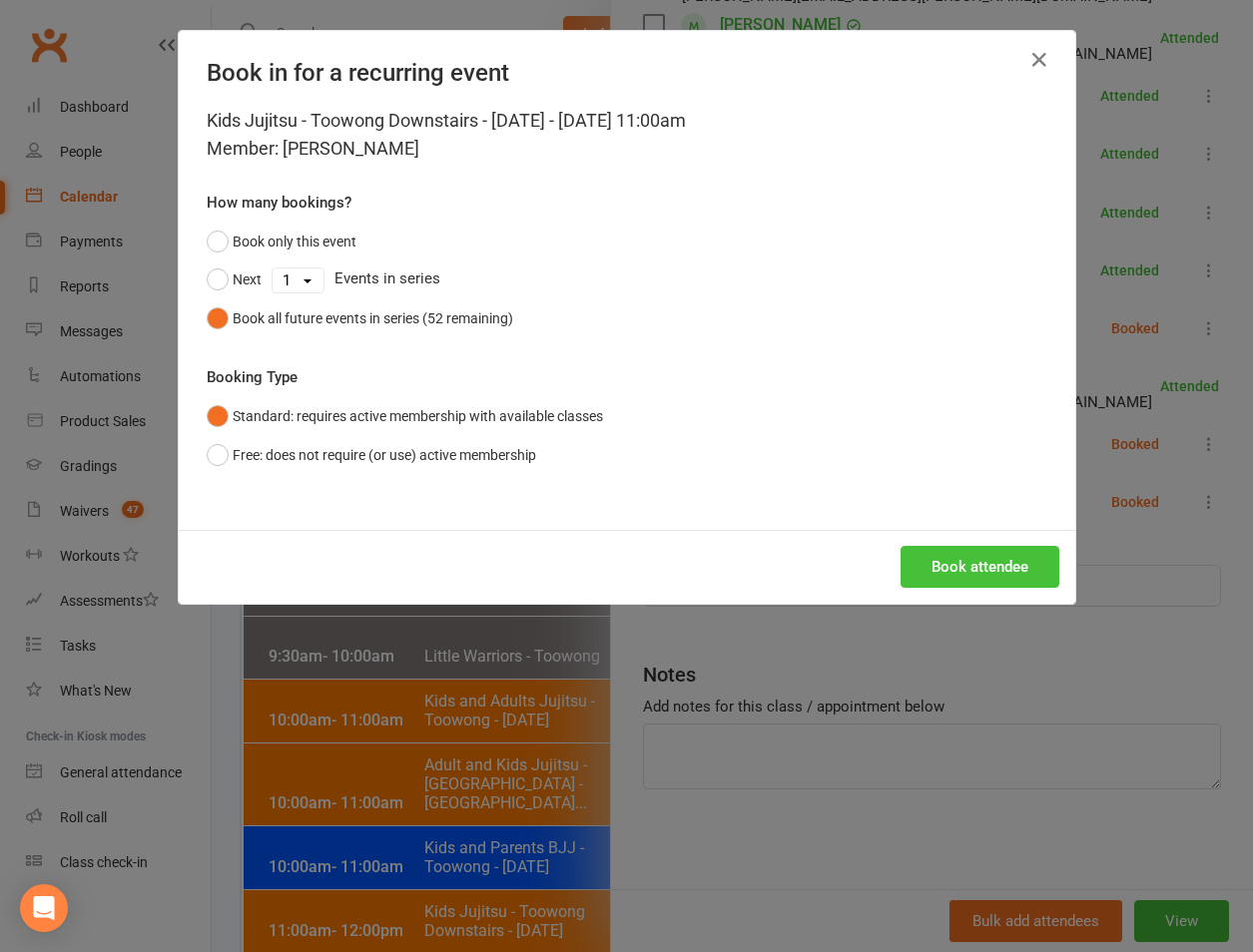 click on "Book attendee" at bounding box center [979, 567] 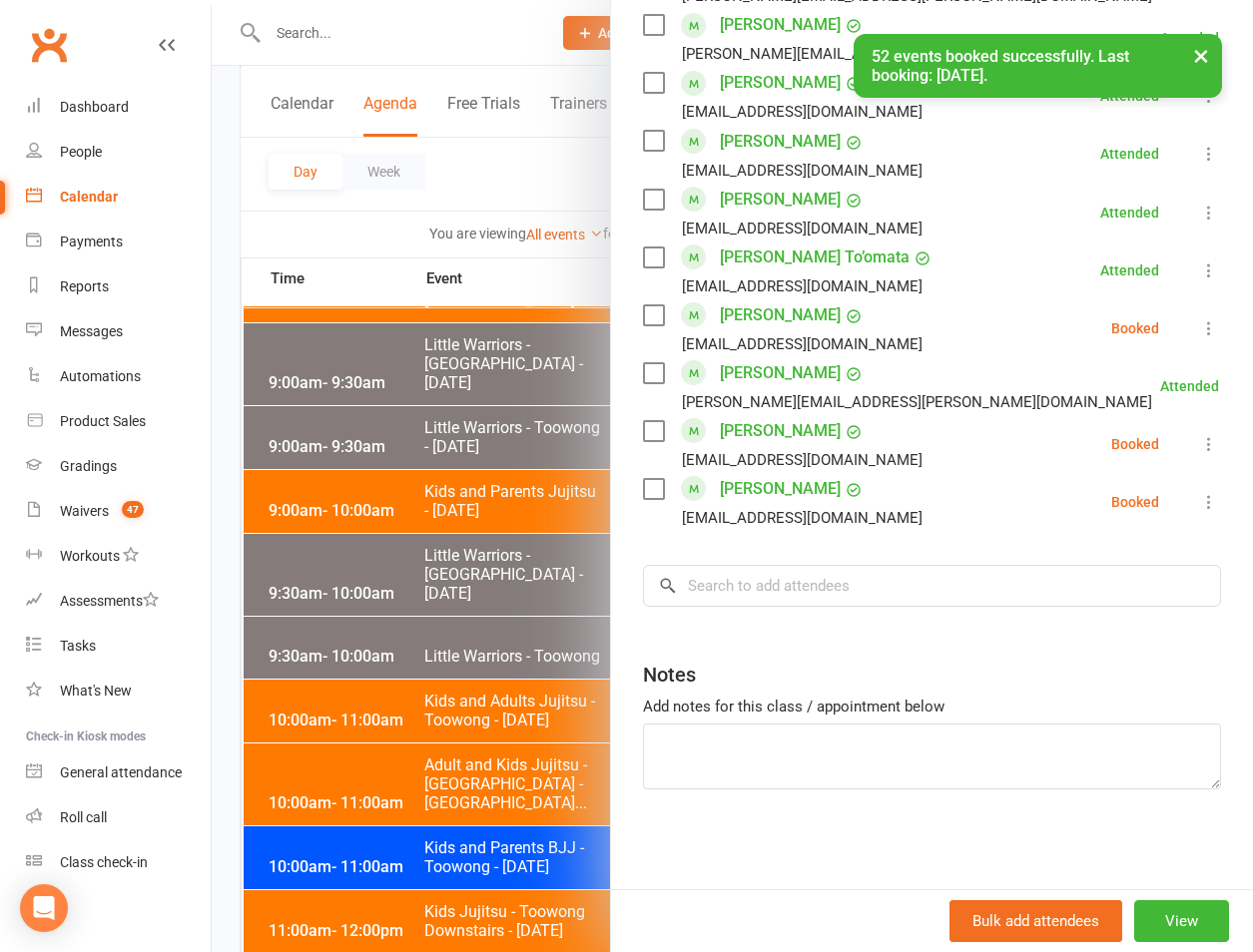 scroll, scrollTop: 1173, scrollLeft: 0, axis: vertical 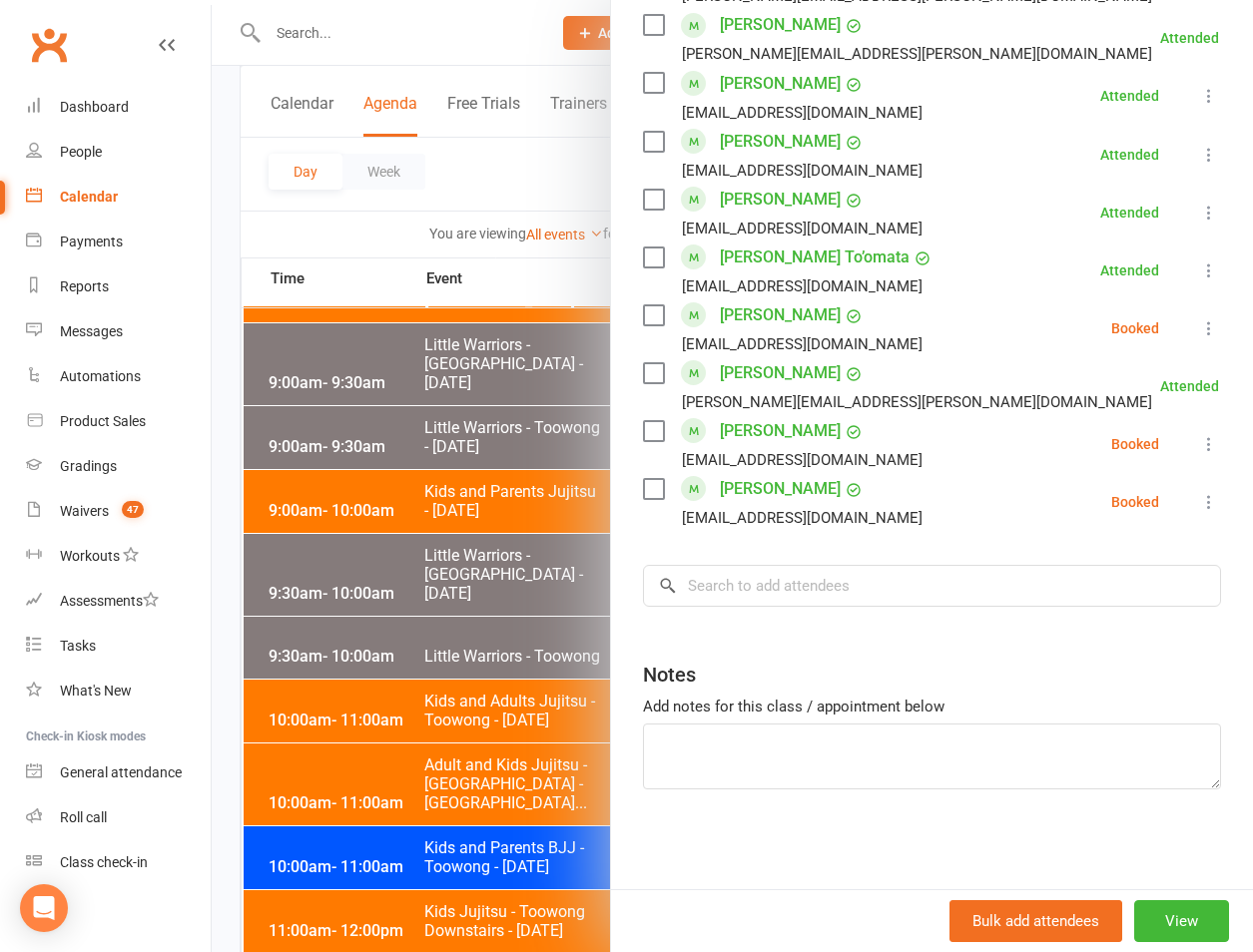 click at bounding box center [732, 476] 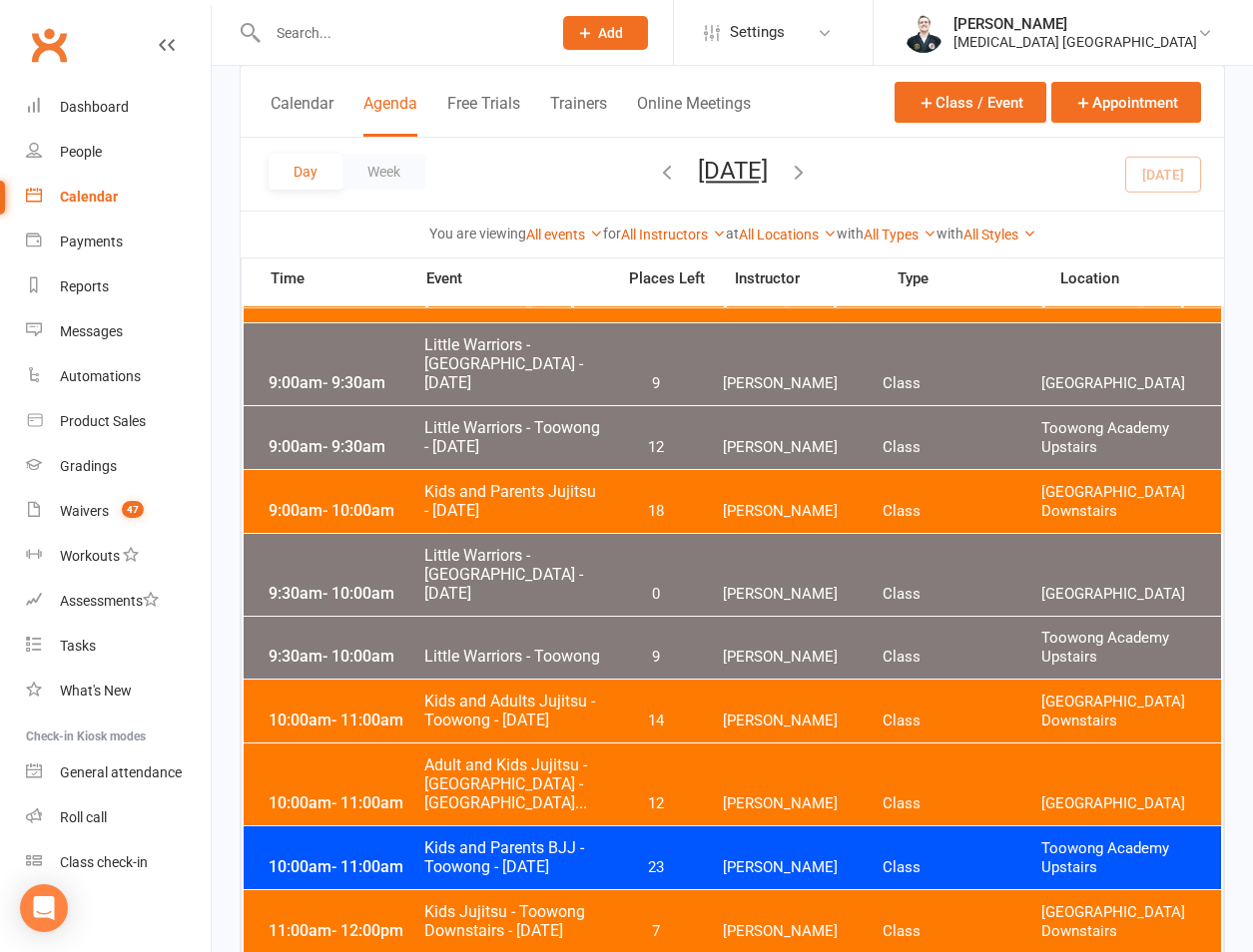 click at bounding box center (732, 476) 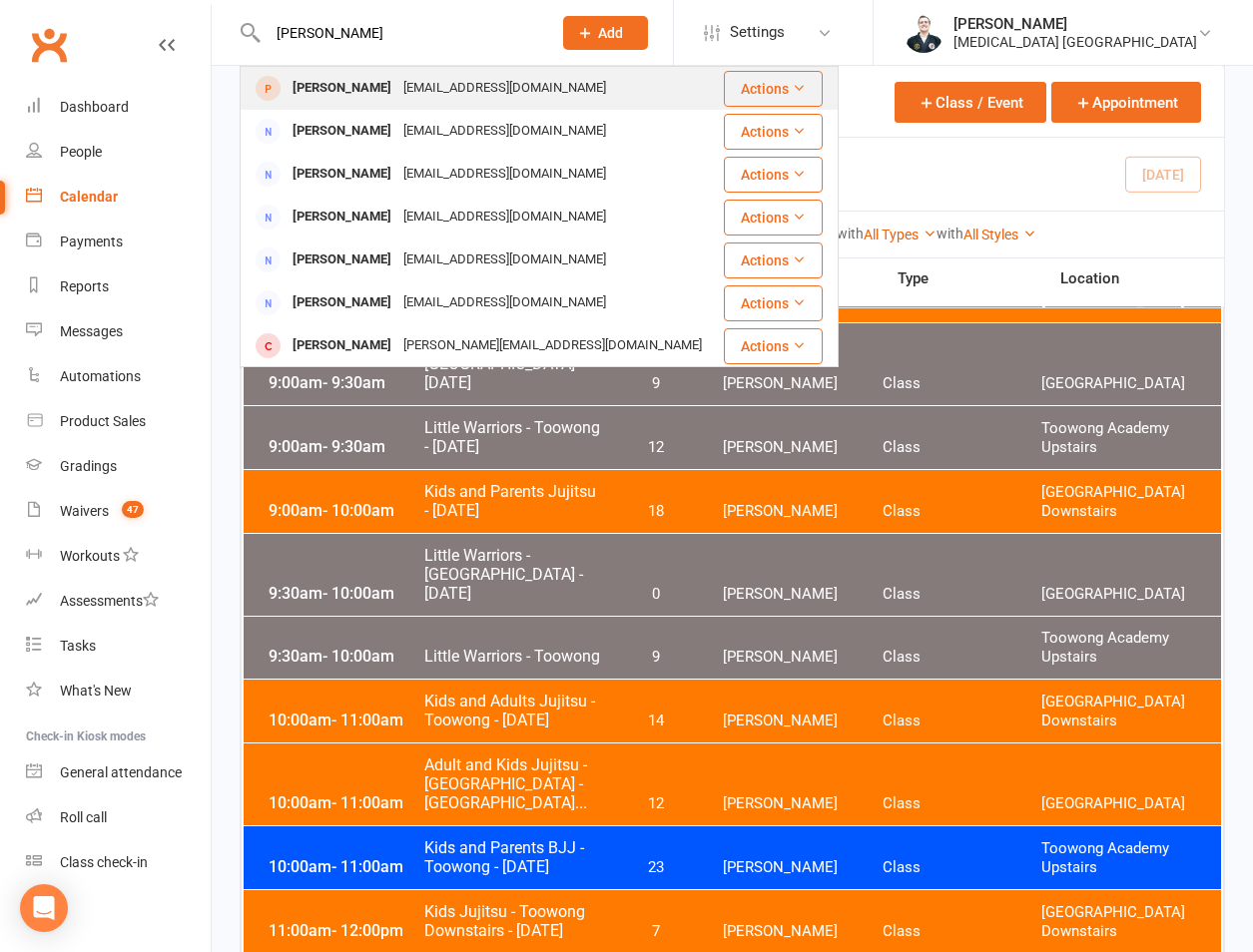 type on "kath rogers" 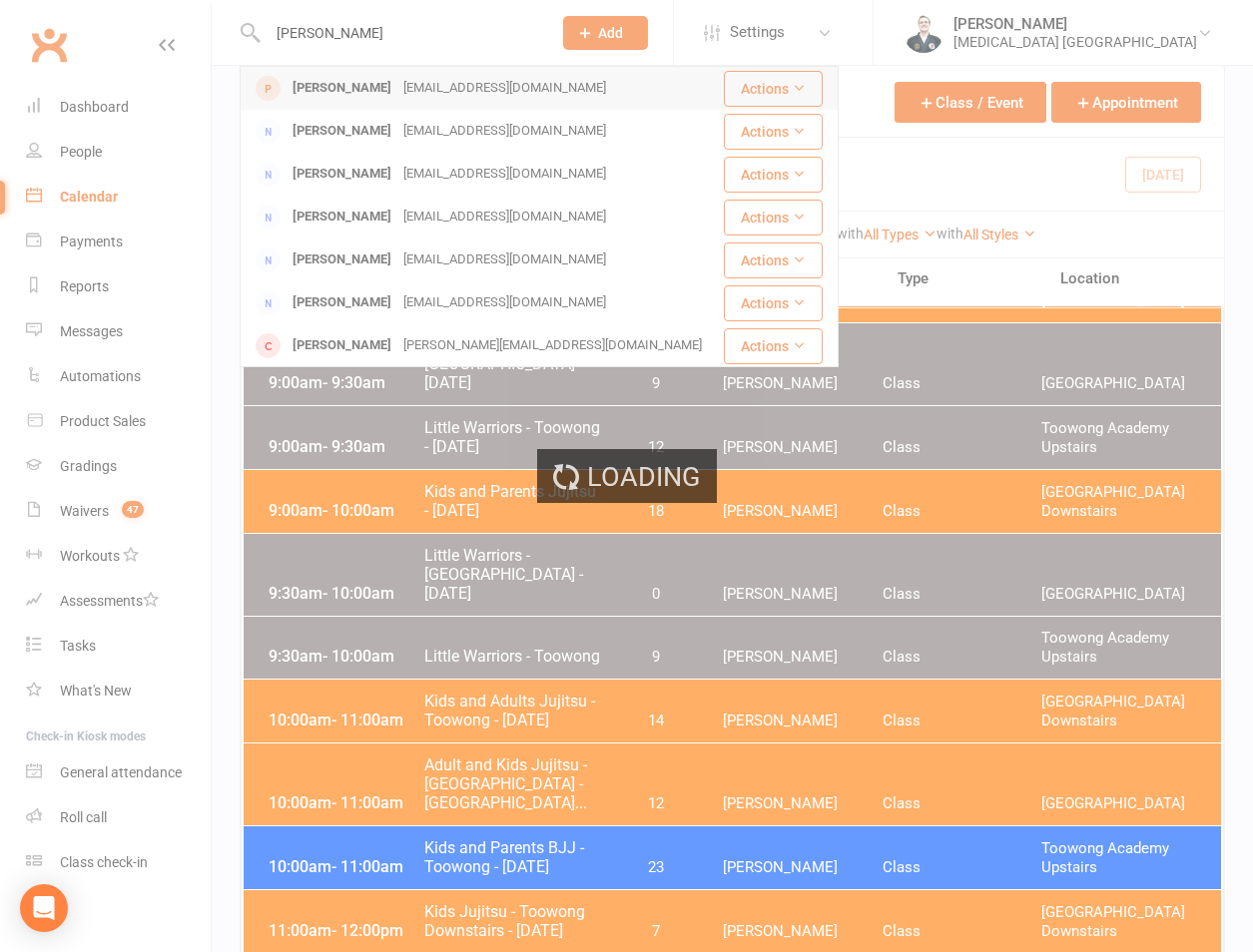 type 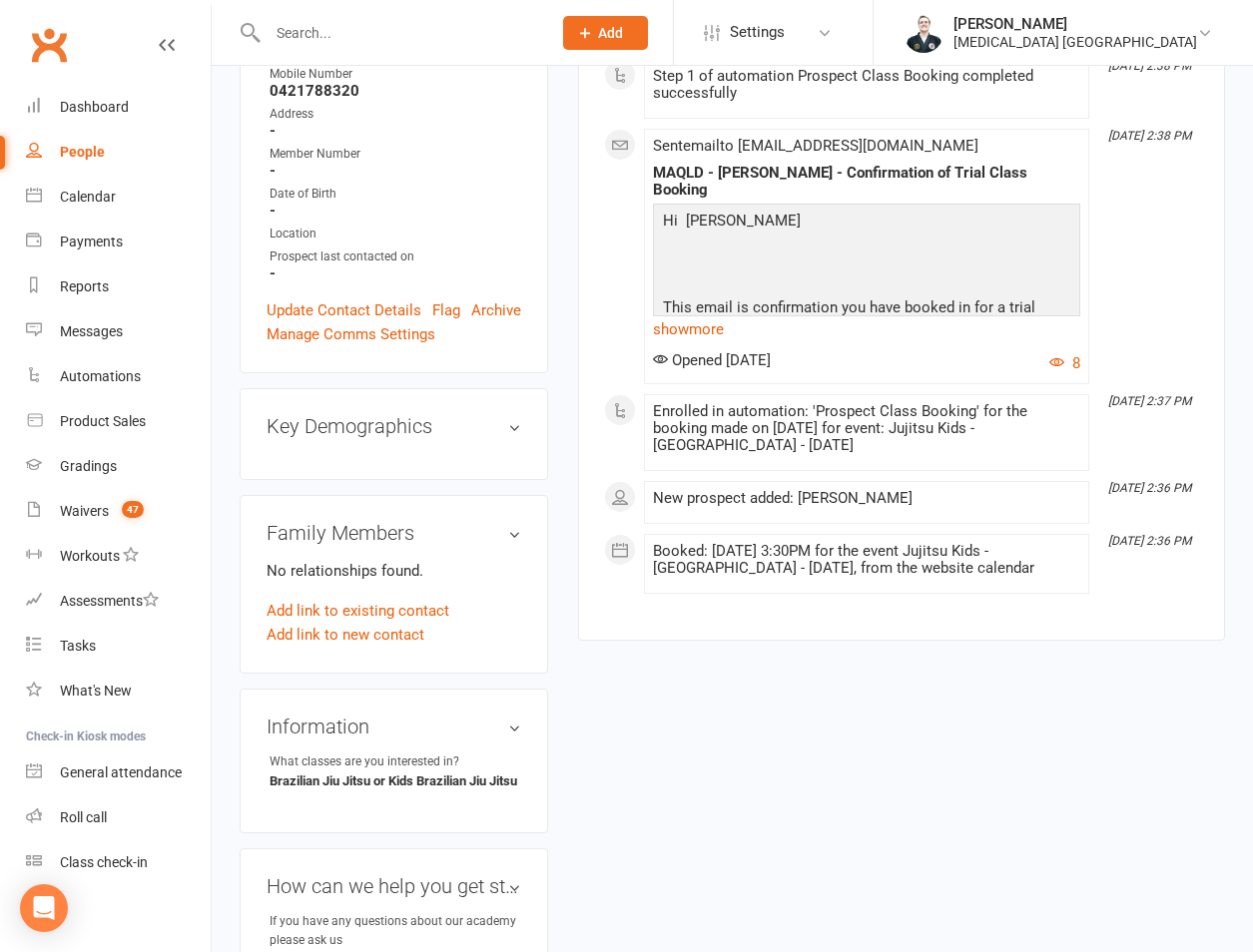 scroll, scrollTop: 466, scrollLeft: 0, axis: vertical 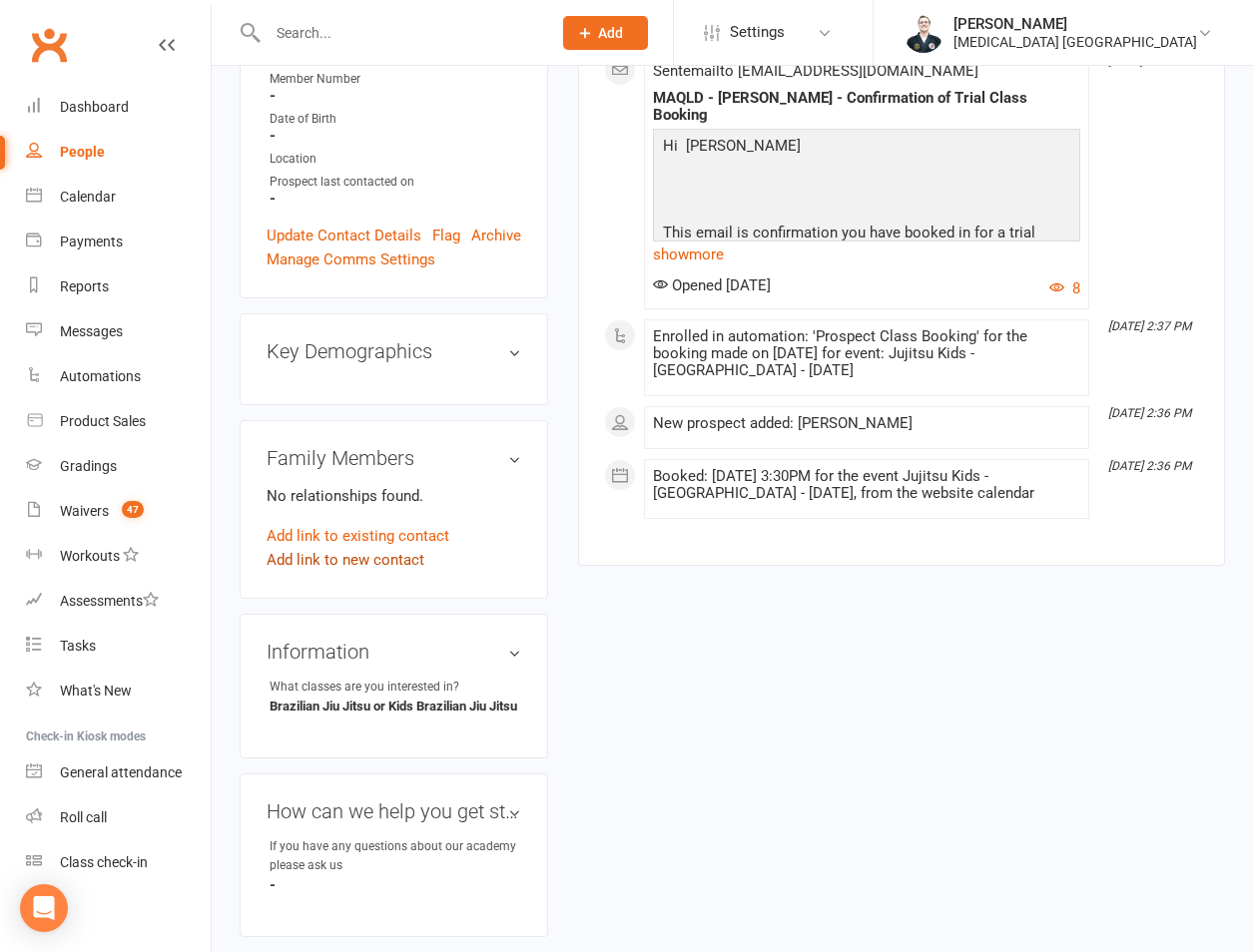 click on "Add link to new contact" at bounding box center (345, 560) 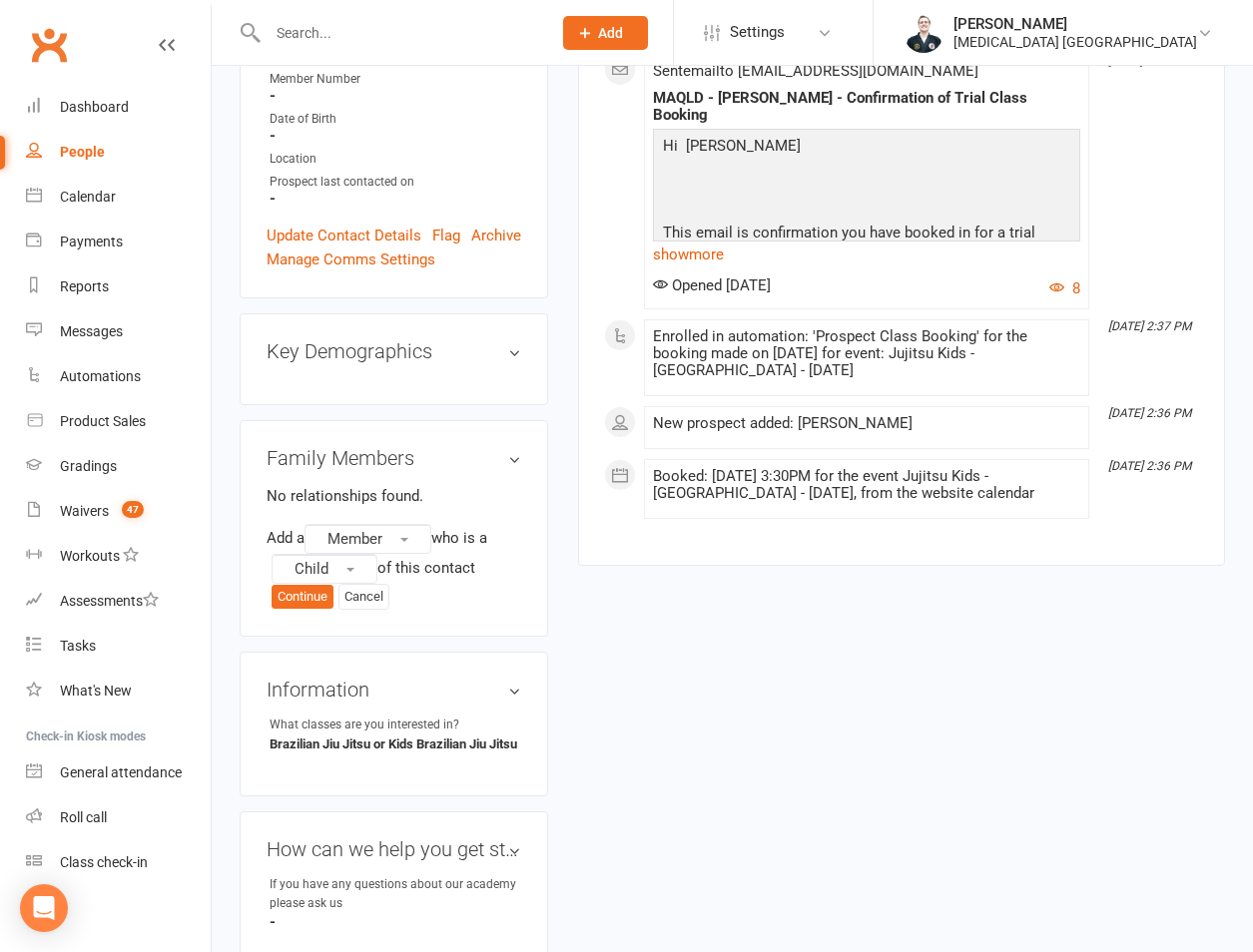 click on "Add a
Member
who is a
Child
of this contact  Continue Cancel" at bounding box center [393, 567] 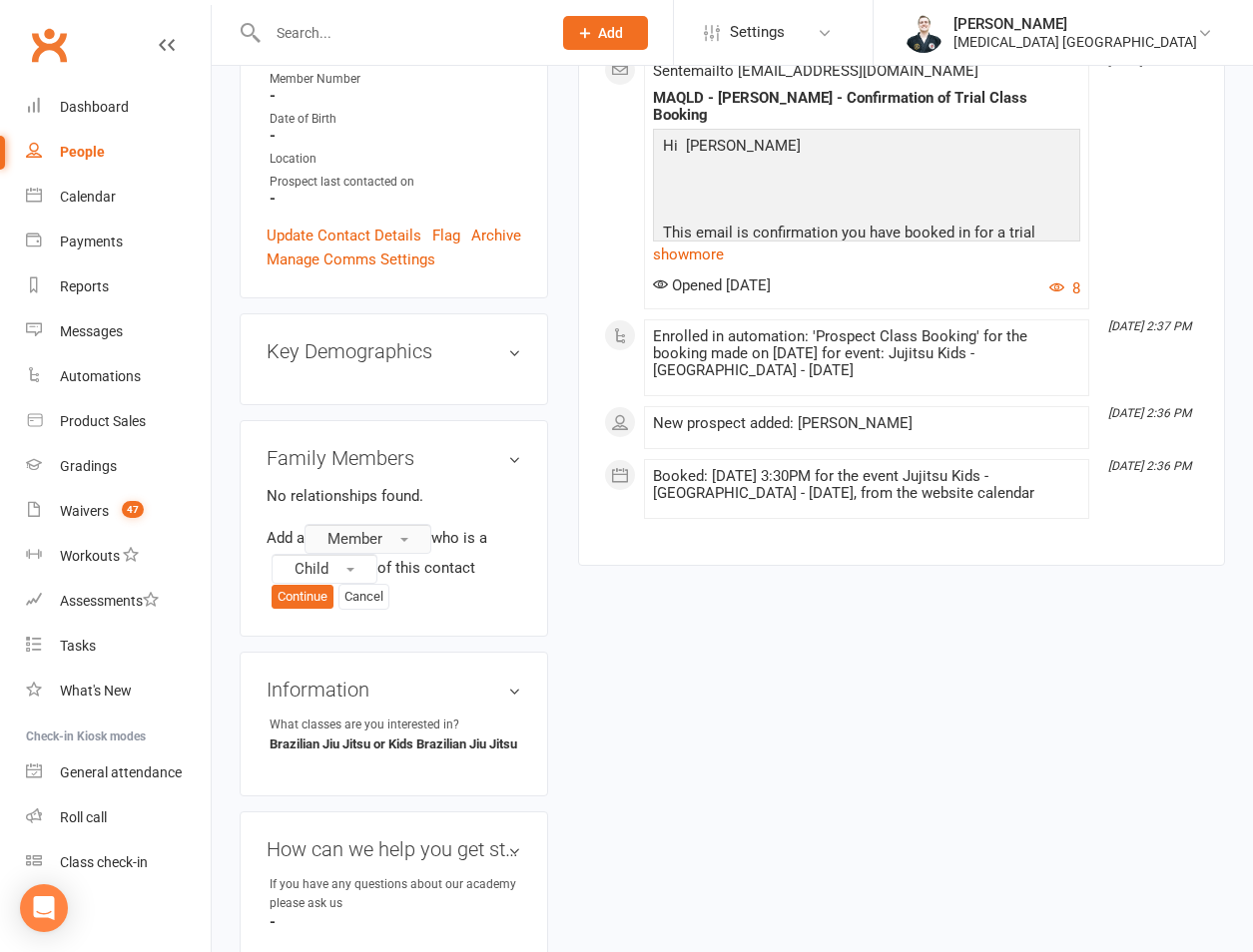 click on "Member" at bounding box center (367, 539) 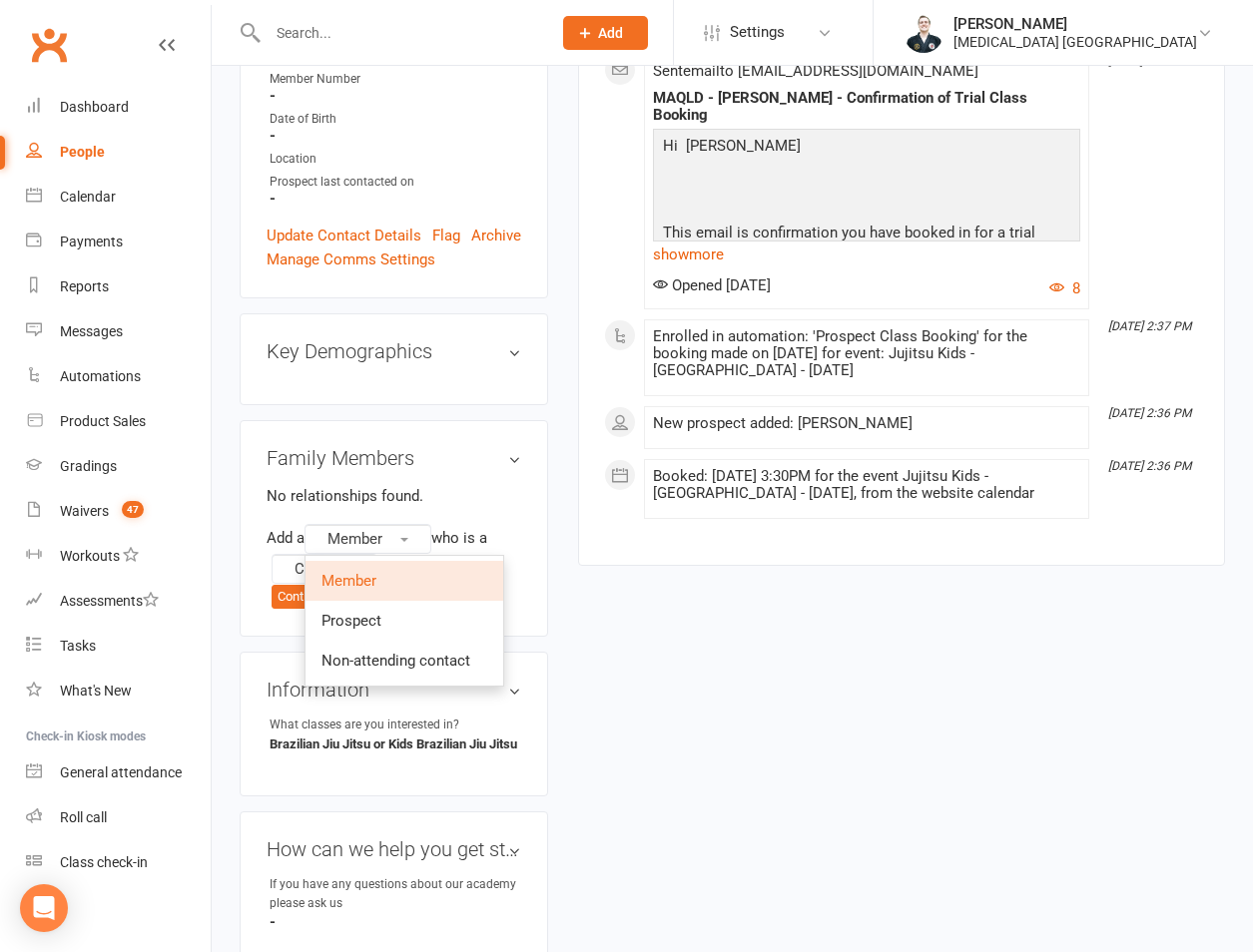 click on "No relationships found. Add a
Member
Member
Prospect
Non-attending contact
who is a
Child
of this contact  Continue Cancel" at bounding box center [393, 547] 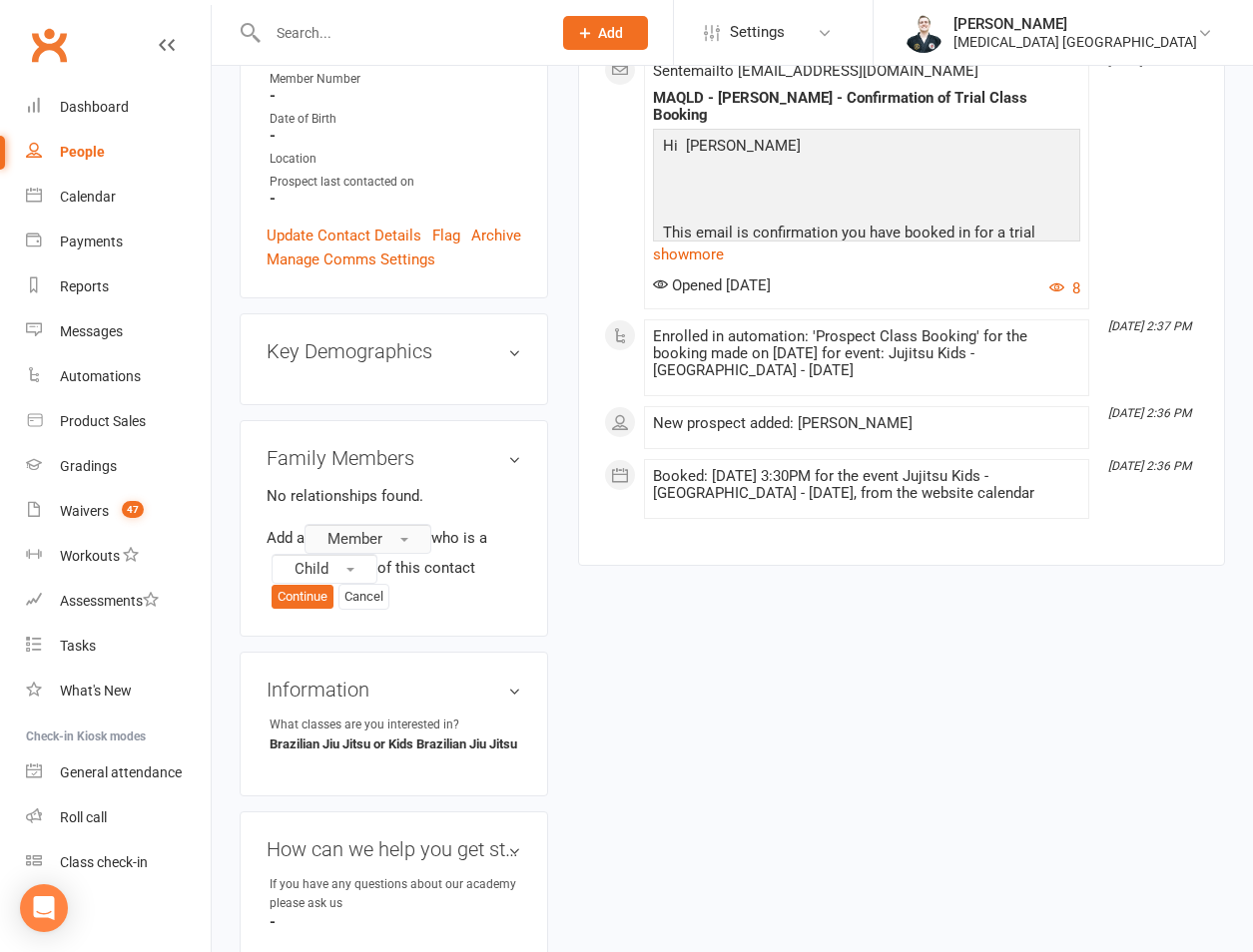 click on "Member" at bounding box center (367, 539) 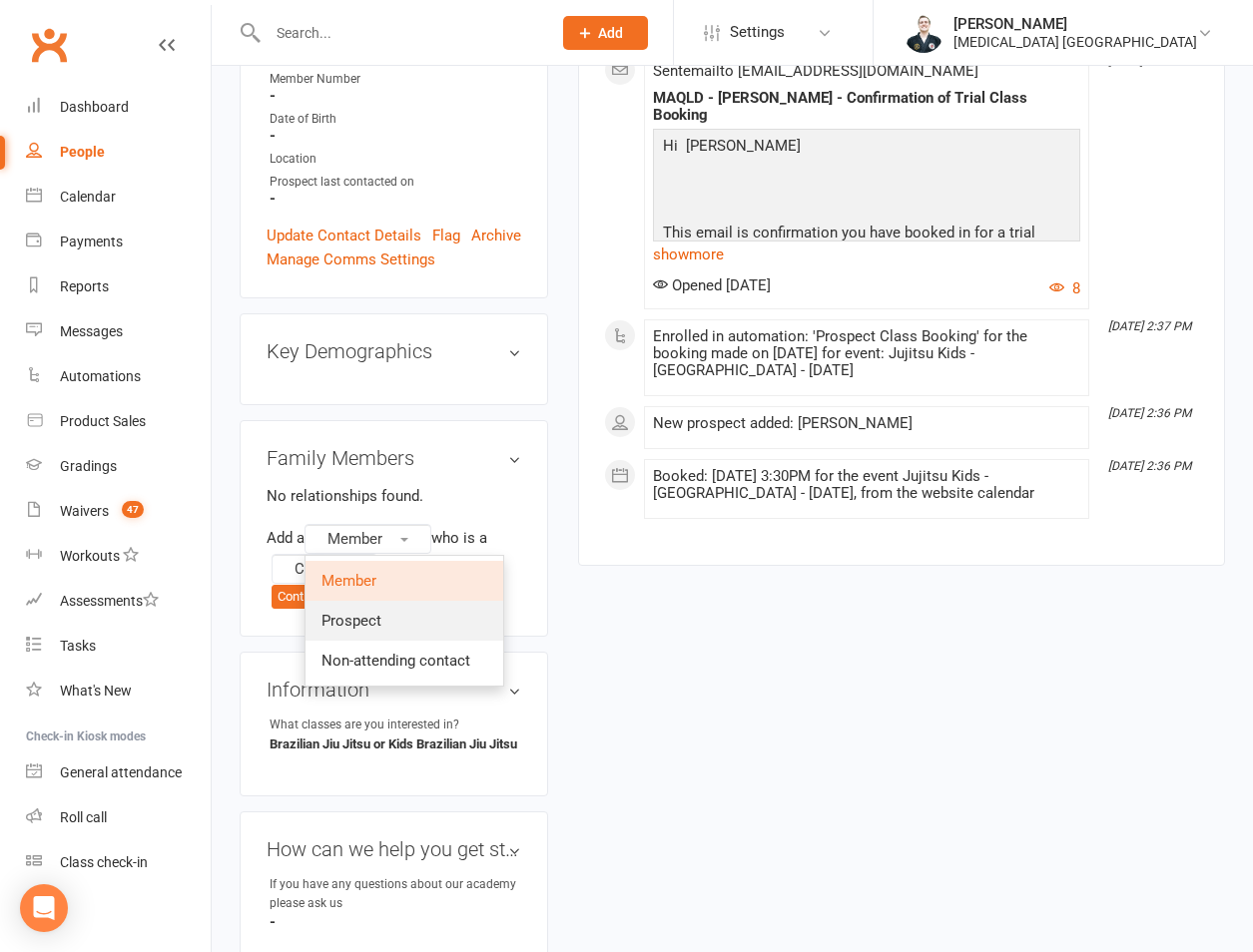 drag, startPoint x: 388, startPoint y: 542, endPoint x: 325, endPoint y: 554, distance: 64.132675 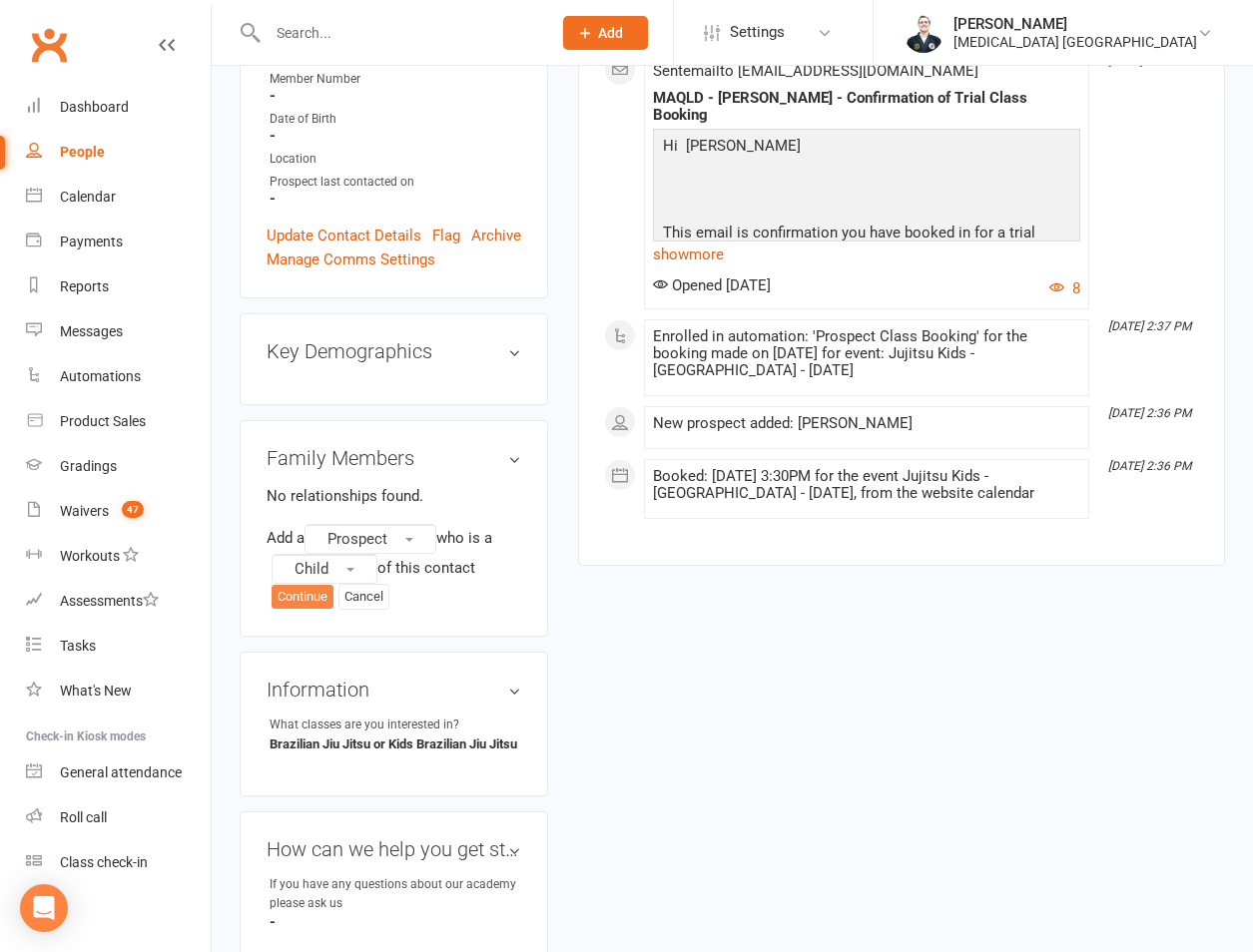 click on "Continue" at bounding box center [303, 597] 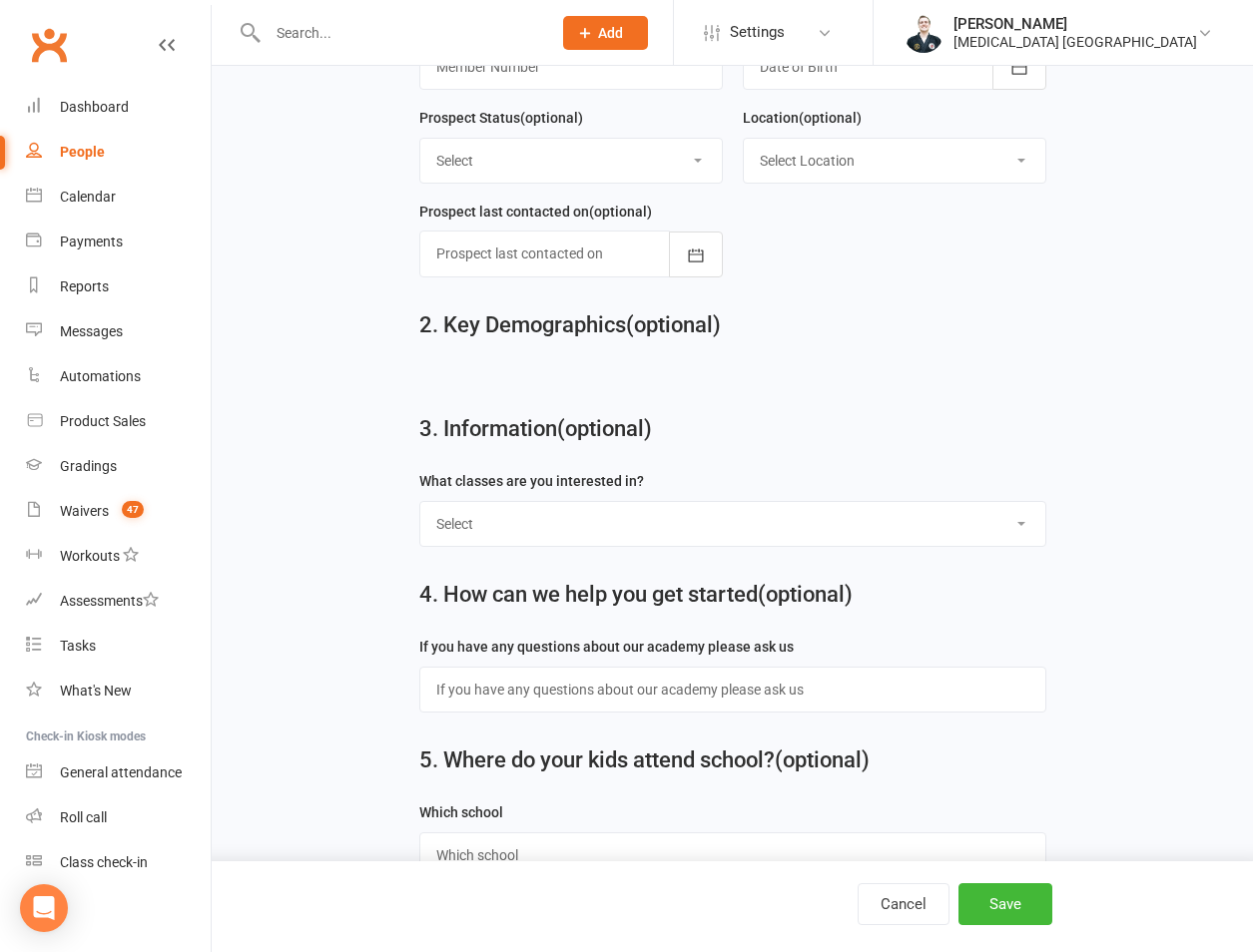 scroll, scrollTop: 0, scrollLeft: 0, axis: both 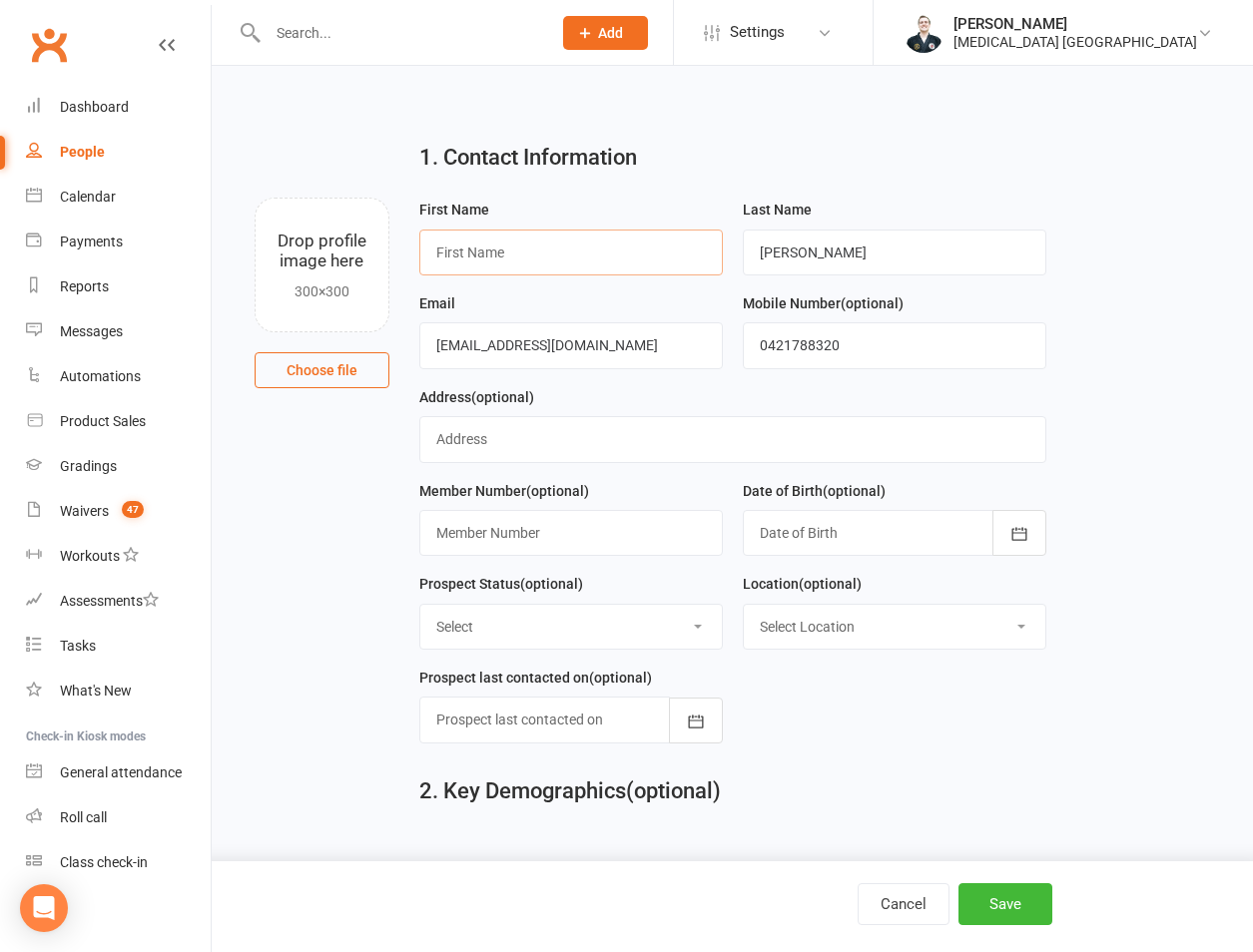 click at bounding box center [571, 252] 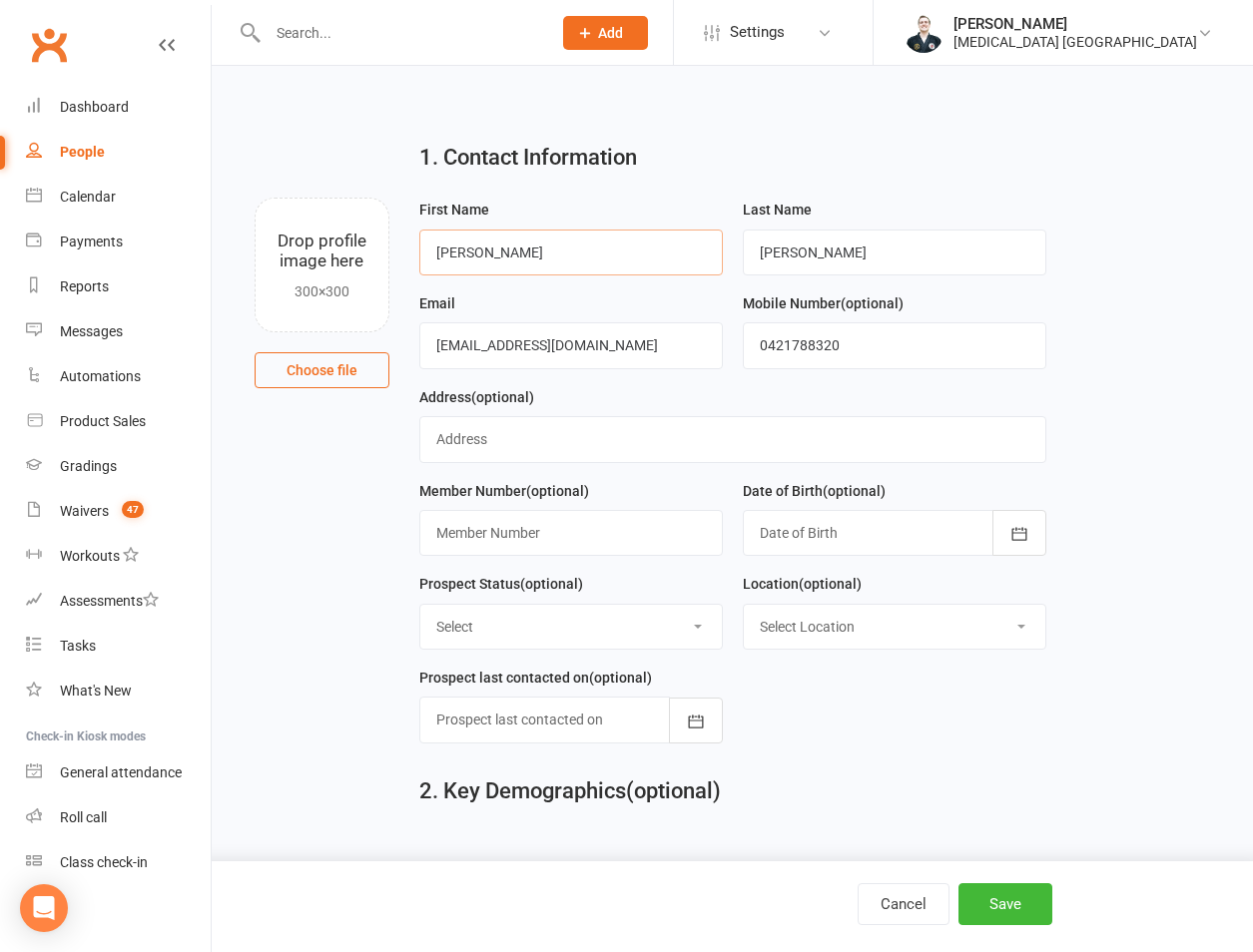 type on "Patrick" 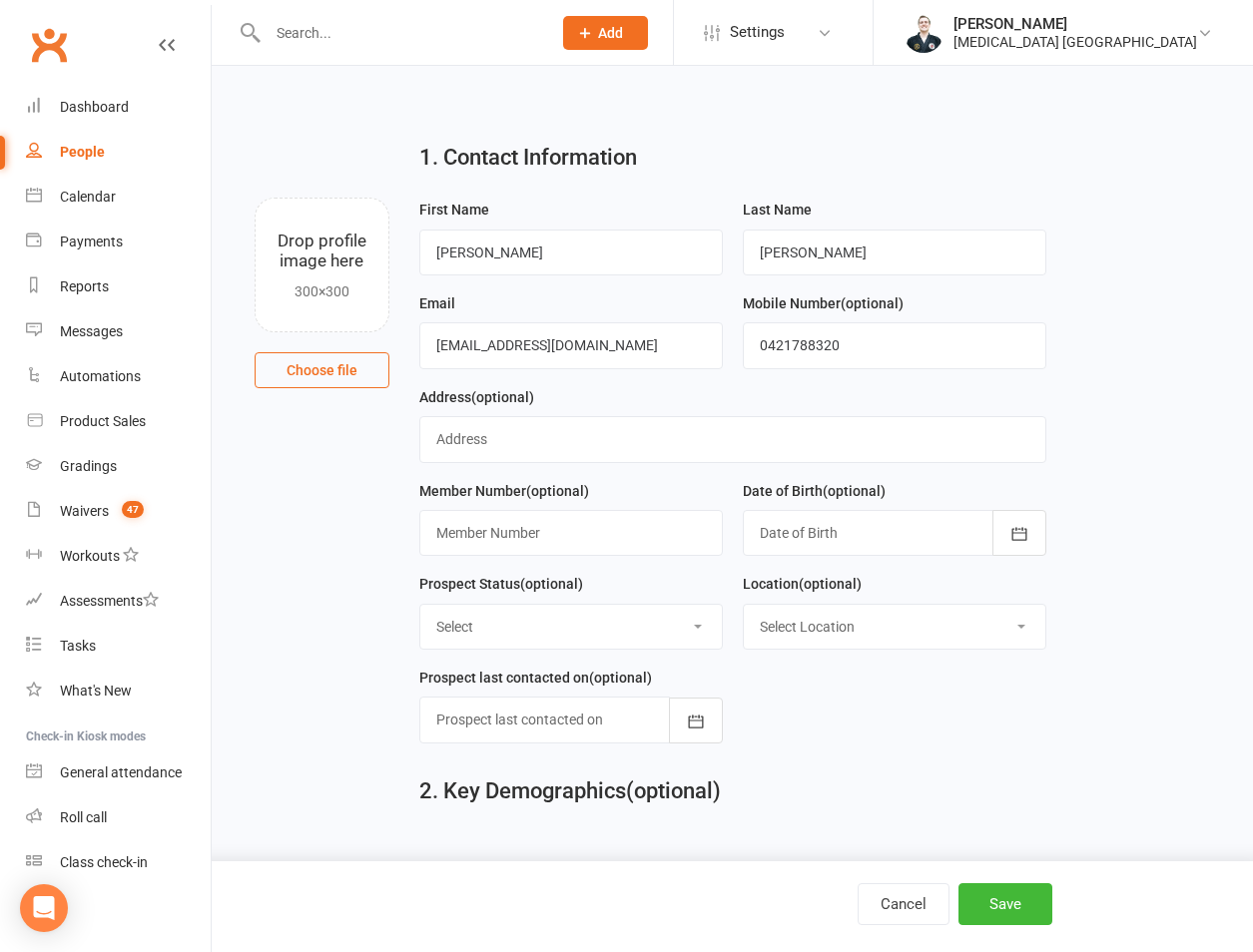 click at bounding box center [895, 533] 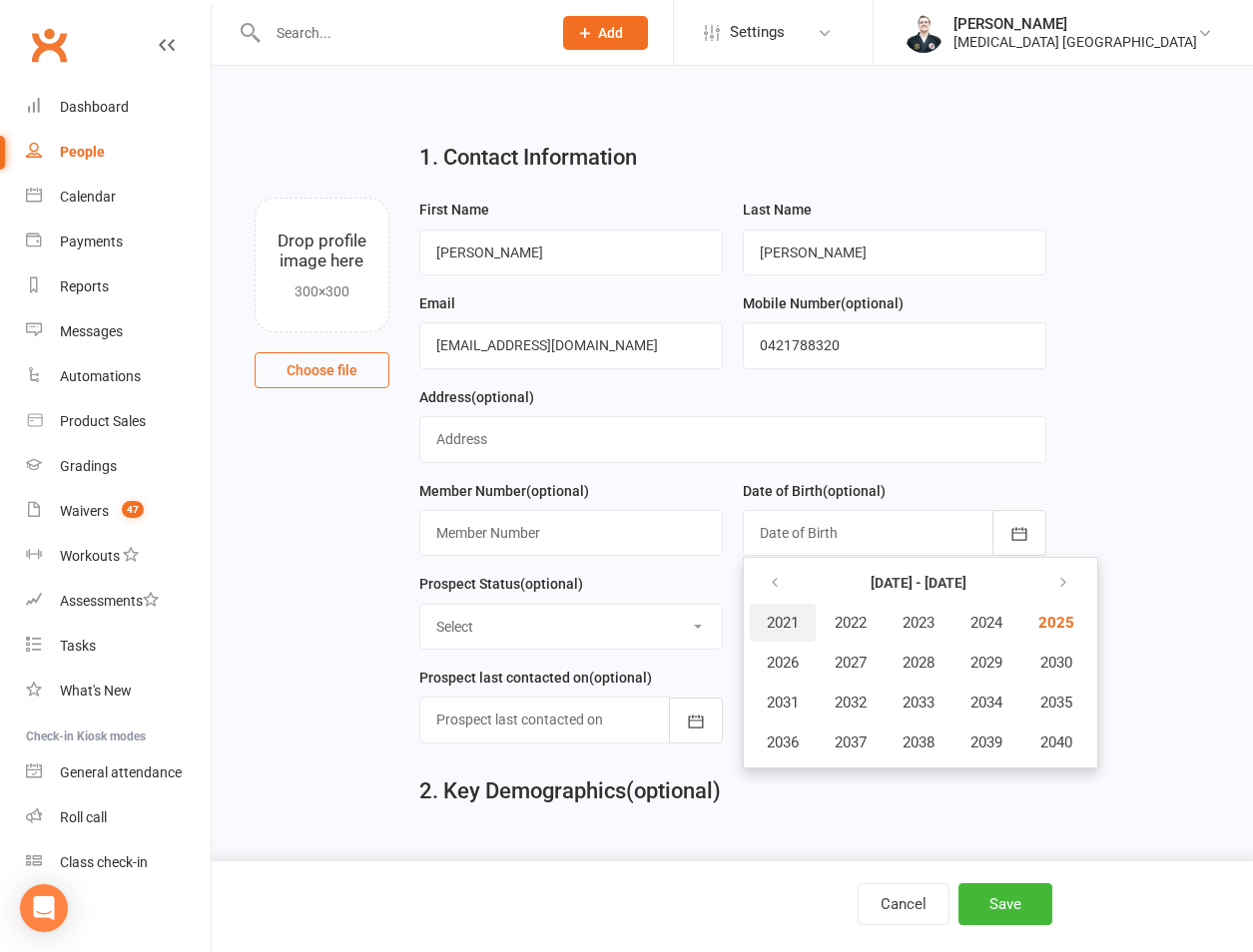 click on "2021" at bounding box center (783, 623) 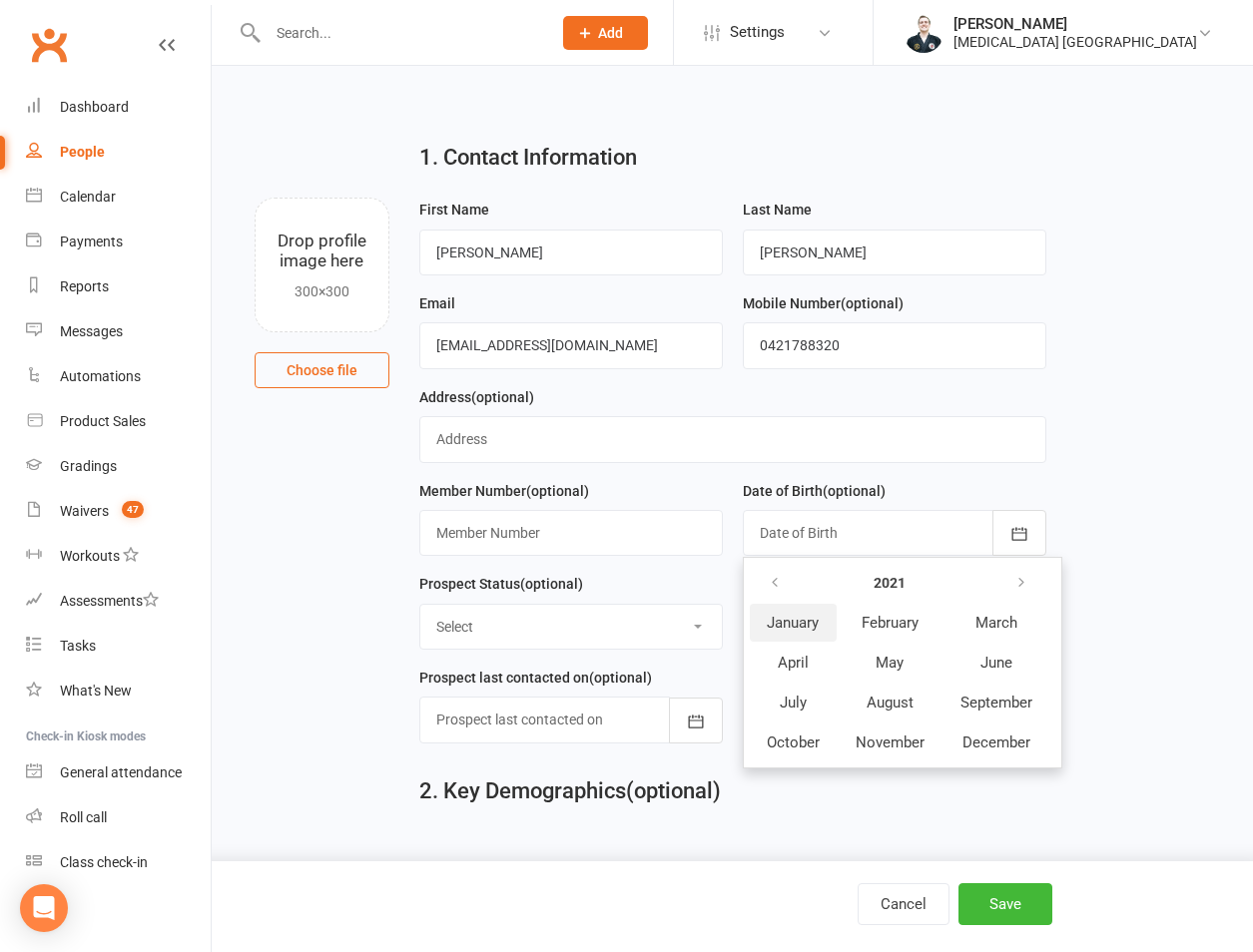 click on "January" at bounding box center (793, 623) 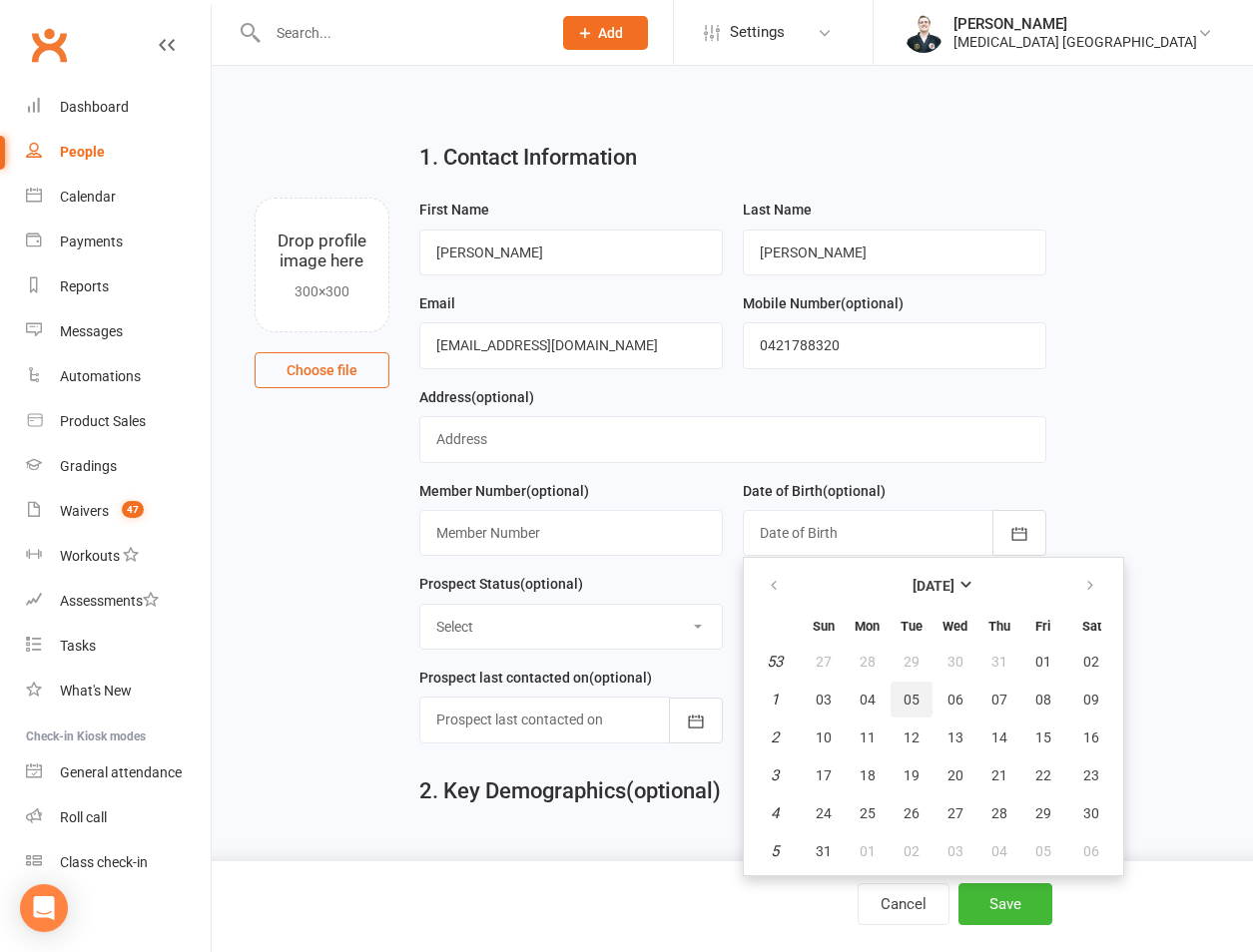 click on "05" at bounding box center (912, 700) 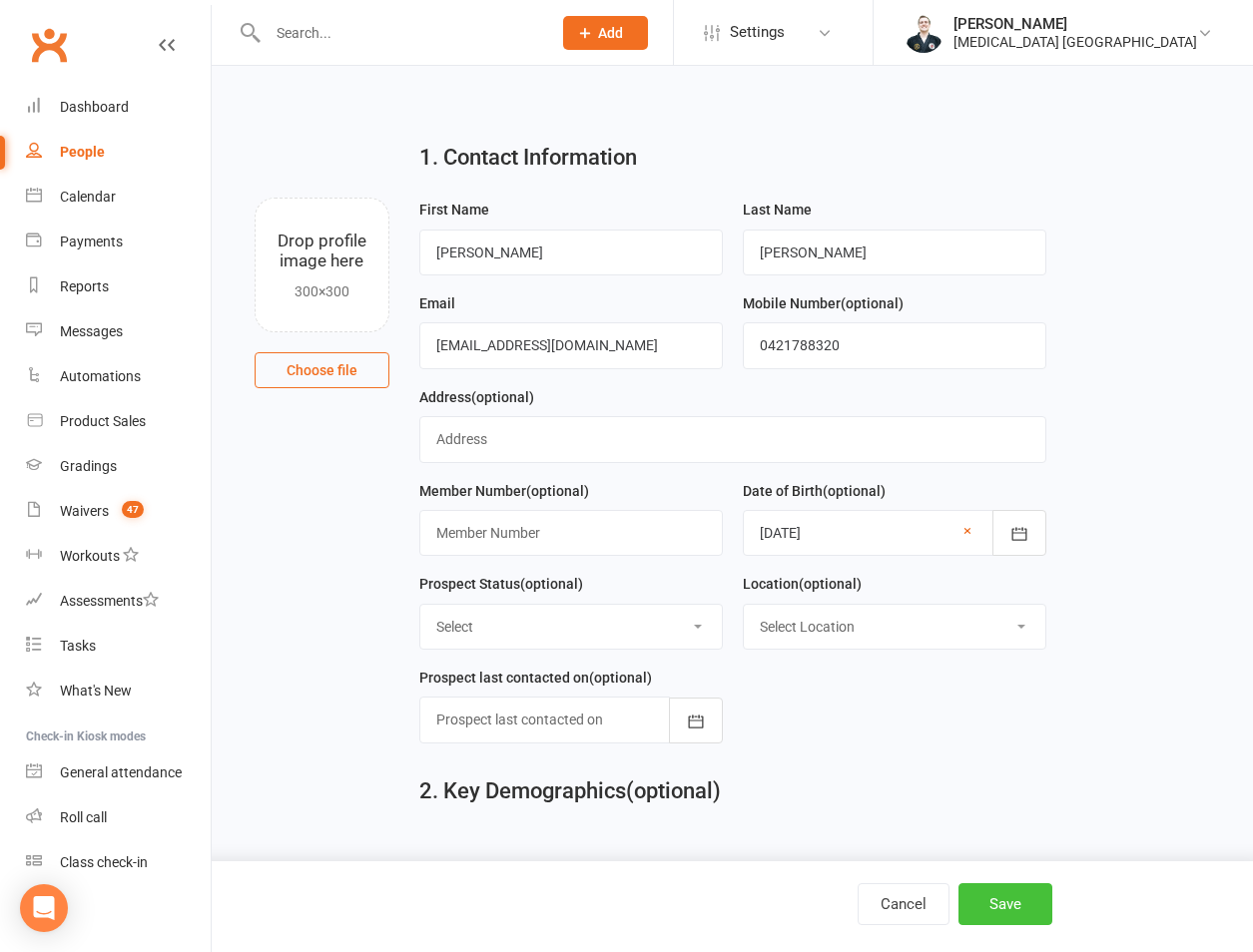 click on "Save" at bounding box center (1005, 904) 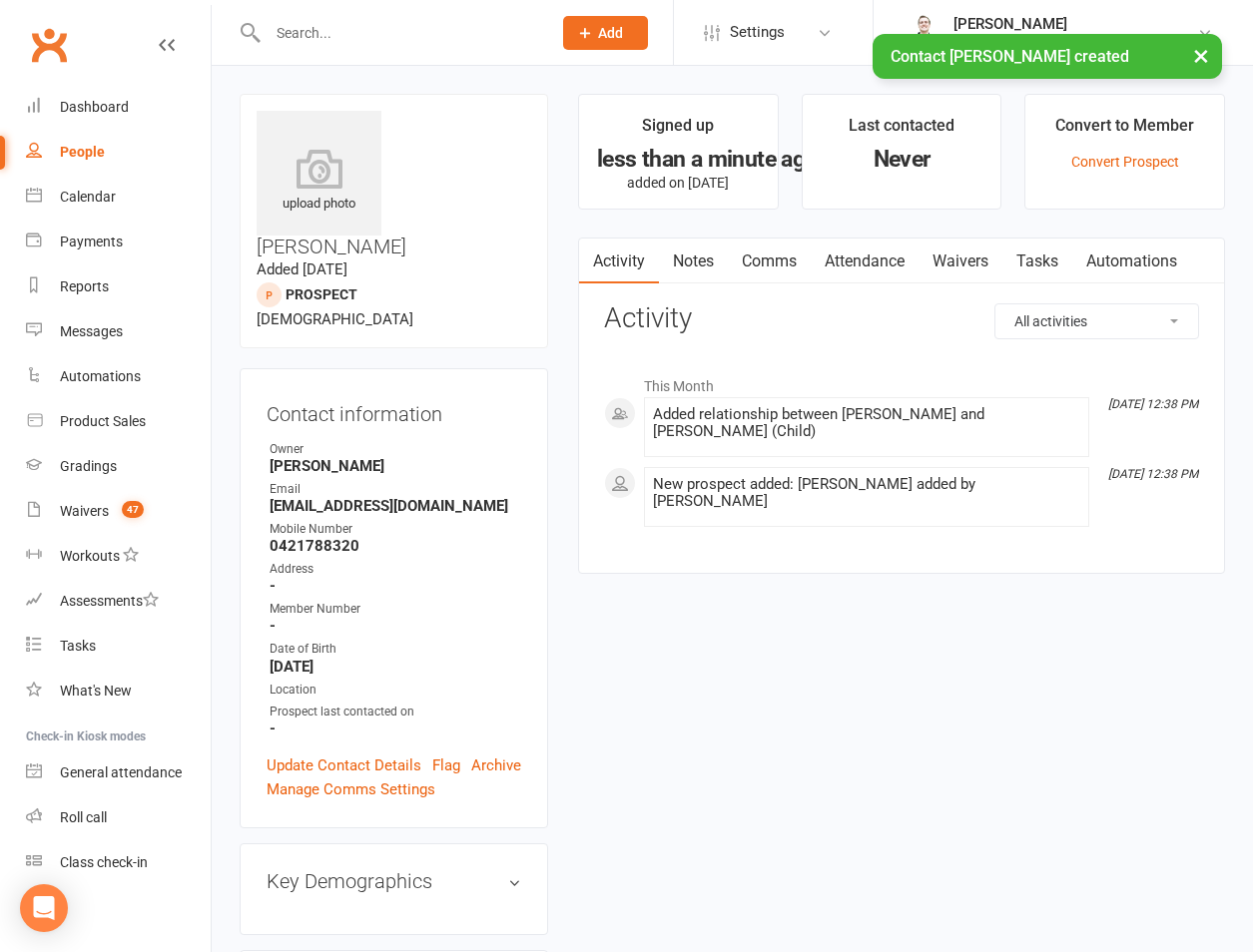 scroll, scrollTop: 466, scrollLeft: 0, axis: vertical 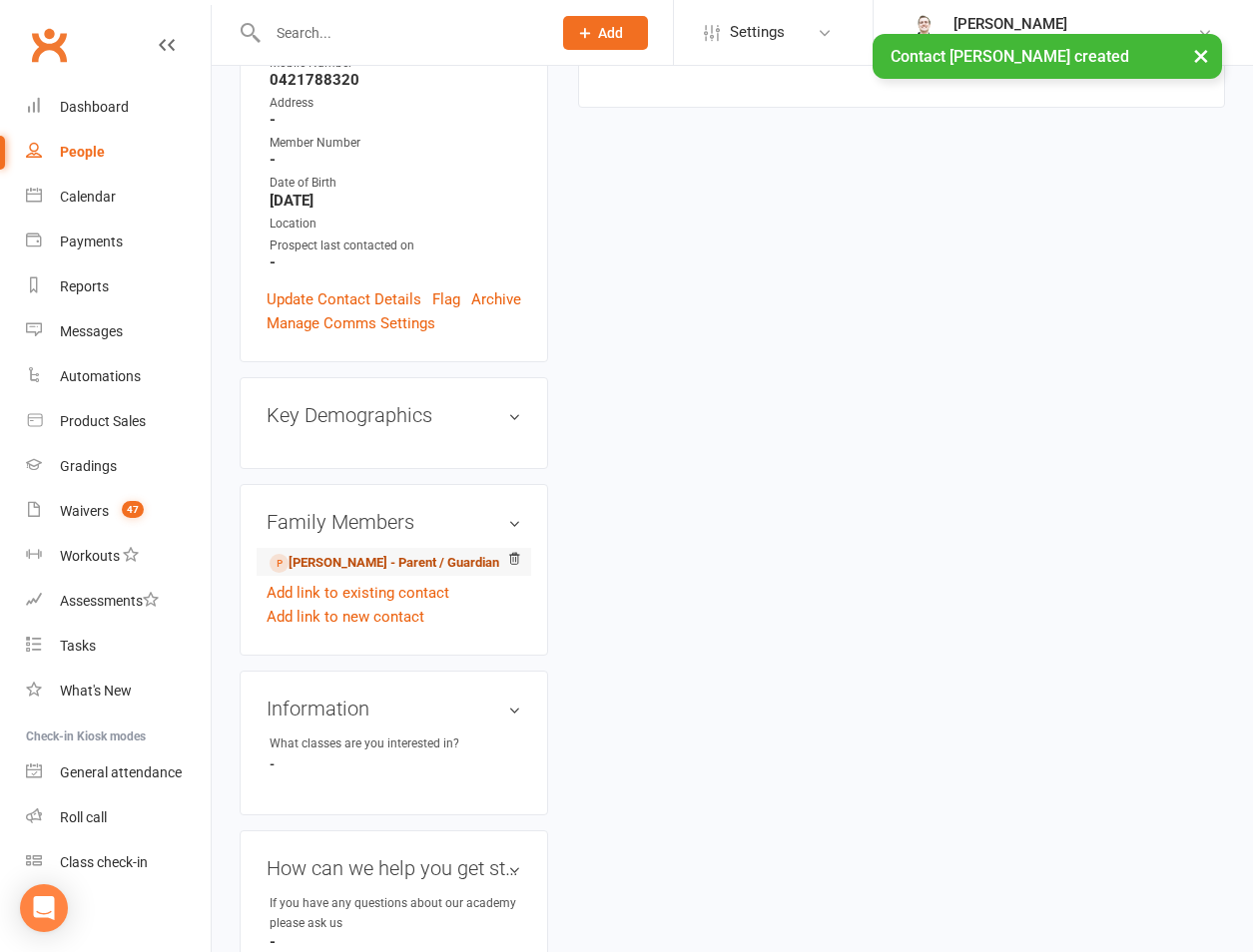 click on "Kath Rogers - Parent / Guardian" at bounding box center (384, 563) 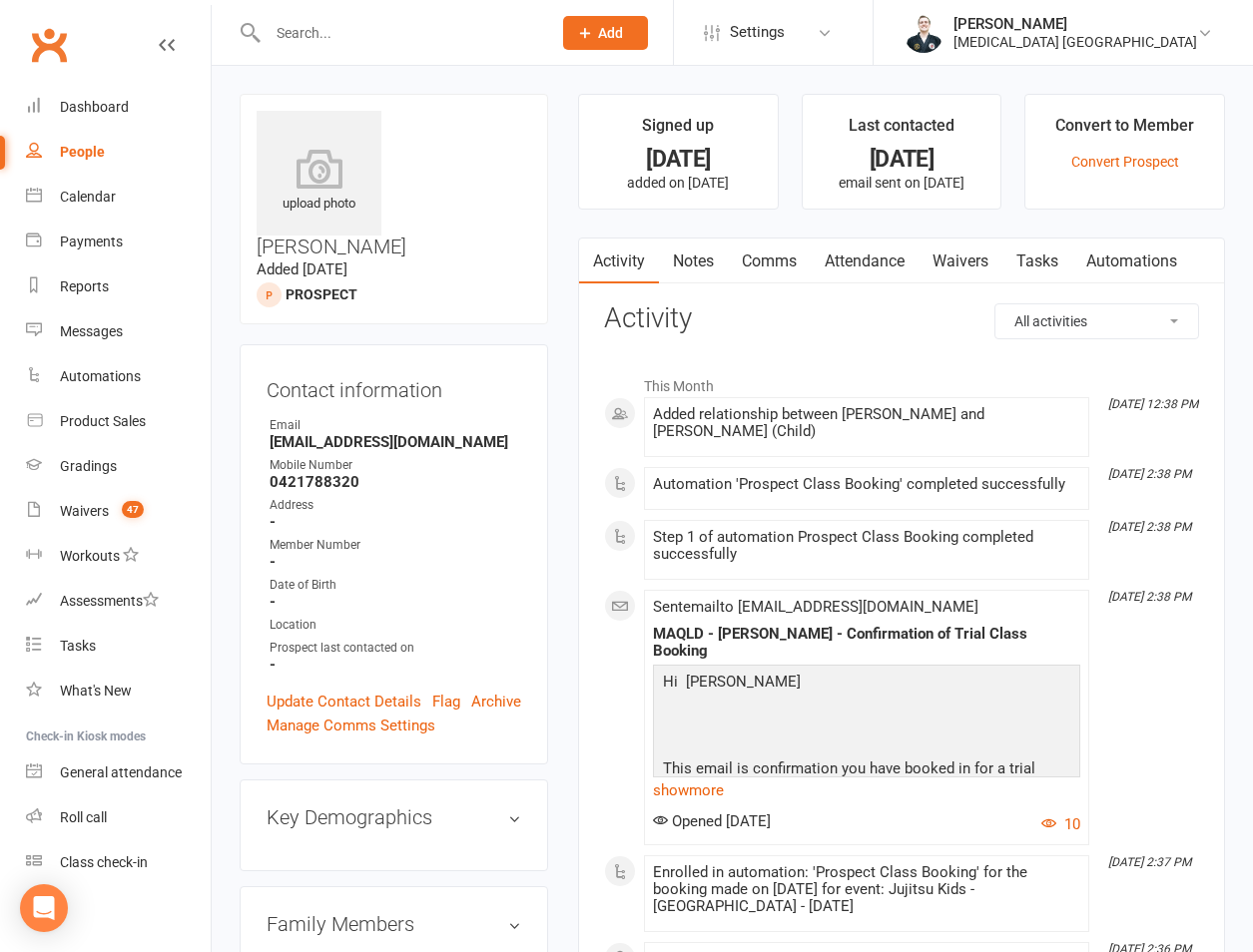 scroll, scrollTop: 466, scrollLeft: 0, axis: vertical 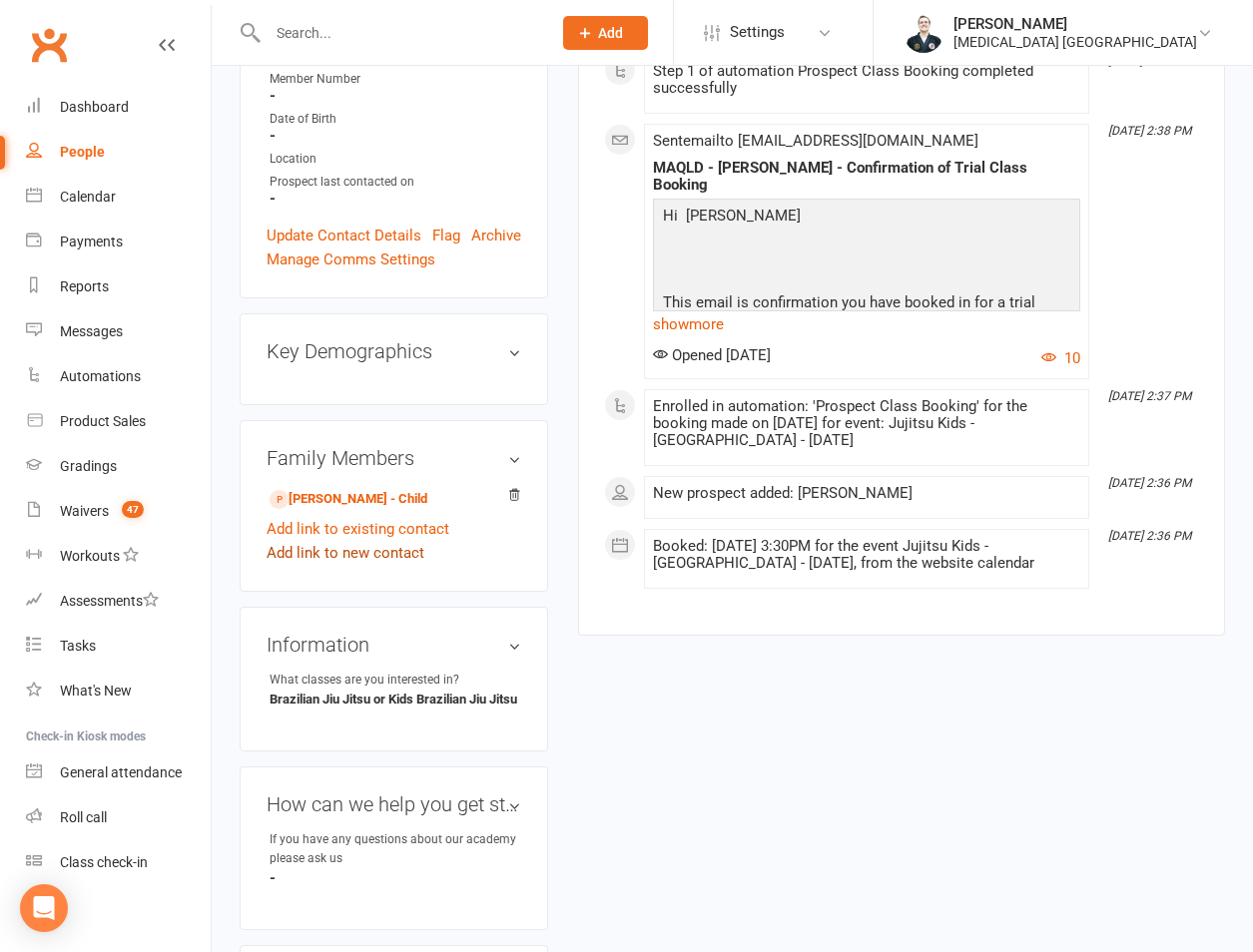 click on "Add link to new contact" at bounding box center [345, 553] 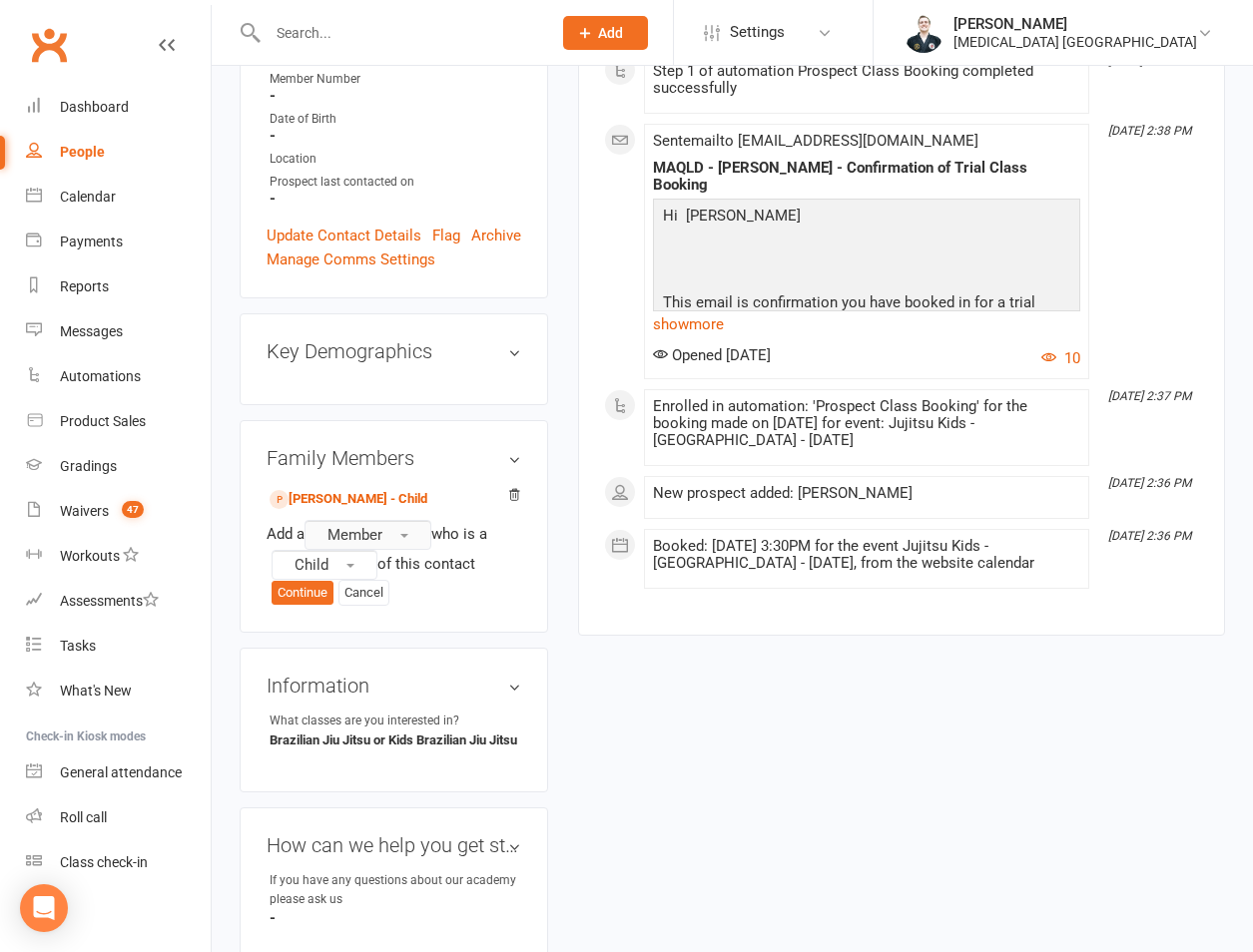 click on "Member" at bounding box center (367, 535) 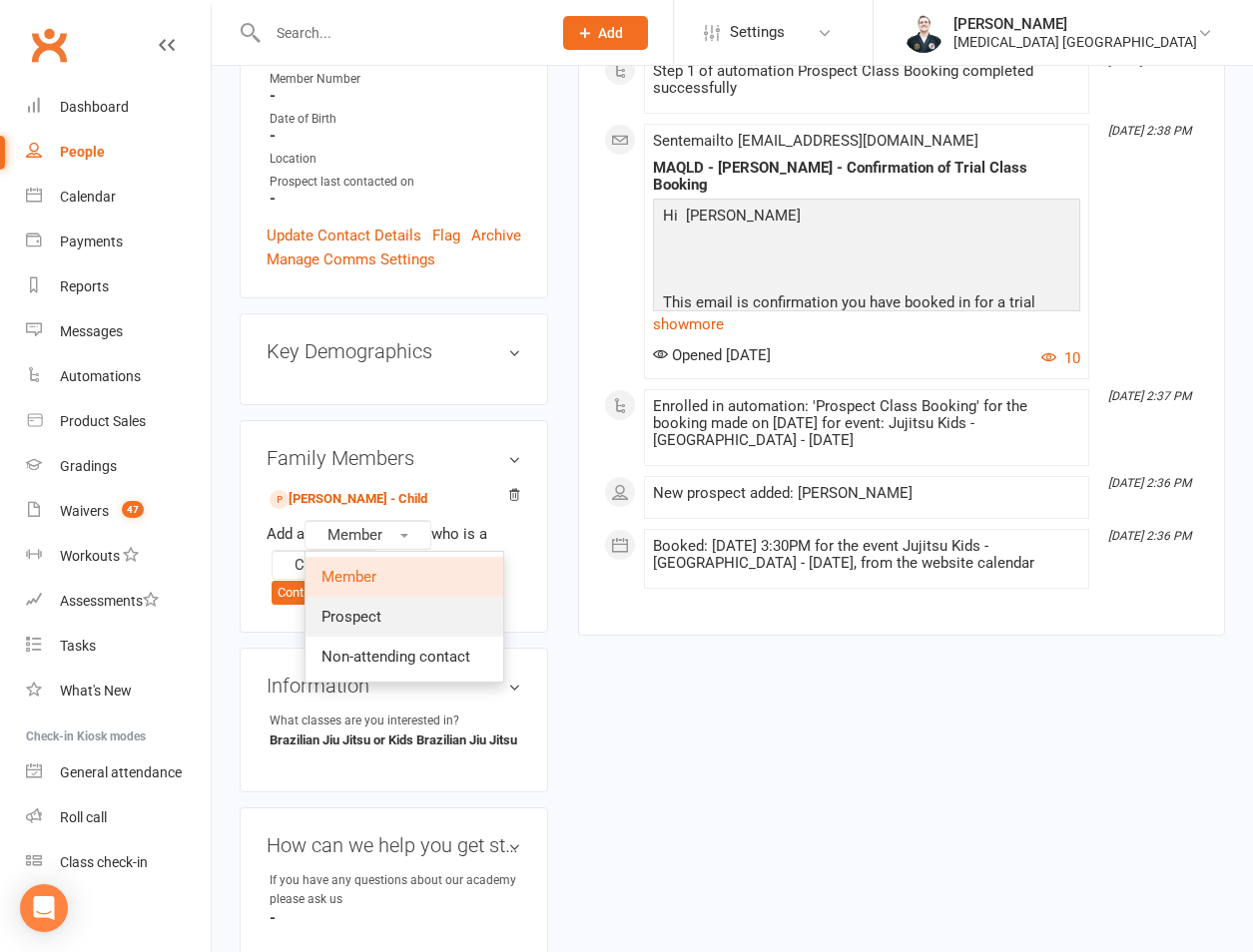click on "Prospect" at bounding box center (351, 617) 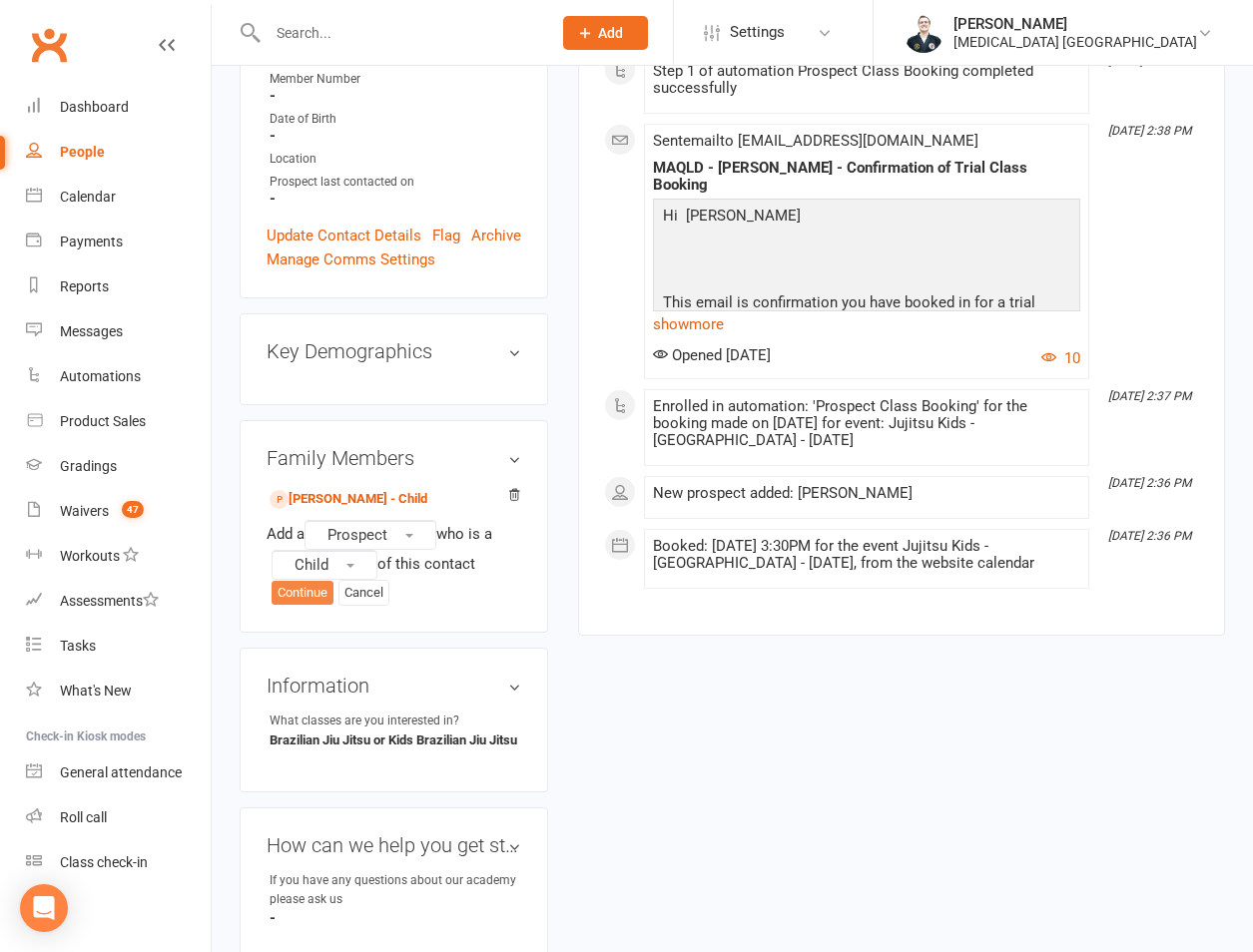 click on "Continue" at bounding box center [303, 593] 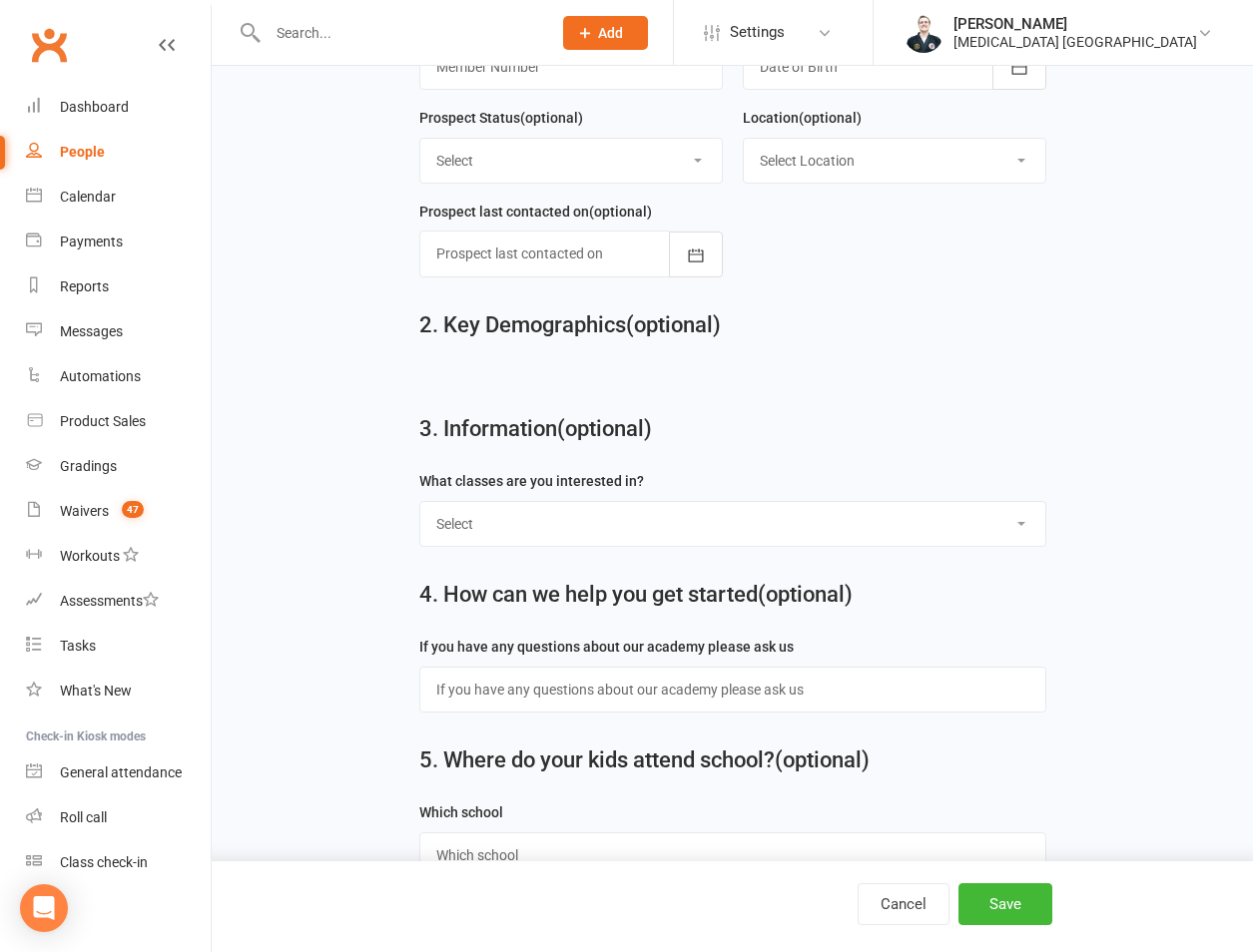 scroll, scrollTop: 0, scrollLeft: 0, axis: both 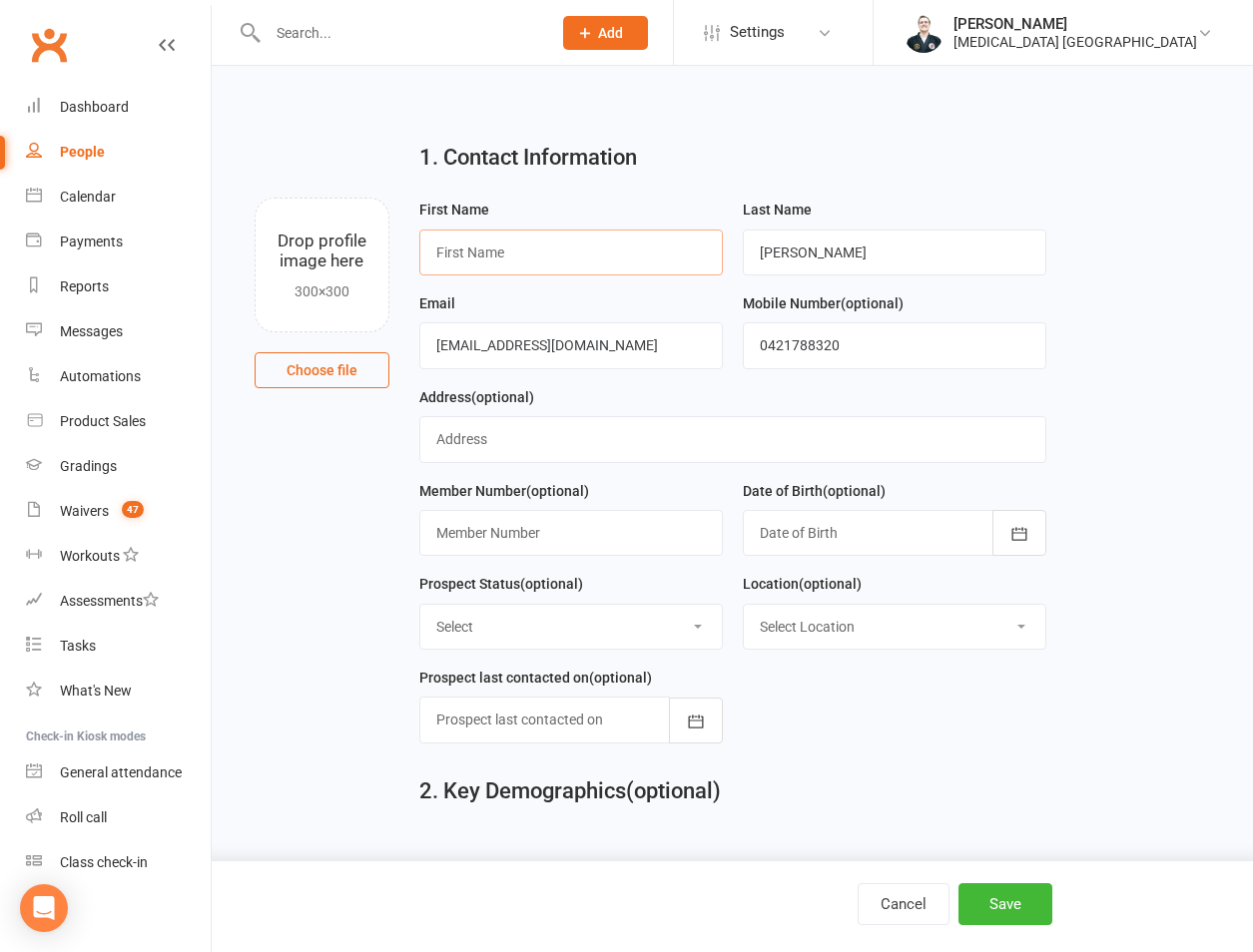click at bounding box center [571, 252] 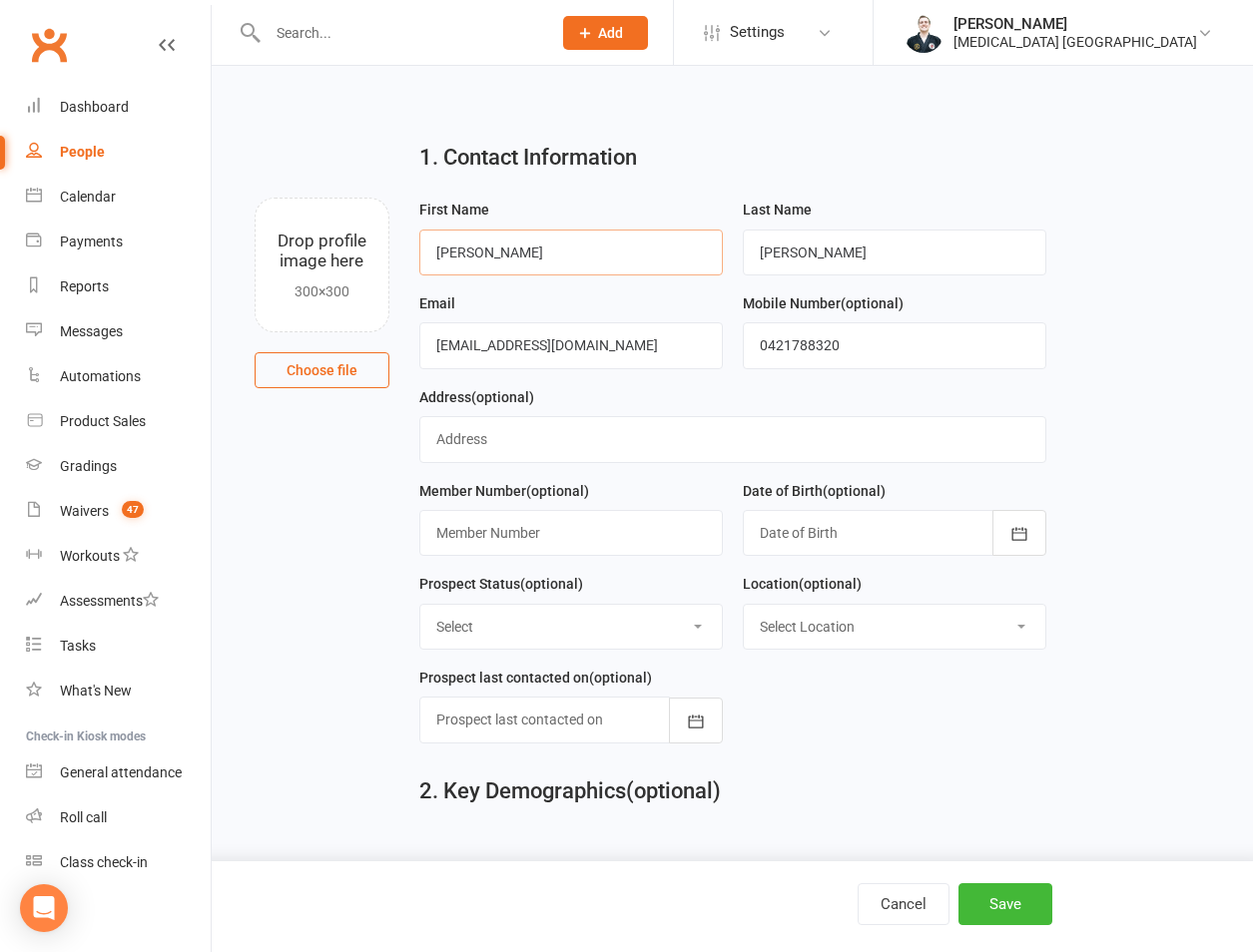 type on "Hugh" 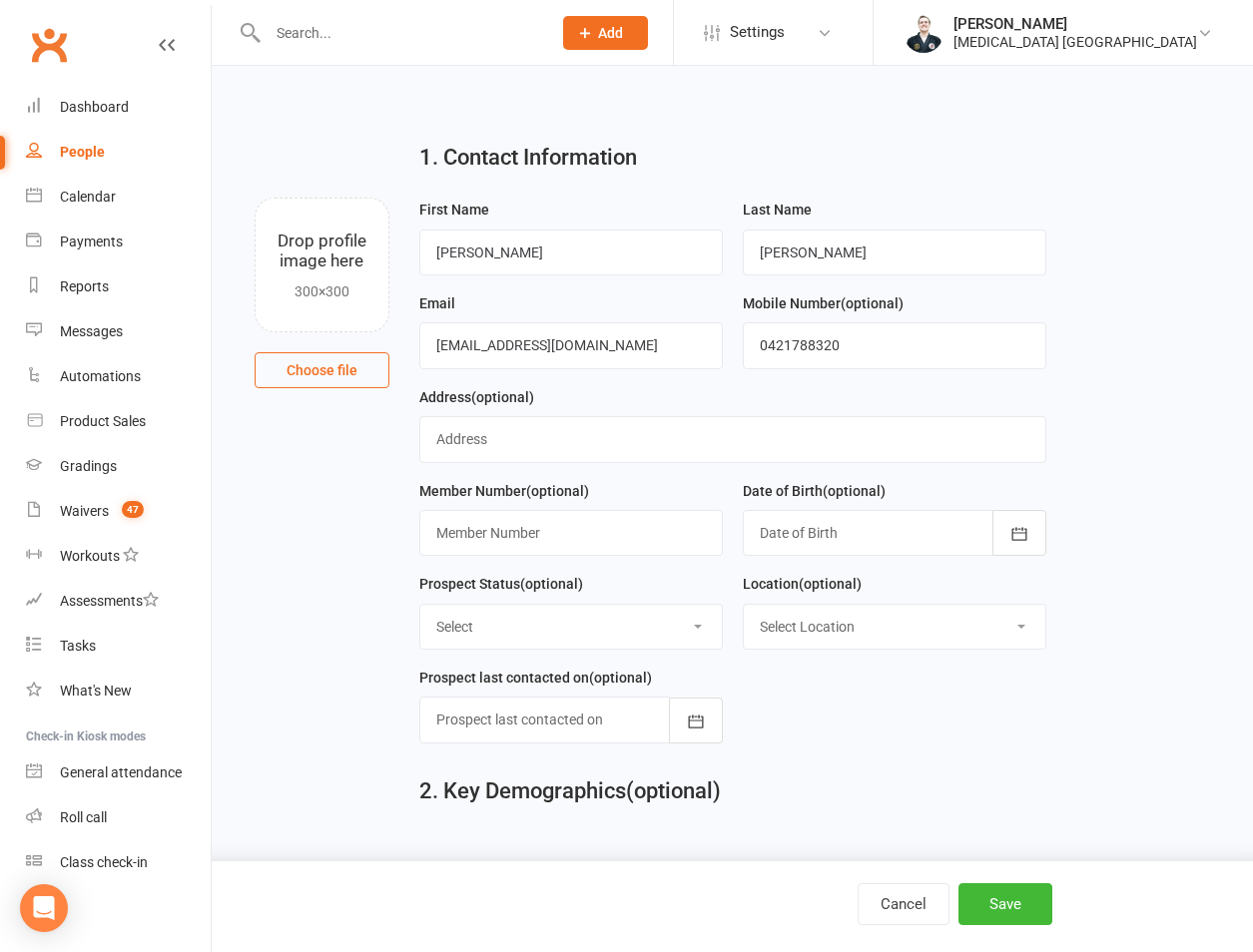 click at bounding box center (895, 533) 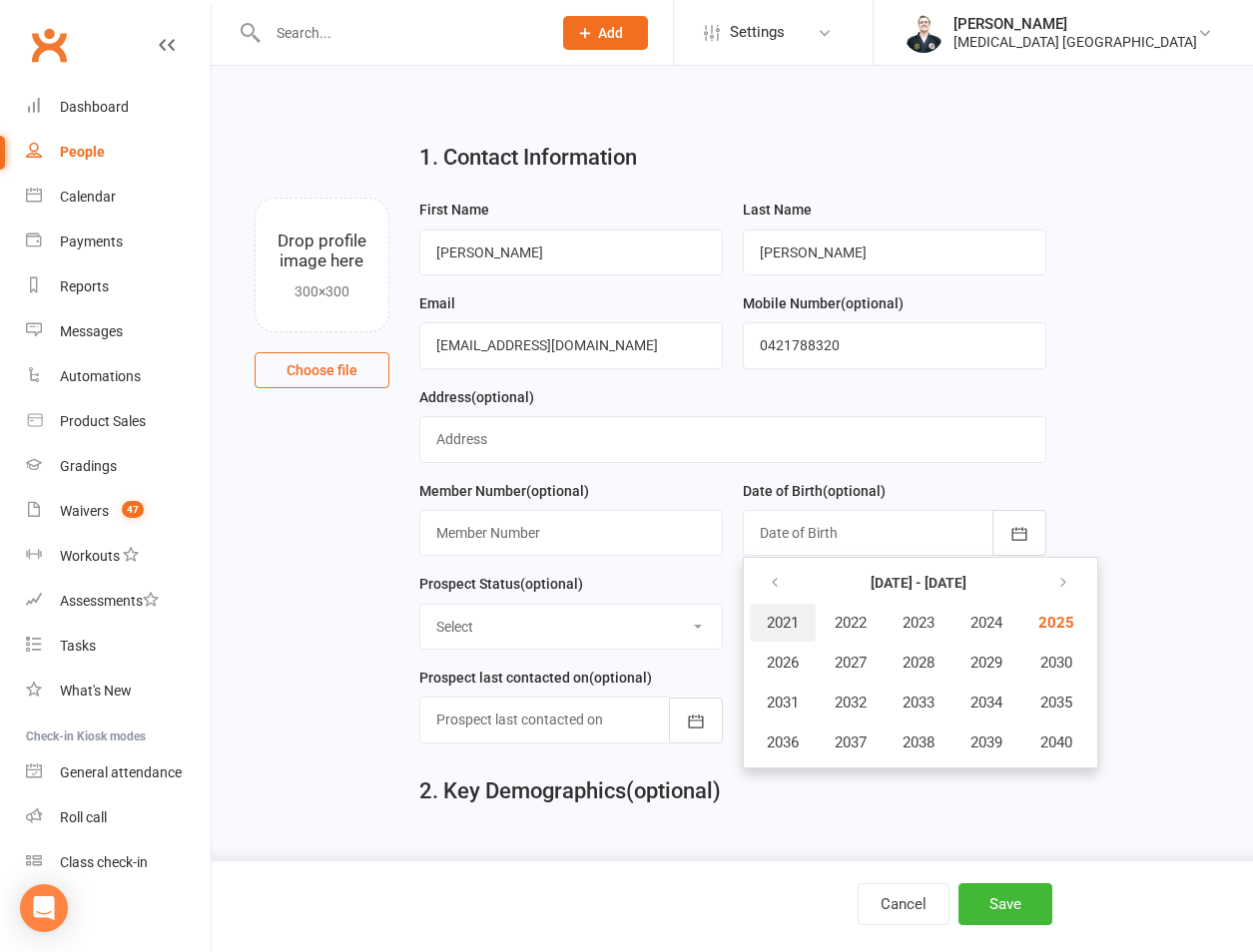 click on "2021" at bounding box center [783, 623] 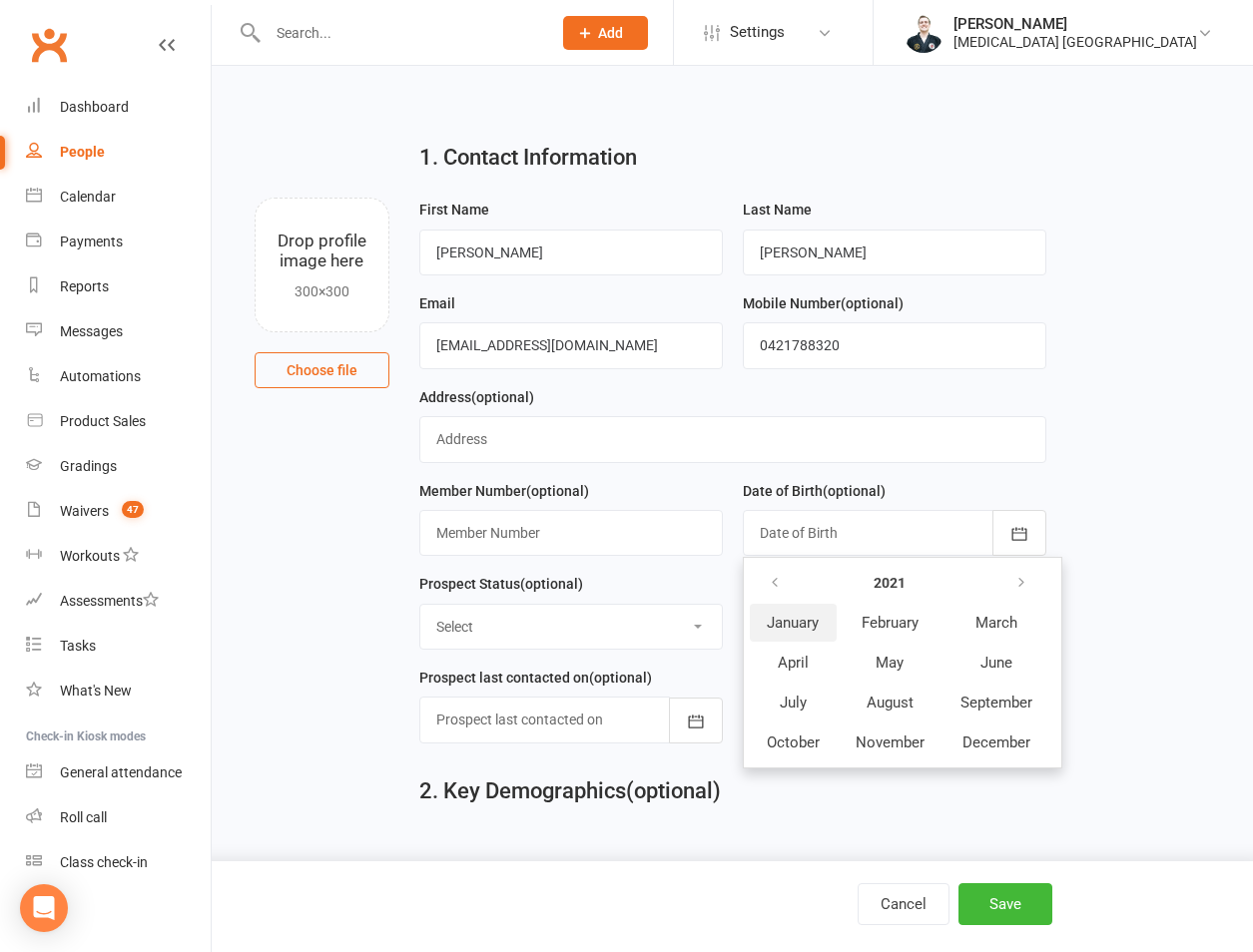 click on "January" at bounding box center [793, 623] 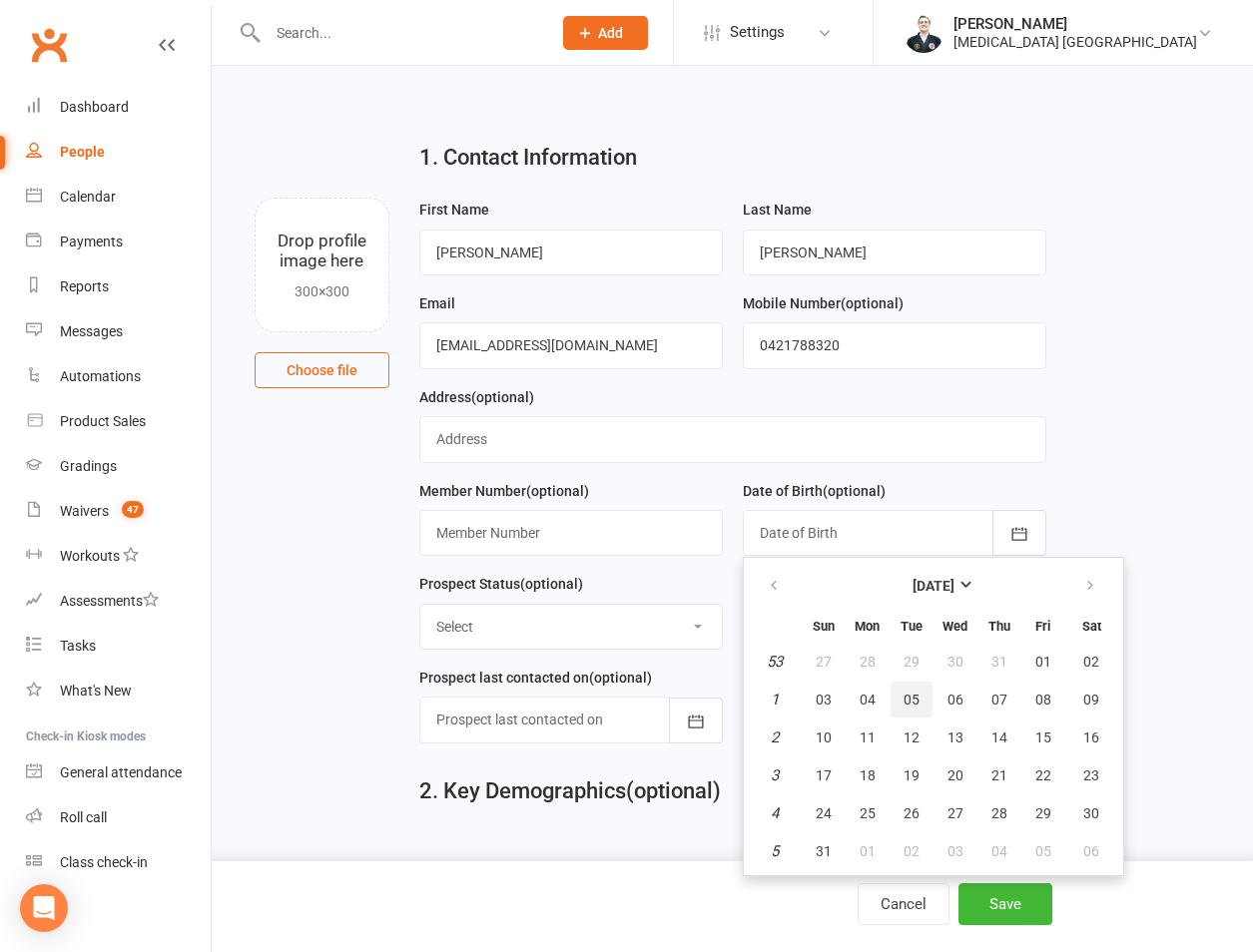 click on "05" at bounding box center (912, 700) 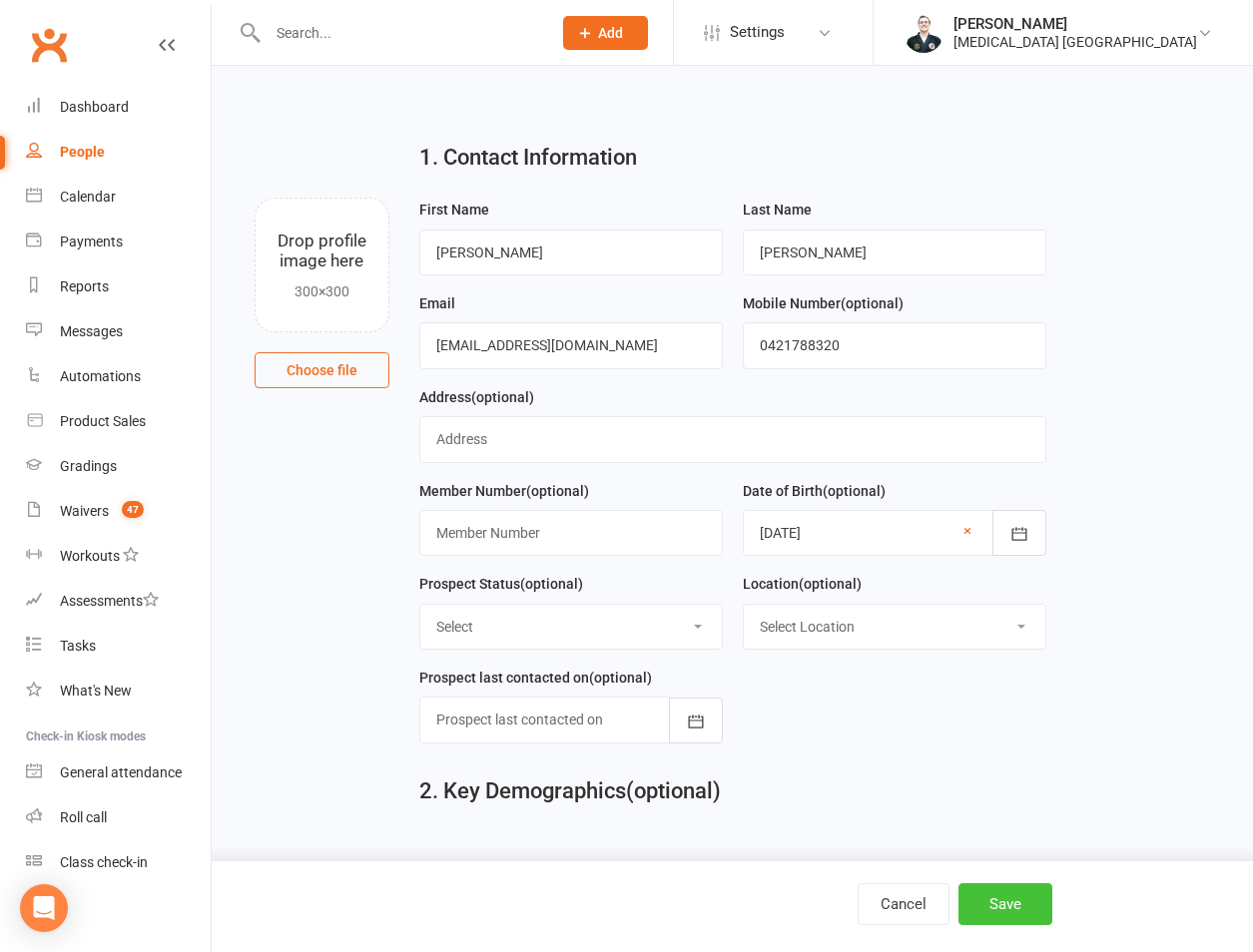 click on "Save" at bounding box center [1005, 904] 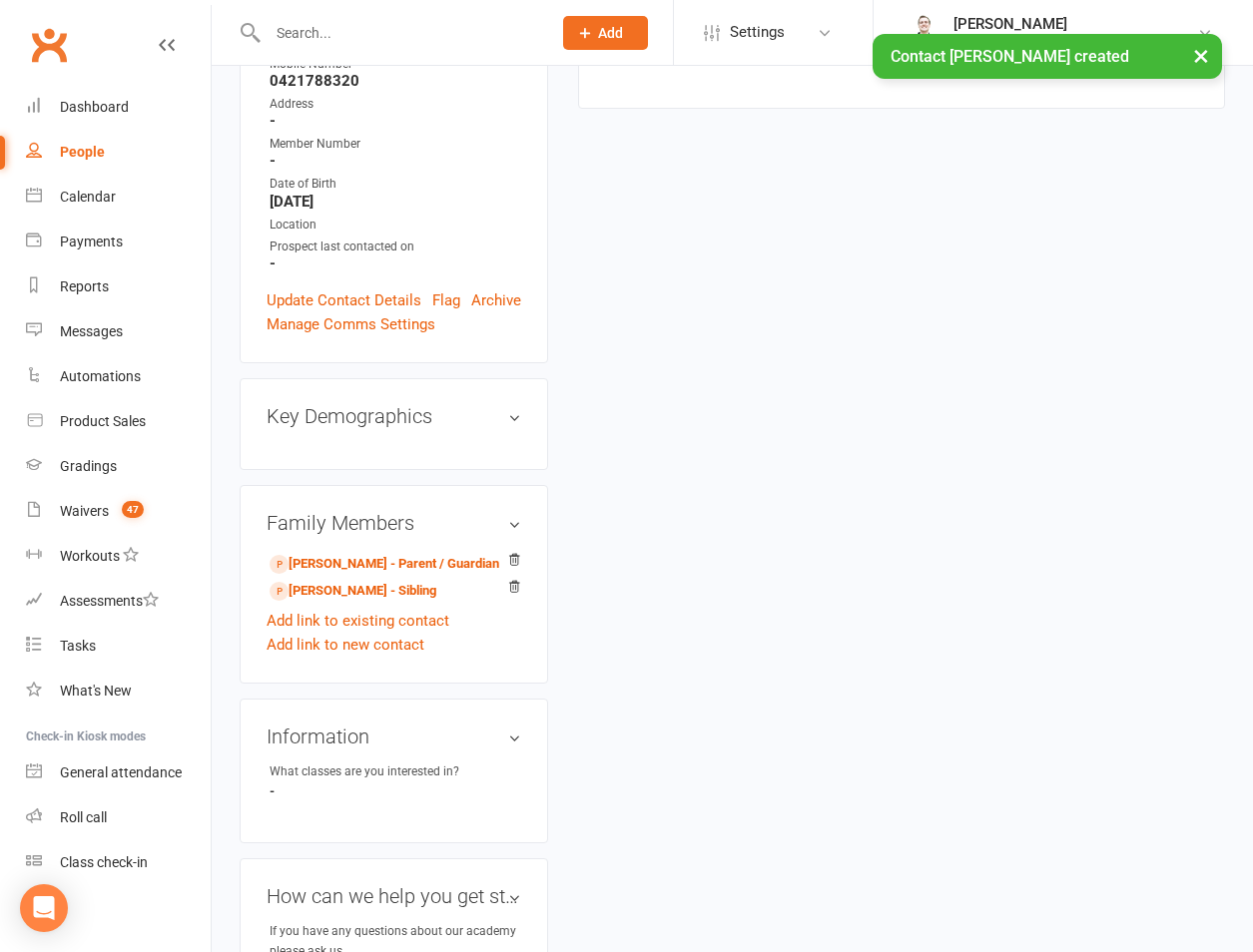scroll, scrollTop: 466, scrollLeft: 0, axis: vertical 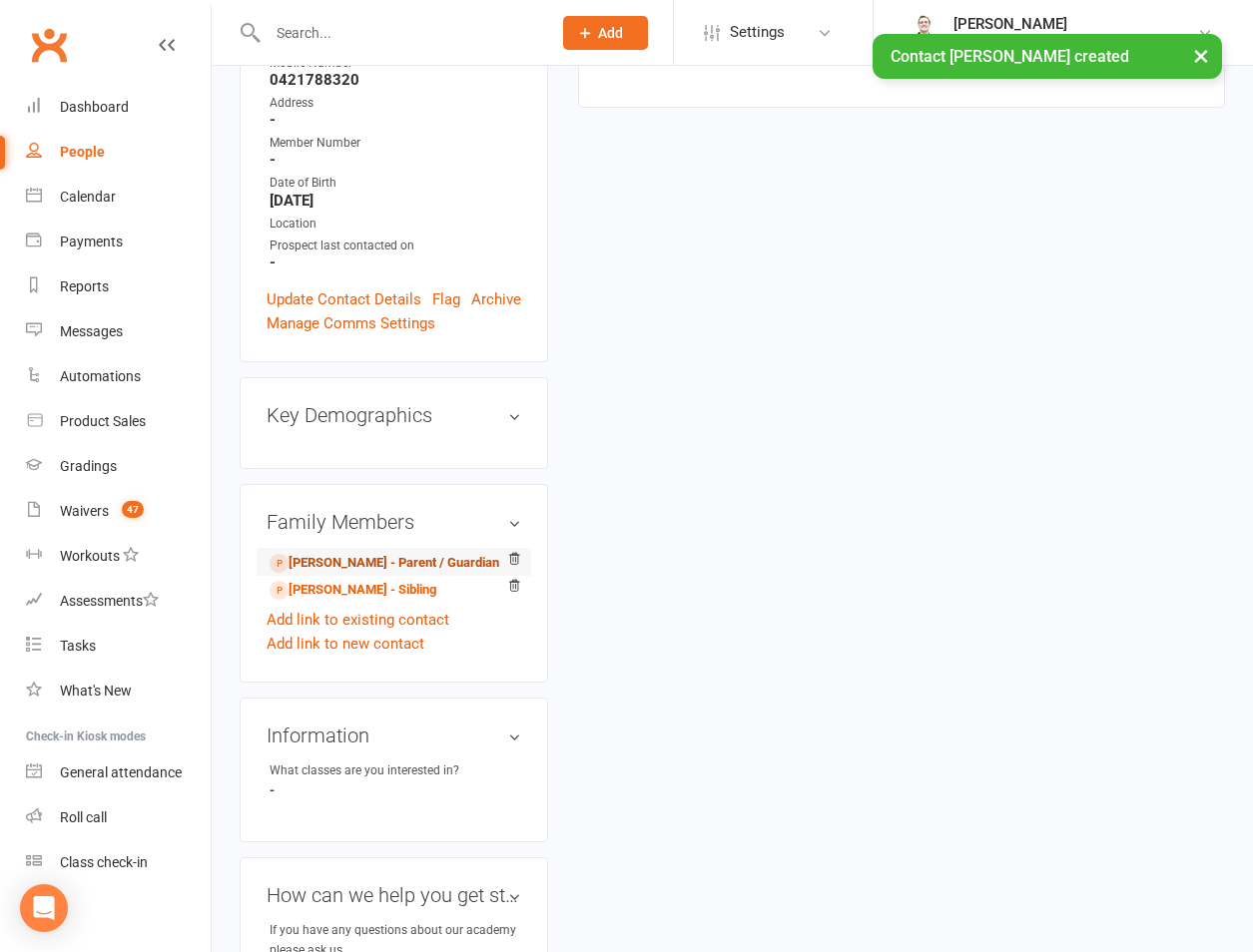 click on "Kath Rogers - Parent / Guardian" at bounding box center [384, 563] 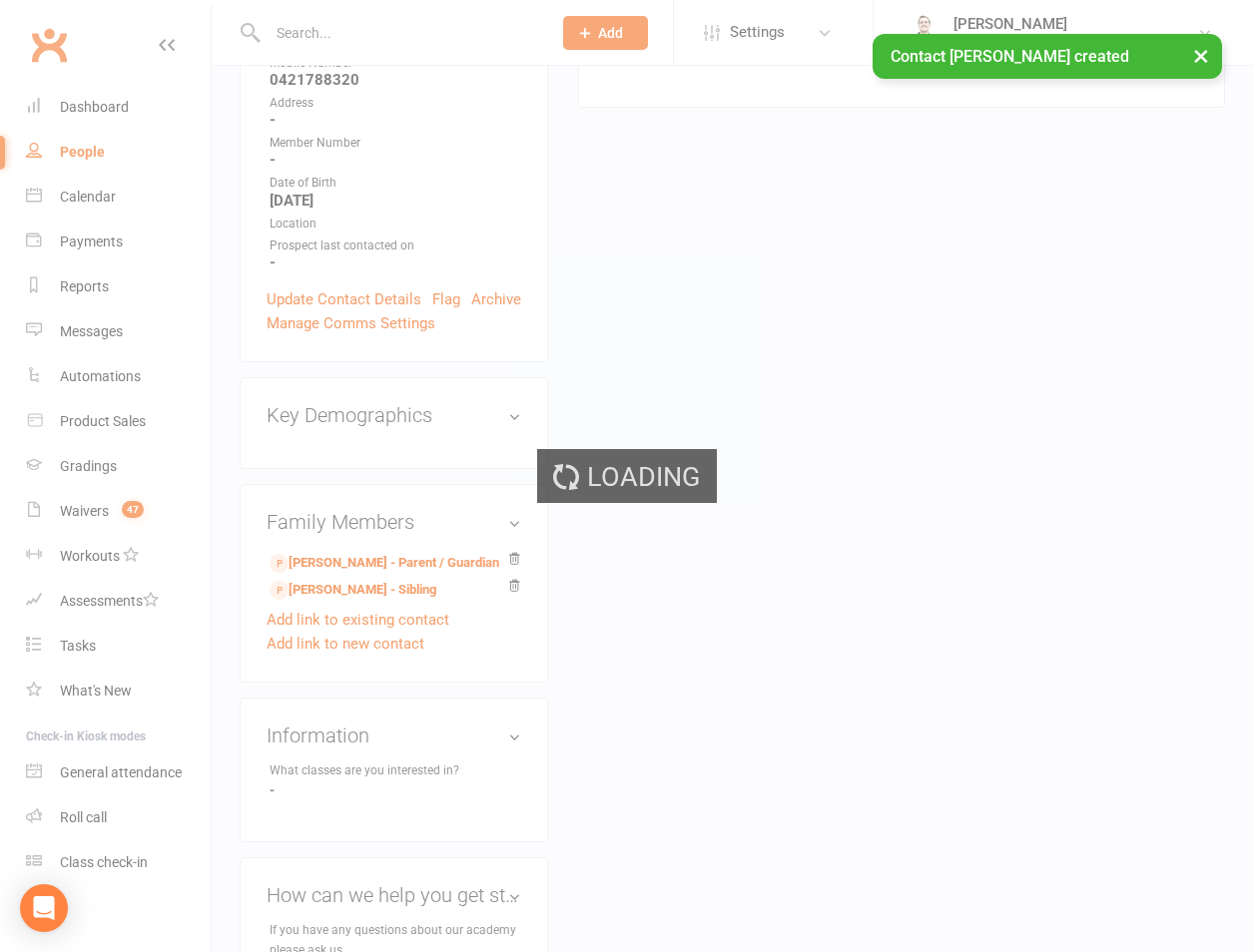 scroll, scrollTop: 0, scrollLeft: 0, axis: both 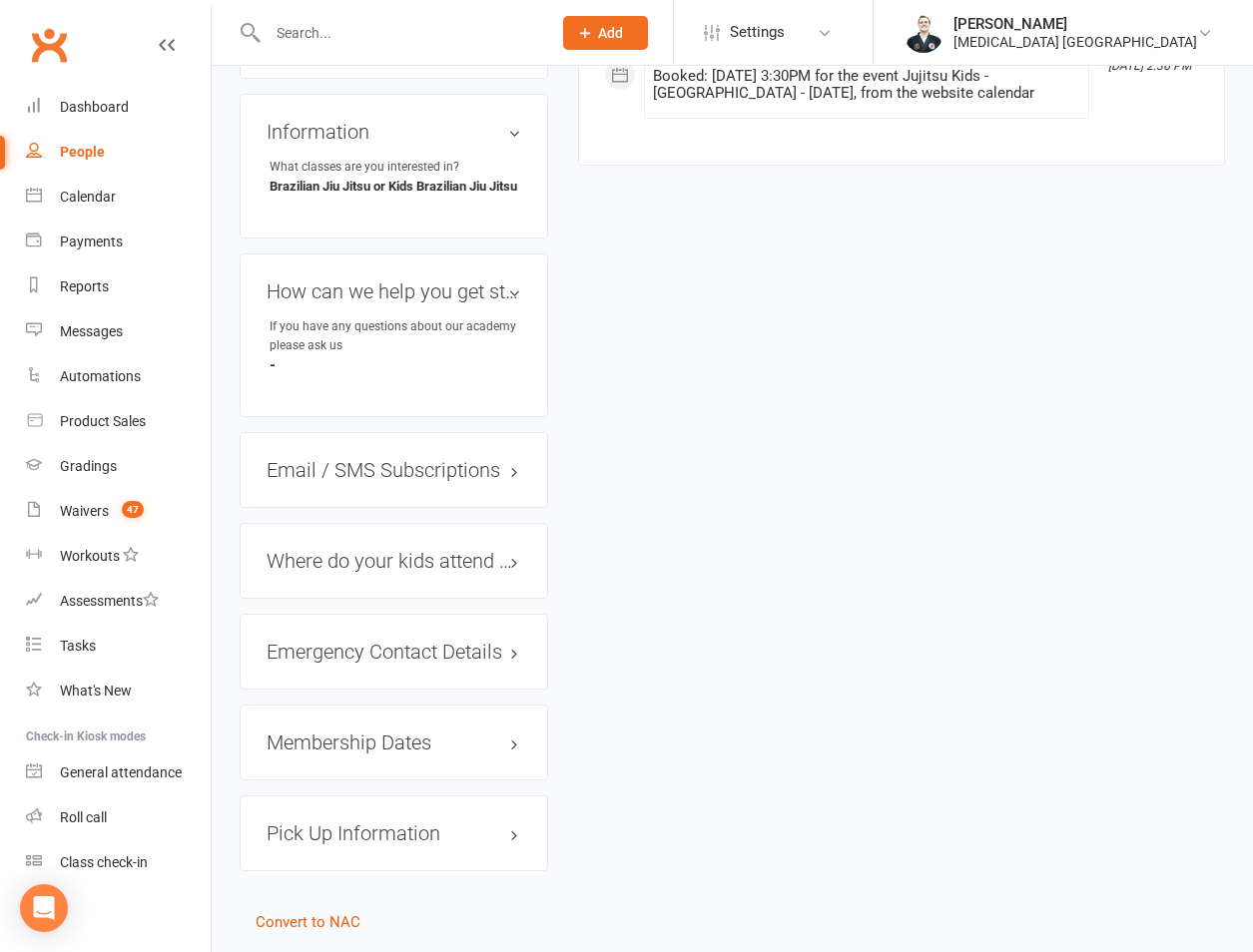 click on "upload photo Kath Rogers Added 10 July, 2025   prospect Contact information Owner   Email  kathrynpersley@gmail.com
Mobile Number  0421788320
Address  -
Member Number  -
Date of Birth  -
Location
Prospect last contacted on  -
Update Contact Details Flag Archive Manage Comms Settings
Key Demographics  edit
Family Members   Patrick Rogers - Child  Hugh Rogers - Child Add link to existing contact  Add link to new contact
Information  edit What classes are you interested in? Brazilian Jiu Jitsu or Kids Brazilian Jiu Jitsu
How can we help you get started  edit If you have any questions about our academy please ask us -
Email / SMS Subscriptions  edit Where do your kids attend school?  edit Emergency Contact Details  edit Membership Dates  edit Pick Up Information  edit Convert to NAC" at bounding box center (393, 11) 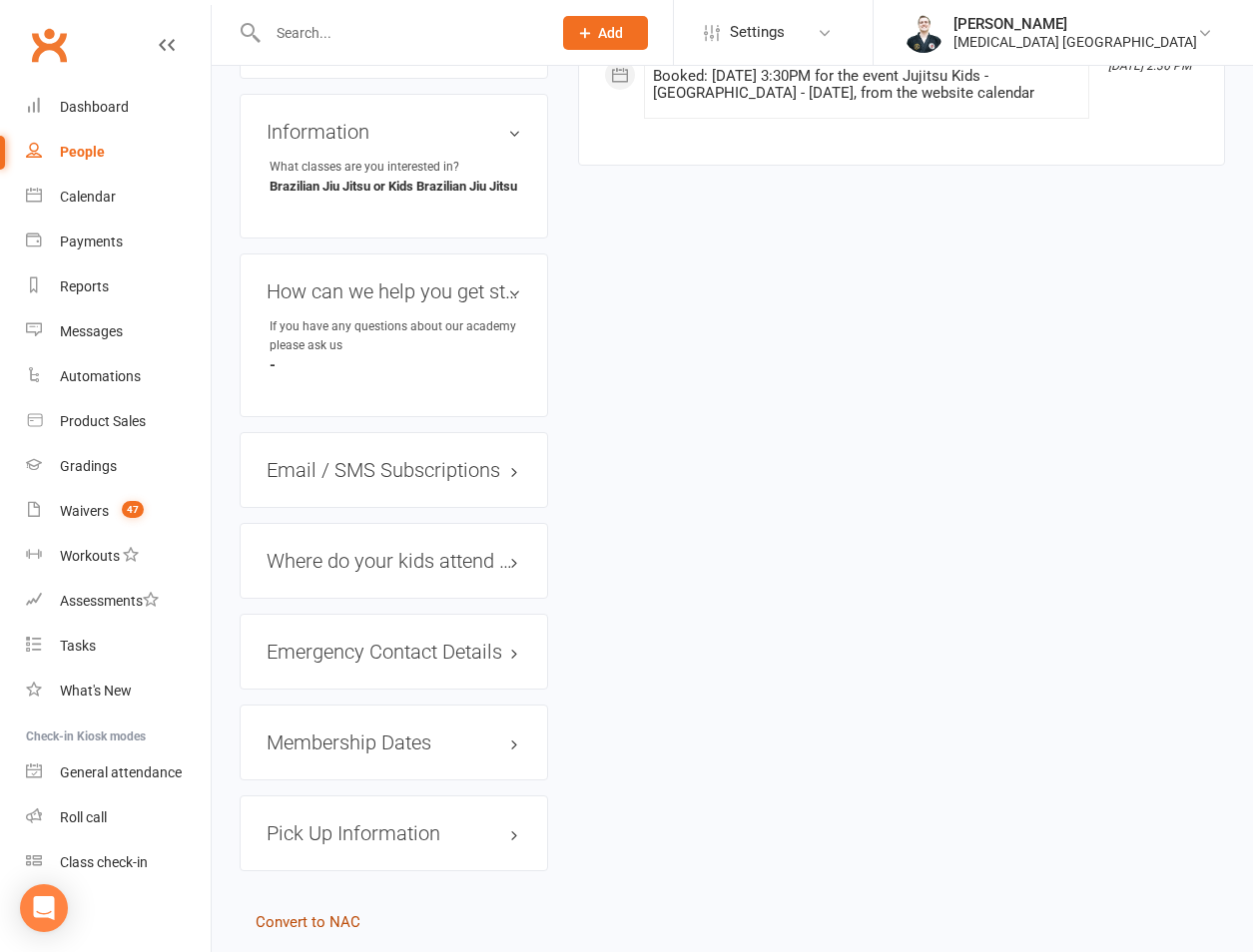 click on "Convert to NAC" at bounding box center (308, 922) 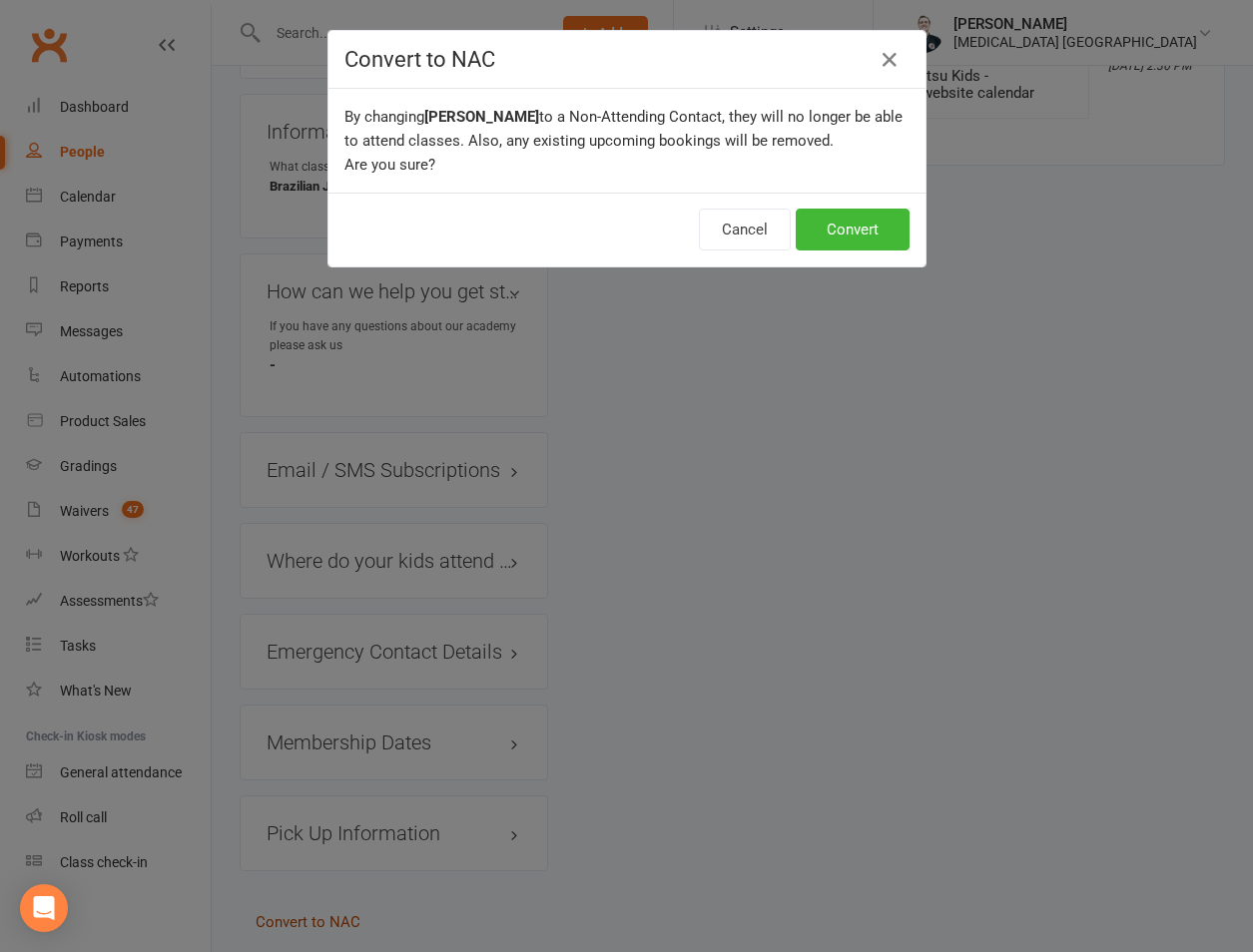 scroll, scrollTop: 995, scrollLeft: 0, axis: vertical 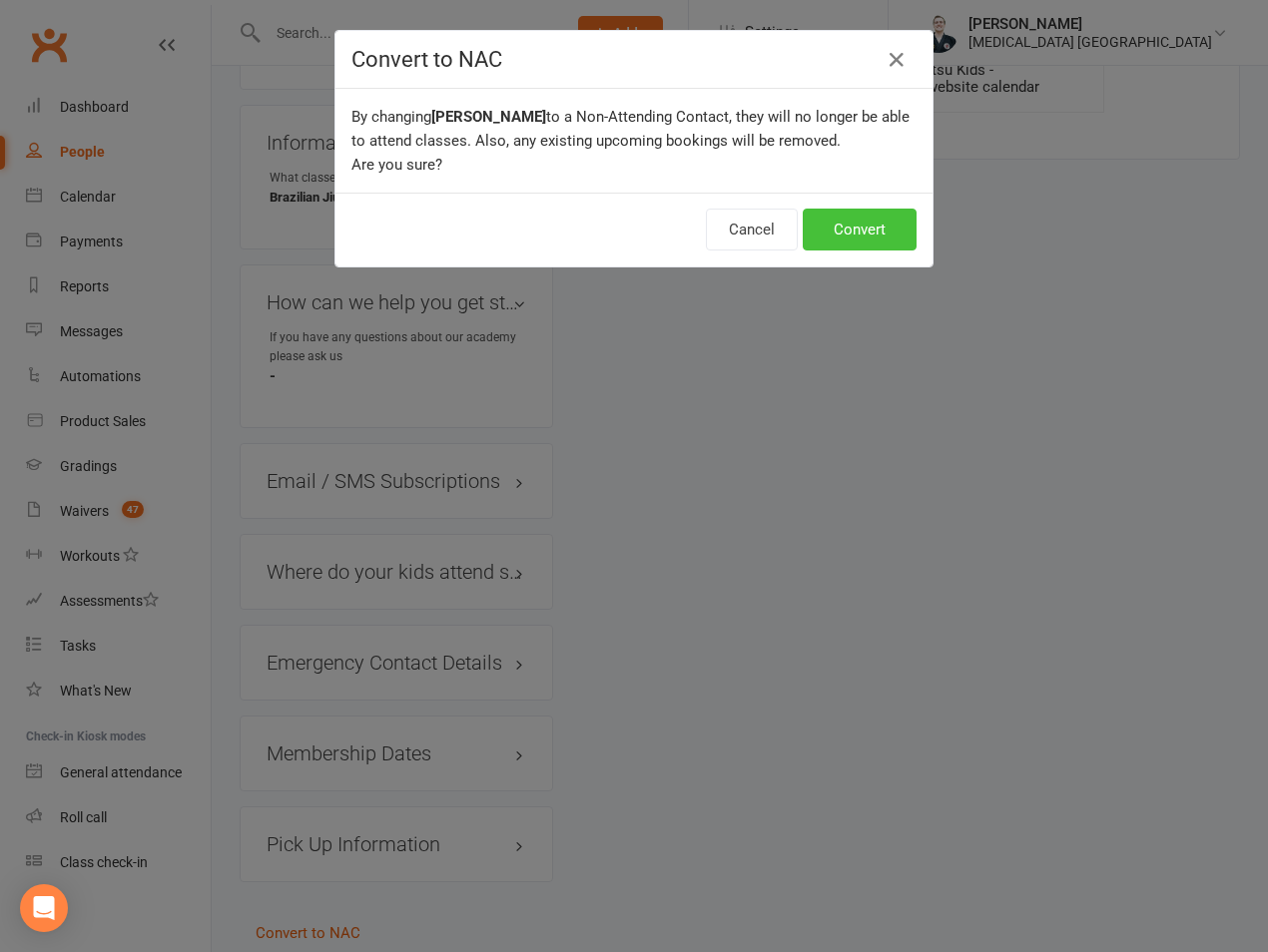 click on "Convert" at bounding box center [860, 230] 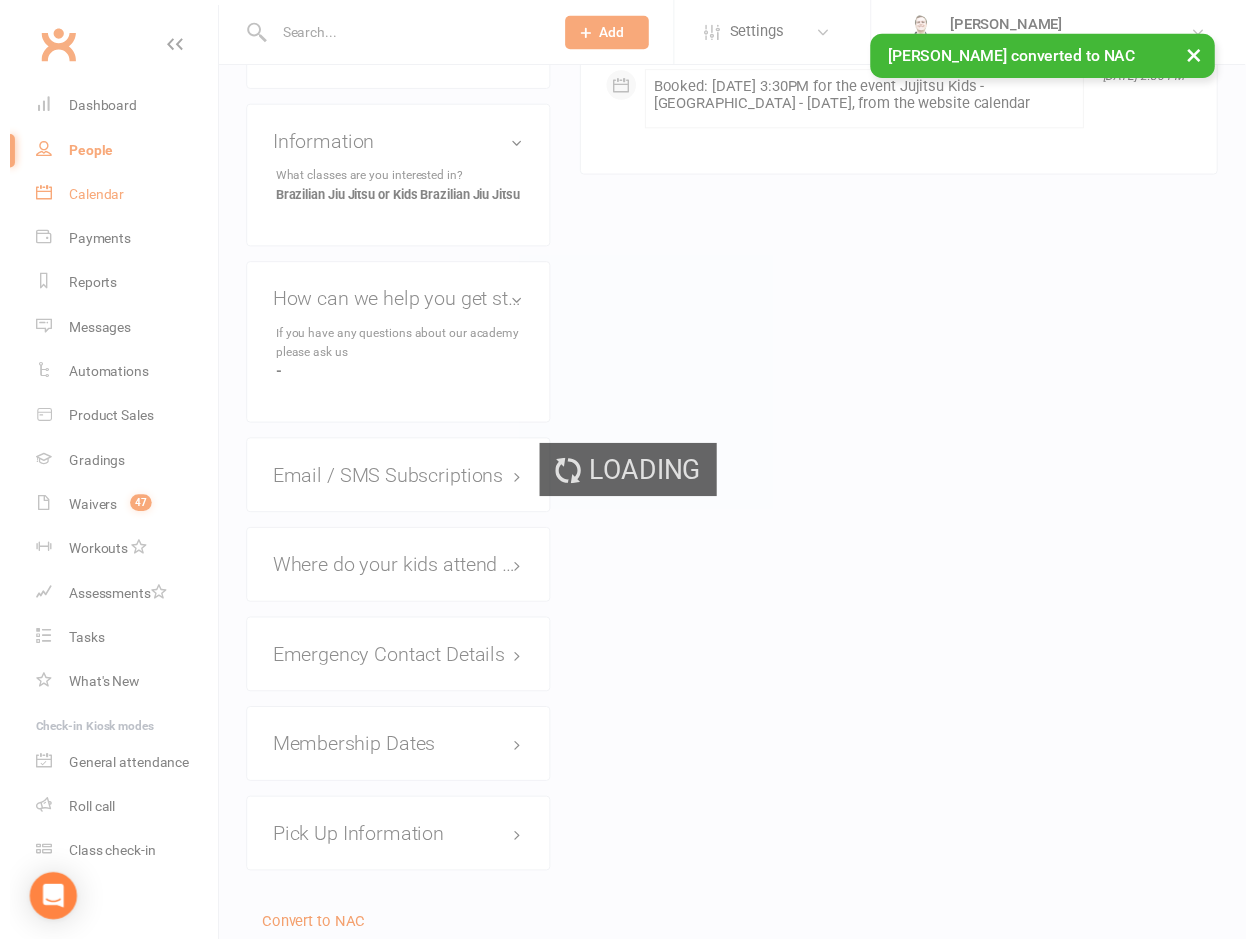 scroll, scrollTop: 0, scrollLeft: 0, axis: both 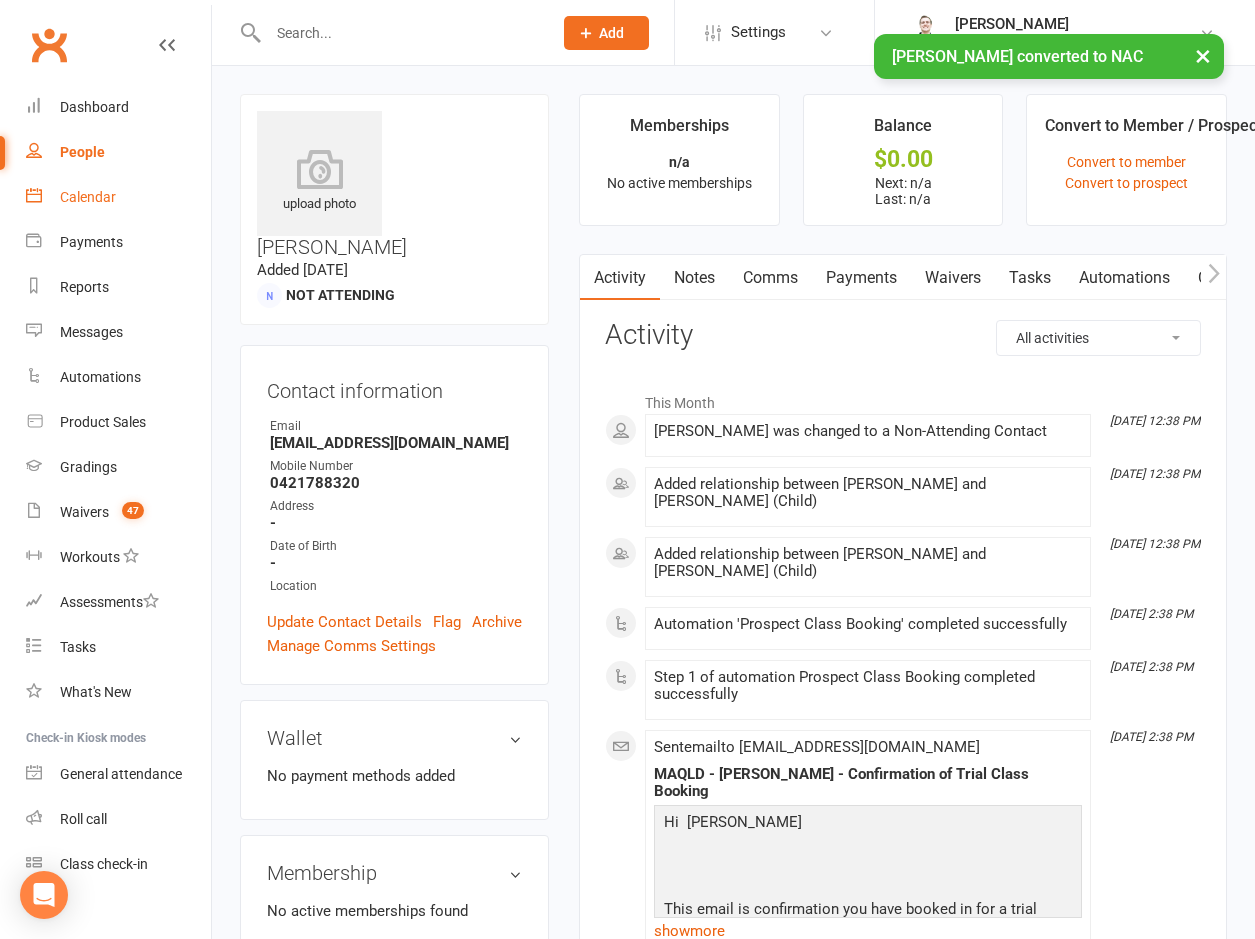 click on "Payments" at bounding box center (861, 278) 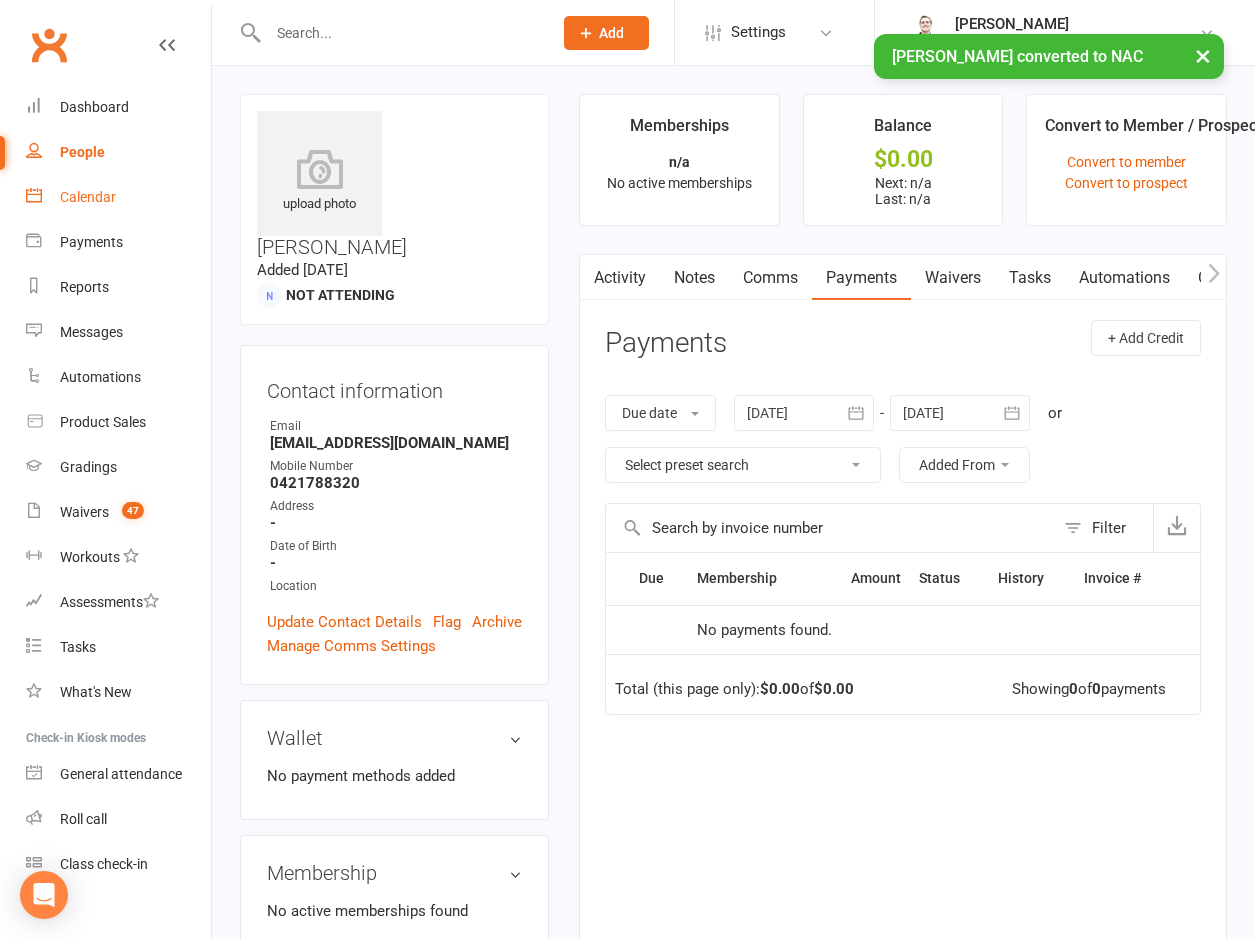 click on "Activity" at bounding box center [620, 278] 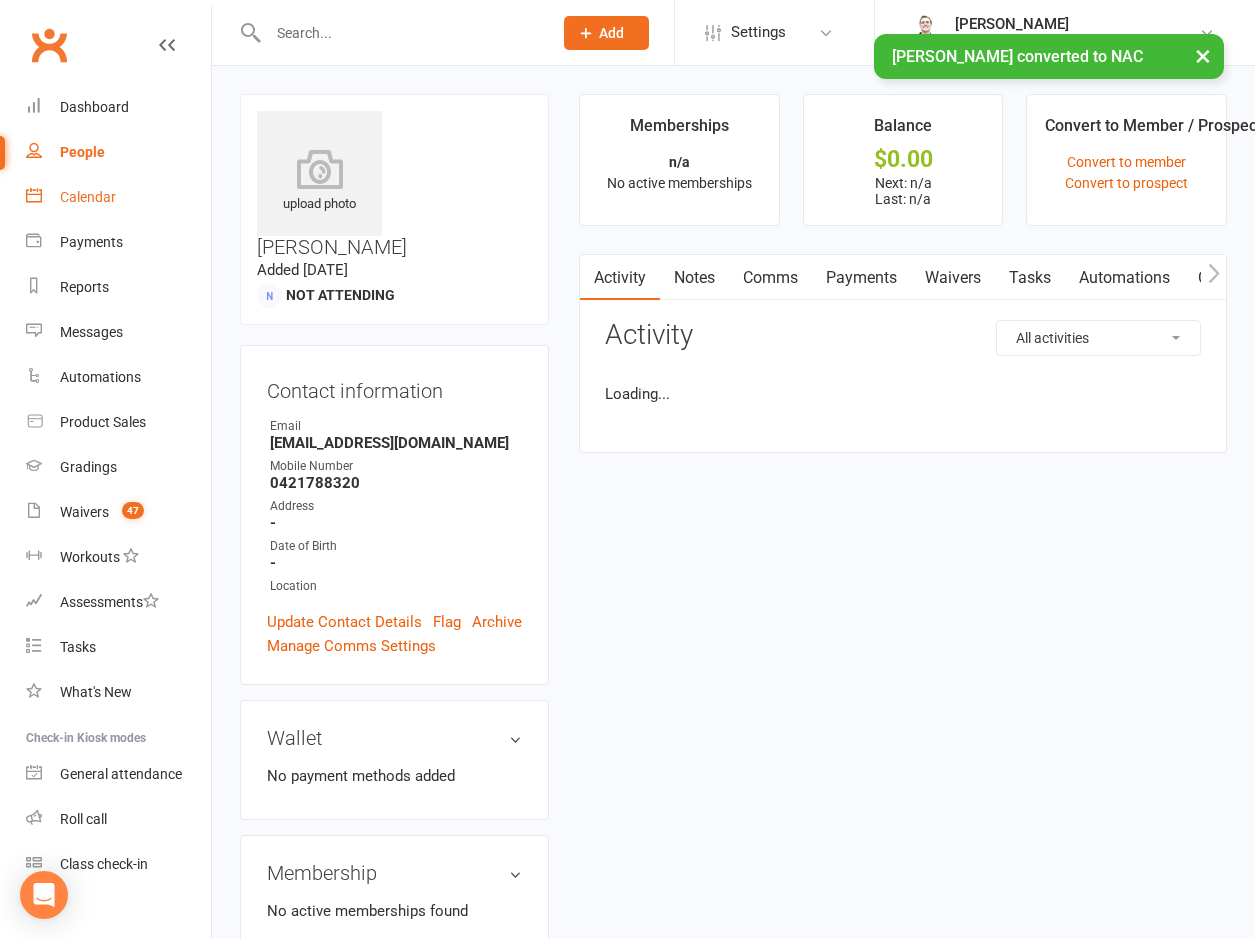 scroll, scrollTop: 467, scrollLeft: 0, axis: vertical 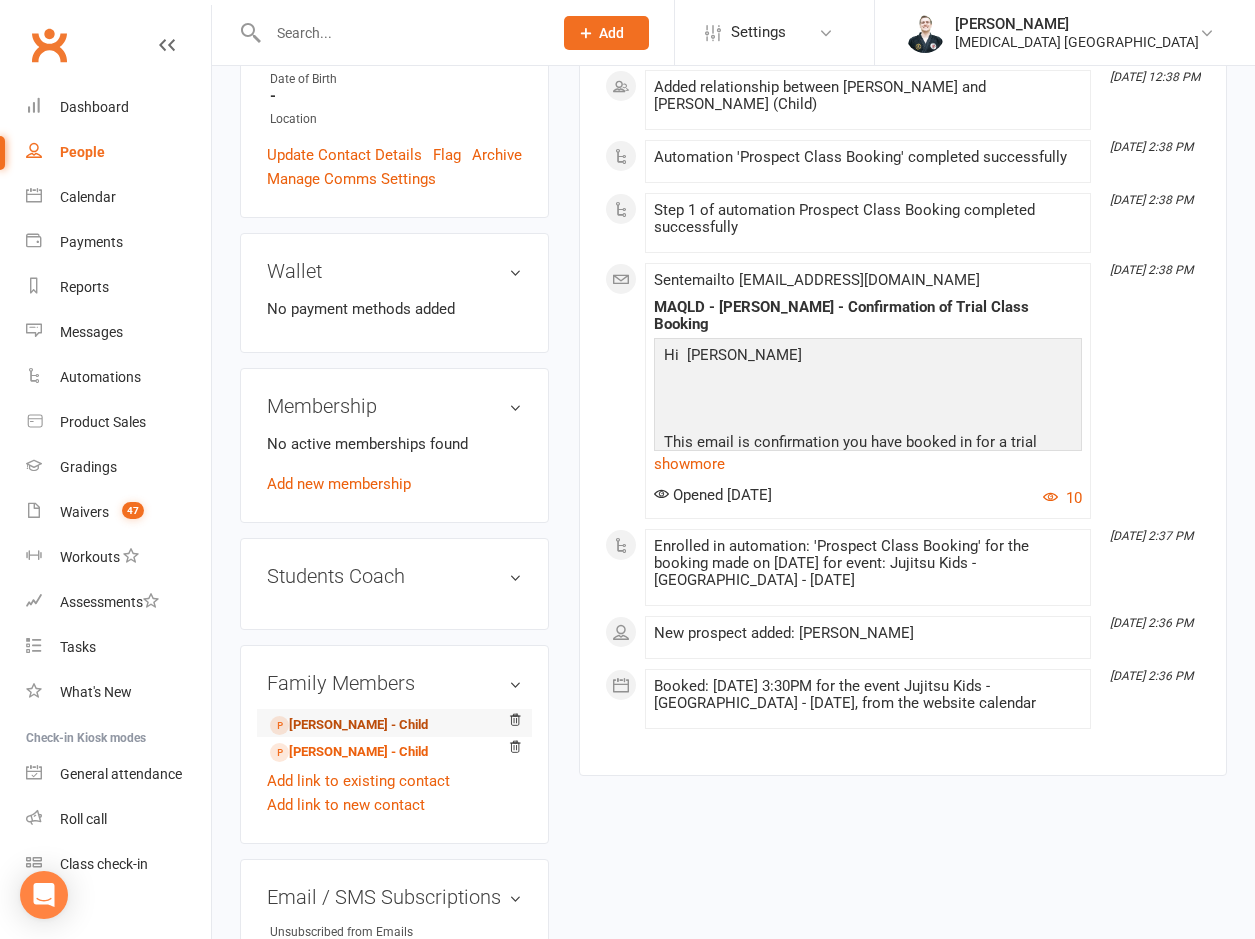 click on "Patrick Rogers - Child" at bounding box center [349, 725] 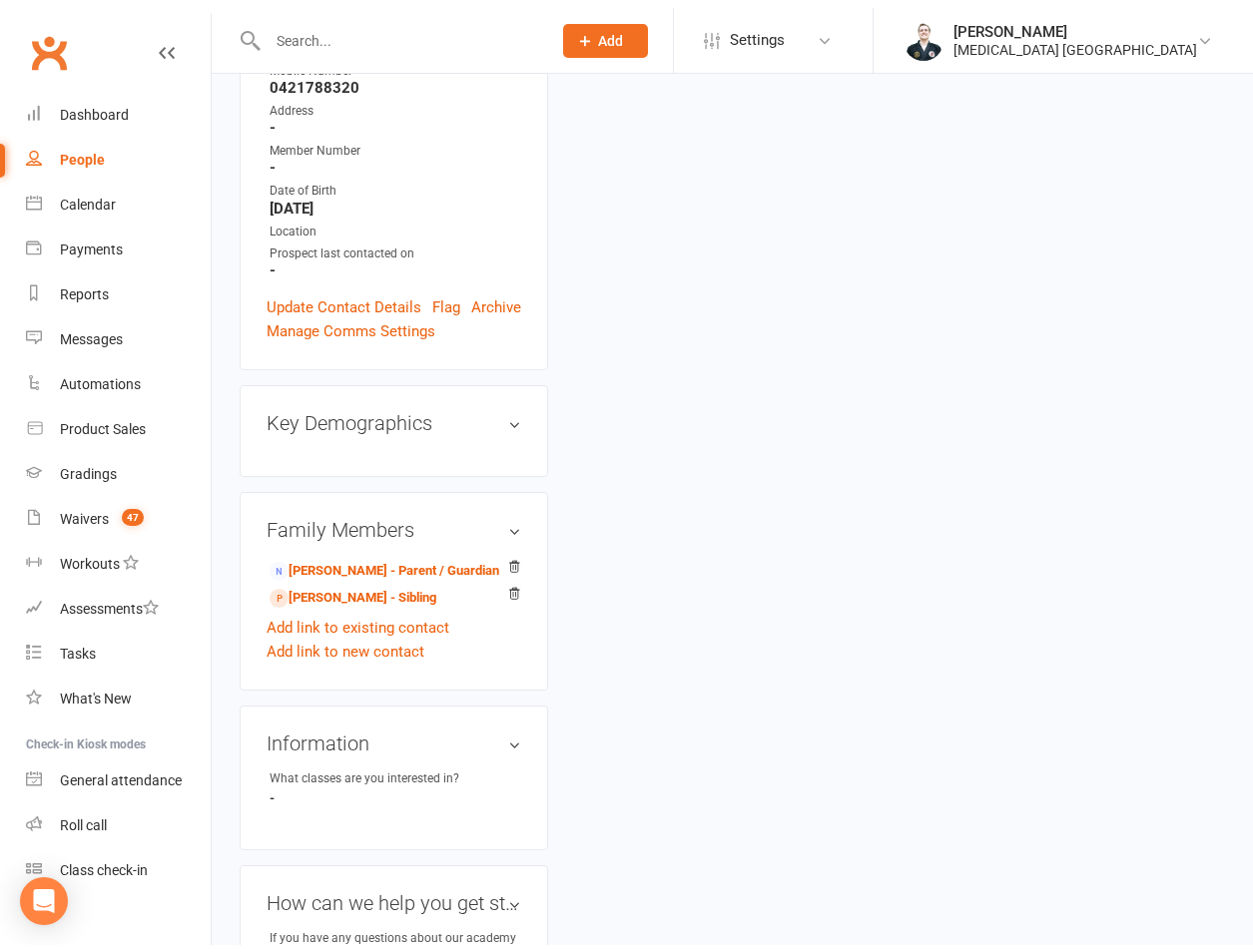 scroll, scrollTop: 0, scrollLeft: 0, axis: both 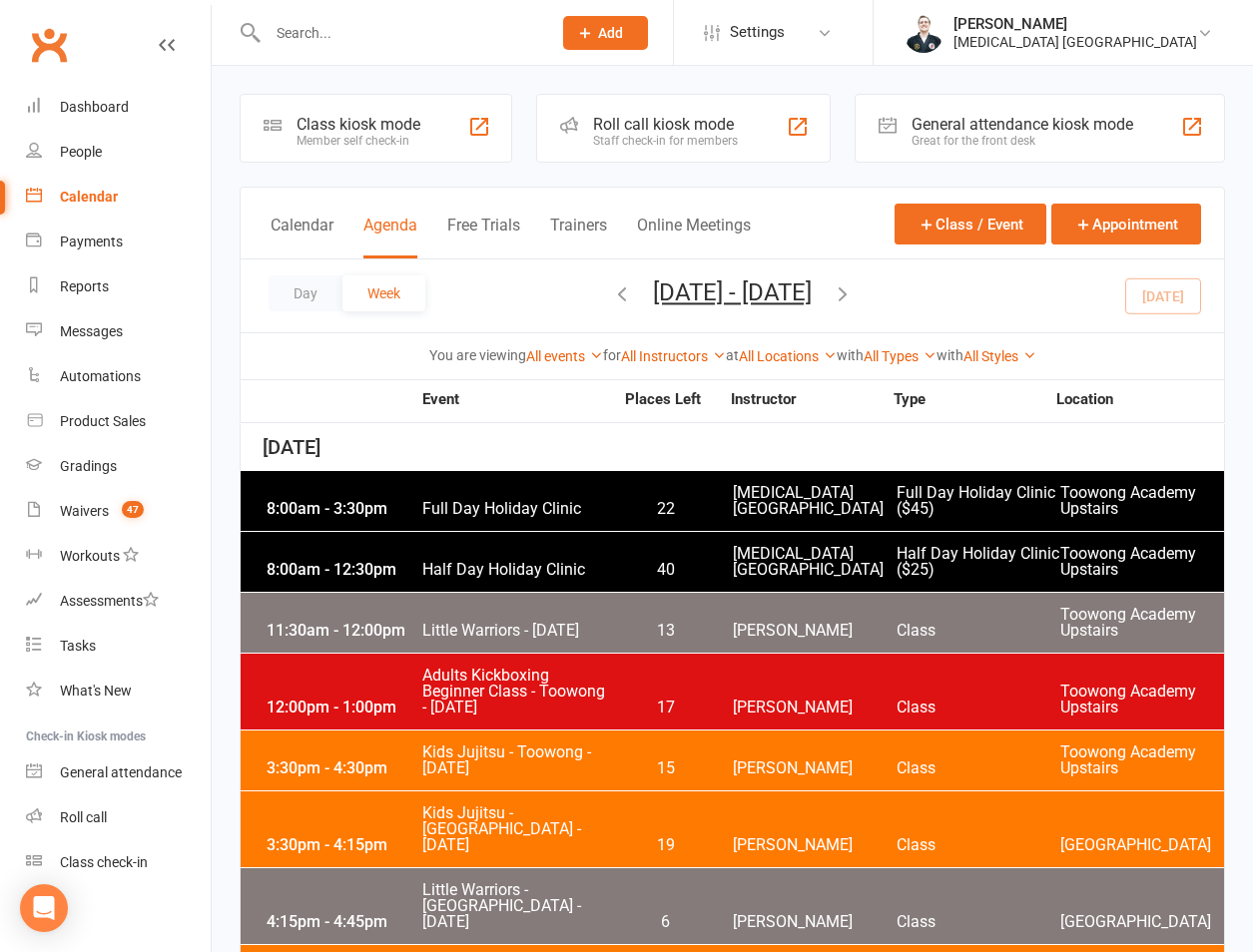 click on "Day Week [DATE] - [DATE]
[DATE]
Sun Mon Tue Wed Thu Fri Sat
29
30
01
02
03
04
05
06
07
08
09
10
11
12
13
14
15
16
17
18
19
20
21
22
23
24
25
26
27
28
29
30
31
01
02
03" at bounding box center (732, 295) 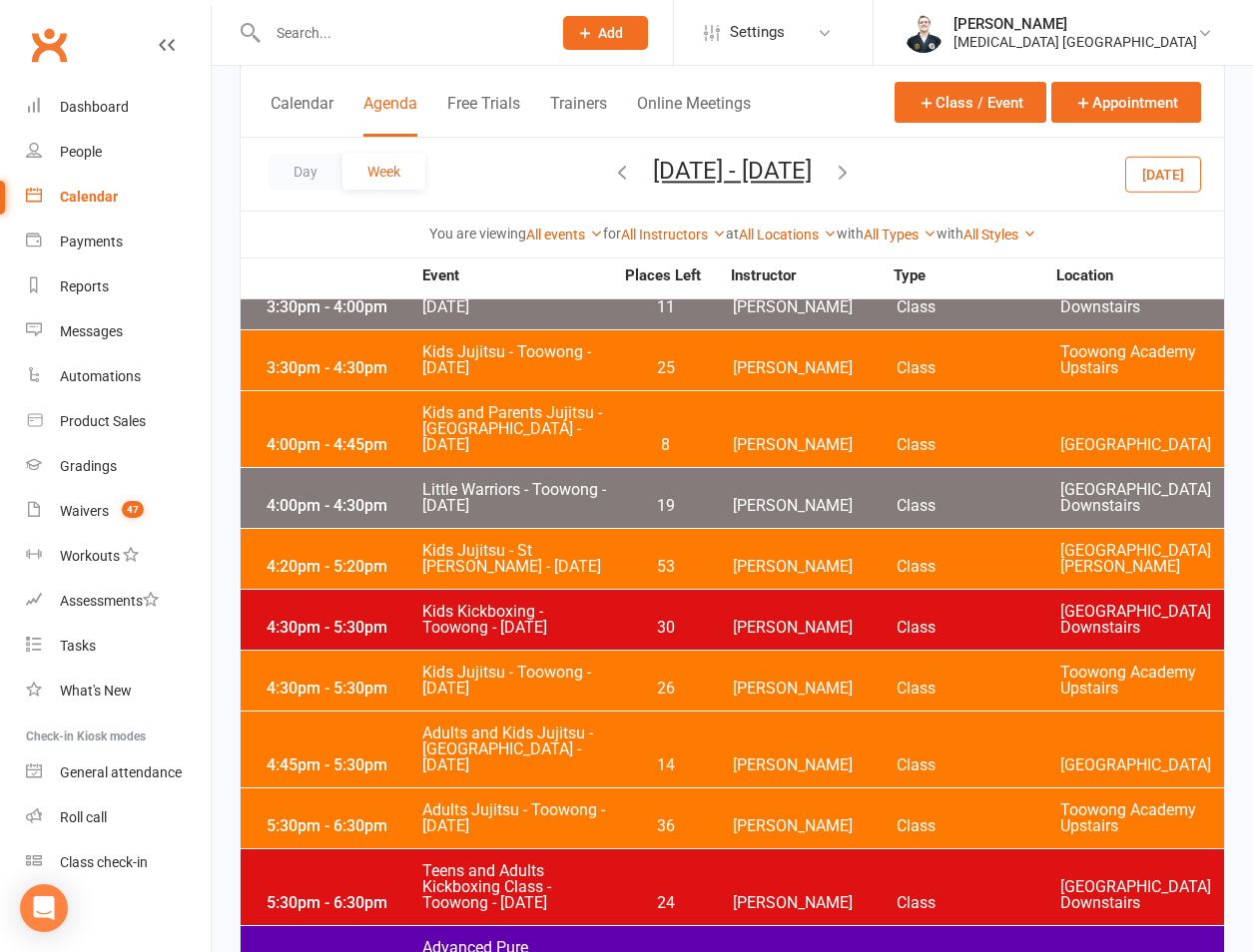 scroll, scrollTop: 1863, scrollLeft: 0, axis: vertical 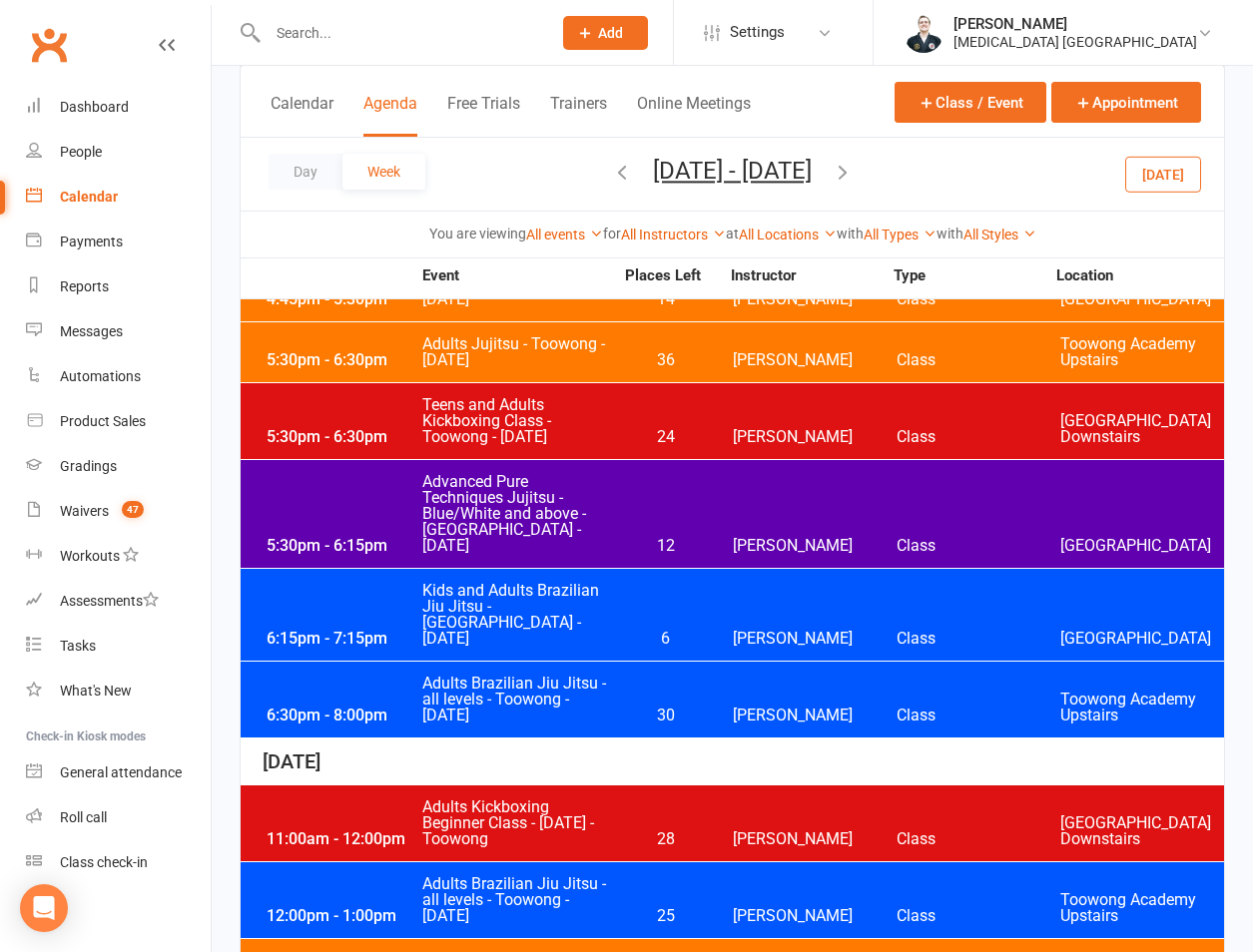click on "3:30pm - 4:00pm" at bounding box center [341, 1070] 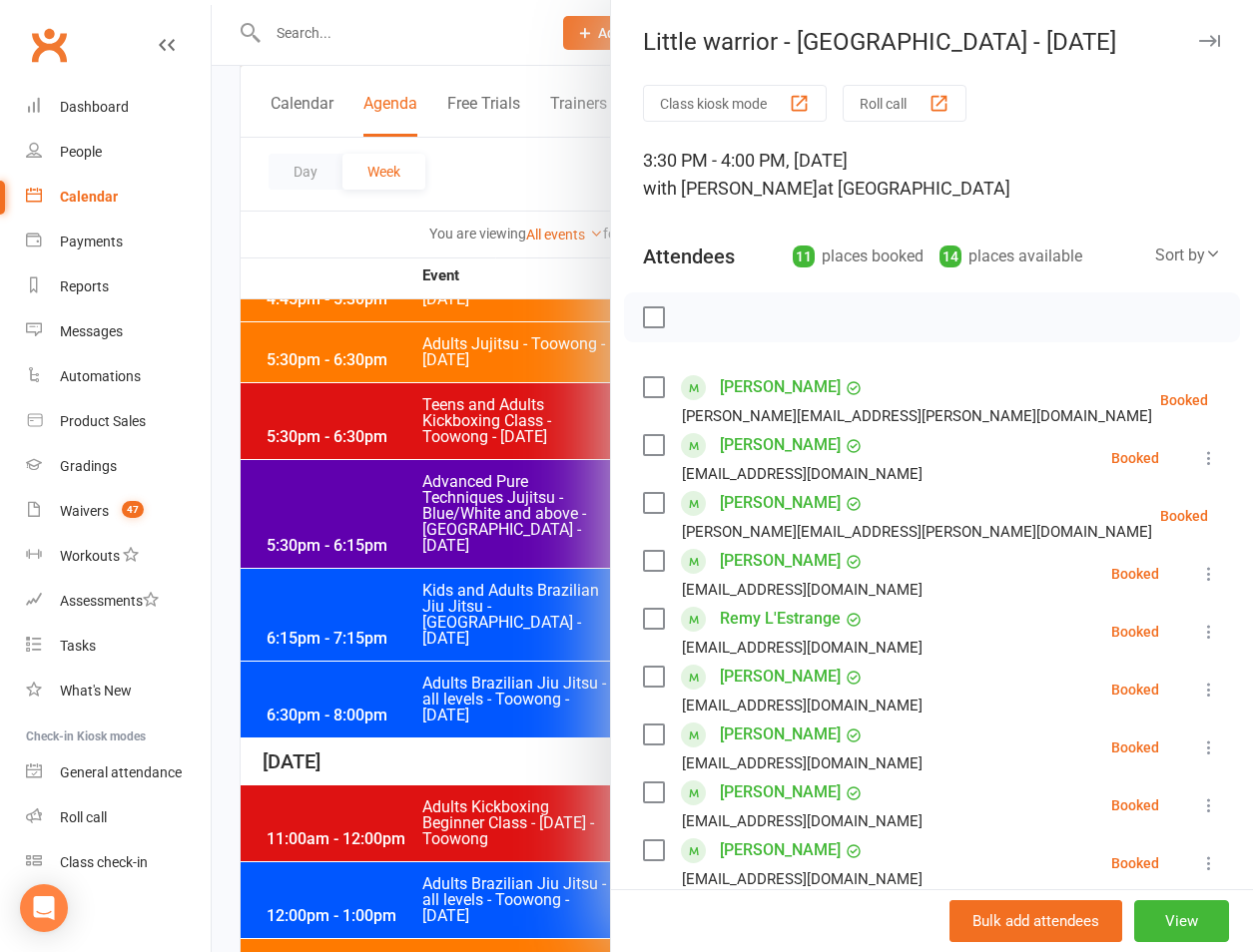 scroll, scrollTop: 477, scrollLeft: 0, axis: vertical 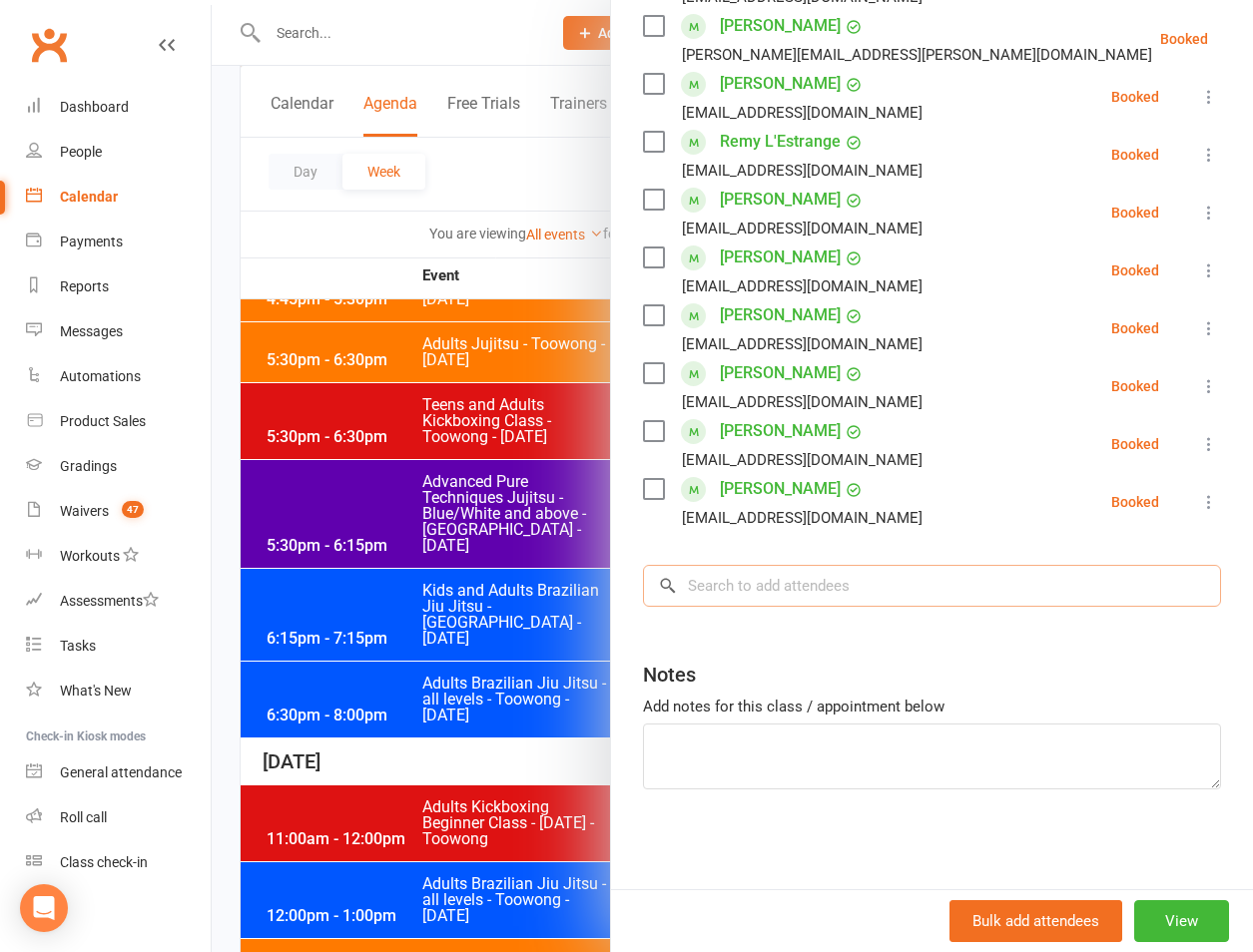 click at bounding box center [932, 586] 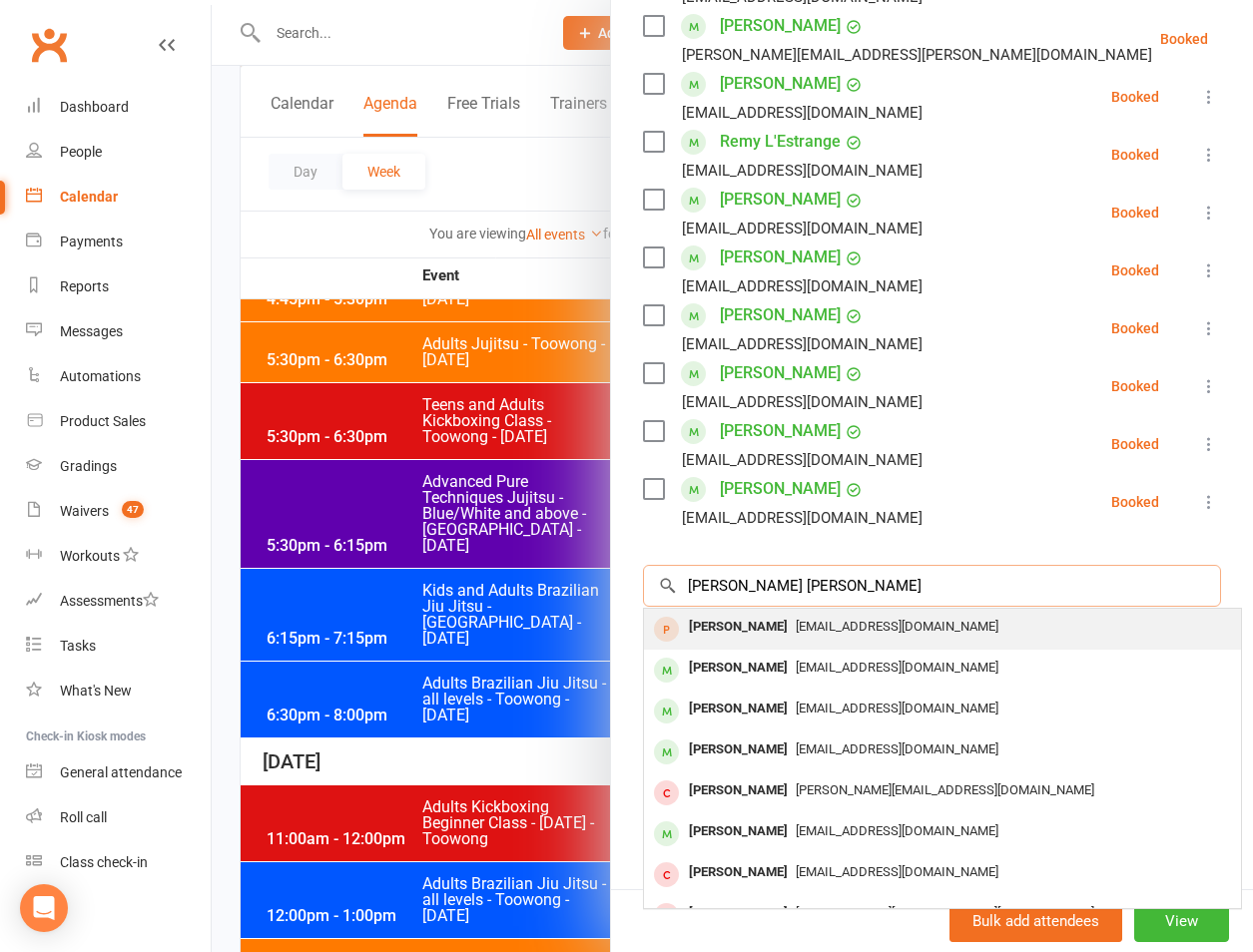 type on "[PERSON_NAME] [PERSON_NAME]" 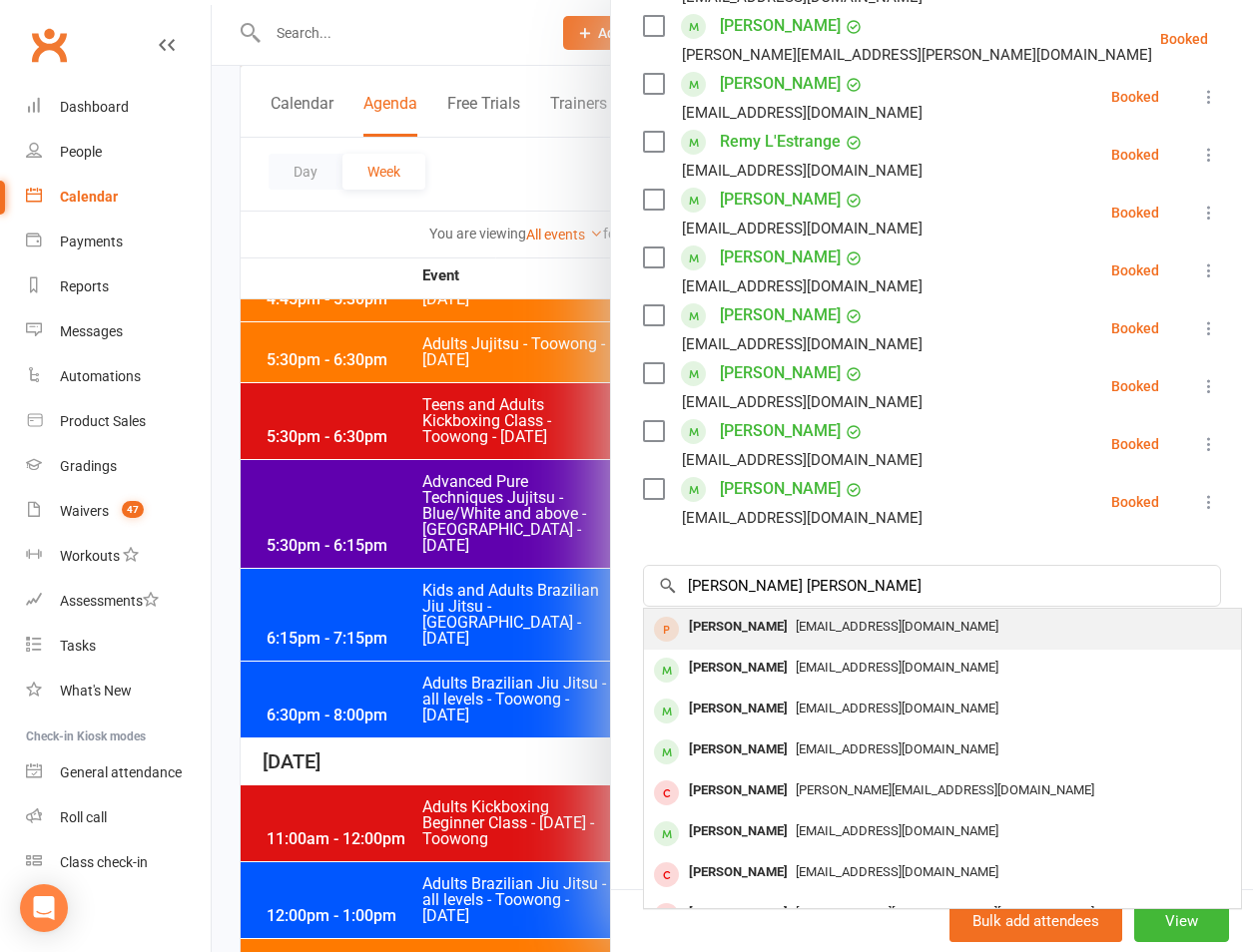 click on "[PERSON_NAME] [EMAIL_ADDRESS][DOMAIN_NAME]" at bounding box center (942, 629) 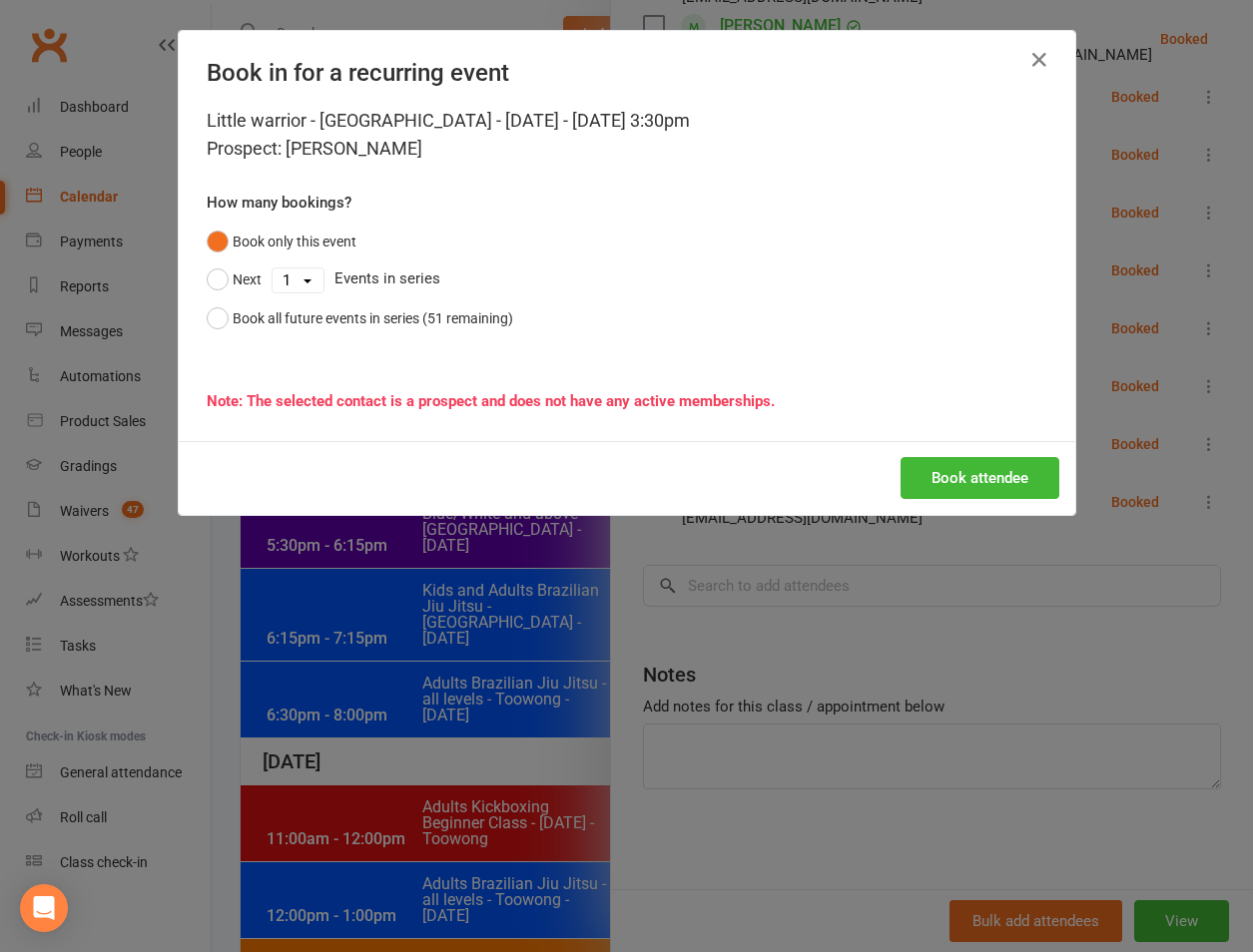 click on "Book attendee" at bounding box center [627, 478] 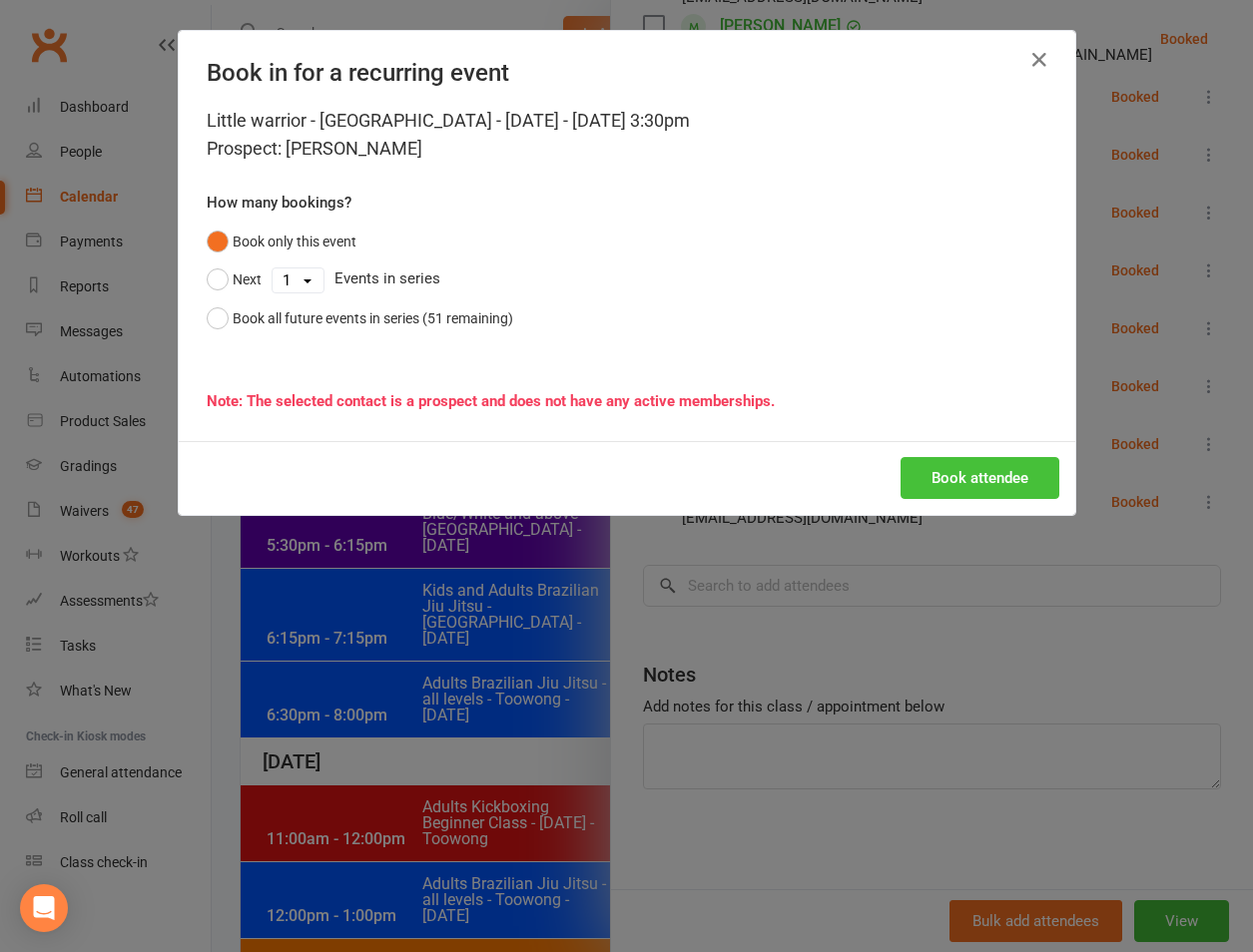 click on "Book attendee" at bounding box center (979, 478) 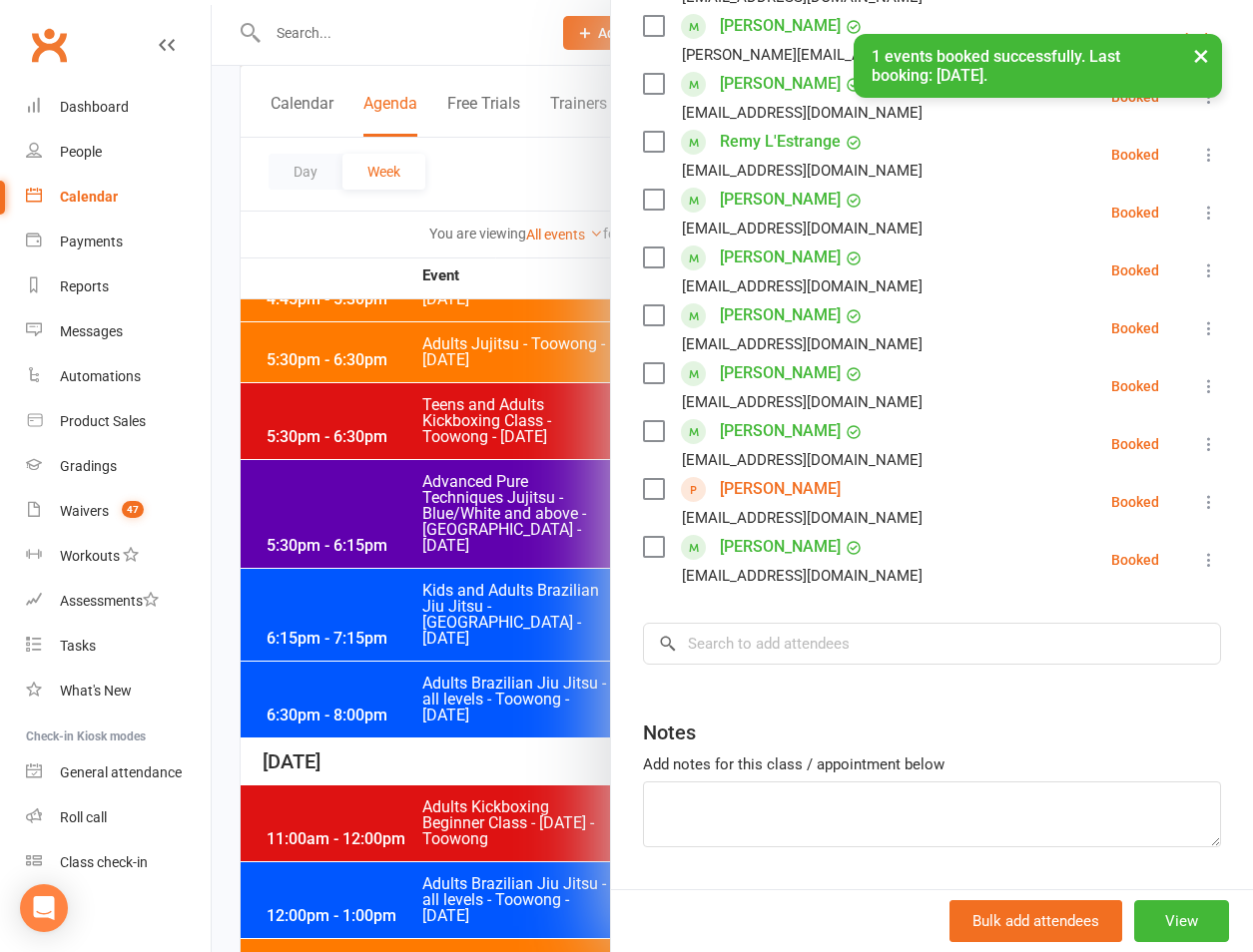 click on "Class kiosk mode  Roll call  3:30 PM - 4:00 PM, [DATE] with [PERSON_NAME]  at  [GEOGRAPHIC_DATA]  Attendees  12  places booked 13  places available Sort by  Last name  First name  Booking created    Lily Clouston  [EMAIL_ADDRESS][PERSON_NAME][DOMAIN_NAME] Booked More info  Remove  Check in  Mark absent  Send message  All bookings for series    [PERSON_NAME]  [EMAIL_ADDRESS][DOMAIN_NAME] Booked More info  Remove  Check in  Mark absent  Send message  All bookings for series    [PERSON_NAME]  [PERSON_NAME][EMAIL_ADDRESS][PERSON_NAME][DOMAIN_NAME] Booked More info  Remove  Check in  Mark absent  Send message  All bookings for series    [PERSON_NAME]  [EMAIL_ADDRESS][DOMAIN_NAME] Booked More info  Remove  Check in  Mark absent  Send message  All bookings for series    Remy L'Estrange  [EMAIL_ADDRESS][DOMAIN_NAME] Booked More info  Remove  Check in  Mark absent  Send message  All bookings for series    [PERSON_NAME]  [EMAIL_ADDRESS][DOMAIN_NAME] Booked More info  Remove  Check in  Mark absent  Send message  All bookings for series    [PERSON_NAME]  Booked" at bounding box center [932, 277] 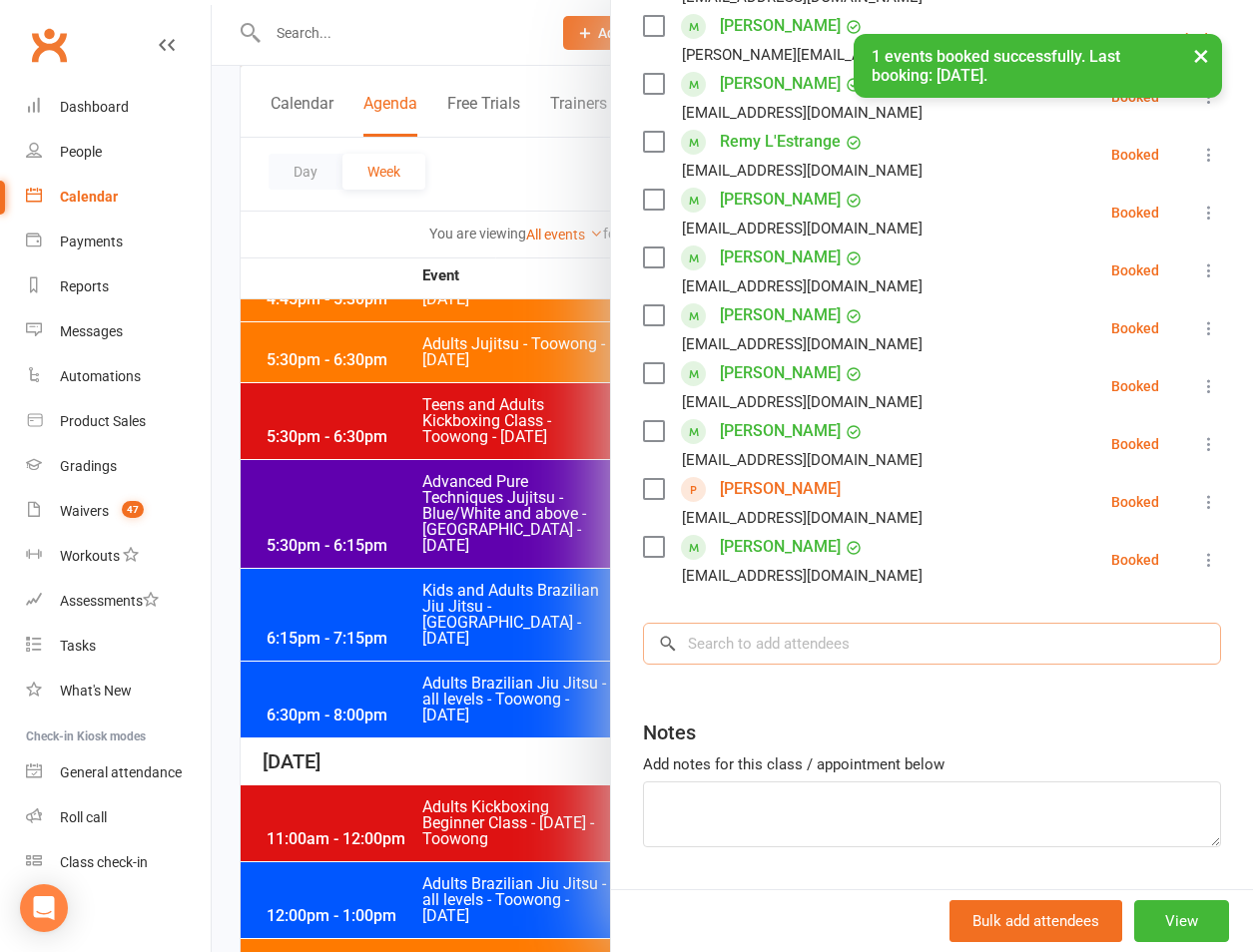 click at bounding box center (932, 644) 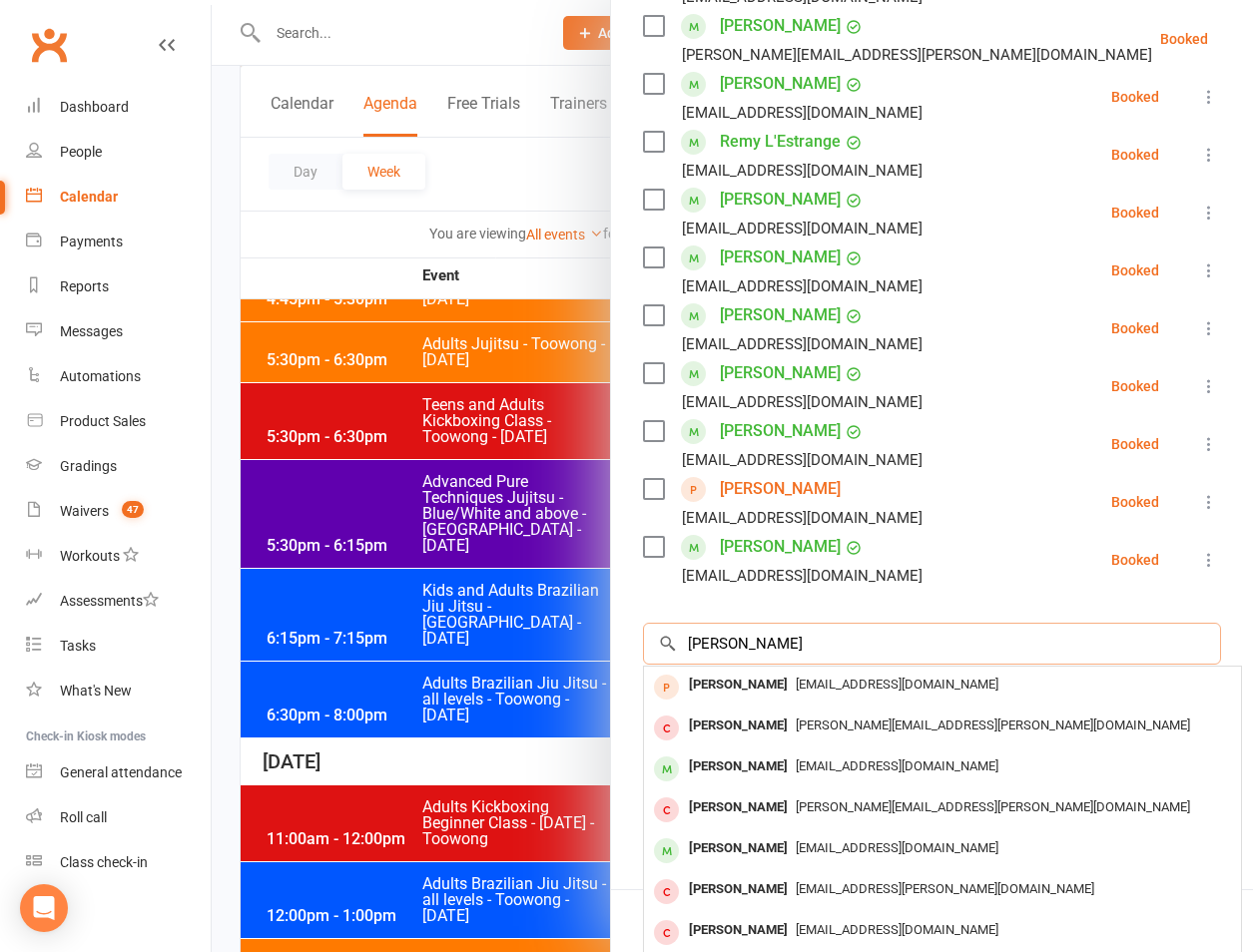 type on "[PERSON_NAME]" 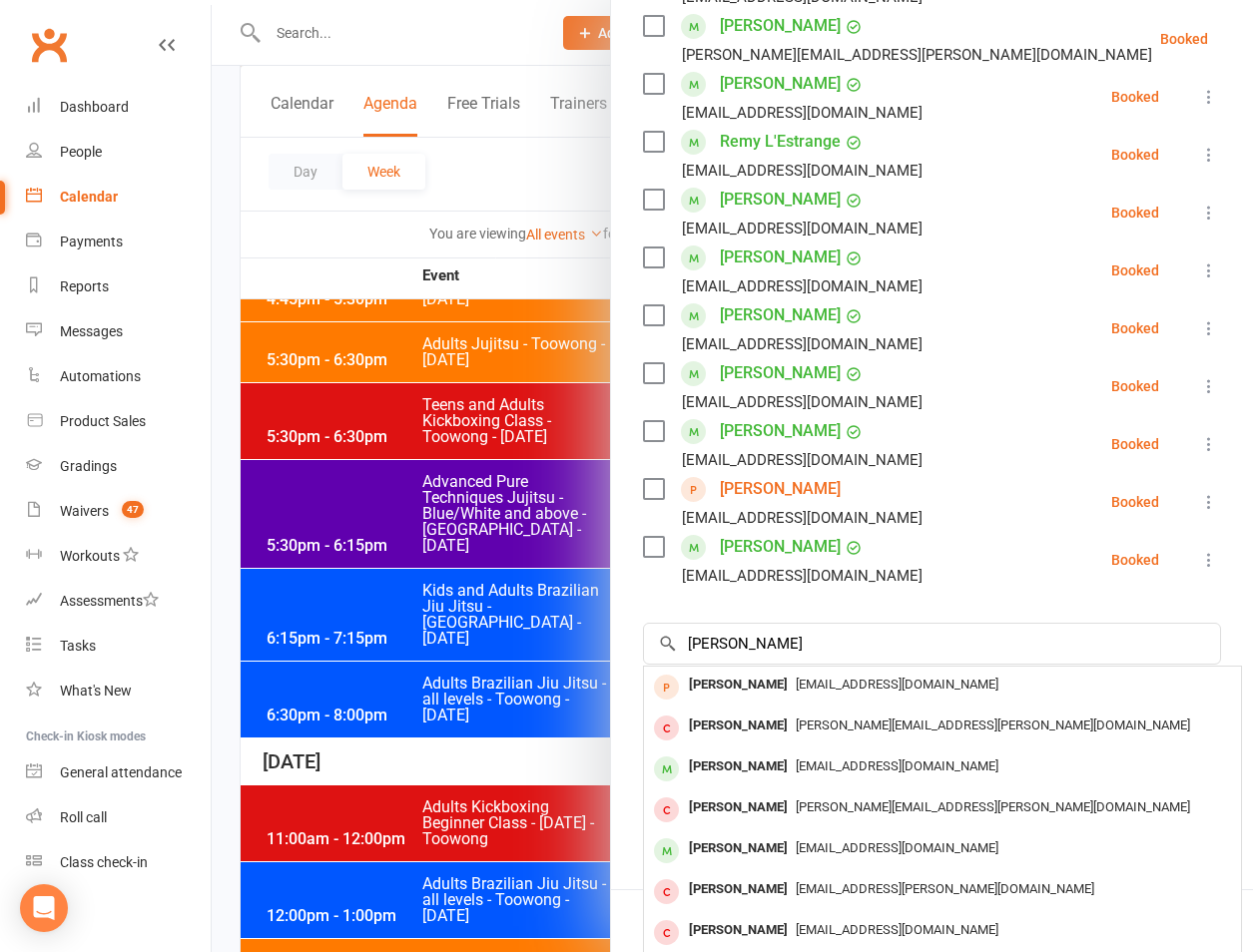 click on "[PERSON_NAME]" at bounding box center [738, 685] 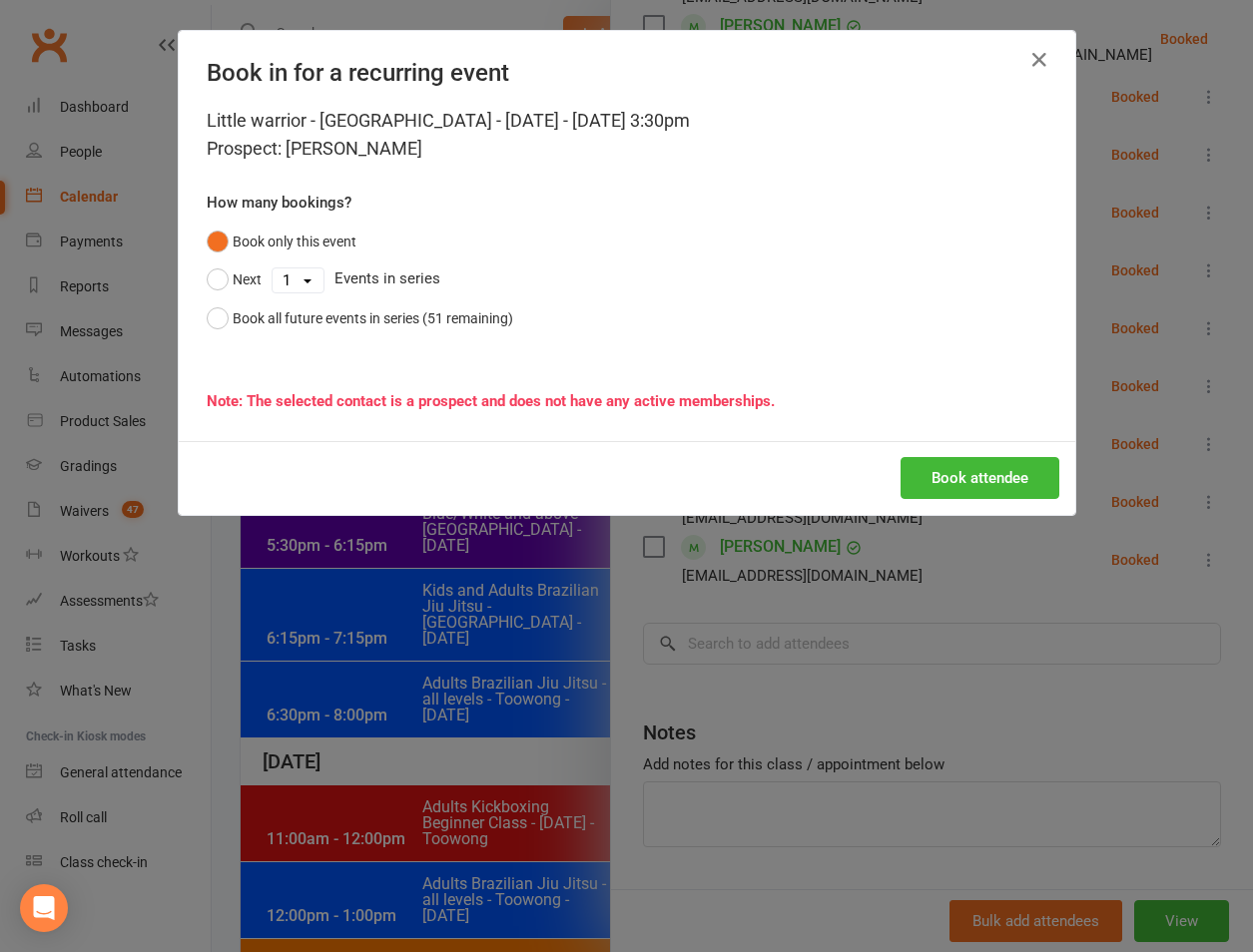click on "Book attendee" at bounding box center (627, 478) 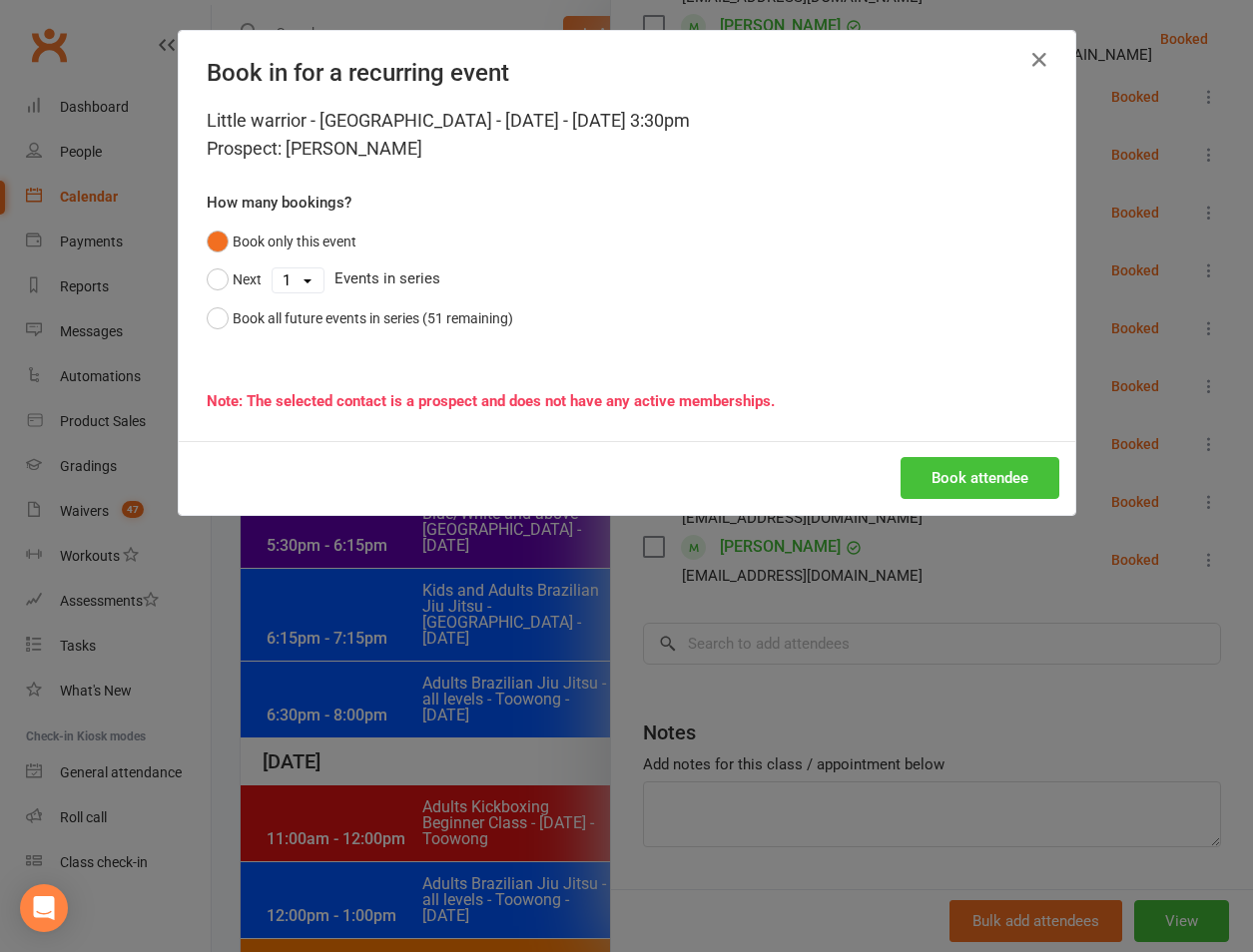 click on "Book attendee" at bounding box center (979, 478) 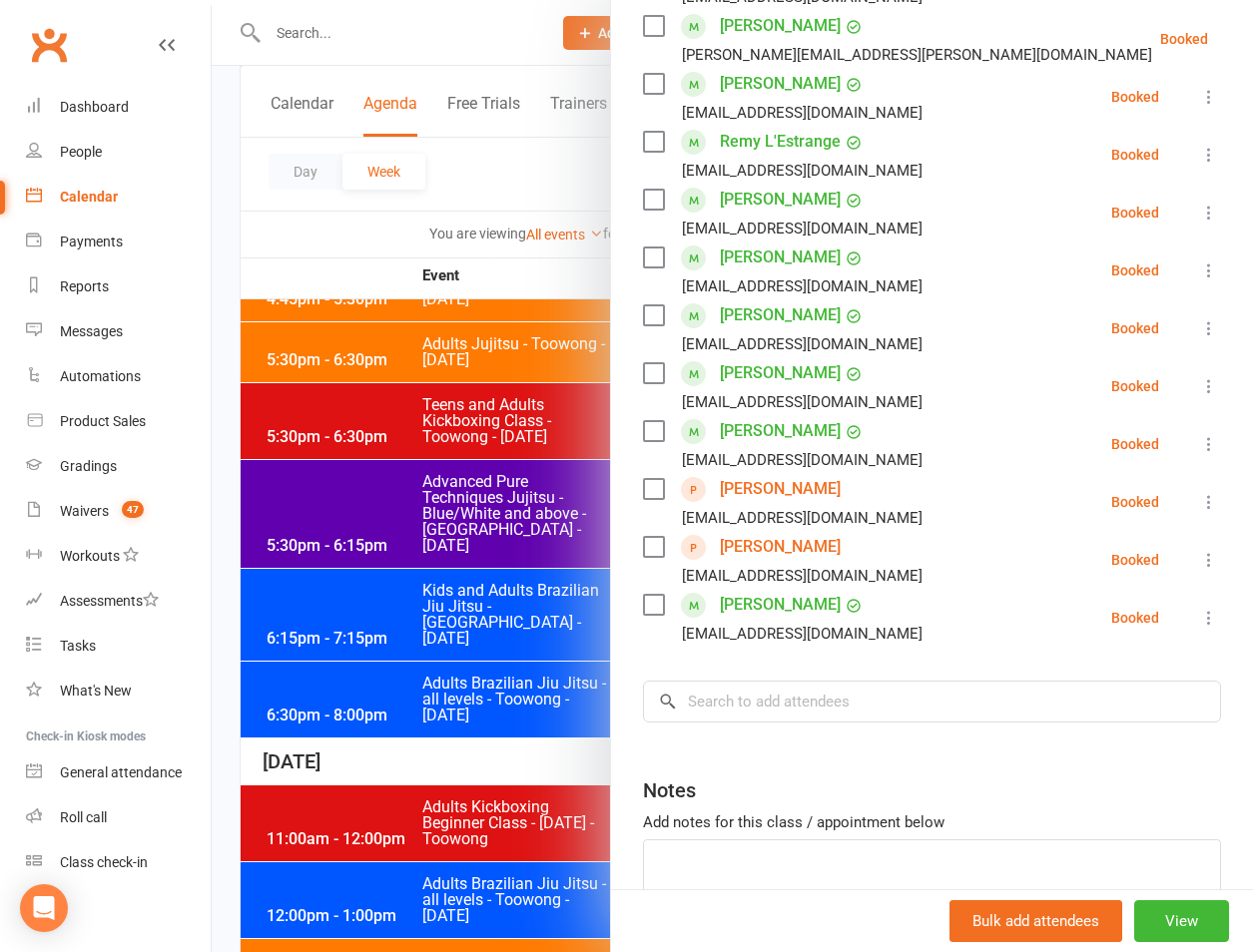 click at bounding box center [732, 476] 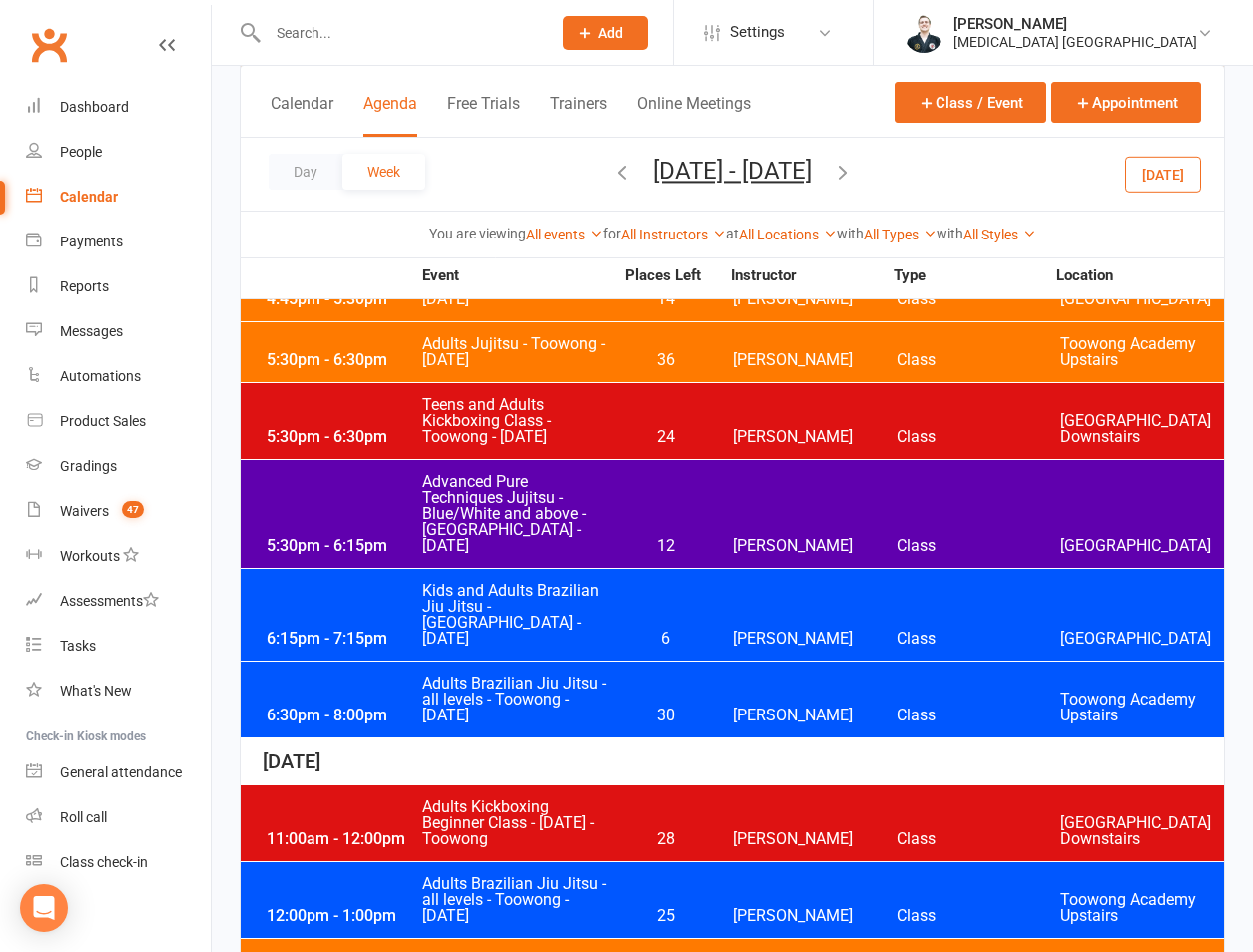 click on "[DATE]" at bounding box center (1163, 174) 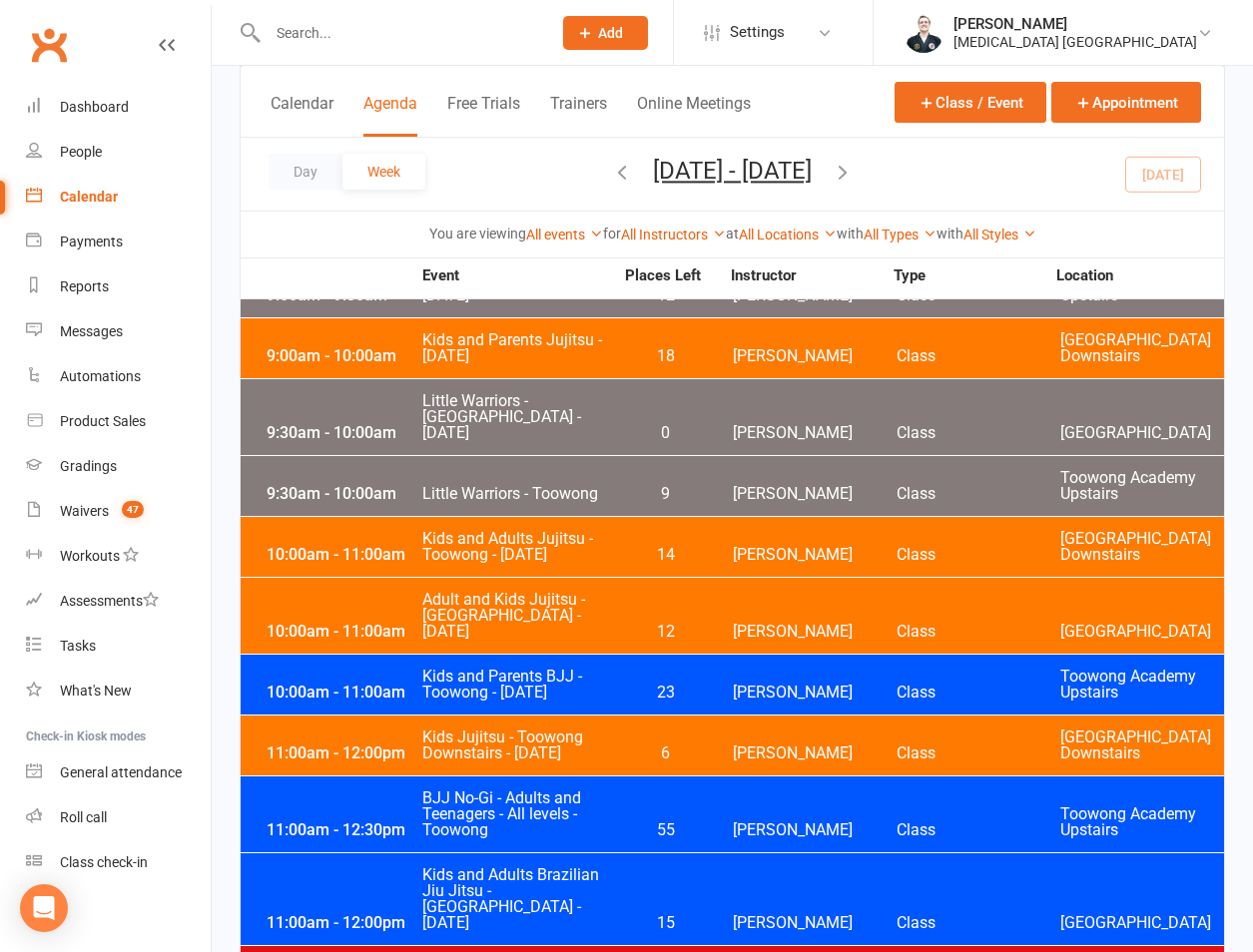 scroll, scrollTop: 5122, scrollLeft: 0, axis: vertical 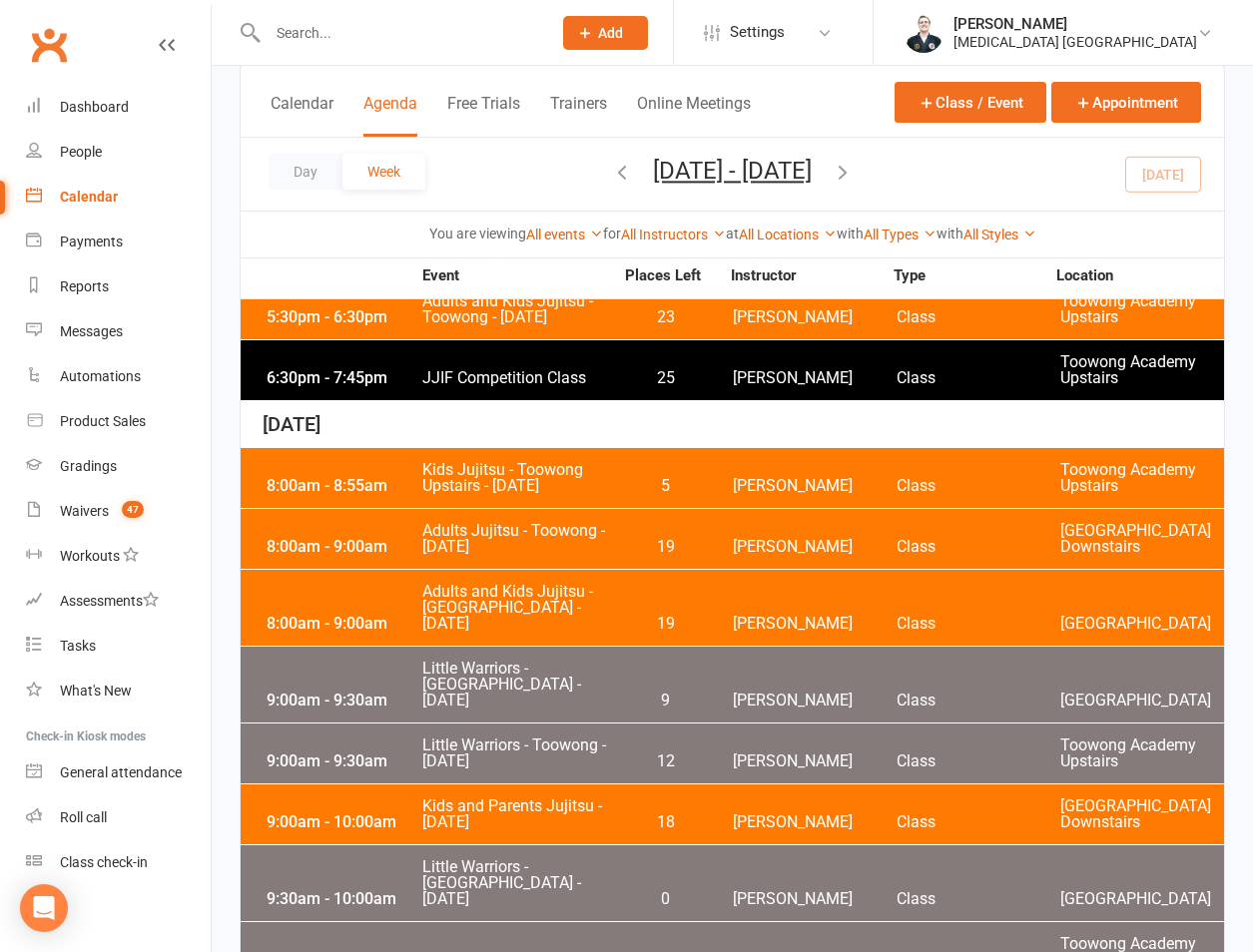click on "Kids and Parents Jujitsu - [DATE]" at bounding box center (517, 814) 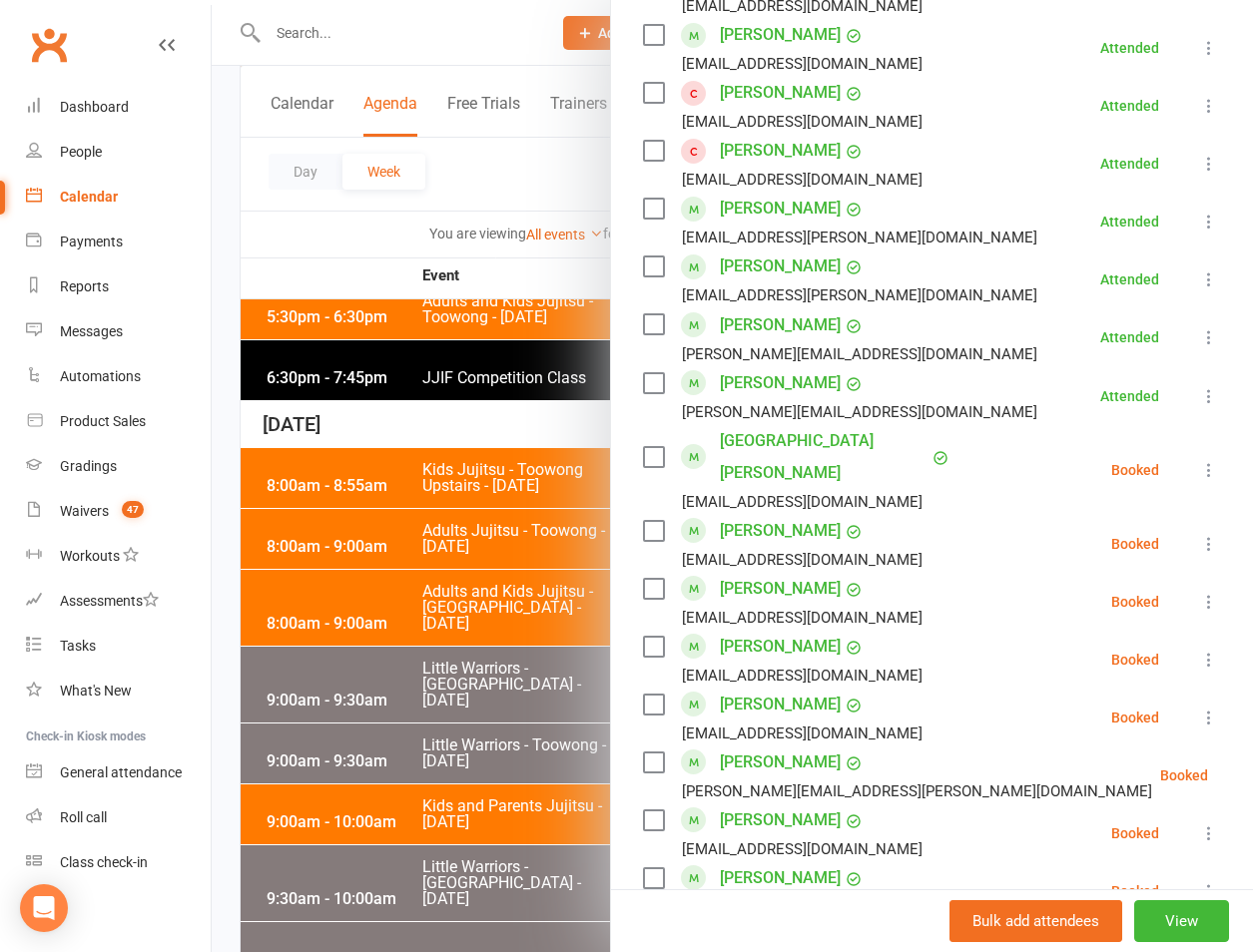 scroll, scrollTop: 1397, scrollLeft: 0, axis: vertical 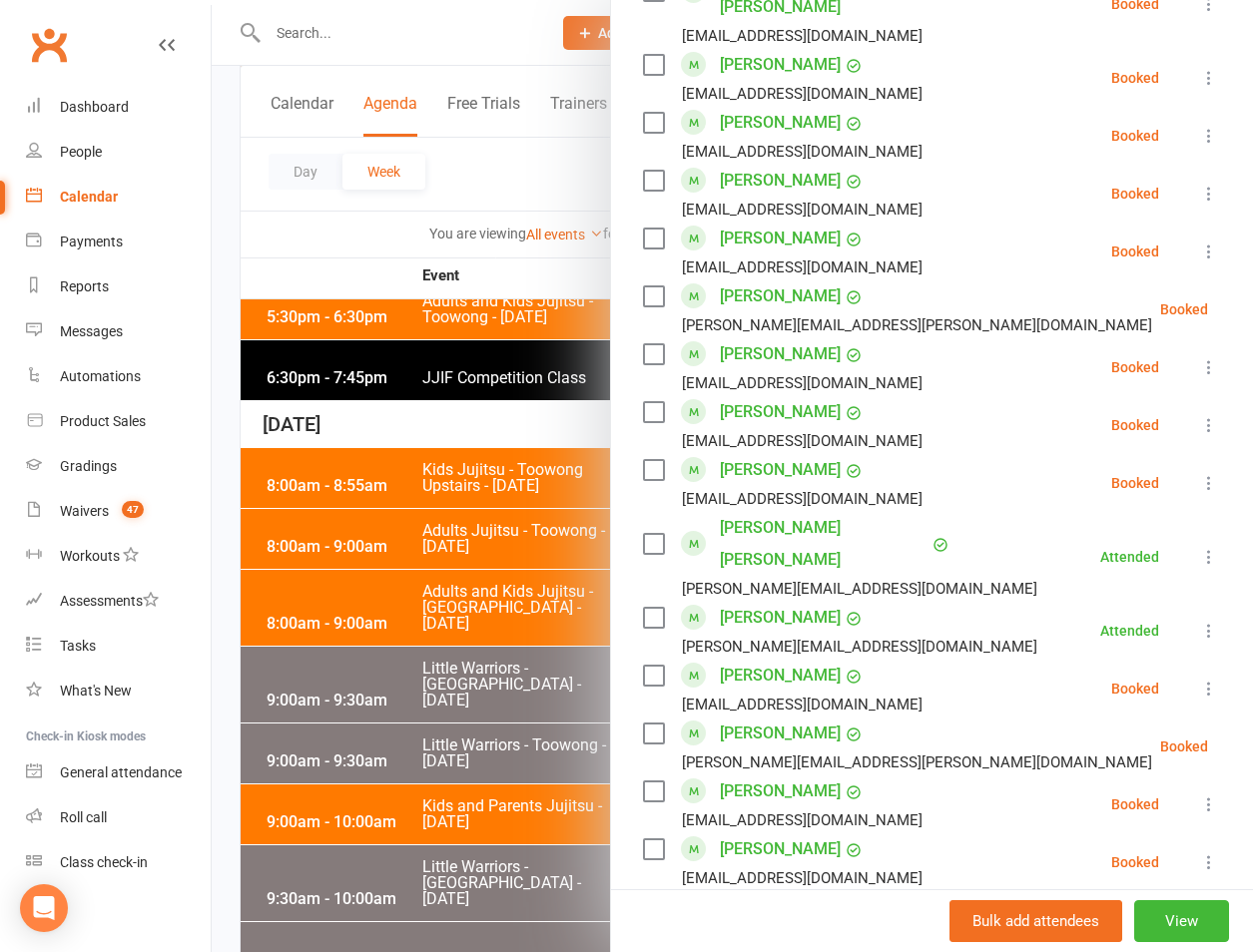 click on "Class kiosk mode  Roll call  9:00 AM - 10:00 AM, [DATE] with [PERSON_NAME]  at  [GEOGRAPHIC_DATA]  Attendees  32  places booked 18  places available Sort by  Last name  First name  Booking created    Vidishaa [PERSON_NAME] Kumar  [EMAIL_ADDRESS][DOMAIN_NAME] Attended More info  Remove  Mark absent  Undo check-in  Send message  All bookings for series    [PERSON_NAME]  [EMAIL_ADDRESS][DOMAIN_NAME] Attended More info  Remove  Mark absent  Undo check-in  Send message  All bookings for series    [PERSON_NAME]  [EMAIL_ADDRESS][DOMAIN_NAME] Attended More info  Remove  [PERSON_NAME] absent  Undo check-in  Send message  All bookings for series    [PERSON_NAME]  [PERSON_NAME][EMAIL_ADDRESS][DOMAIN_NAME] Booked More info  Remove  Check in  Mark absent  Send message  All bookings for series    [PERSON_NAME]  [PERSON_NAME][EMAIL_ADDRESS][DOMAIN_NAME] Booked More info  Remove  Check in  Mark absent  Send message  All bookings for series    Lachlan Gurr  [EMAIL_ADDRESS][PERSON_NAME][DOMAIN_NAME] Booked More info  Remove  Check in  Mark absent  Send message  All bookings for series    Booked" at bounding box center [932, -32] 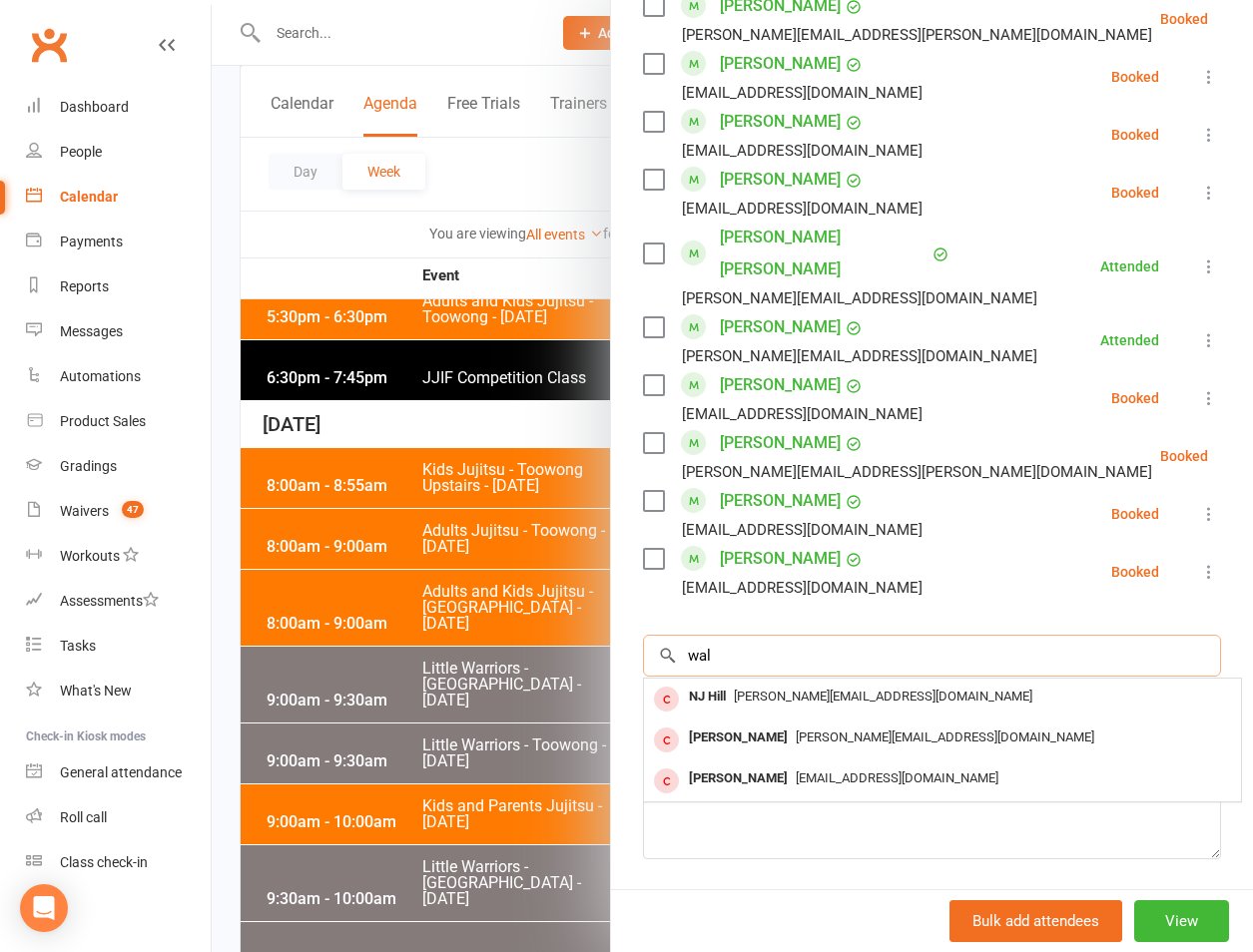 scroll, scrollTop: 1708, scrollLeft: 0, axis: vertical 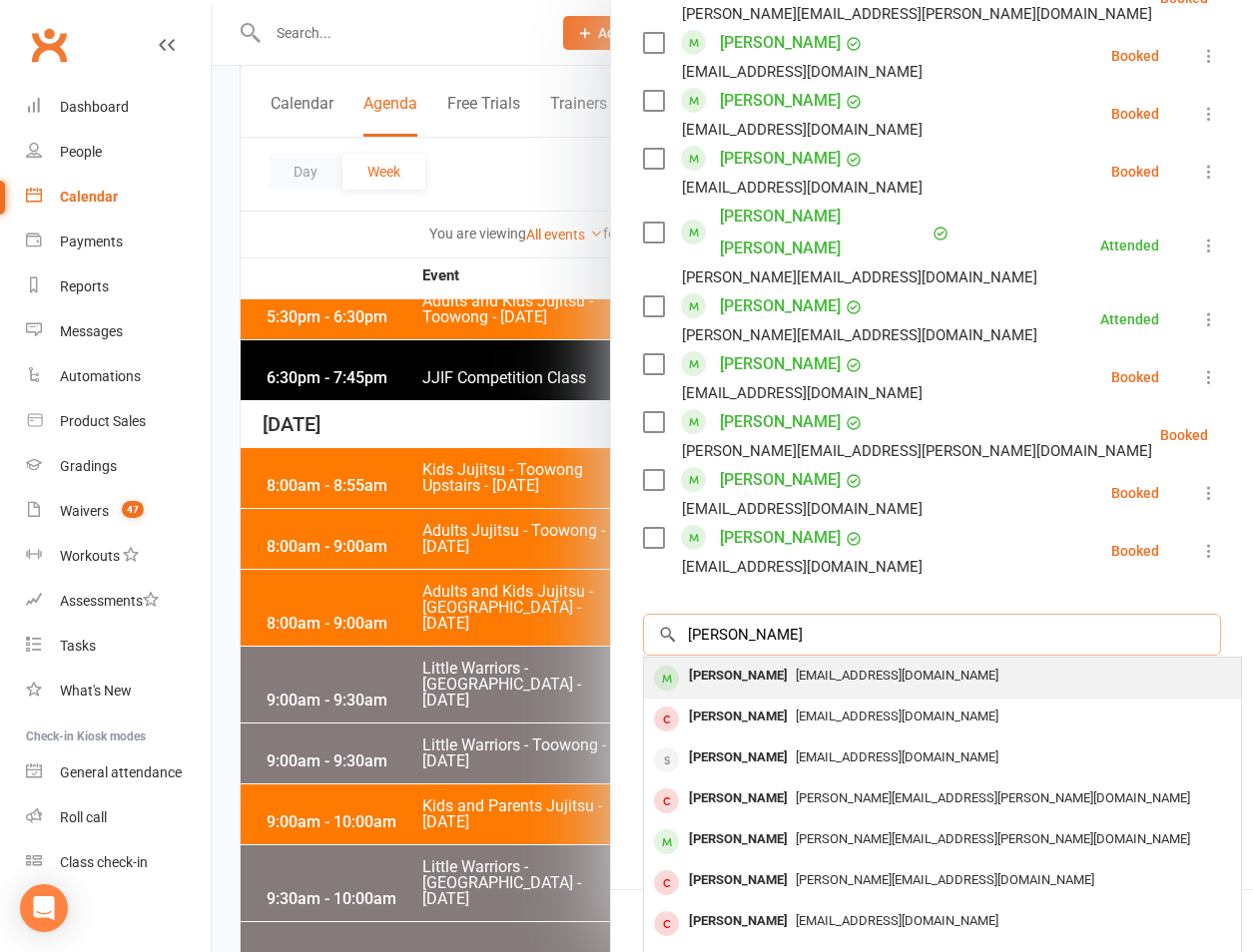 type on "[PERSON_NAME]" 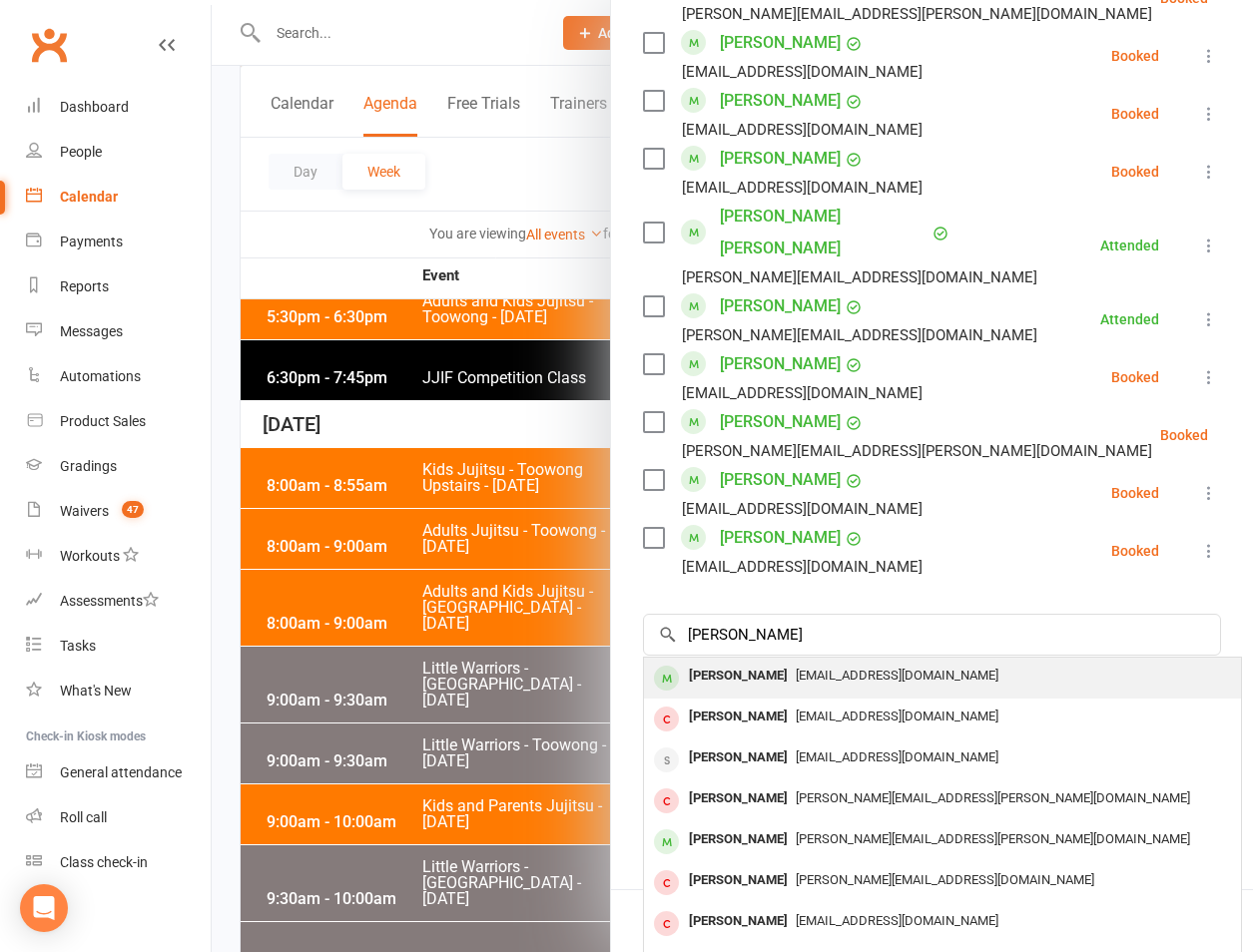 click on "[PERSON_NAME]" at bounding box center (738, 676) 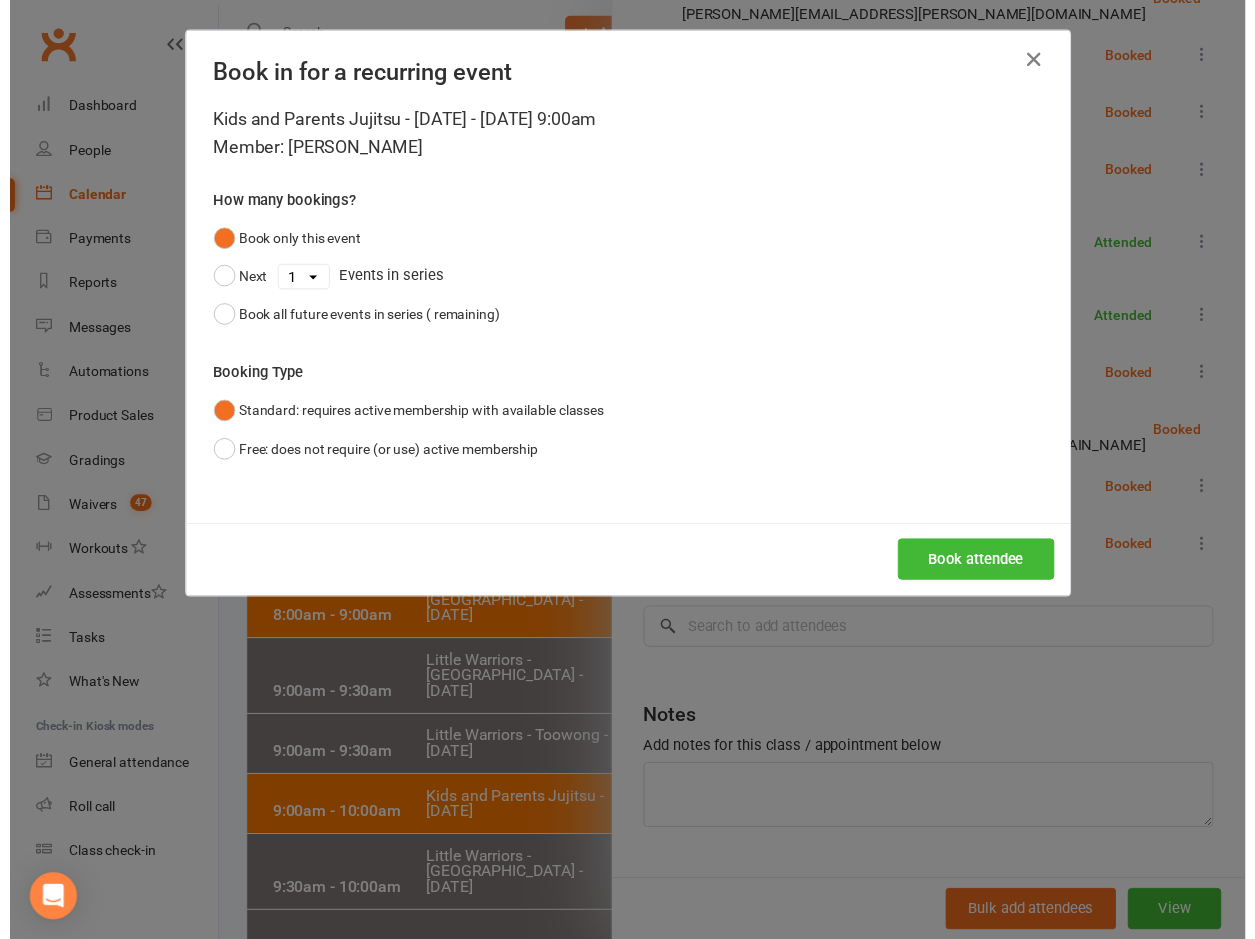 scroll, scrollTop: 1697, scrollLeft: 0, axis: vertical 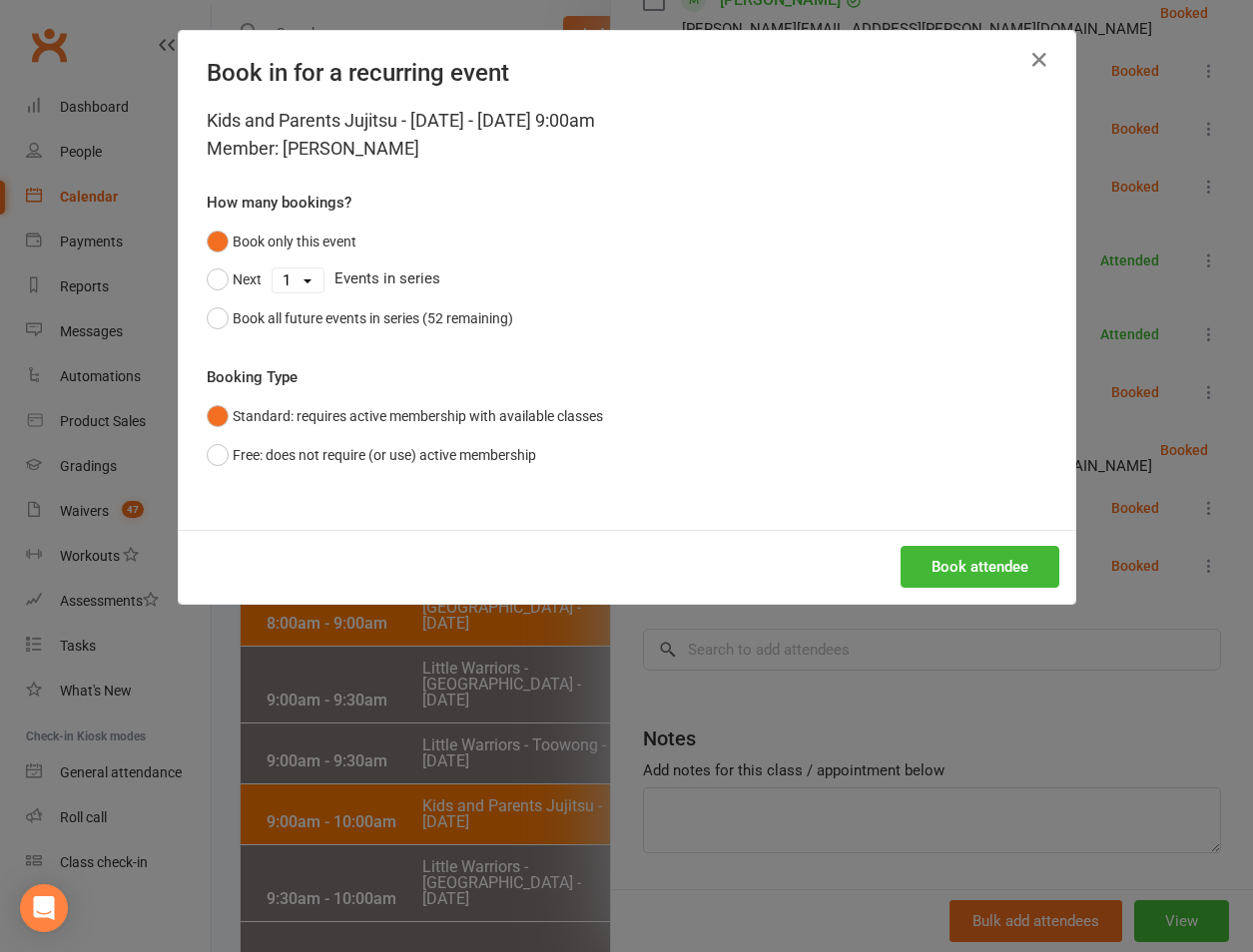 click on "Kids and Parents Jujitsu - Saturday - Jul 12, 2025 9:00am Member: Edward Wallach How many bookings? Book only this event Next 1 2 3 4 5 6 7 8 9 10 11 12 13 14 15 16 17 18 19 20 21 22 23 24 25 26 27 28 29 30 31 32 33 34 35 36 37 38 39 40 41 42 43 44 45 46 47 48 49 50 51 52 Events in series Book all future events in series (52 remaining) Booking Type Standard: requires active membership with available classes Free: does not require (or use) active membership" at bounding box center [627, 318] 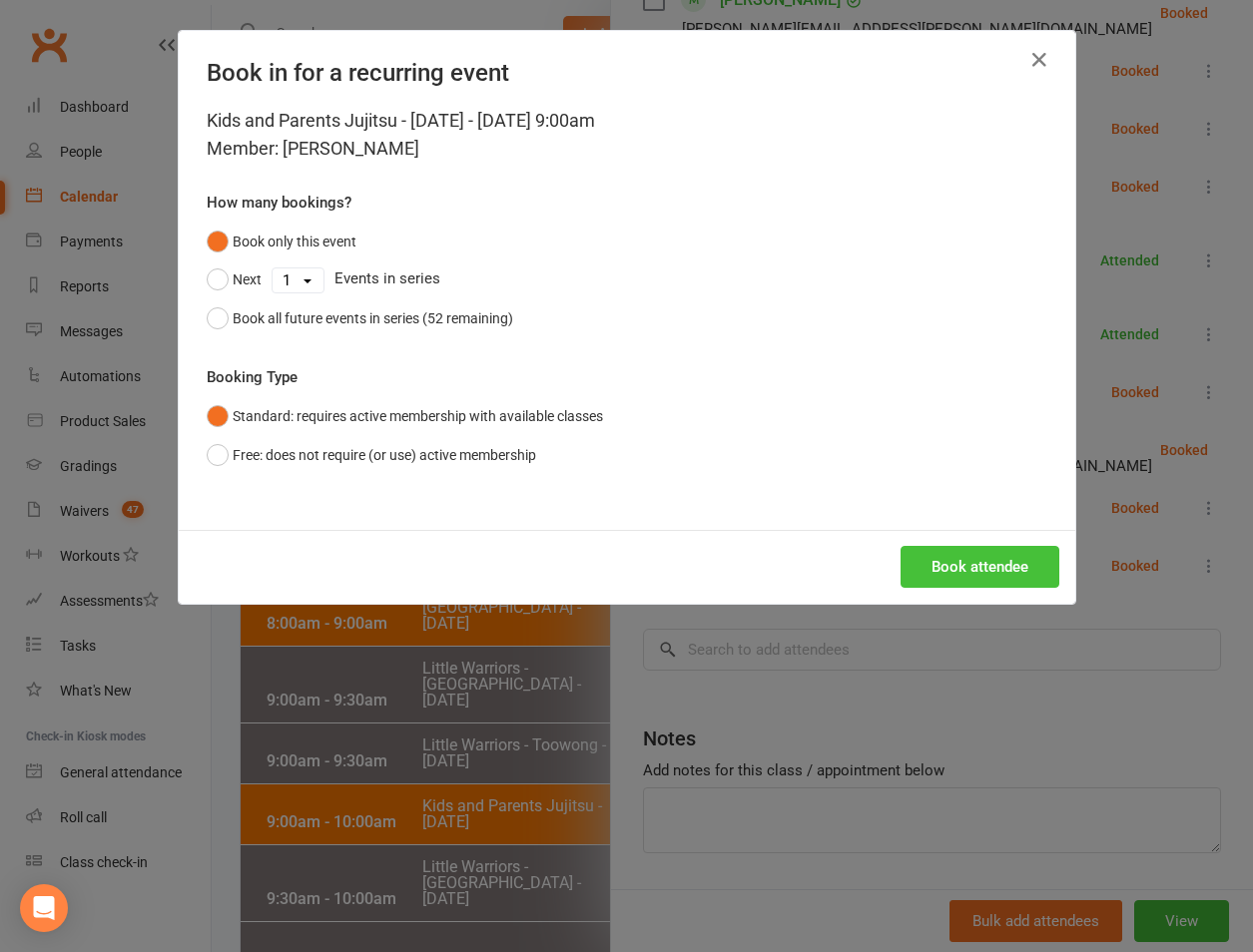 click on "Book attendee" at bounding box center (979, 567) 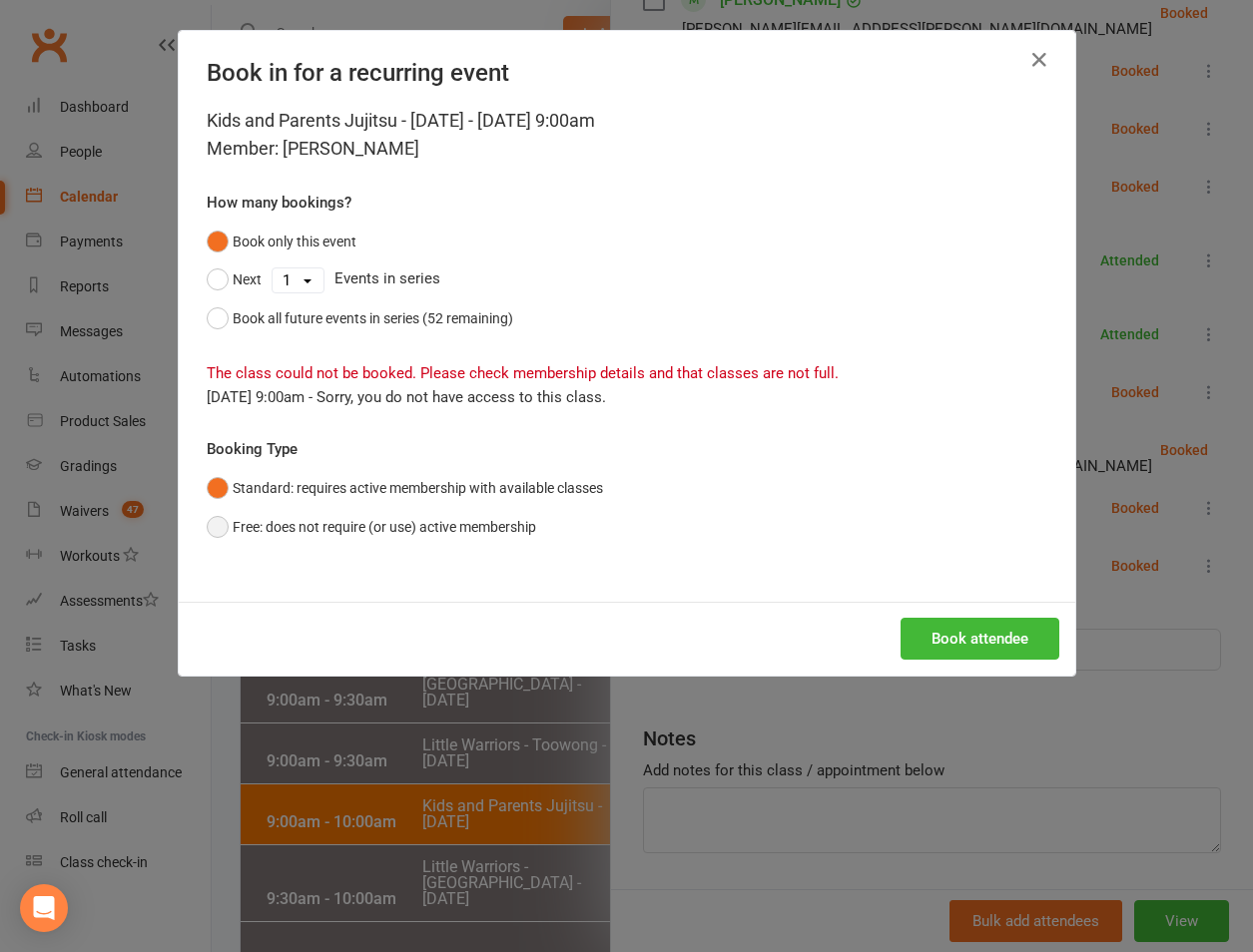 click on "Free: does not require (or use) active membership" at bounding box center (371, 527) 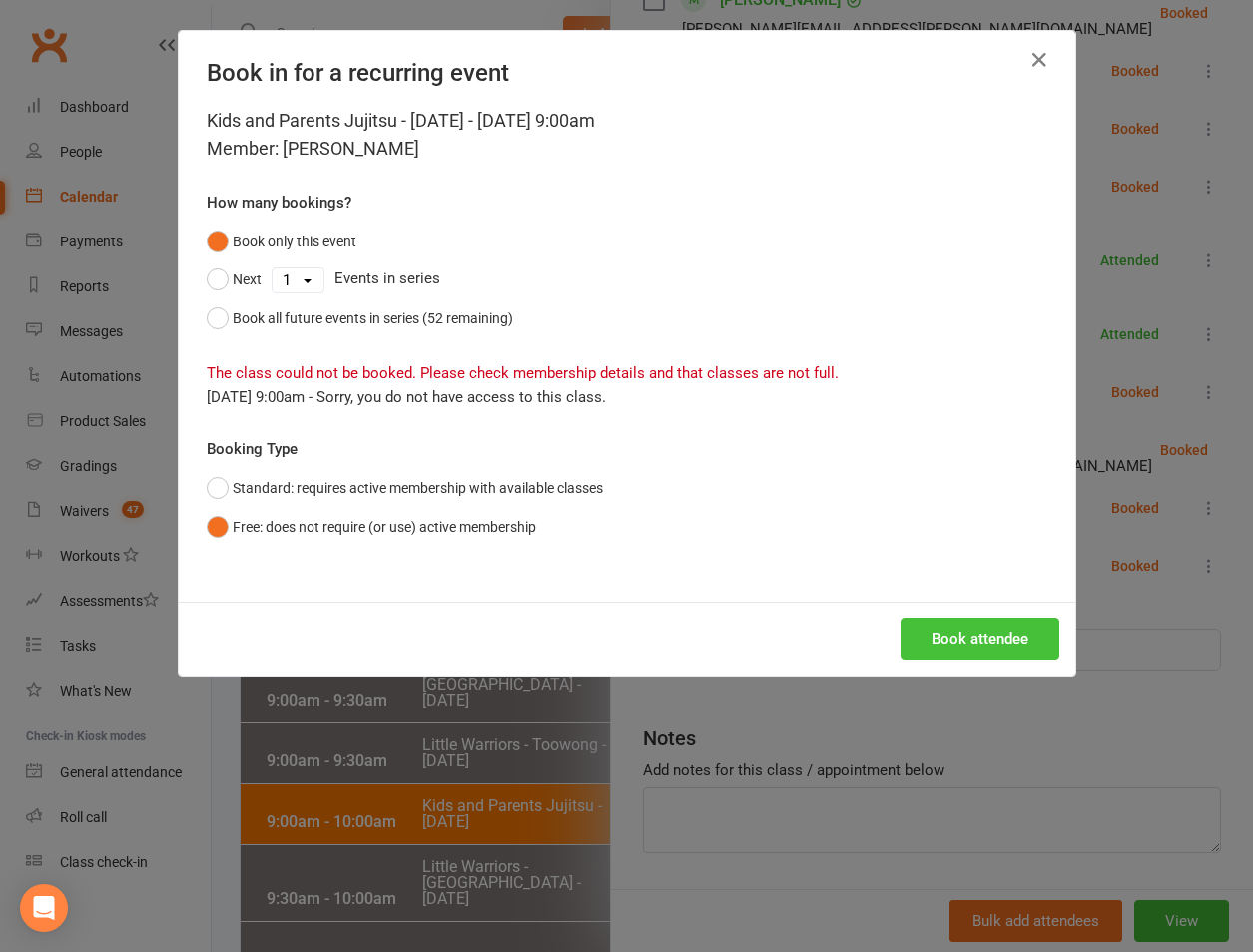 click on "Book attendee" at bounding box center (979, 639) 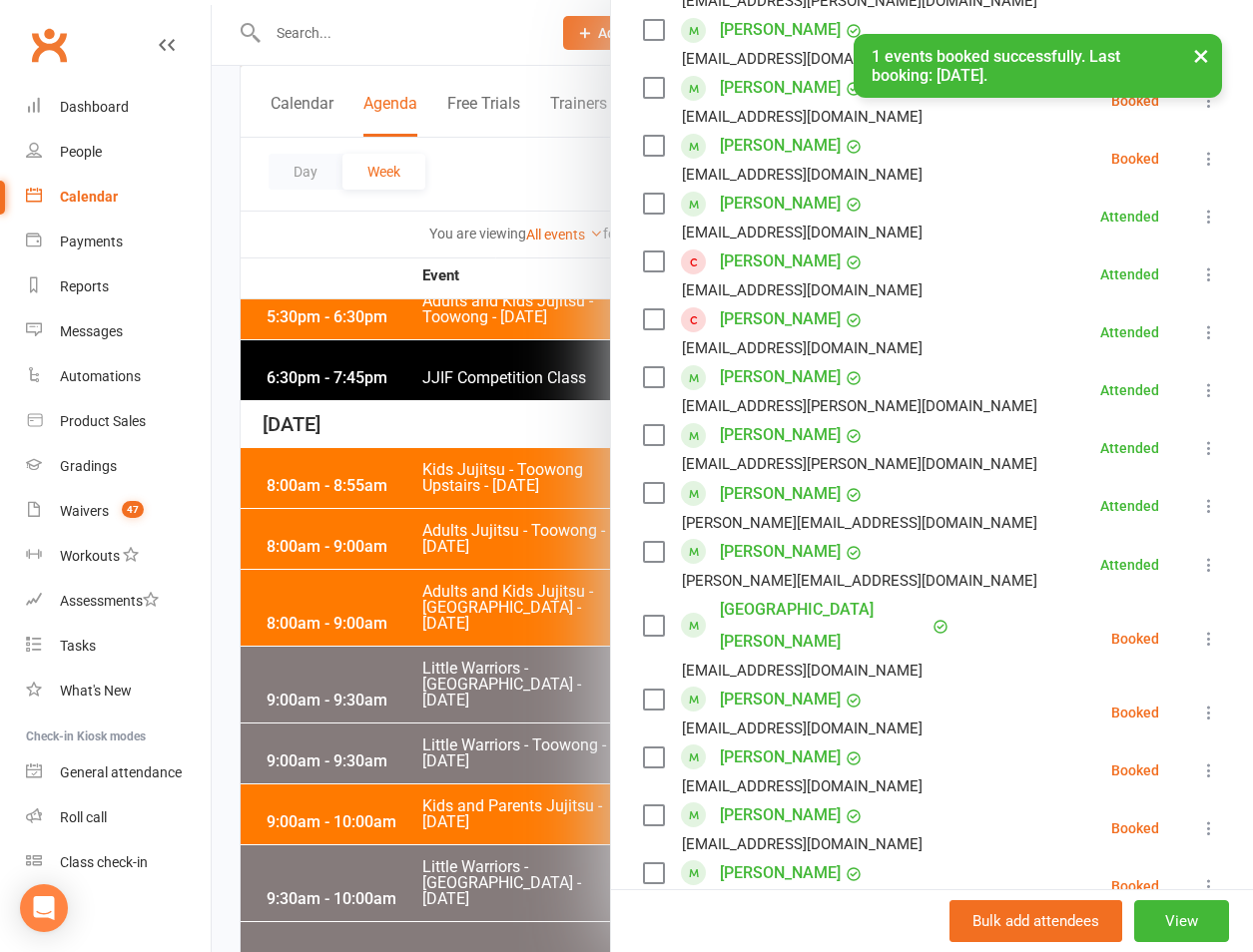 scroll, scrollTop: 1693, scrollLeft: 0, axis: vertical 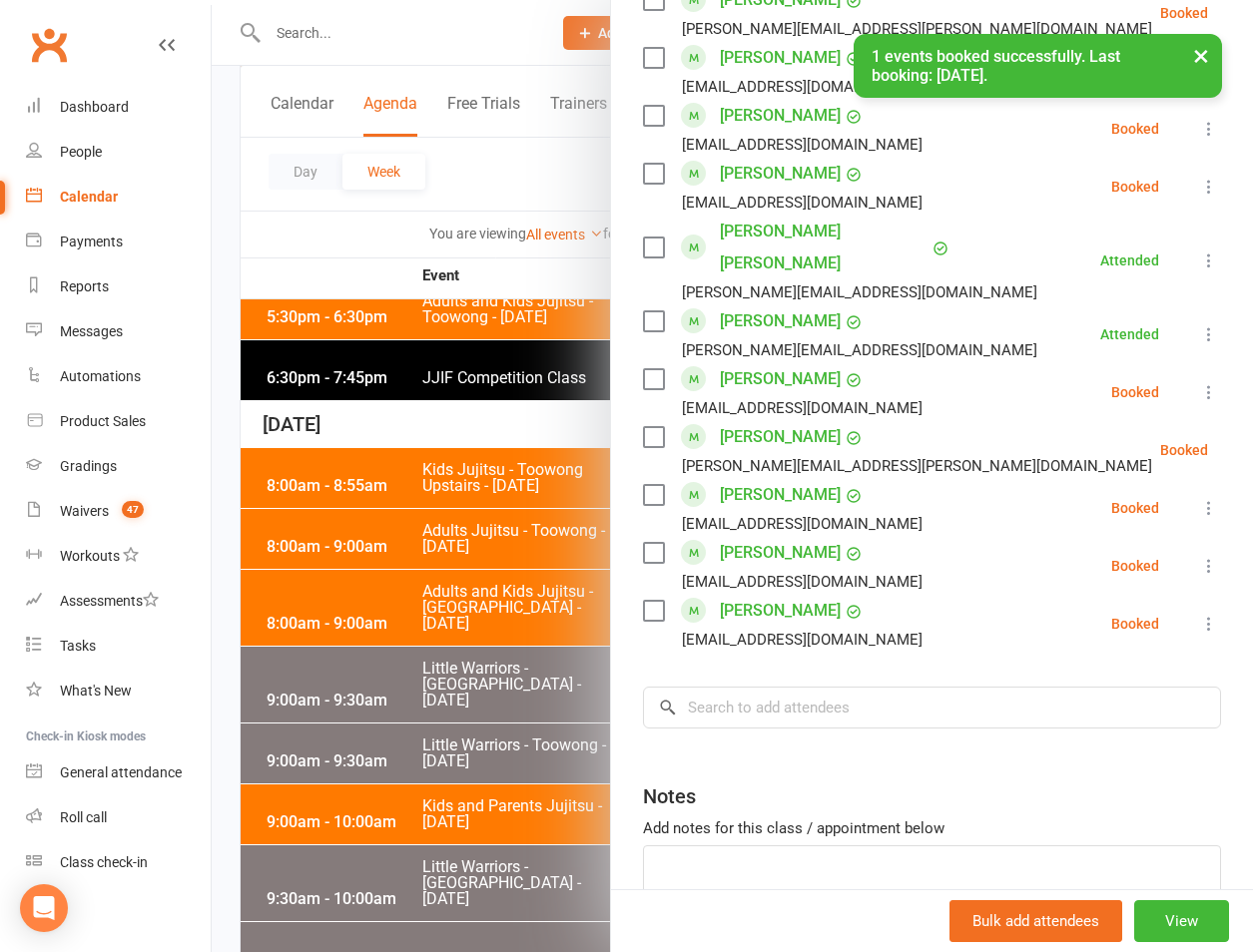 click at bounding box center (1209, 566) 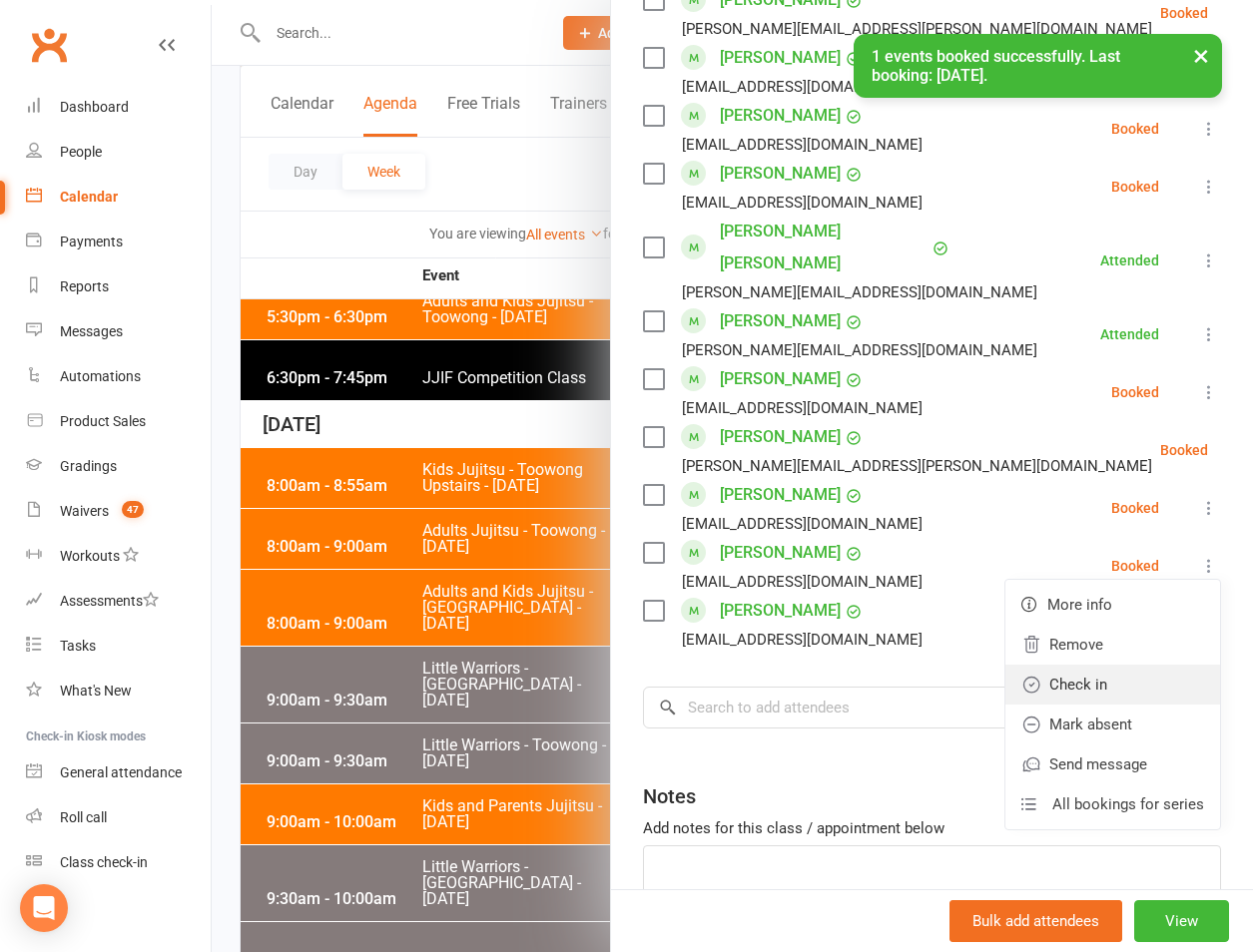 click on "Check in" at bounding box center (1112, 685) 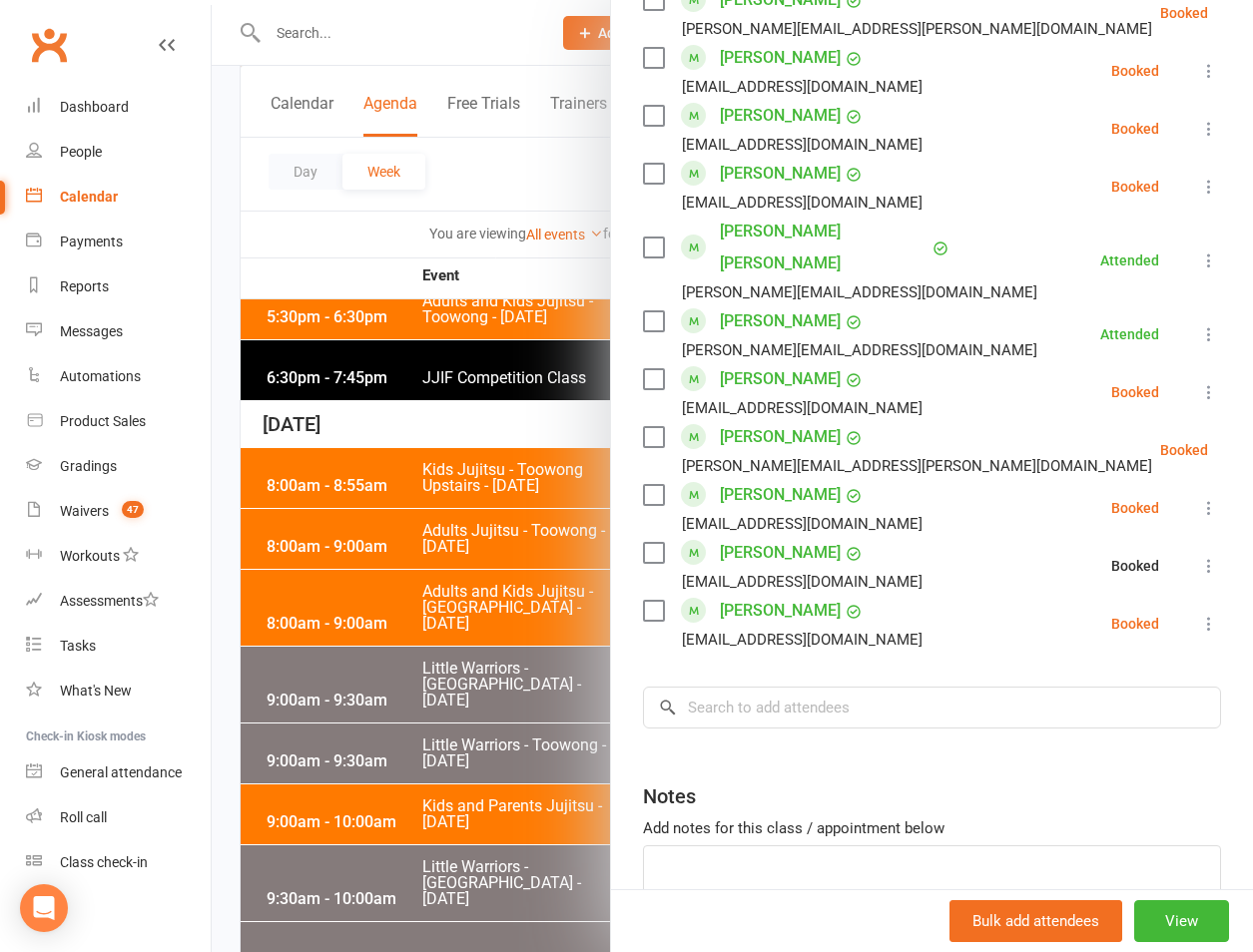 click on "[PERSON_NAME]" at bounding box center [780, 553] 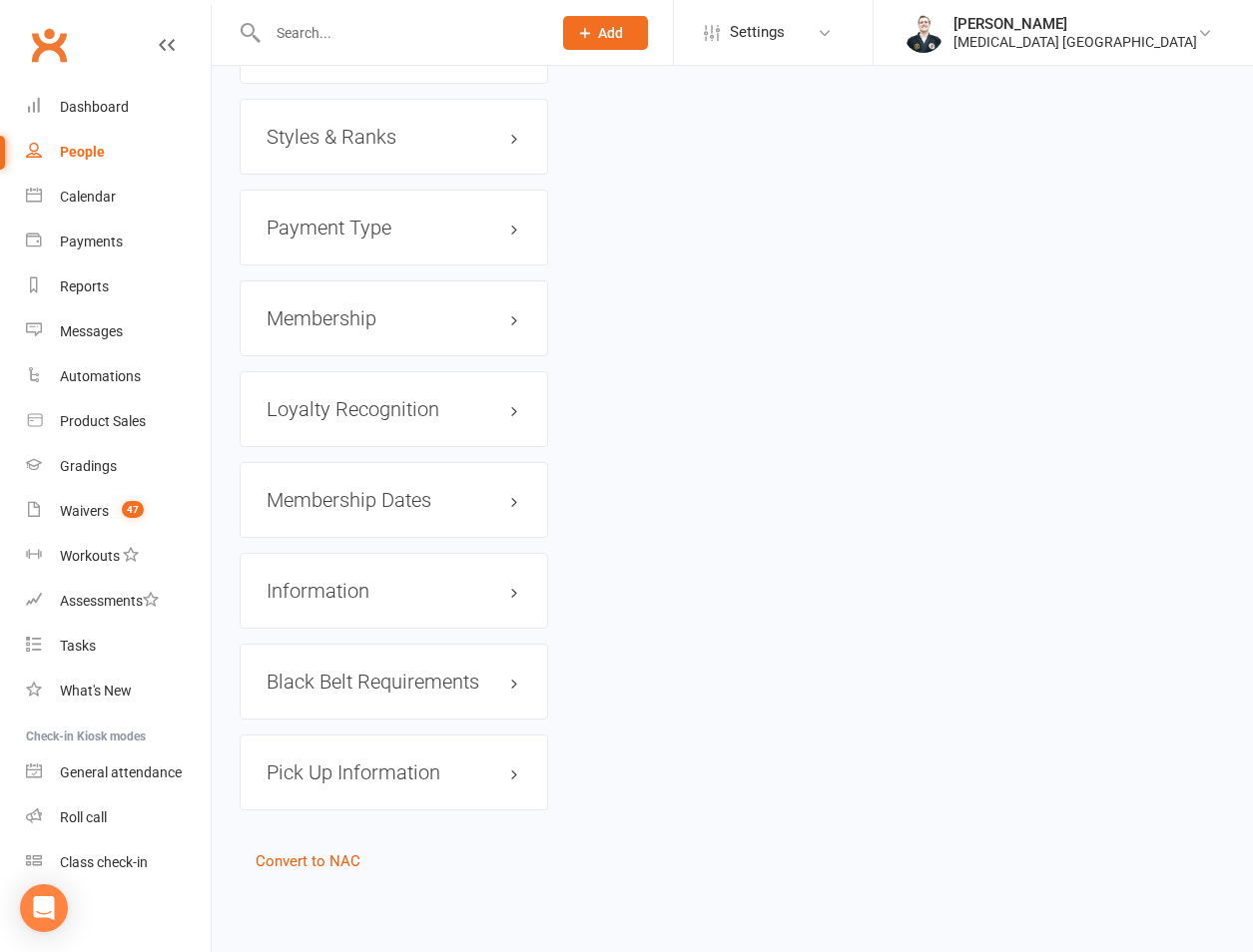 scroll, scrollTop: 0, scrollLeft: 0, axis: both 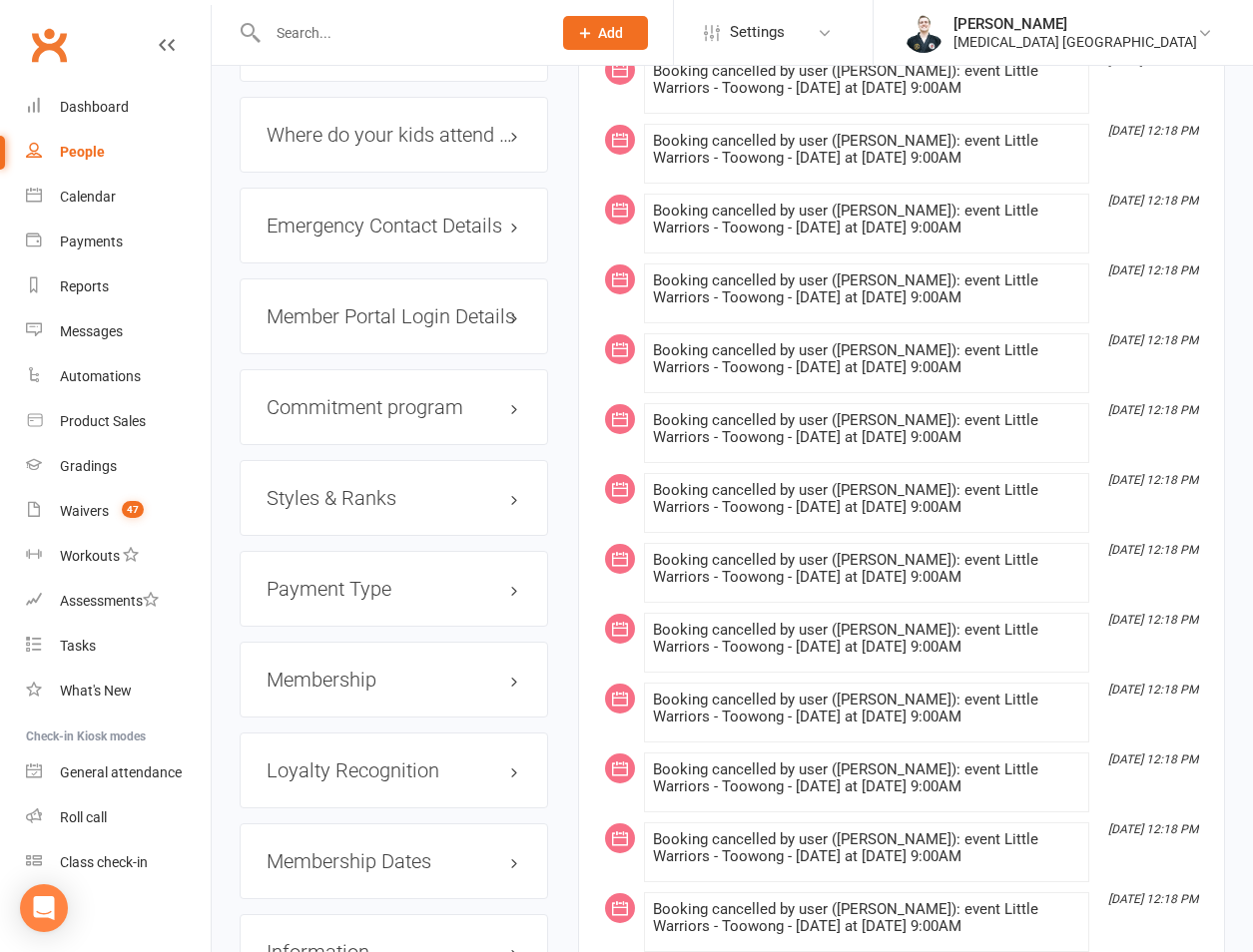 click on "Membership" at bounding box center (393, 680) 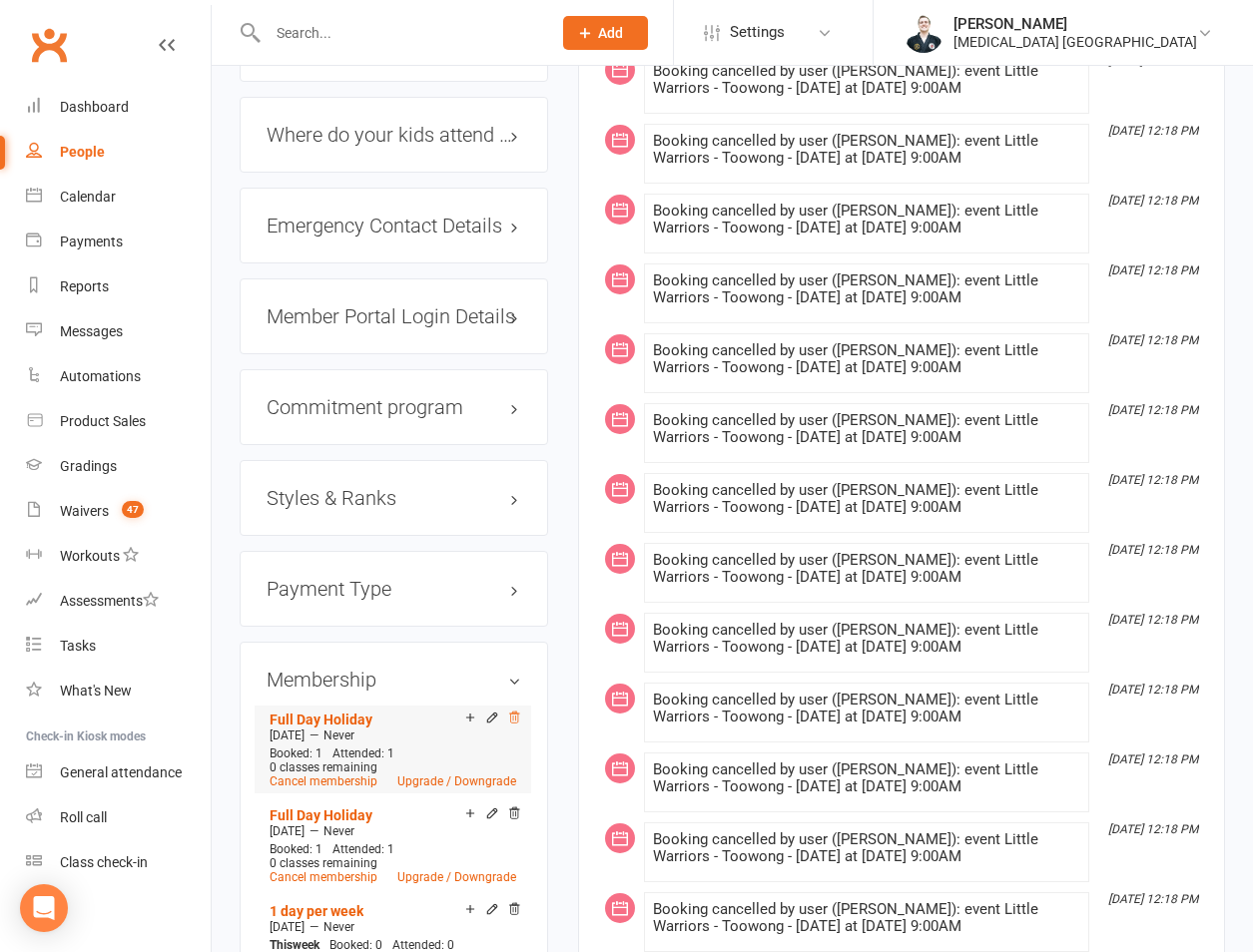 click 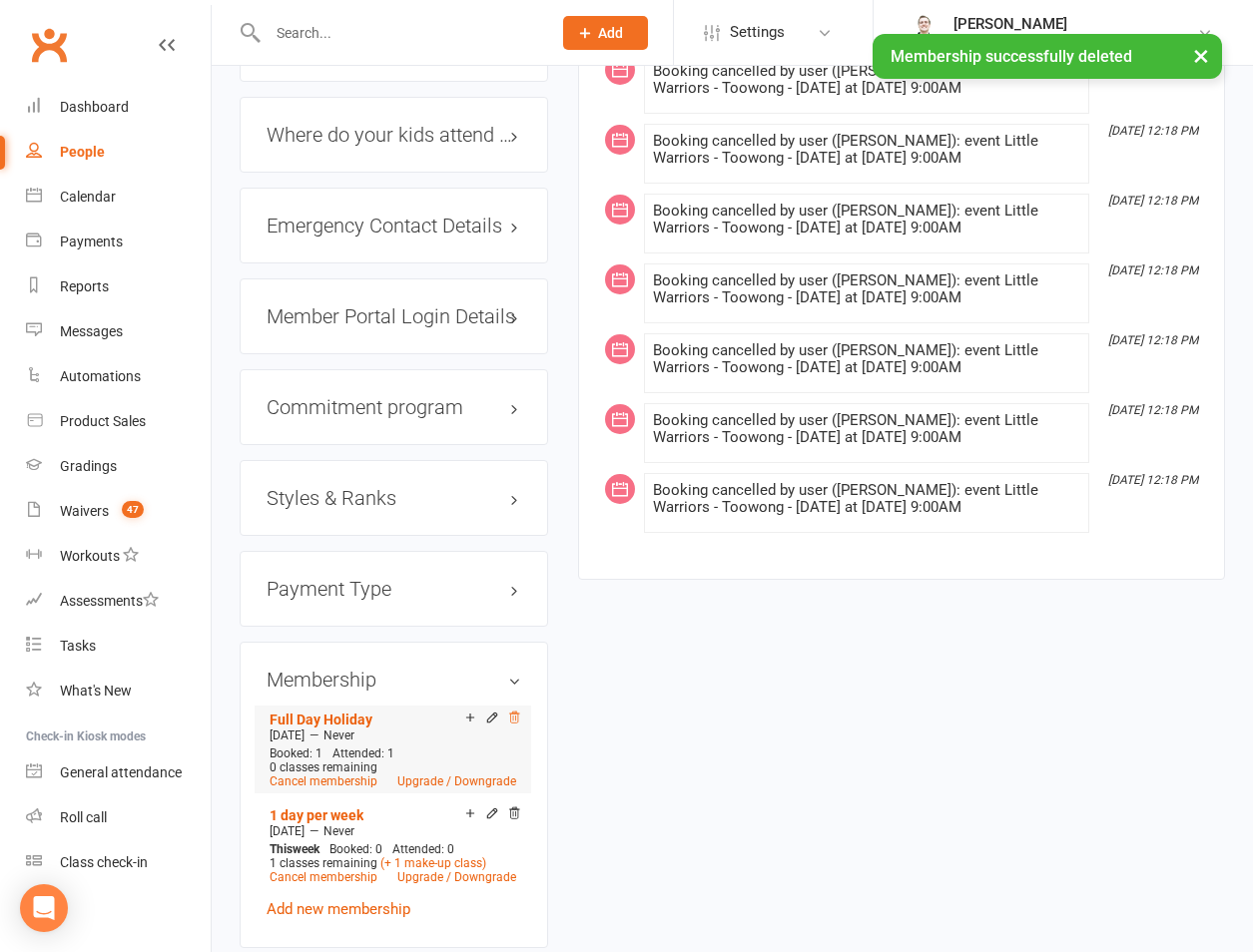 click 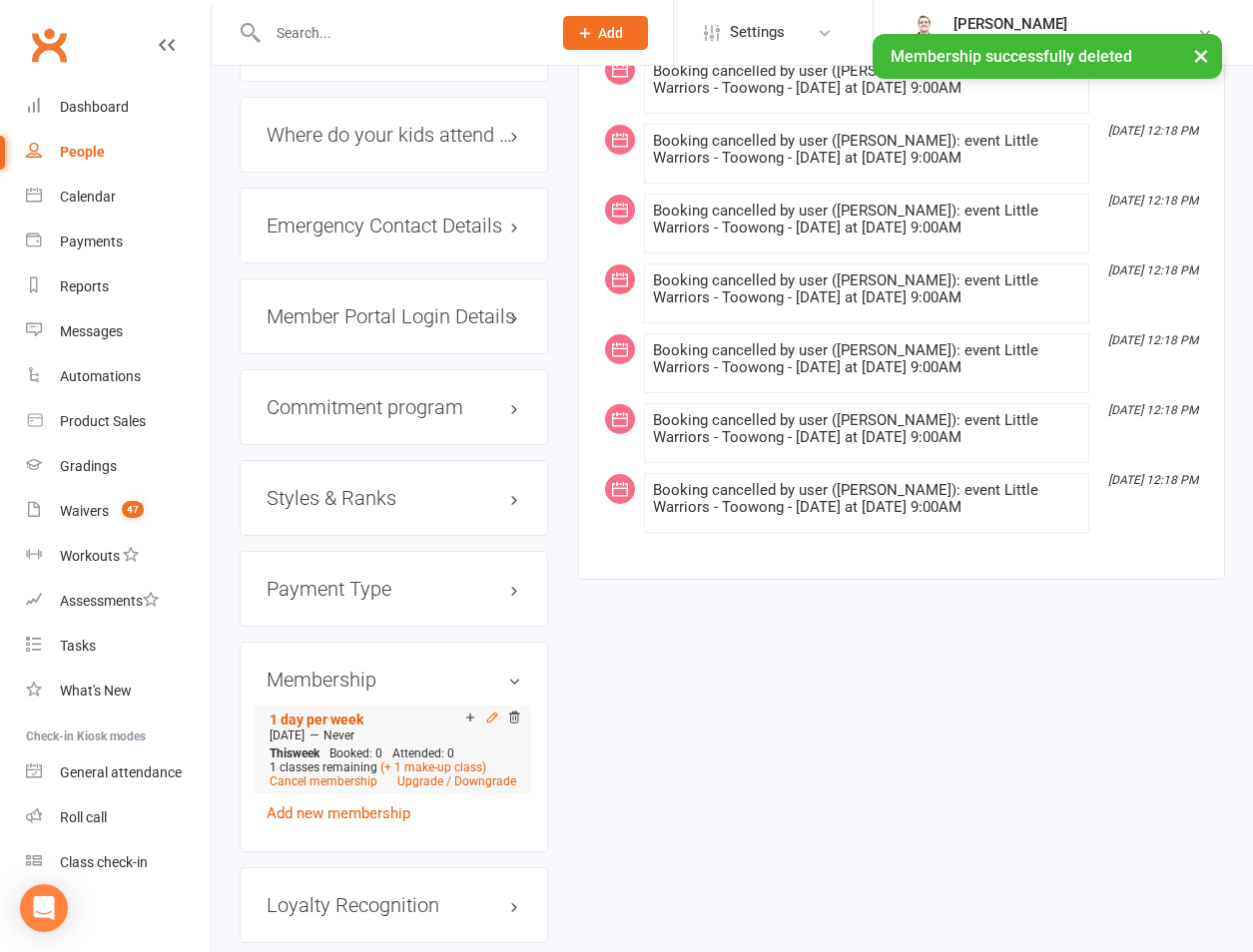 click 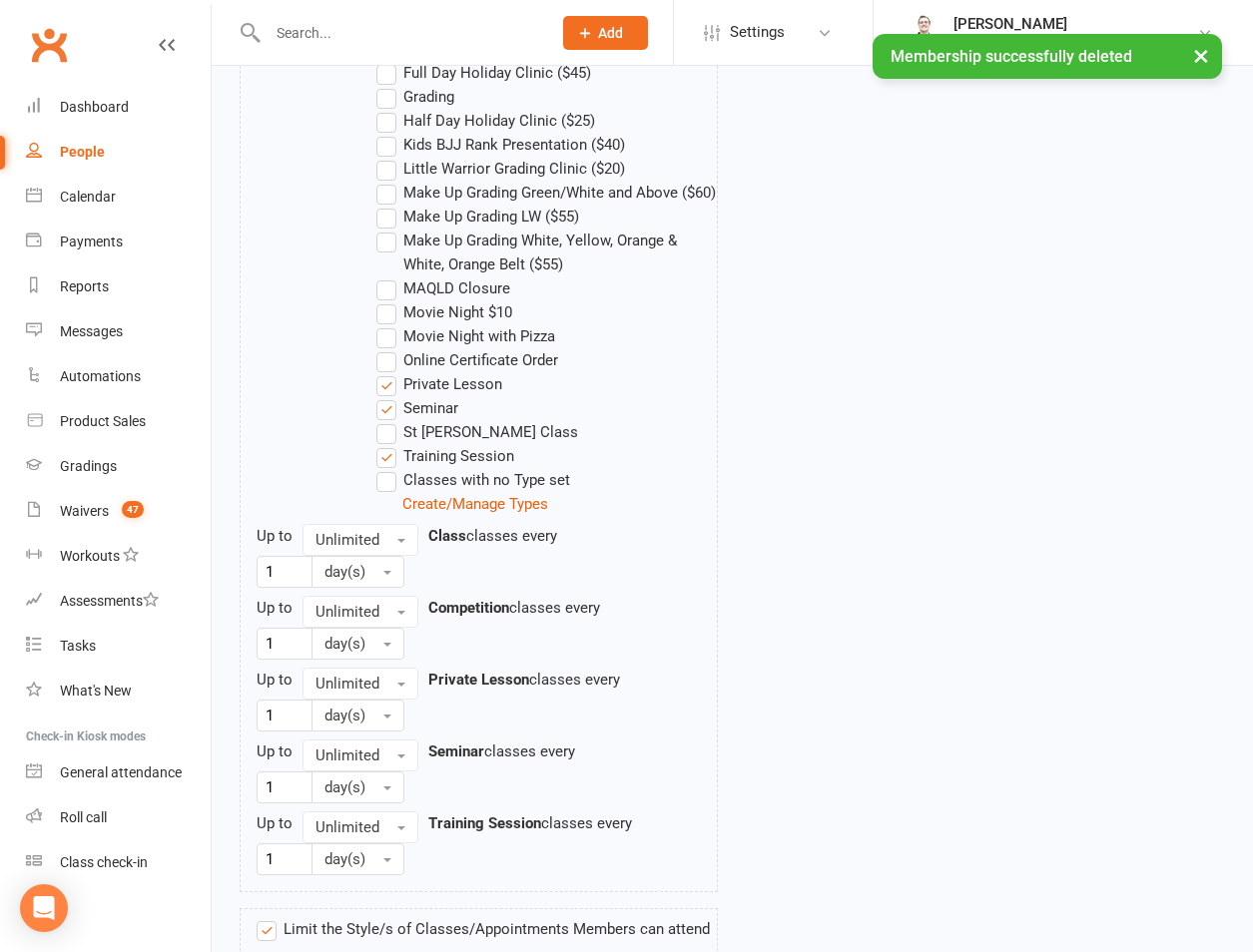 scroll, scrollTop: 1863, scrollLeft: 0, axis: vertical 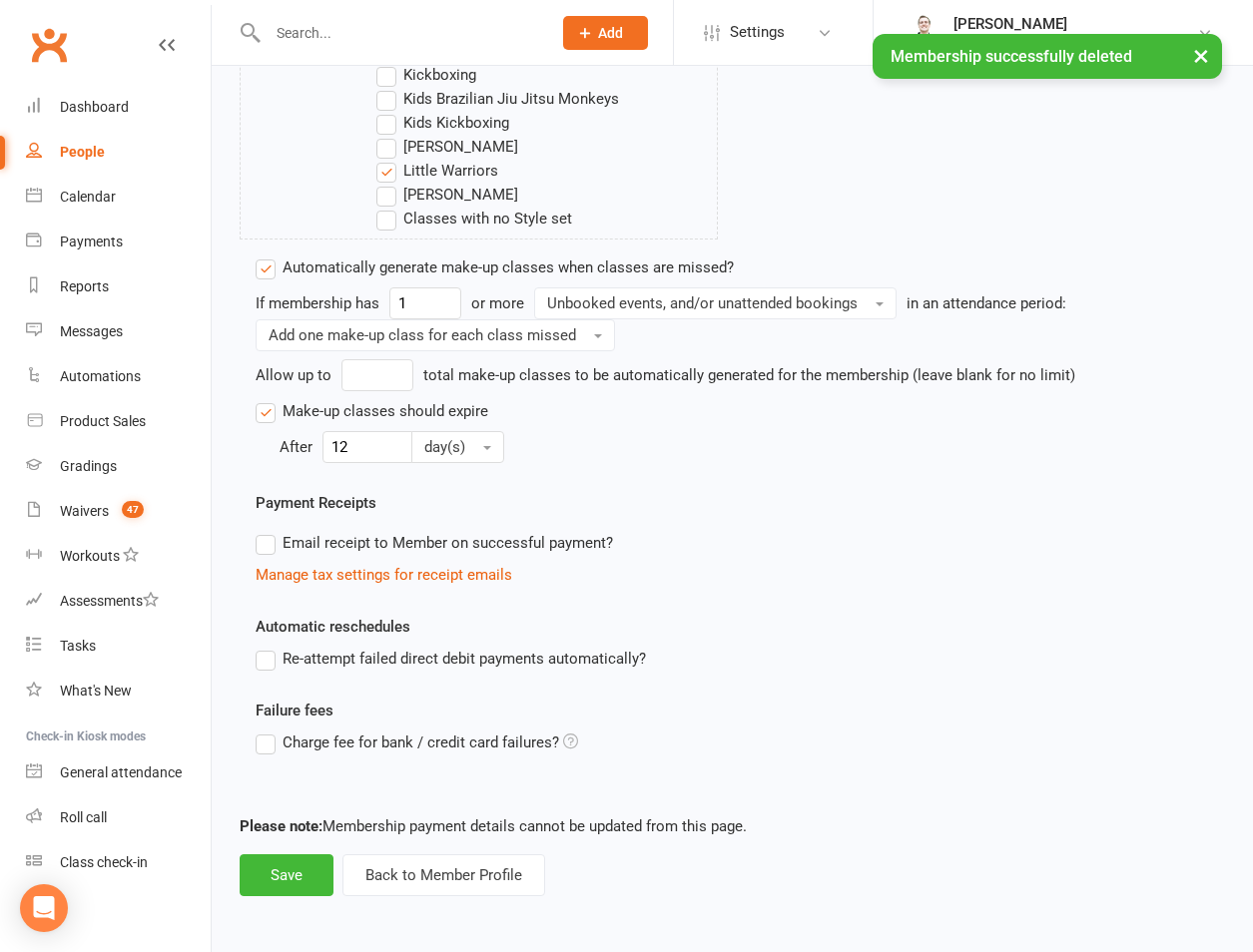 click on "Automatically generate make-up classes when classes are missed?" at bounding box center [494, 267] 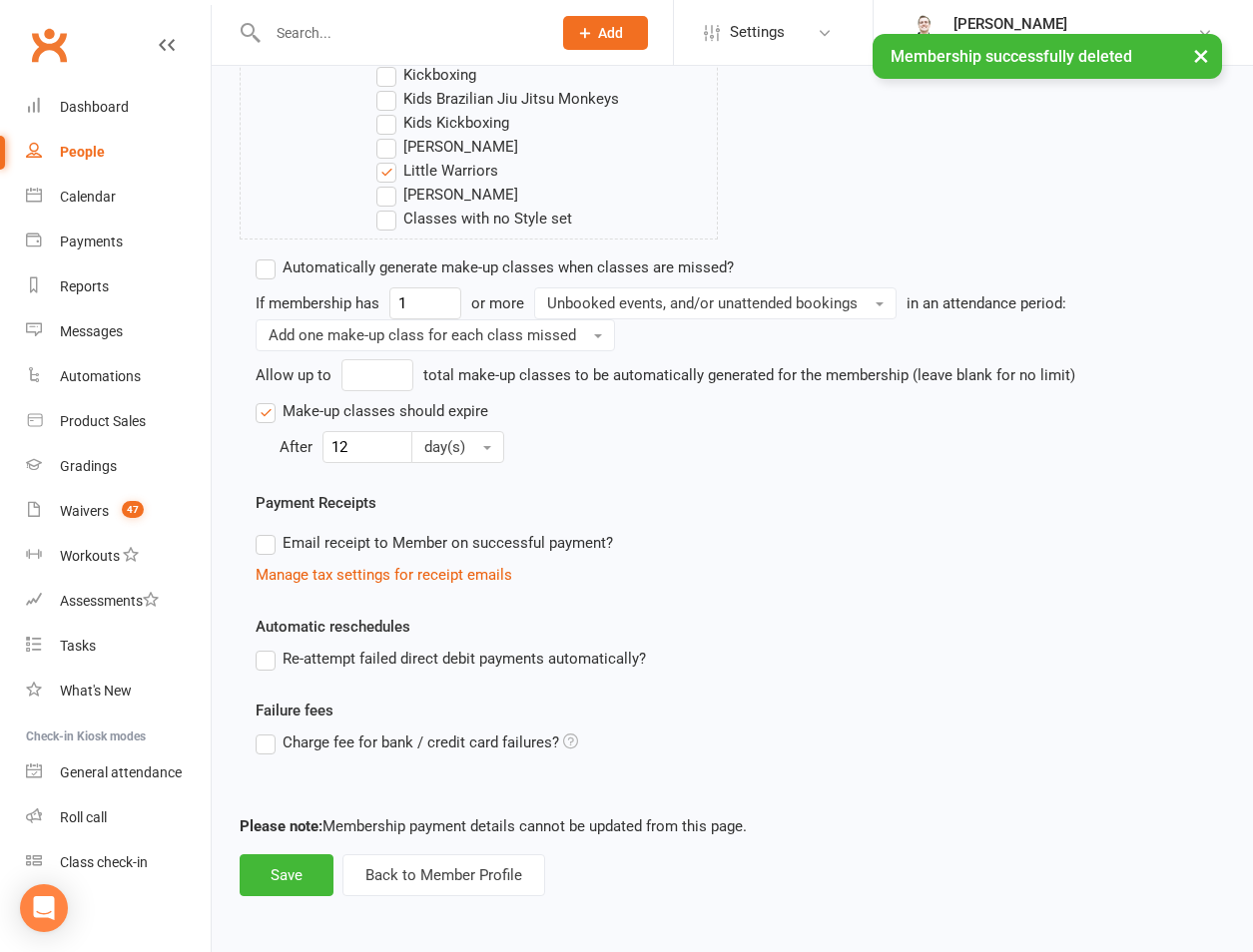 scroll, scrollTop: 1704, scrollLeft: 0, axis: vertical 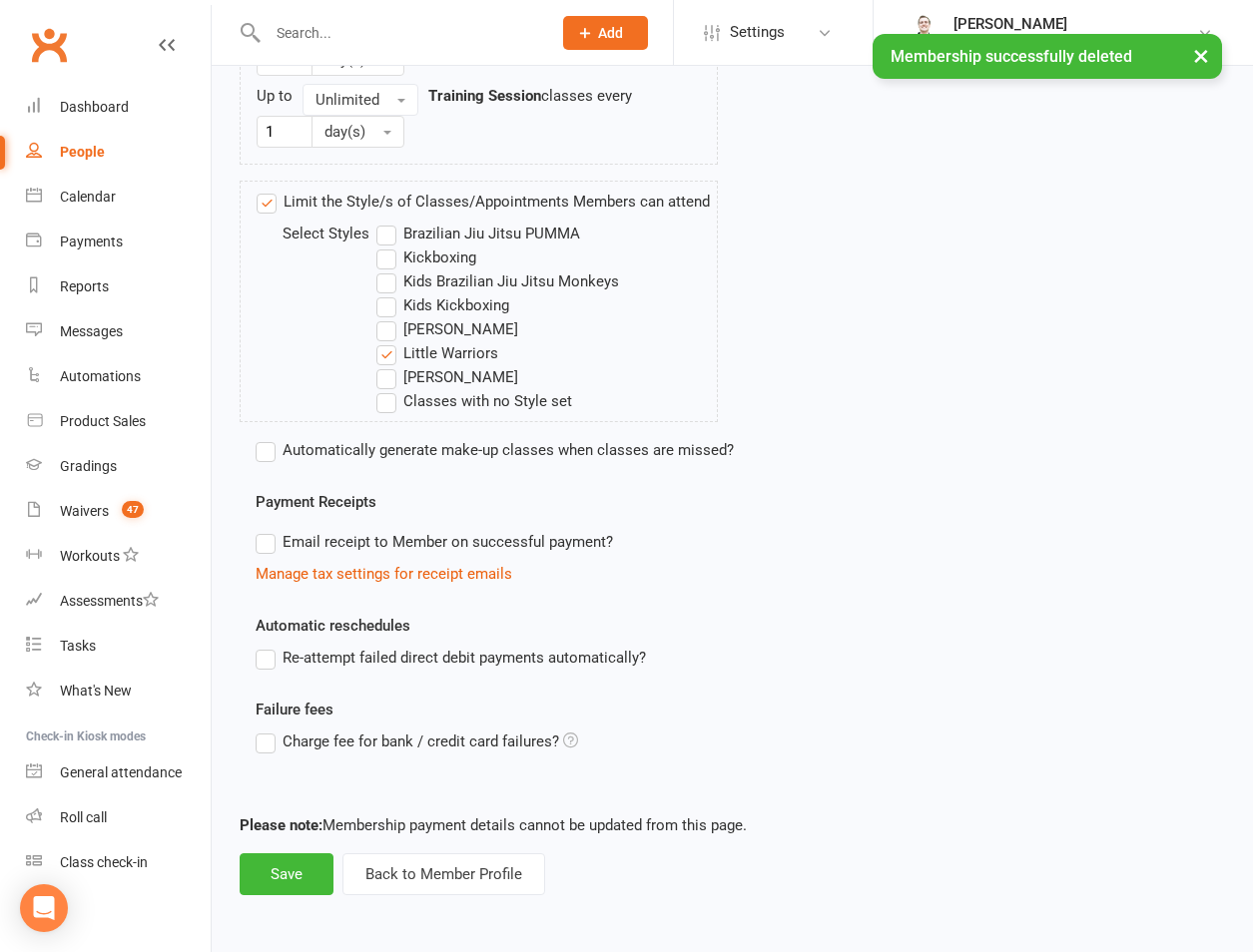 click on "Select Styles Brazilian Jiu Jitsu PUMMA Kickboxing Kids Brazilian Jiu Jitsu Monkeys Kids Kickboxing Kyushin Ryu Jujitsu Little Warriors Ronin Ryu Jujitsu Classes with no Style set" at bounding box center (483, 317) 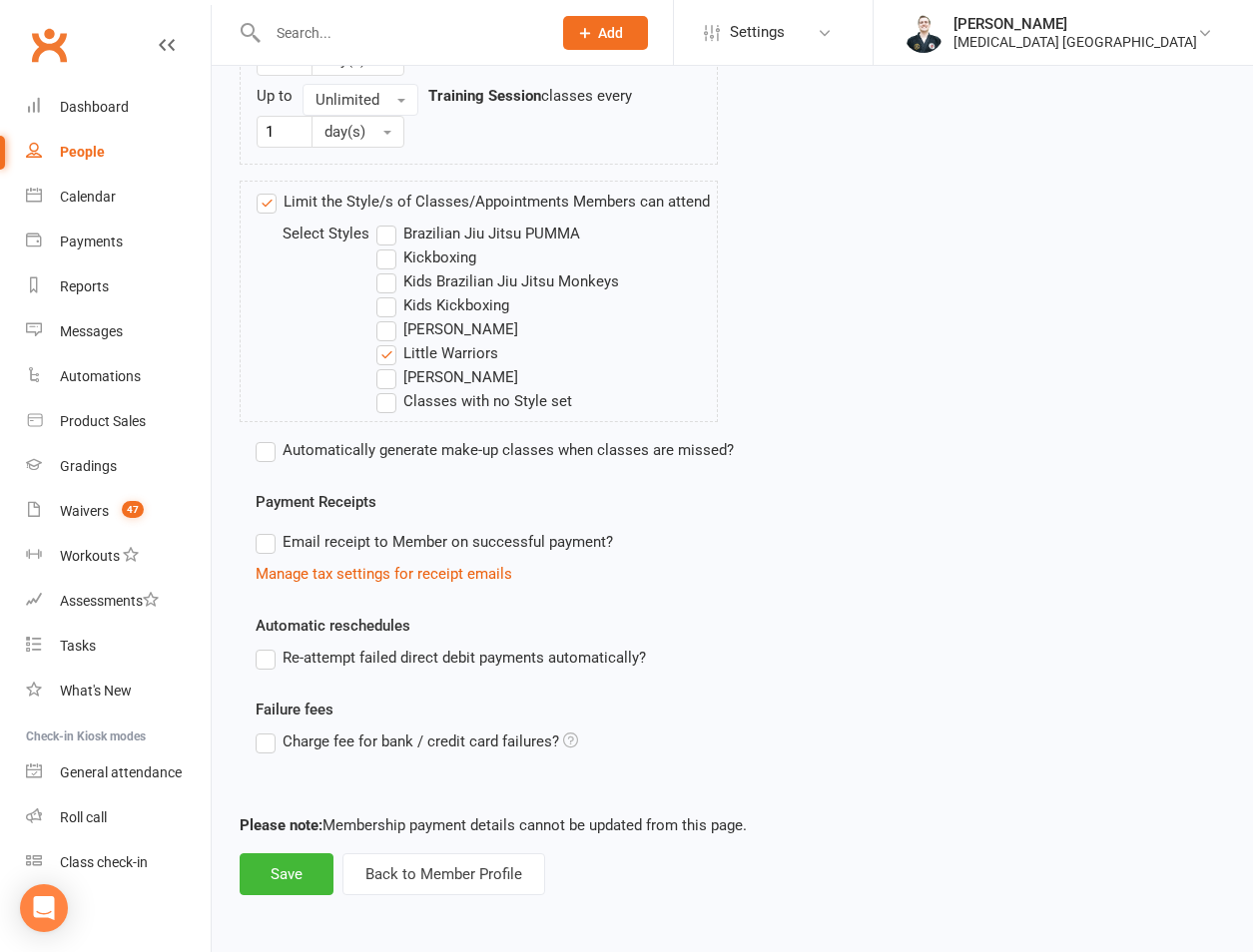 click on "Automatically generate make-up classes when classes are missed?" at bounding box center (494, 450) 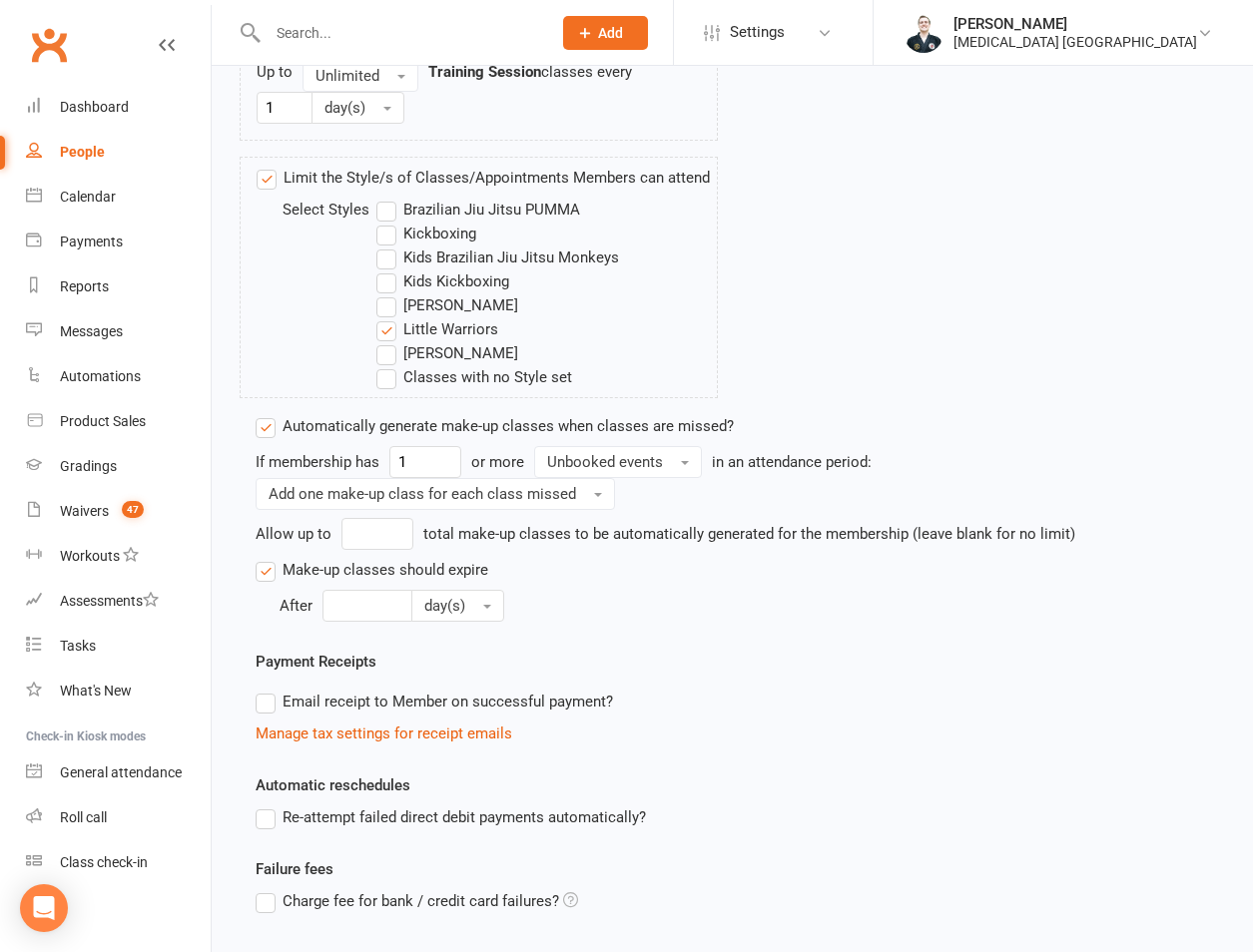 click on "Limit the Style/s of Classes/Appointments Members can attend" at bounding box center (483, 178) 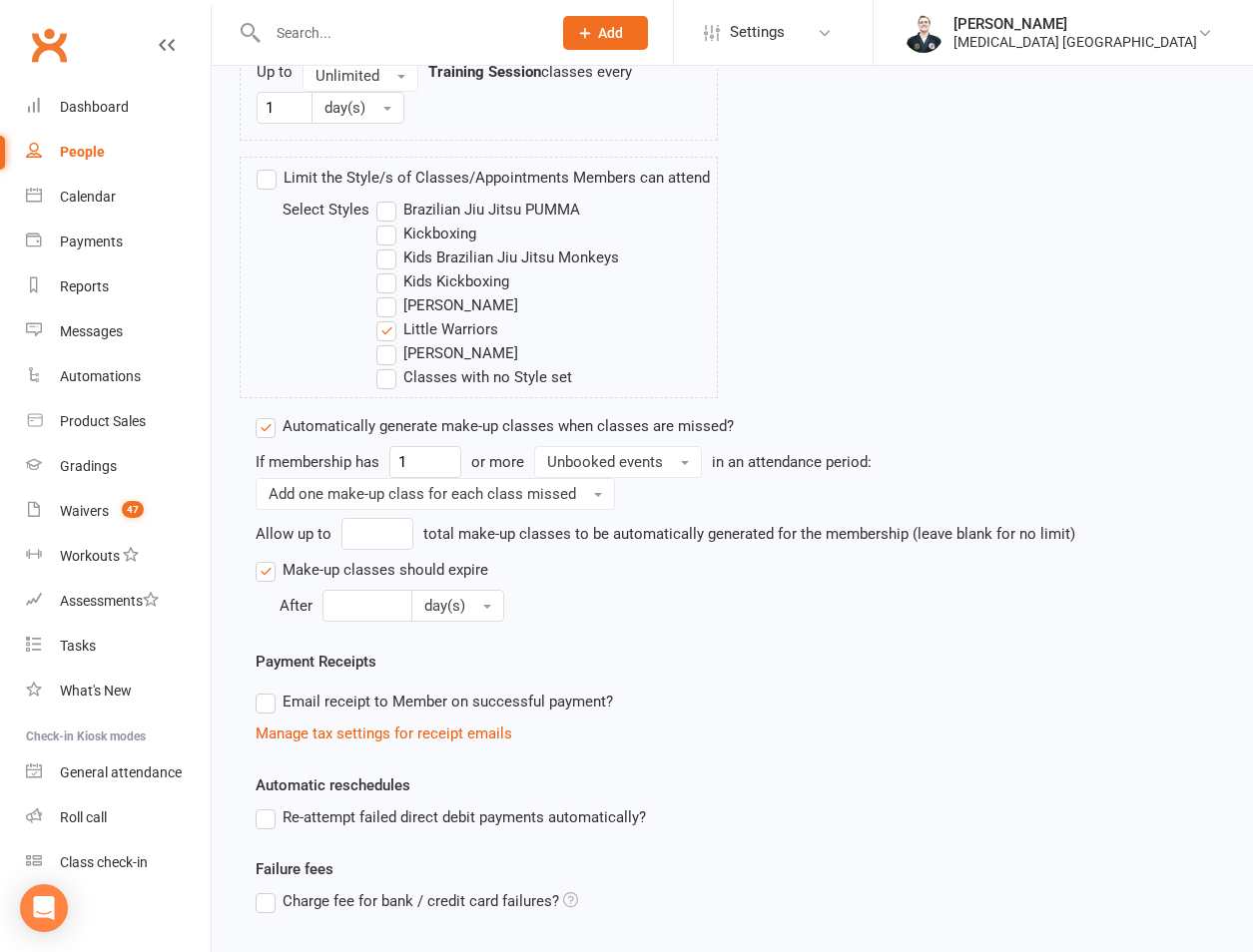scroll, scrollTop: 1670, scrollLeft: 0, axis: vertical 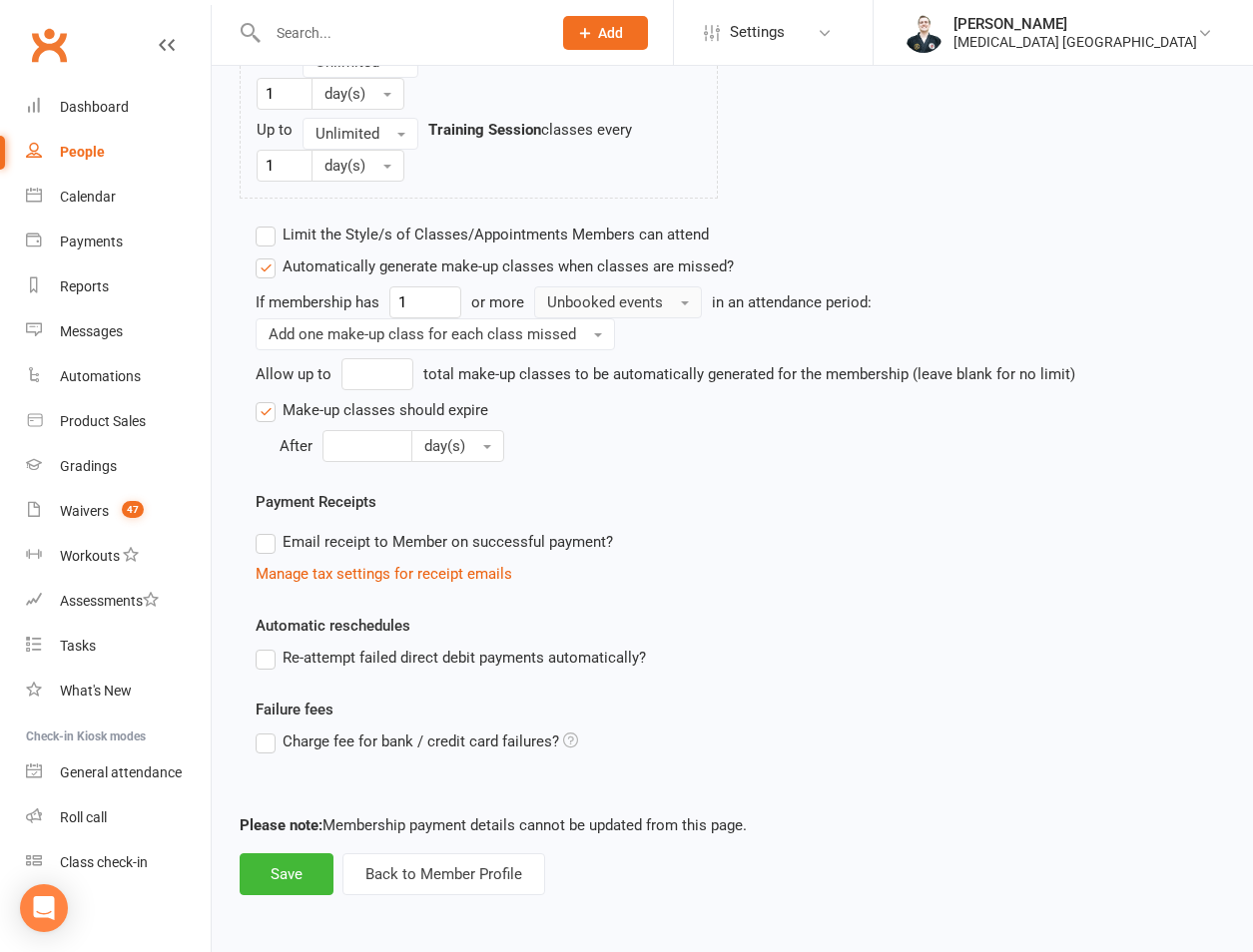 click on "Unbooked events" at bounding box center [618, 302] 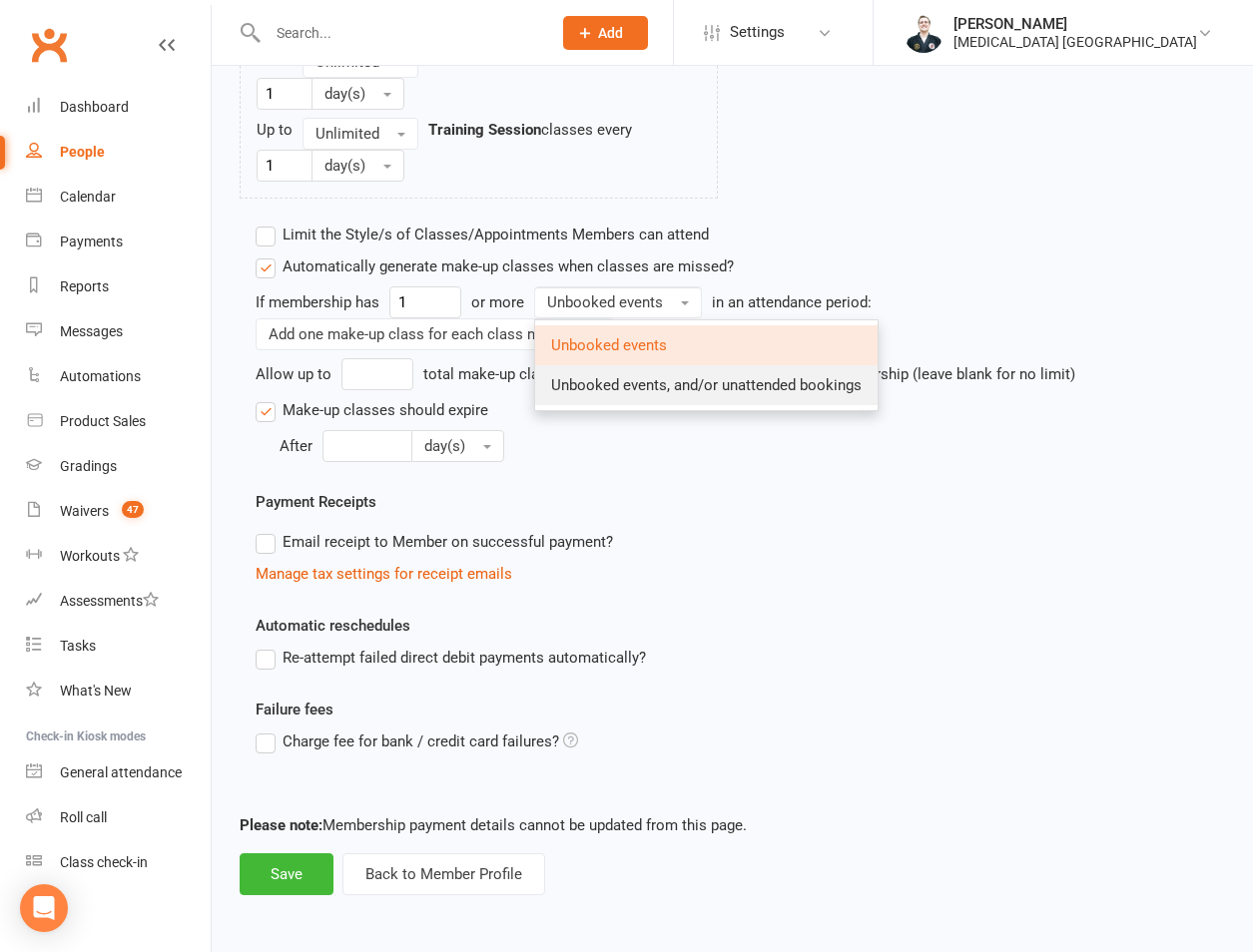 click on "Unbooked events, and/or unattended bookings" at bounding box center [706, 385] 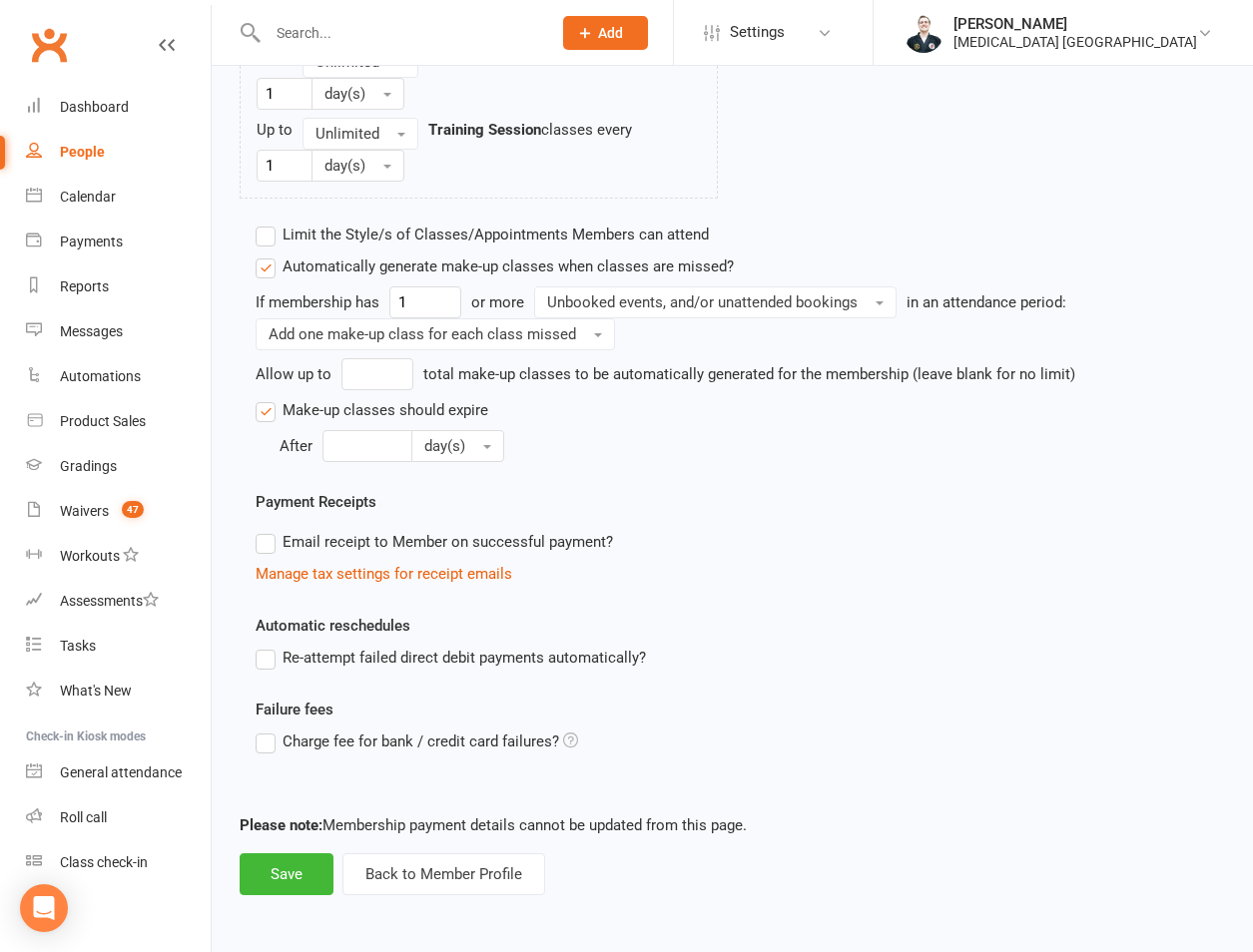 click on "After
day(s)" at bounding box center [744, 446] 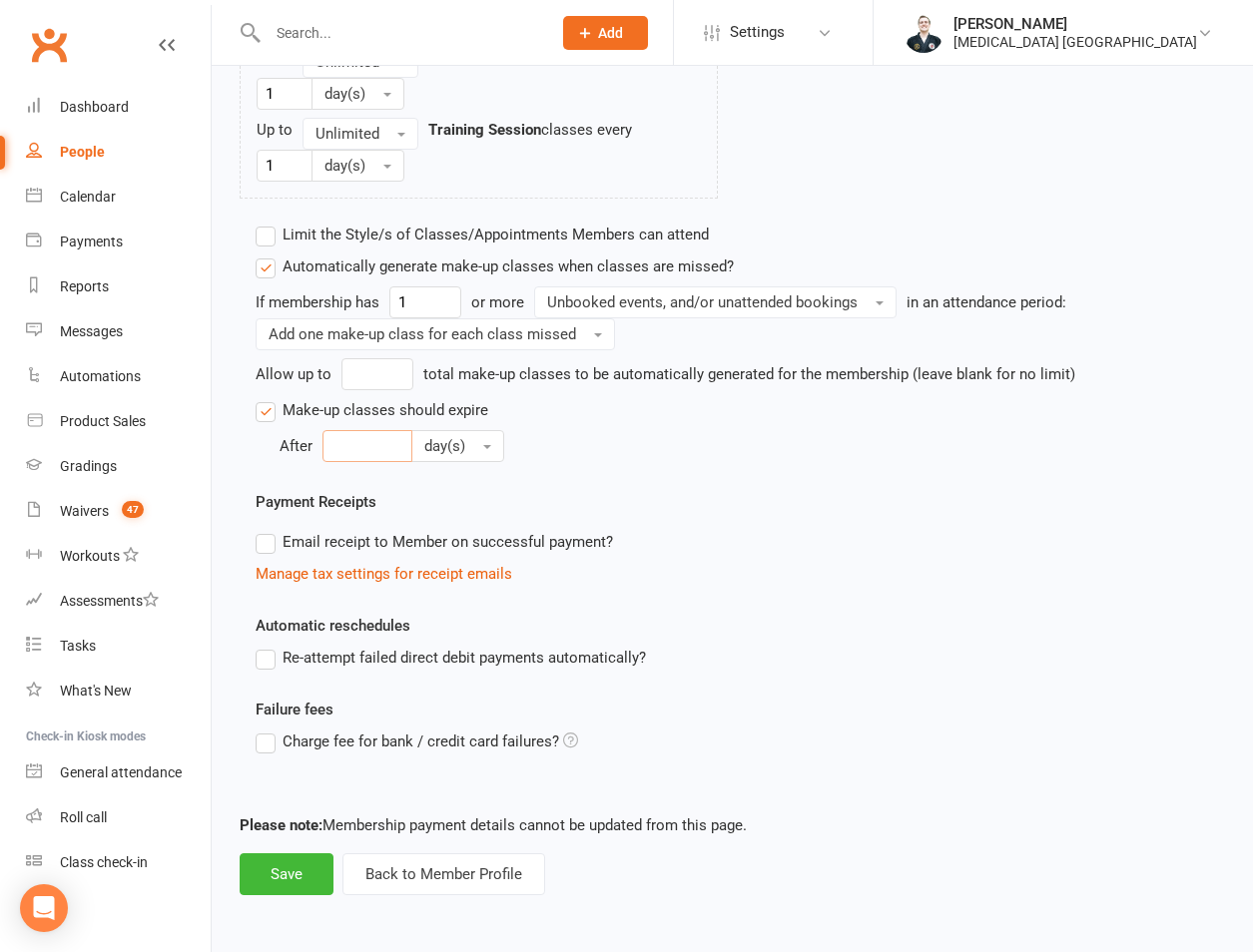click at bounding box center [367, 446] 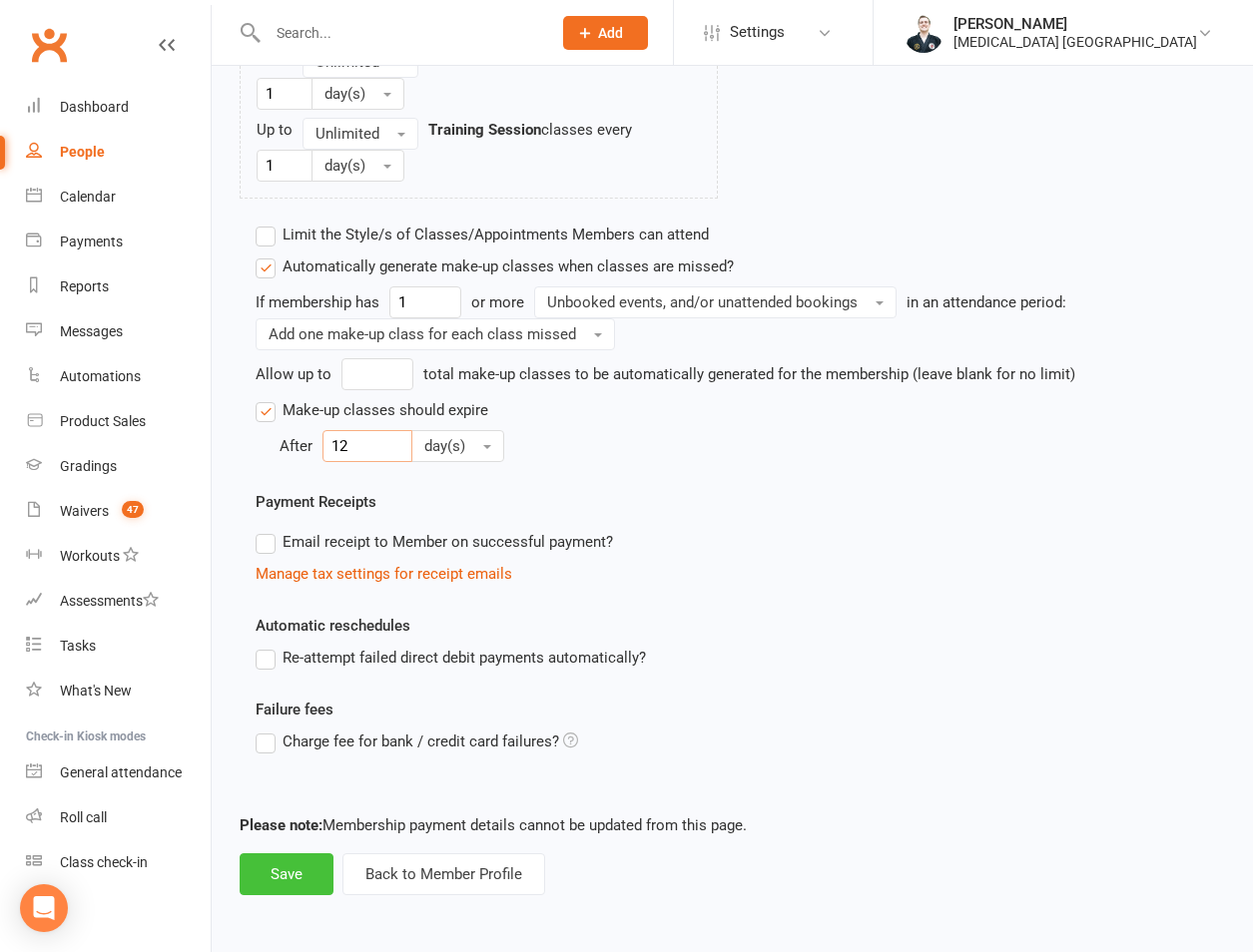 type on "12" 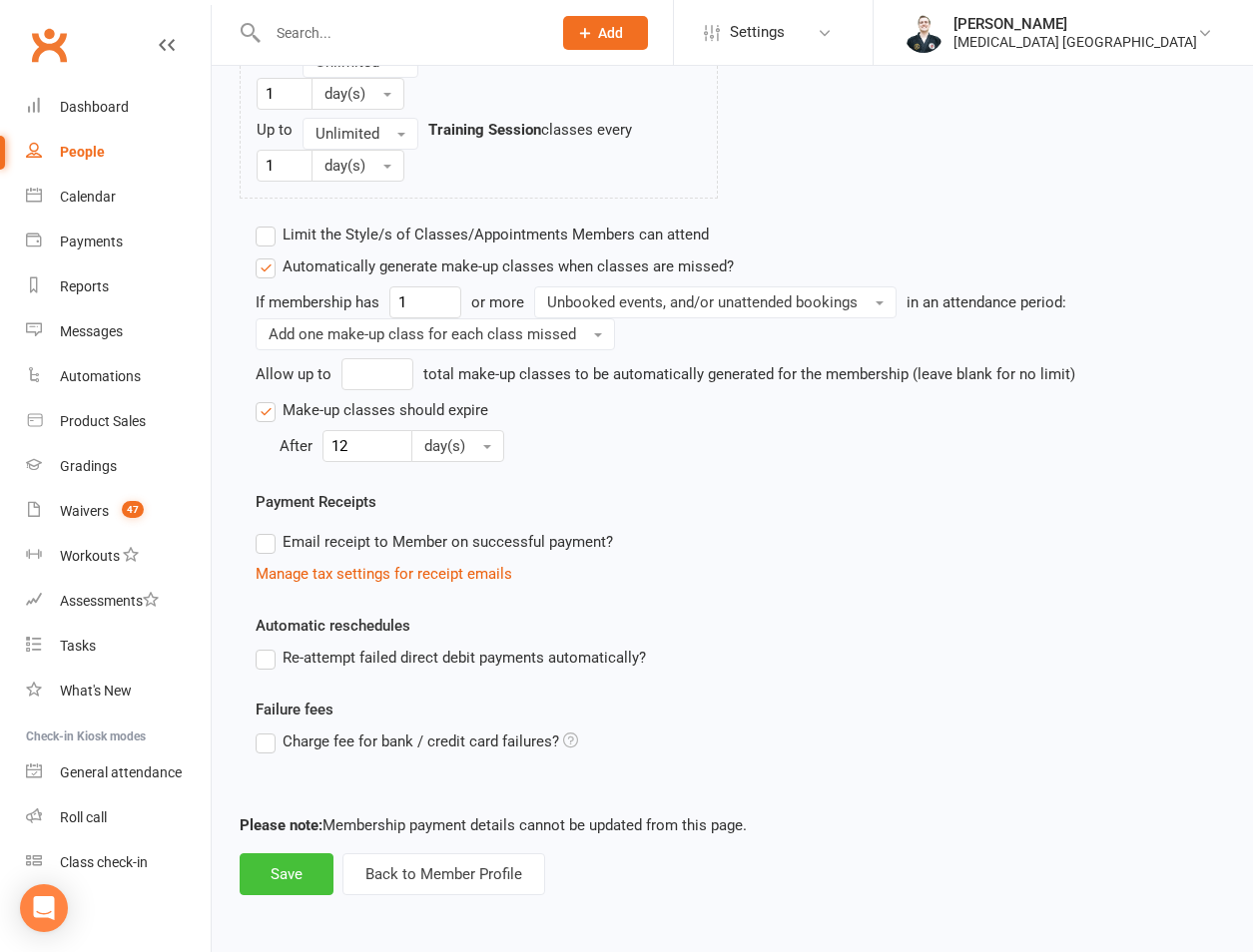 click on "Save" at bounding box center [287, 874] 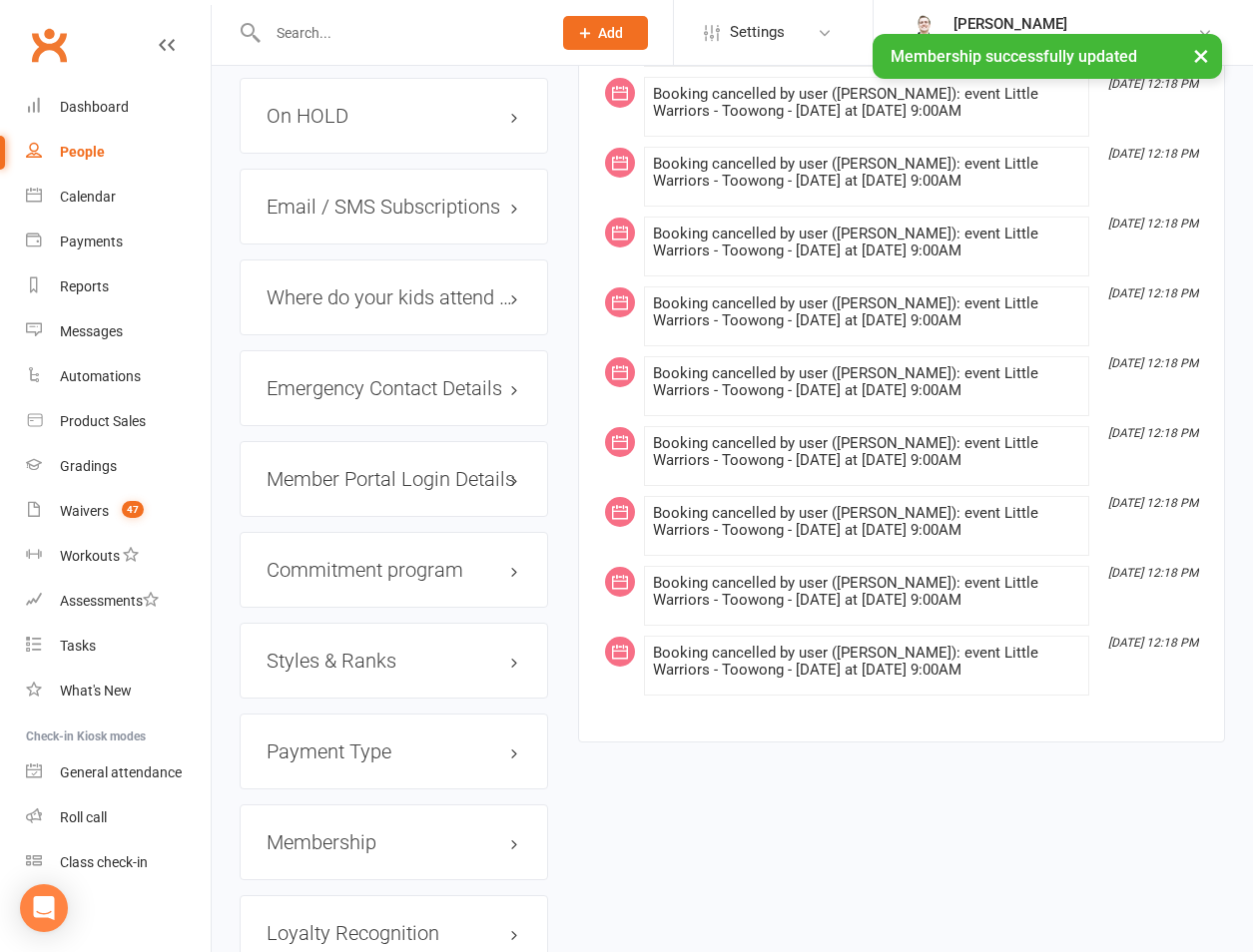 scroll, scrollTop: 1863, scrollLeft: 0, axis: vertical 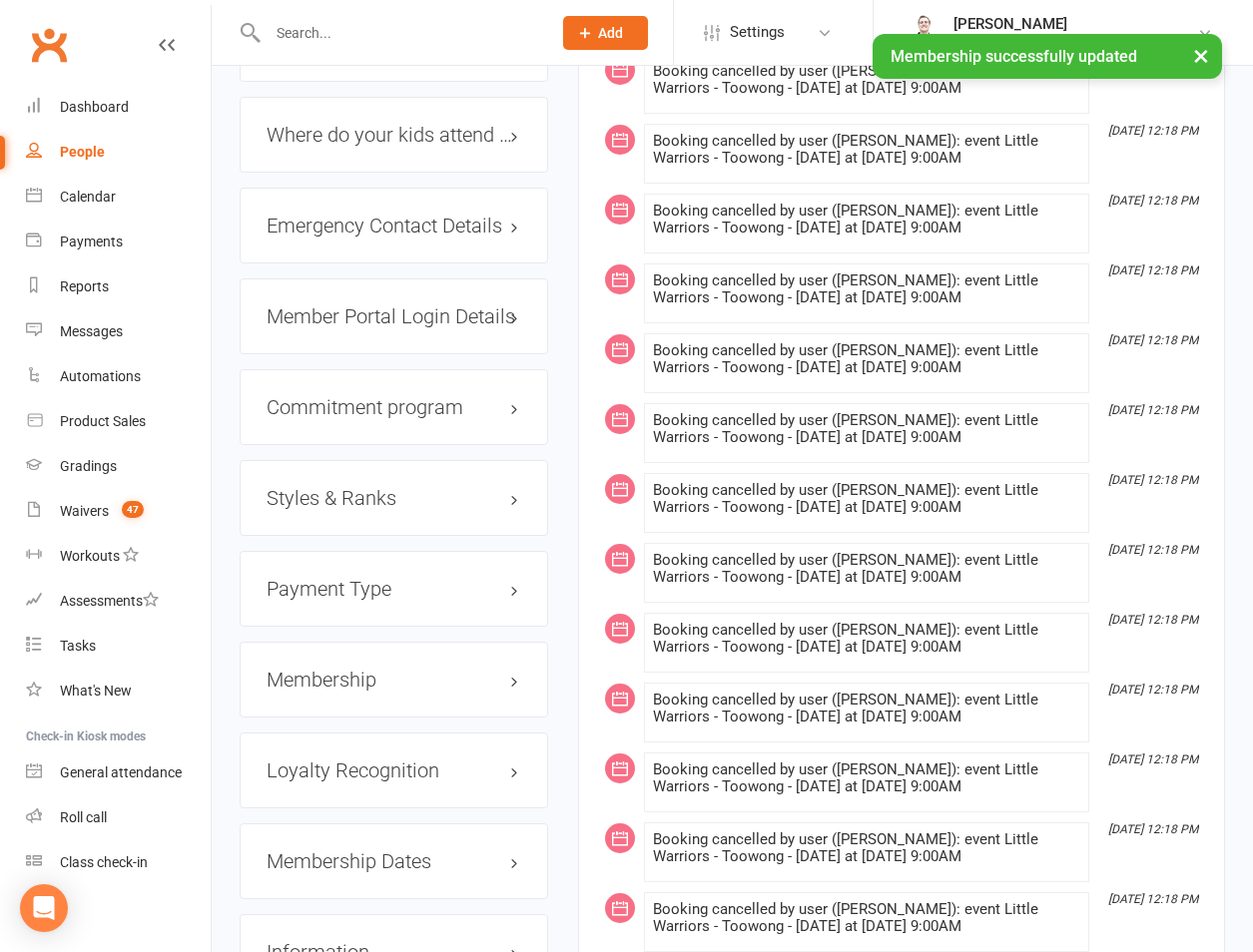 click on "Styles & Ranks" at bounding box center (393, 498) 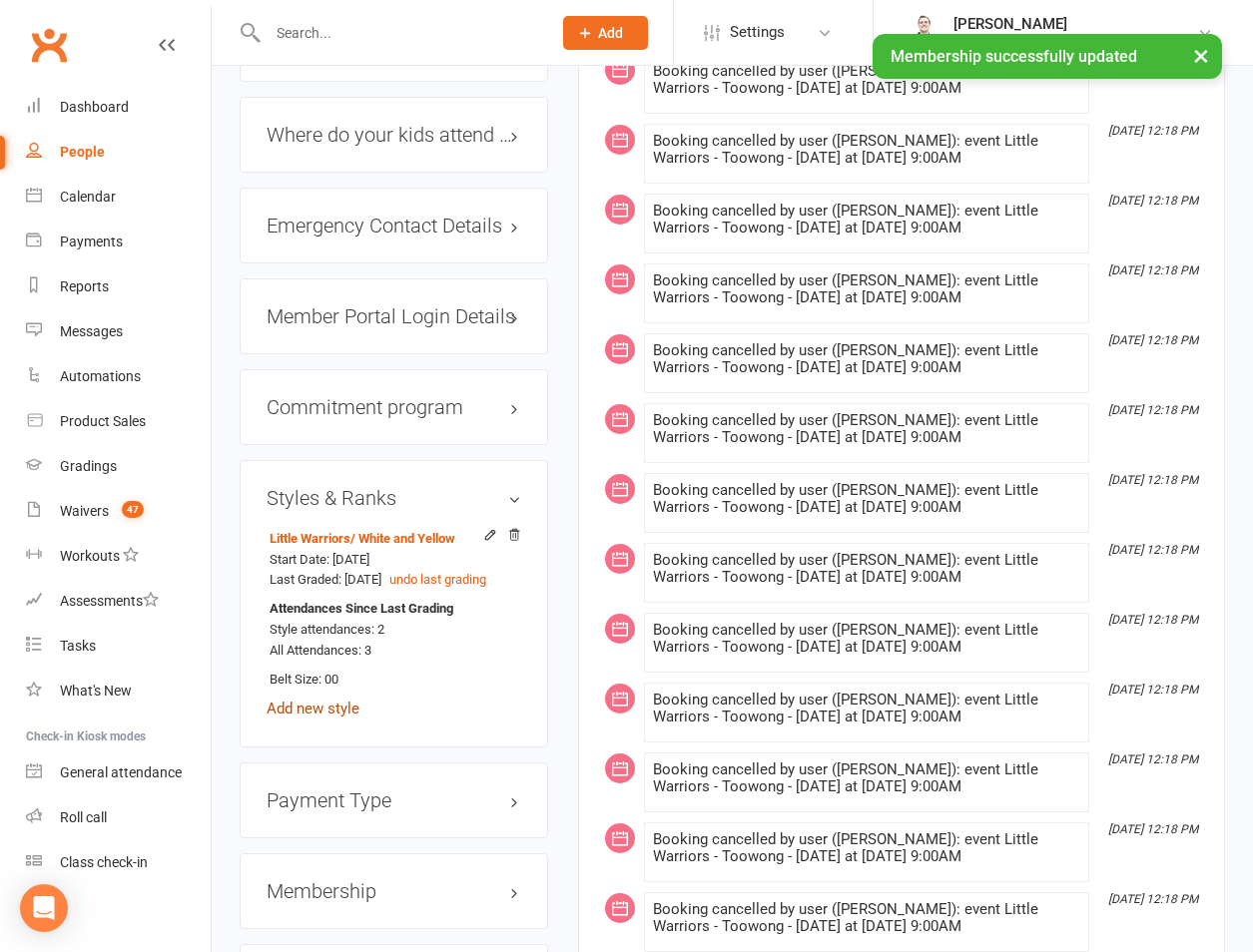 click on "Add new style" at bounding box center (313, 709) 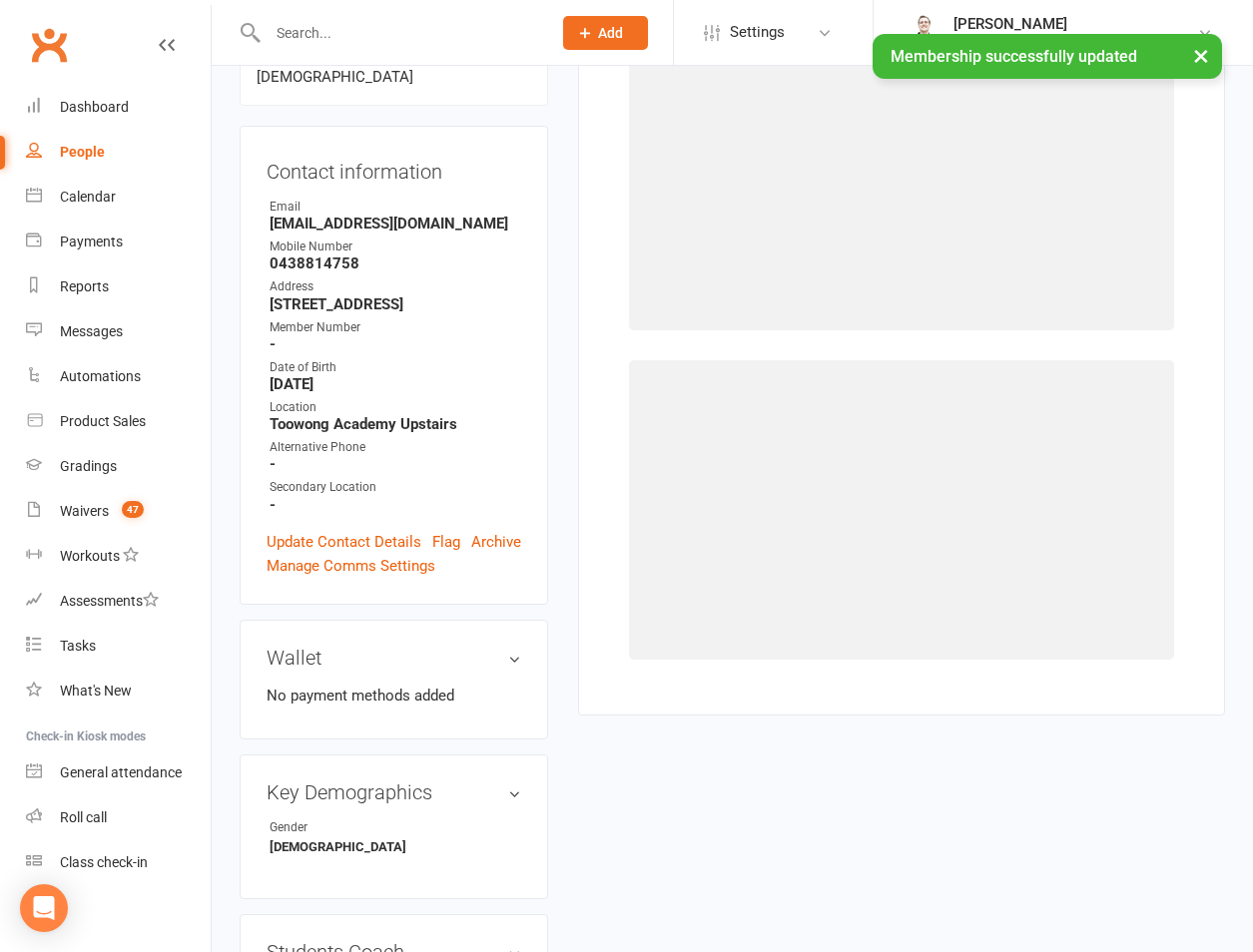 scroll, scrollTop: 171, scrollLeft: 0, axis: vertical 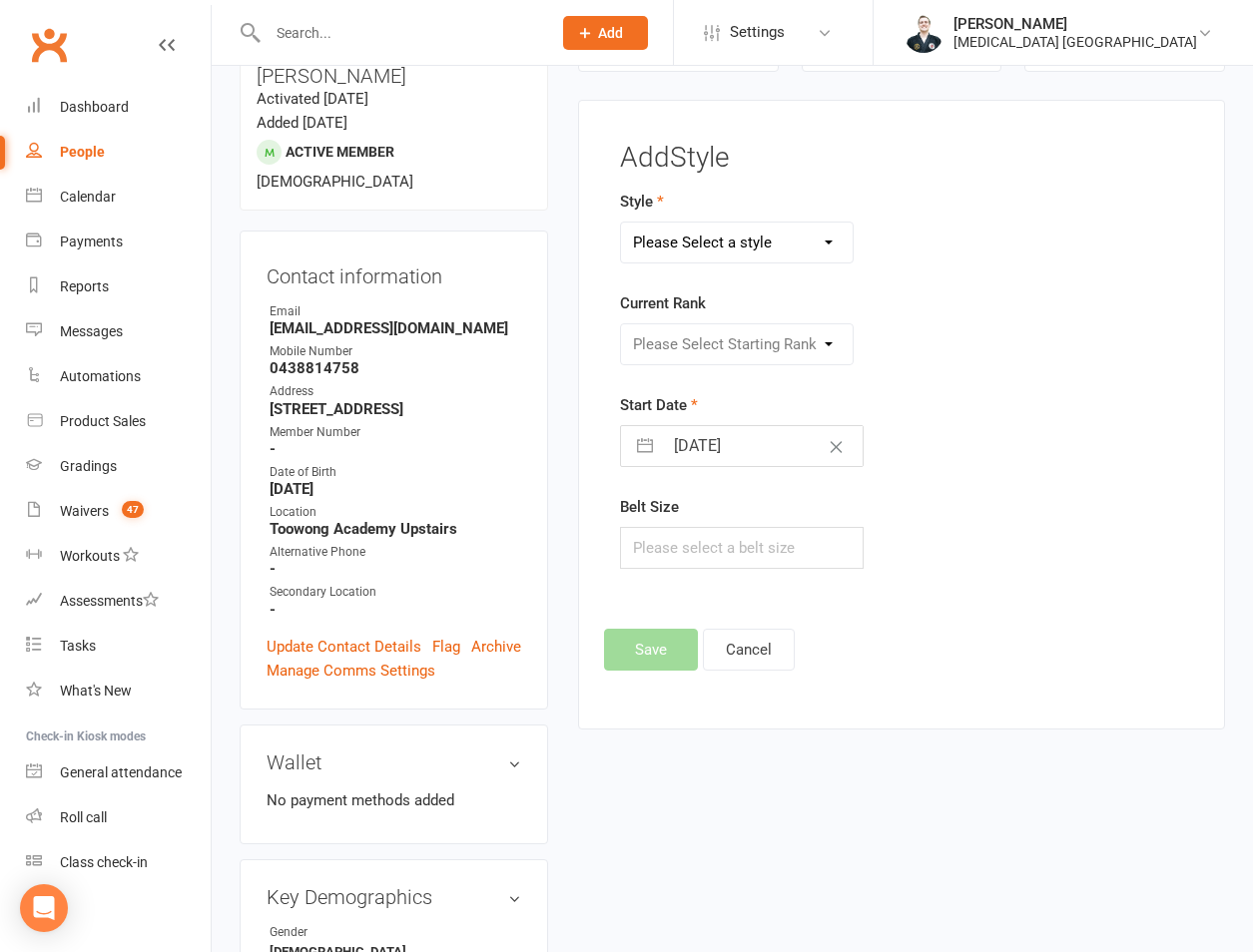click on "Please Select a style Brazilian Jiu Jitsu PUMMA Kickboxing Kids Brazilian Jiu Jitsu Monkeys Kids Kickboxing Kyushin Ryu Jujitsu Little Warriors Ronin Ryu Jujitsu" at bounding box center (737, 242) 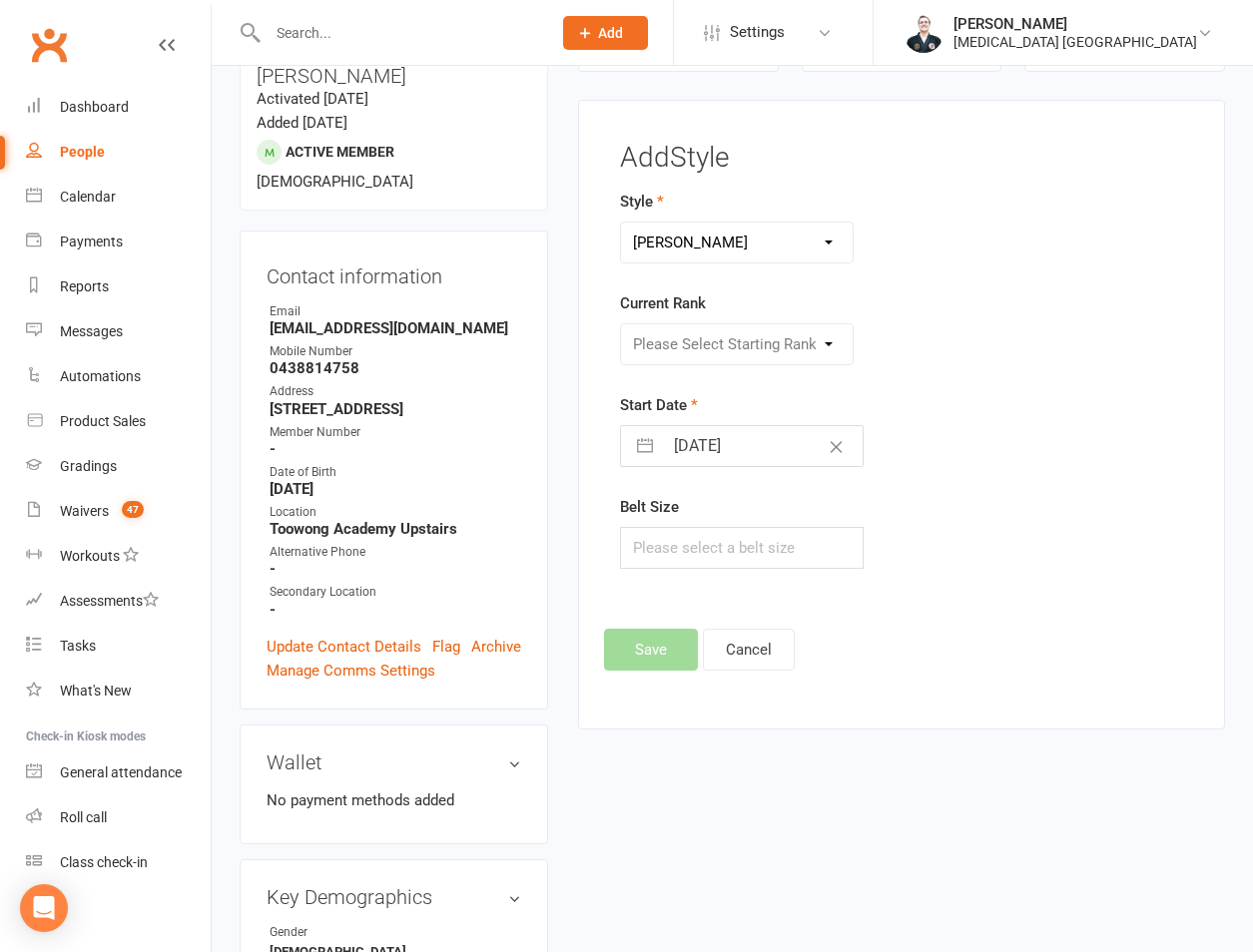 click on "Please Select a style Brazilian Jiu Jitsu PUMMA Kickboxing Kids Brazilian Jiu Jitsu Monkeys Kids Kickboxing Kyushin Ryu Jujitsu Little Warriors Ronin Ryu Jujitsu" at bounding box center [737, 242] 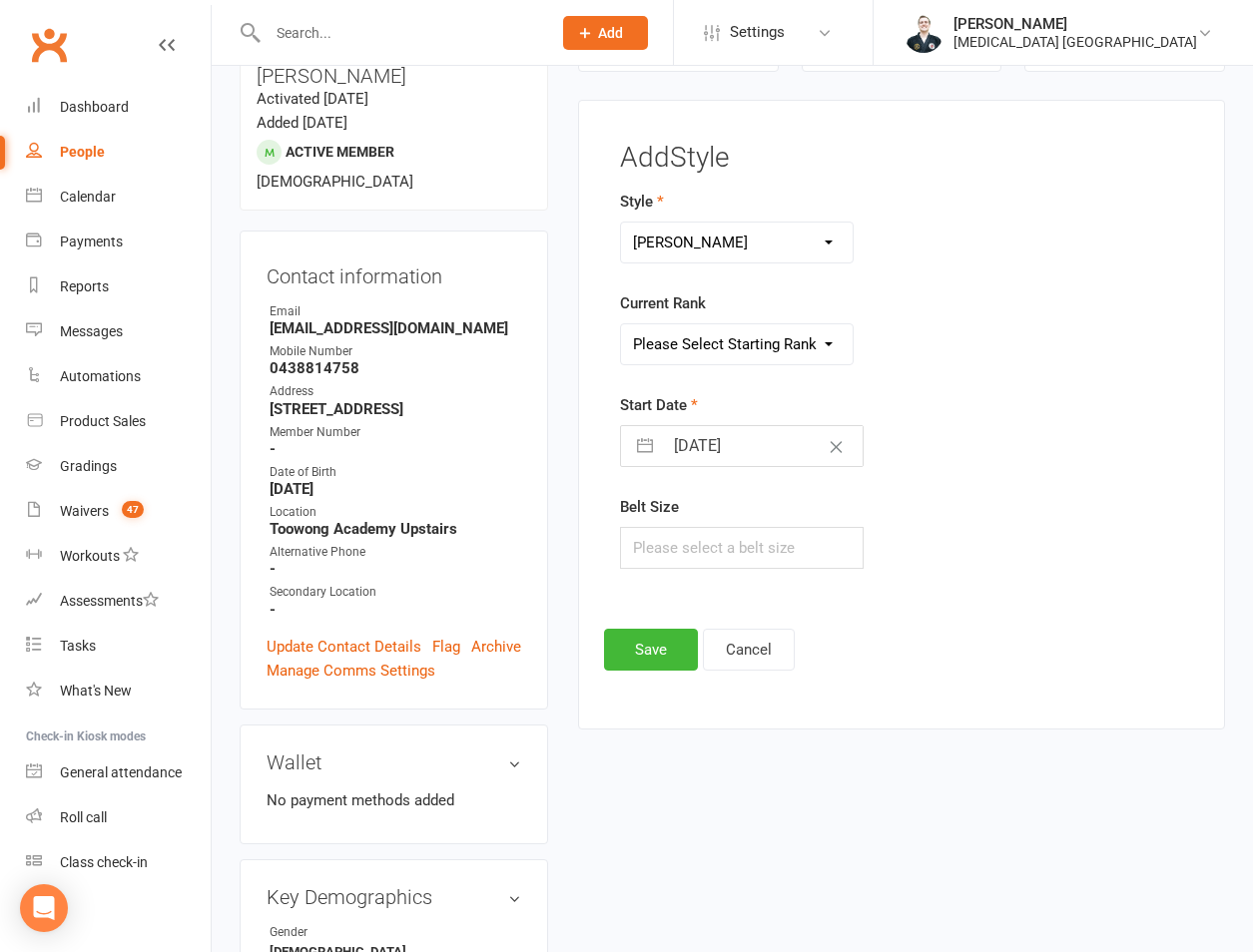 click on "Brazilian Jiu Jitsu PUMMA Kickboxing Kids Brazilian Jiu Jitsu Monkeys Kids Kickboxing Kyushin Ryu Jujitsu Little Warriors Ronin Ryu Jujitsu" at bounding box center [737, 242] 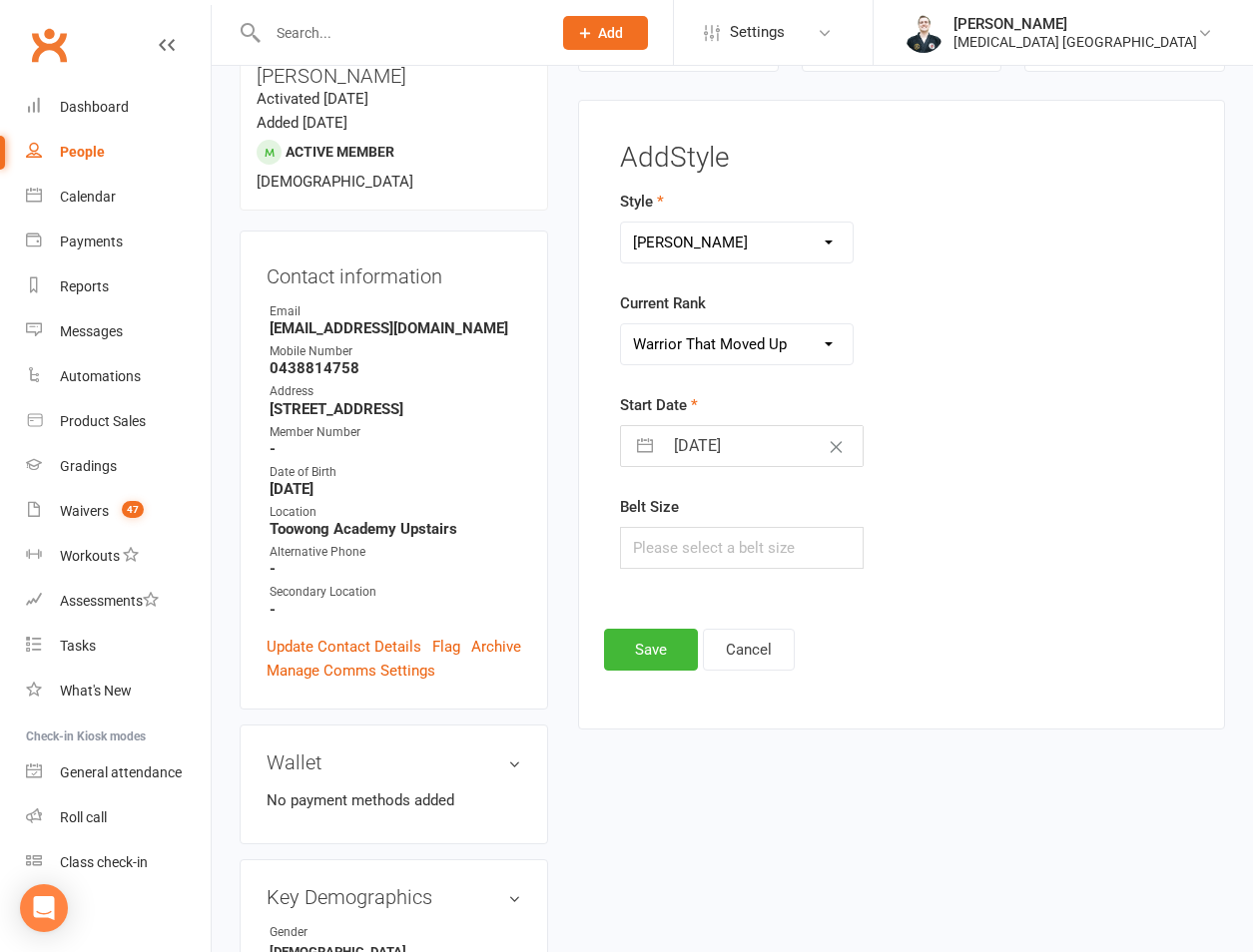 click on "Please Select Starting Rank Warrior That Moved Up 10. White belt 11. Yellow & White belt 12. Yellow belt 13. Yellow belt 1st degree 14. Yellow belt 2nd degree 15. Yellow belt 3rd degree 16. Yellow belt 4th degree 17. Orange and White belt 18. Orange and White belt 1st degree 19. Orange and White belt 2nd degree 20. Orange and White belt 3rd degree 21. Orange and White belt 4th degree 22. Orange belt 23. Orange belt 1st degree 24. Orange belt 2nd degree 25. Orange belt 3rd degree 26. Orange belt 4th degree 27. Green and white belt 28. Green and white belt 1st degree 29. Green and white belt 2nd degree 30. Green and white belt 3rd degree 31. Green and white belt 4th degree 32. Green belt 33. Green belt 1st degree 34. Green belt 2nd degree 35. Green belt 3rd degree 36. Green belt 4th degree 37. Blue and White belt 38. Blue and White belt 1st degree 39. Blue and White belt 2nd degree 40. Blue and White belt 3rd degree 41. Blue and White belt 4th degree 42. Blue belt 43. Blue belt 1st degree 52. Purple belt" at bounding box center (737, 344) 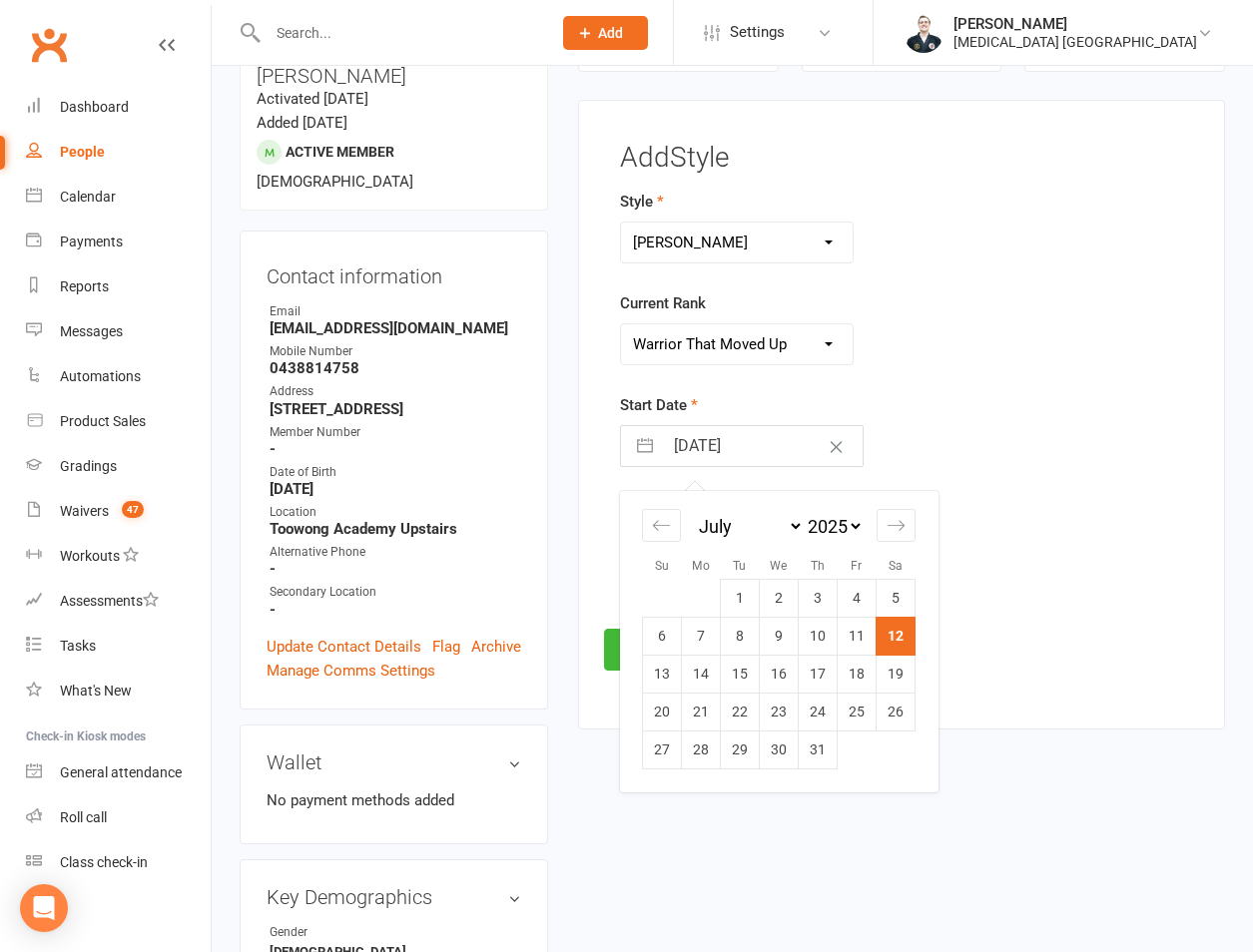 click on "12" at bounding box center (896, 636) 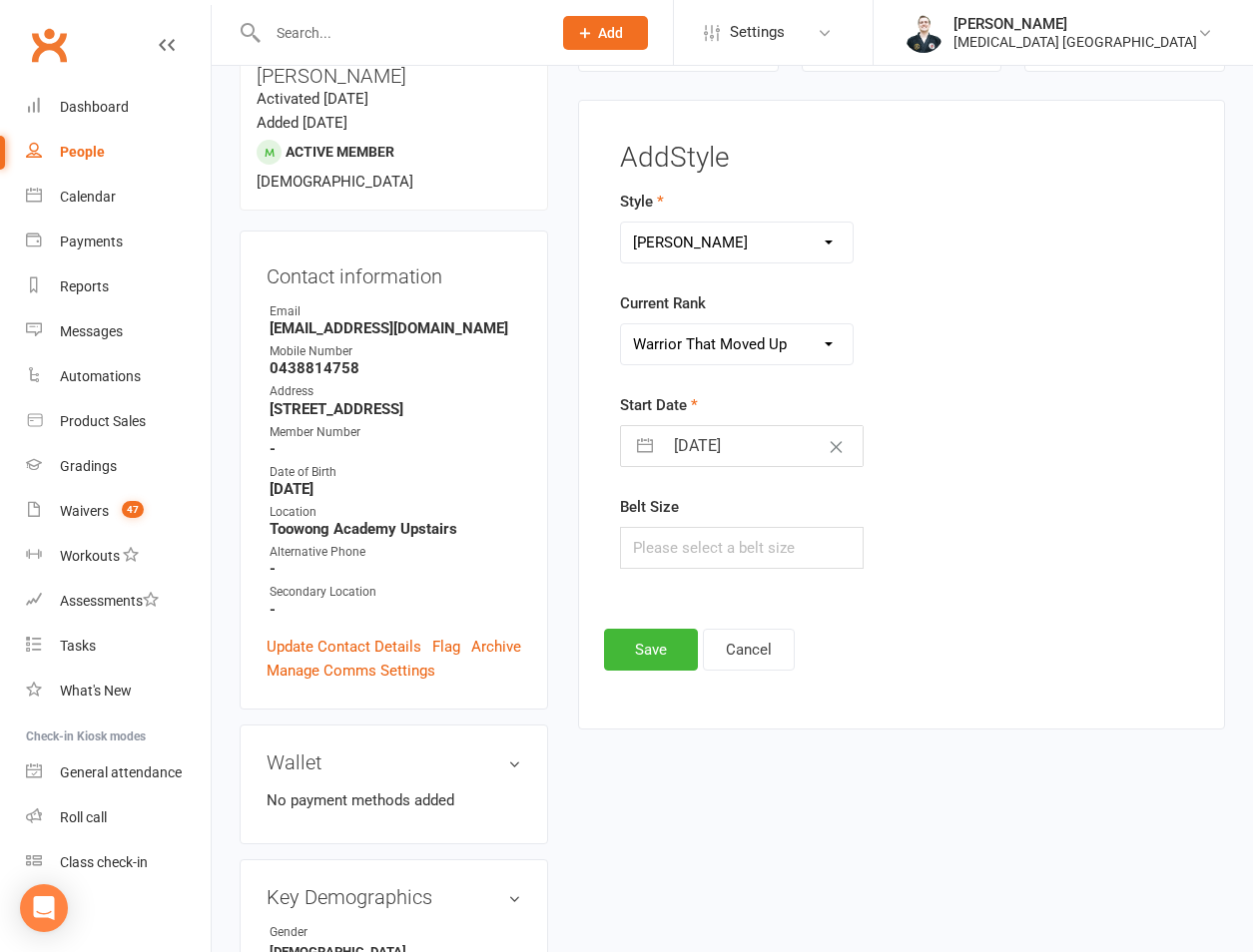 click on "Belt Size" at bounding box center [803, 532] 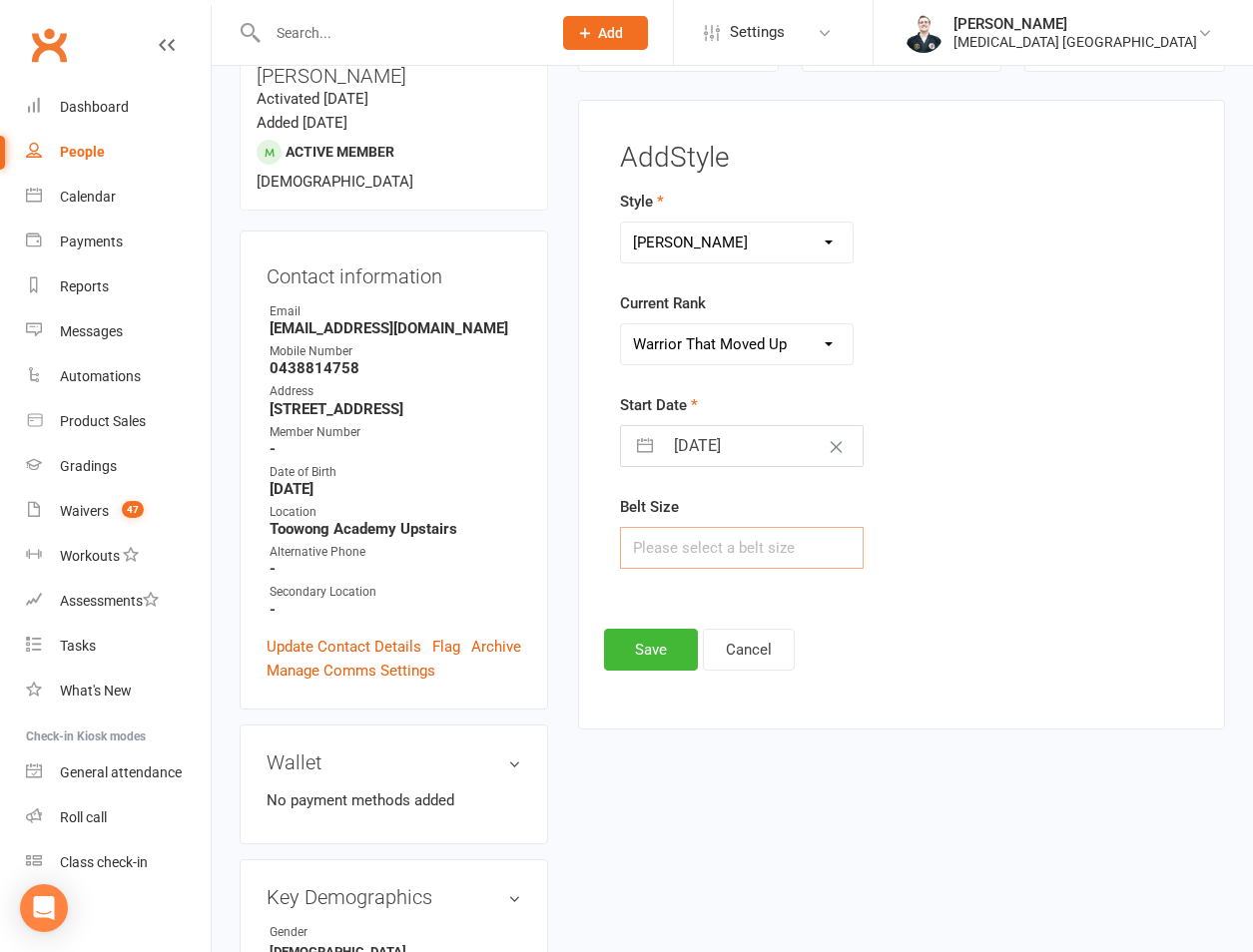 click at bounding box center [742, 548] 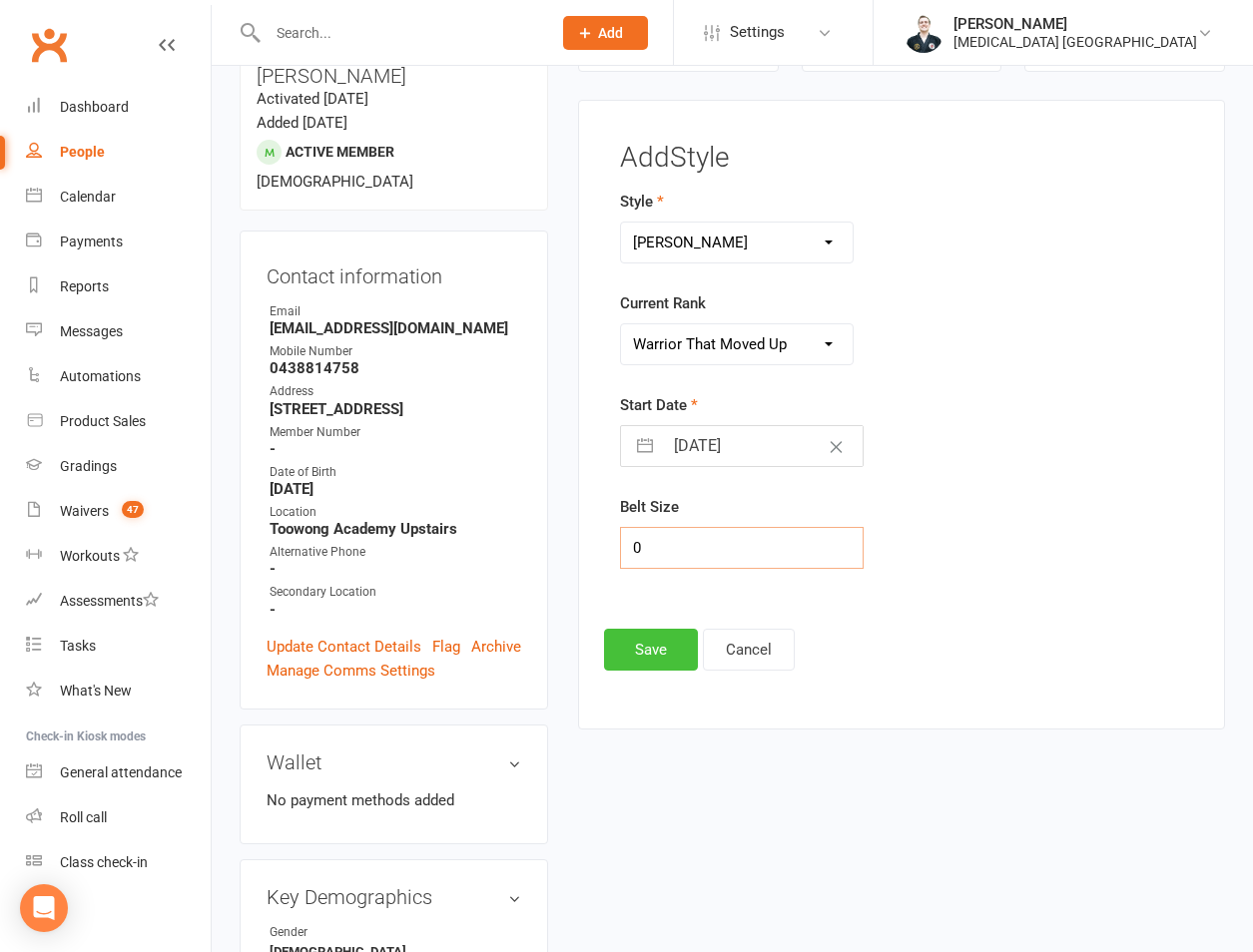 type on "0" 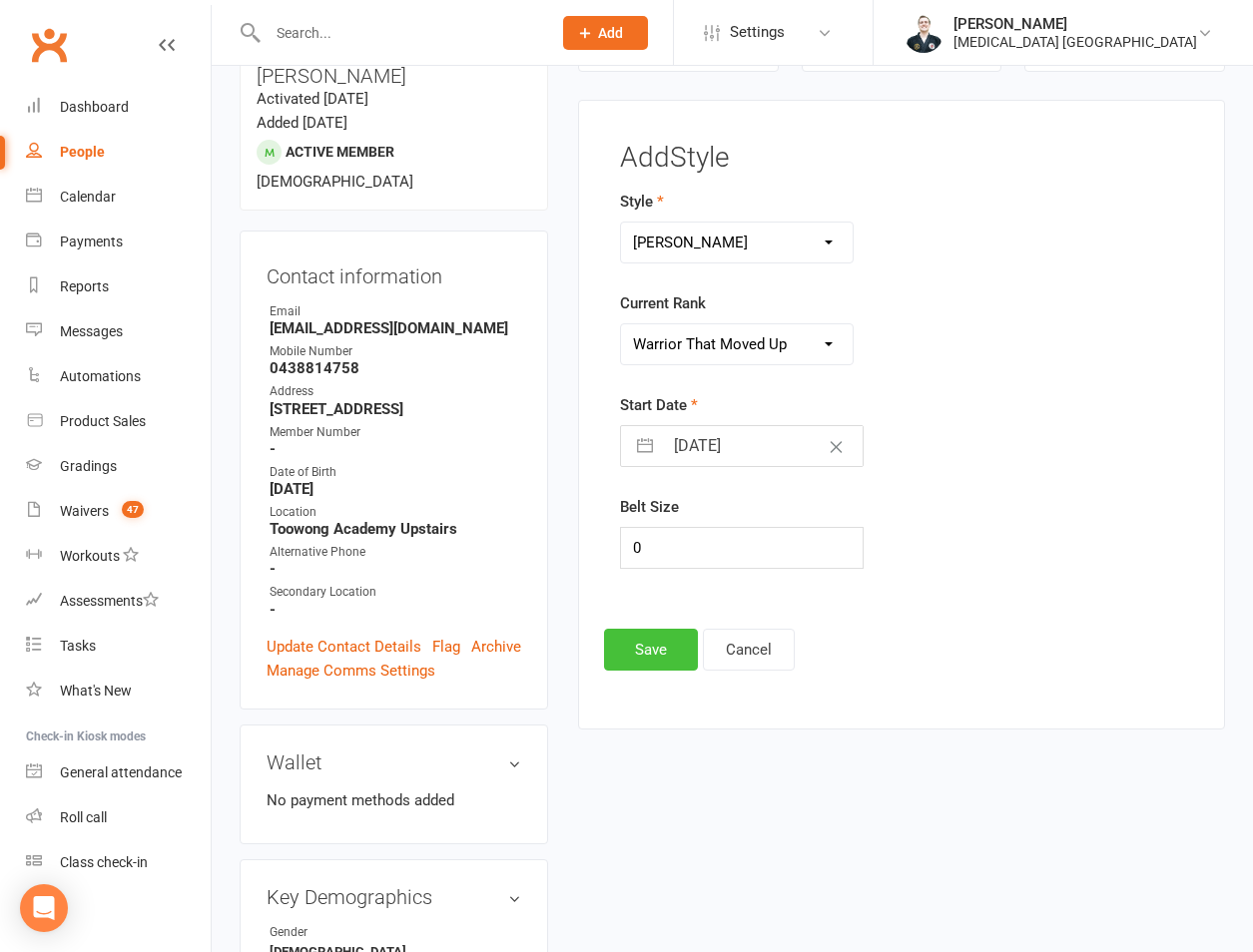 click on "Save" at bounding box center (651, 650) 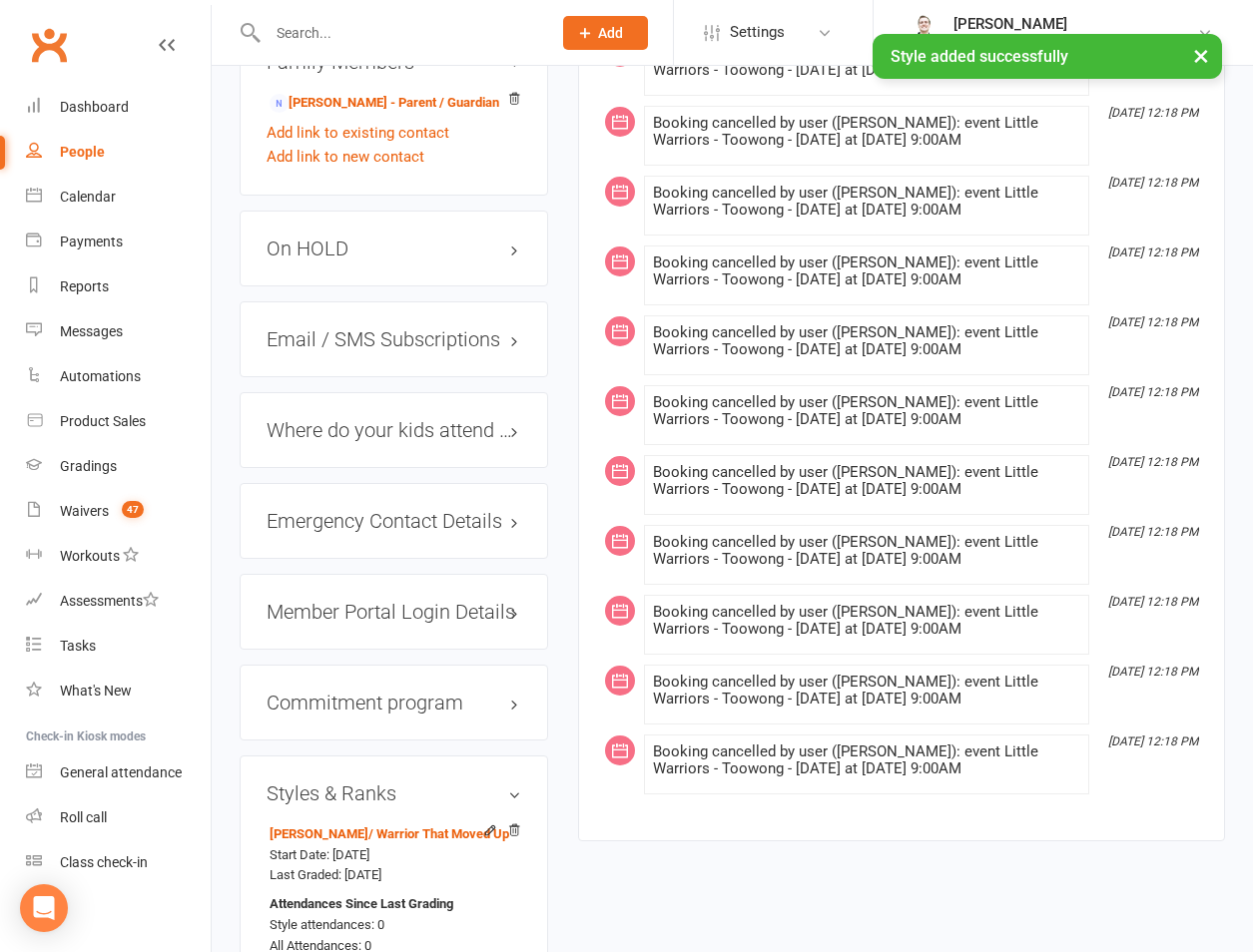 scroll, scrollTop: 2034, scrollLeft: 0, axis: vertical 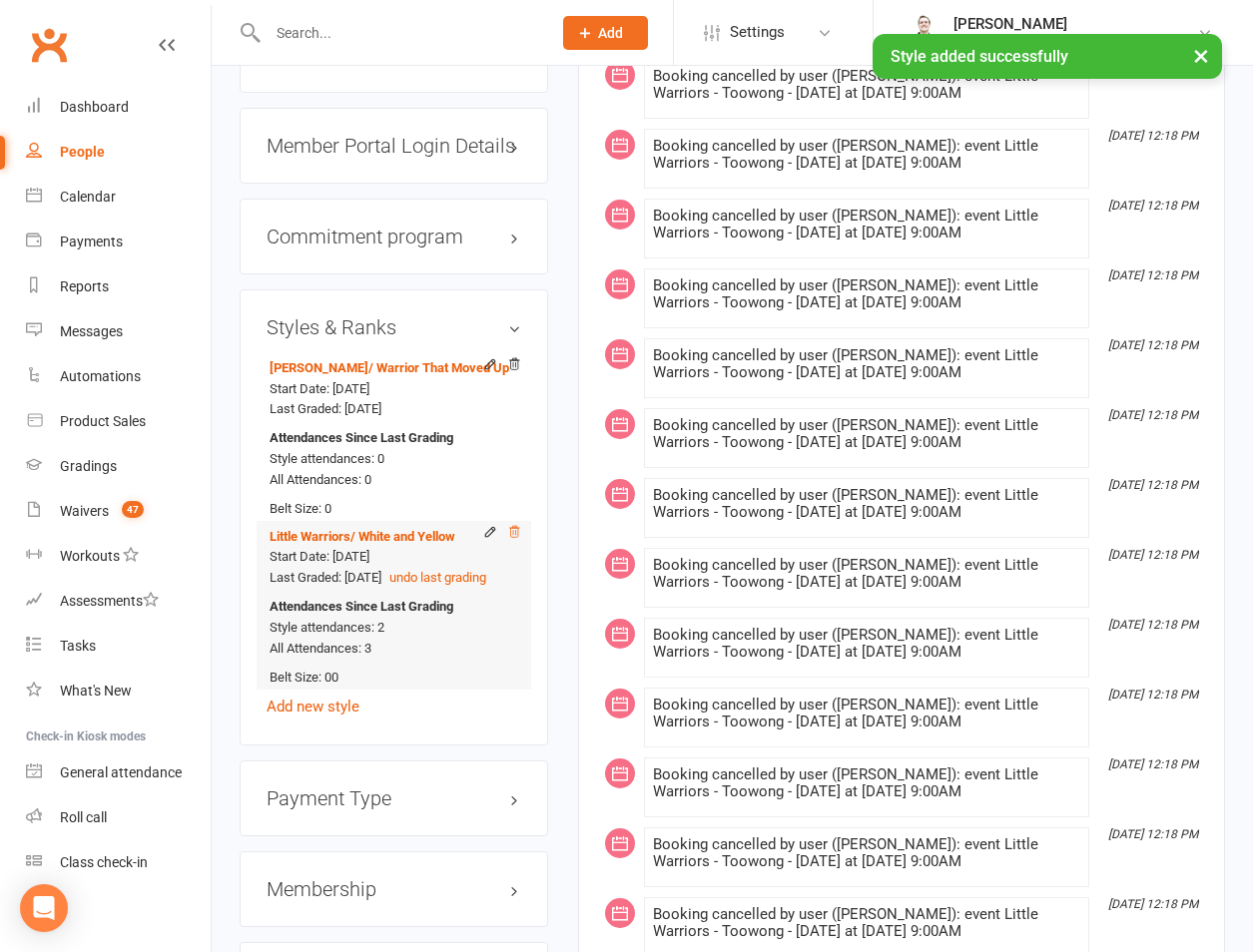 click 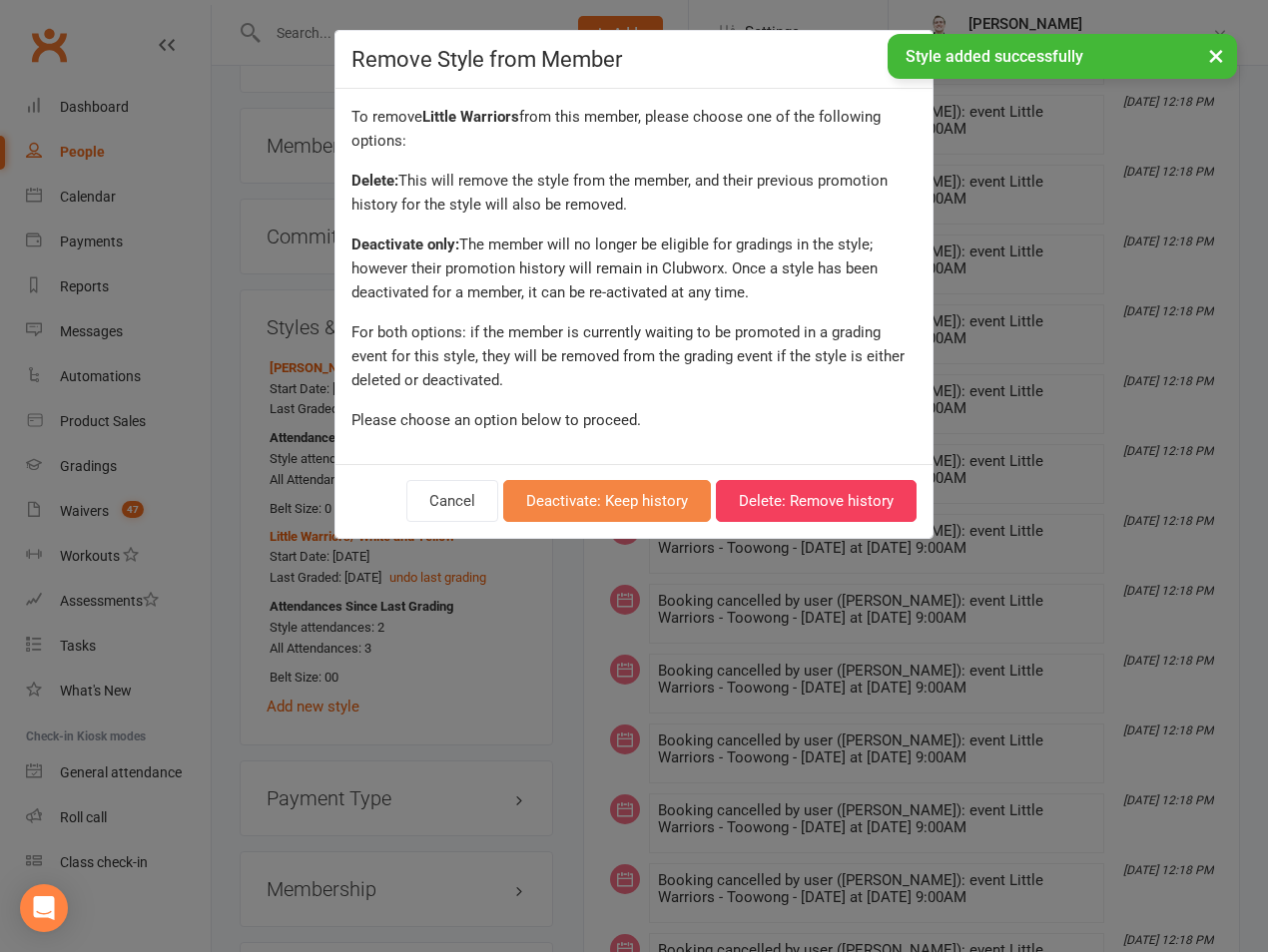 click on "Deactivate: Keep history" at bounding box center (607, 501) 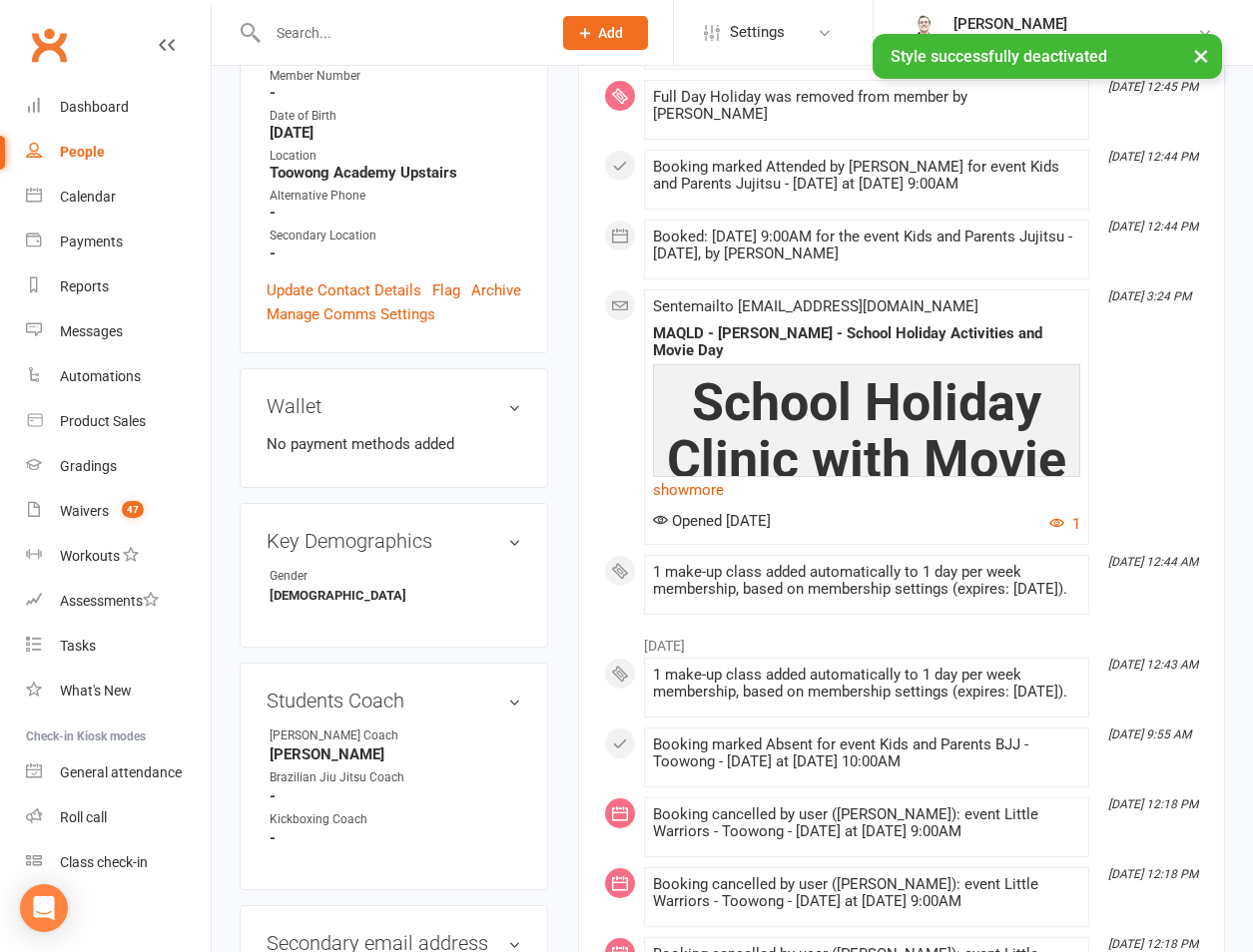 scroll, scrollTop: 0, scrollLeft: 0, axis: both 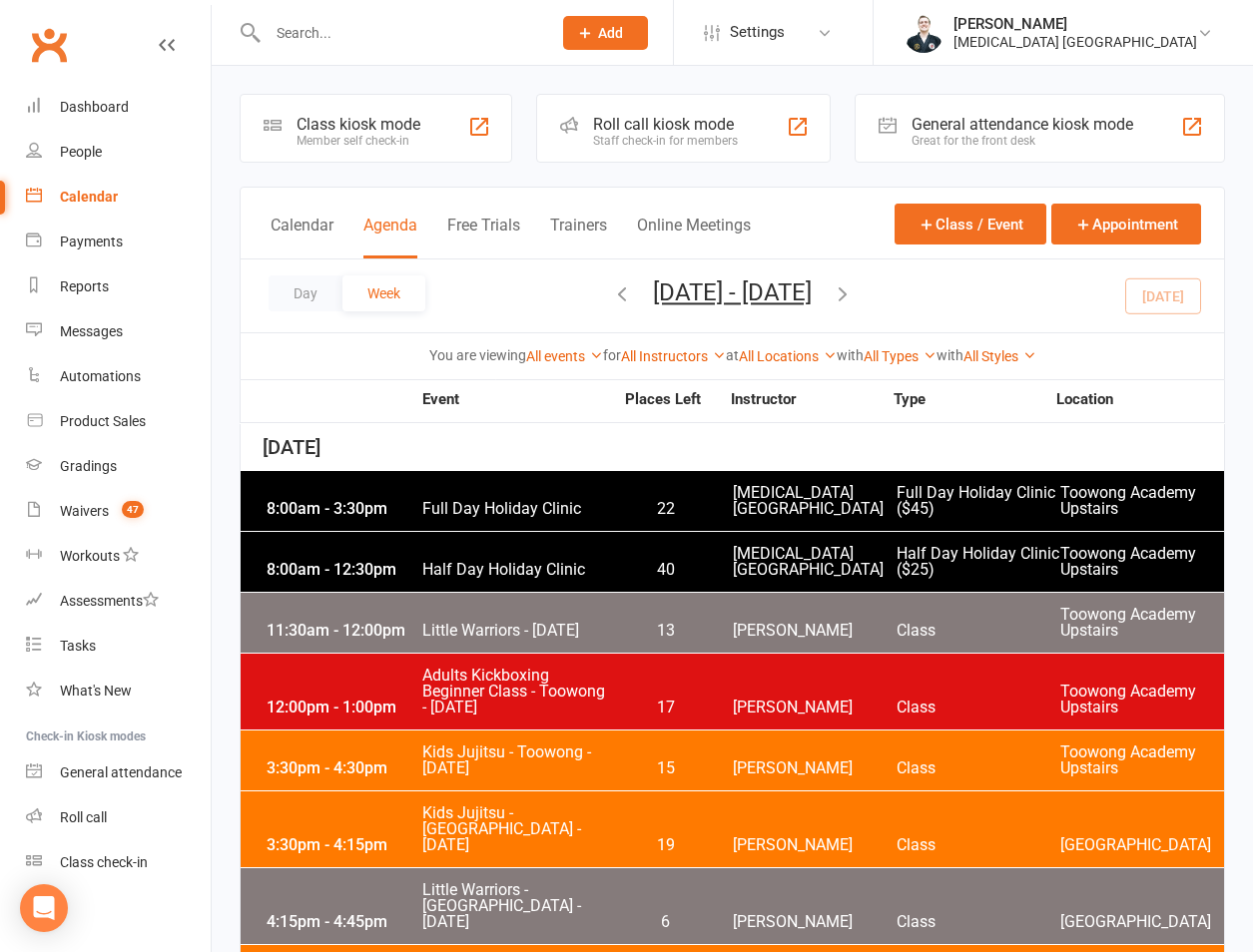 click on "Day Week [DATE] - [DATE]
[DATE]
Sun Mon Tue Wed Thu Fri Sat
29
30
01
02
03
04
05
06
07
08
09
10
11
12
13
14
15
16
17
18
19
20
21
22
23
24
25
26
27
28
29
30
31
01
02
03" at bounding box center (732, 295) 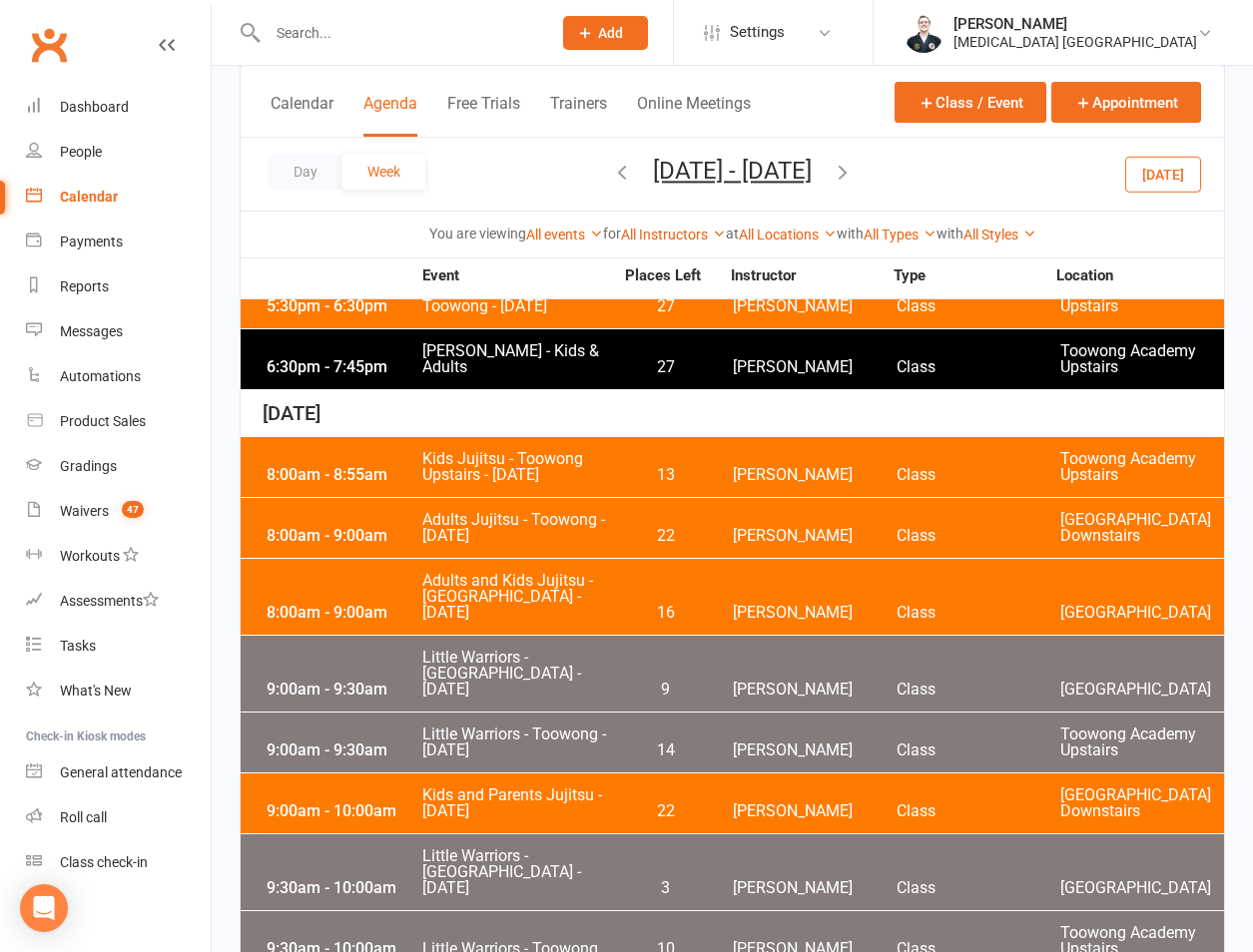 scroll, scrollTop: 5226, scrollLeft: 0, axis: vertical 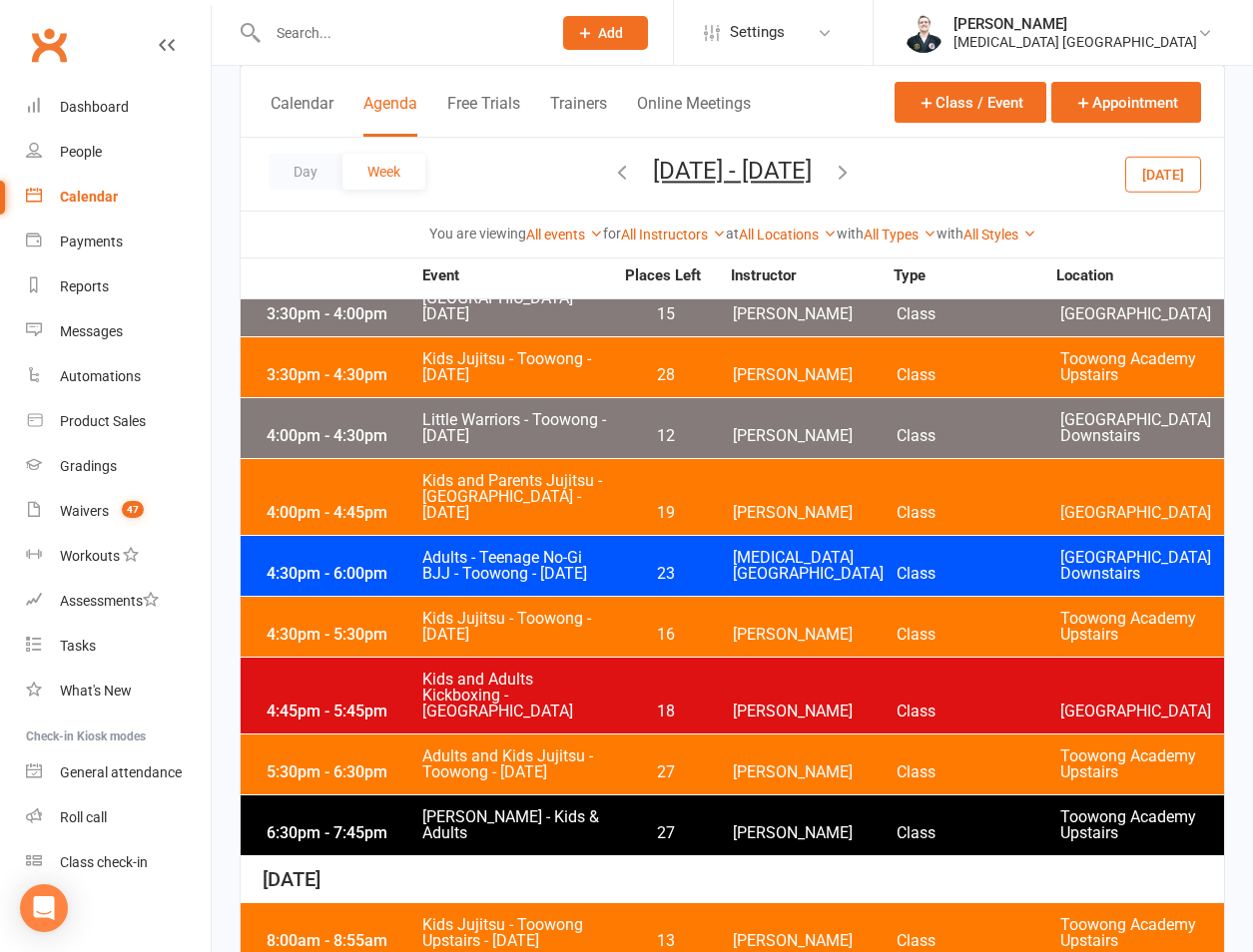 click on "9:00am - 10:00am" at bounding box center [341, 1277] 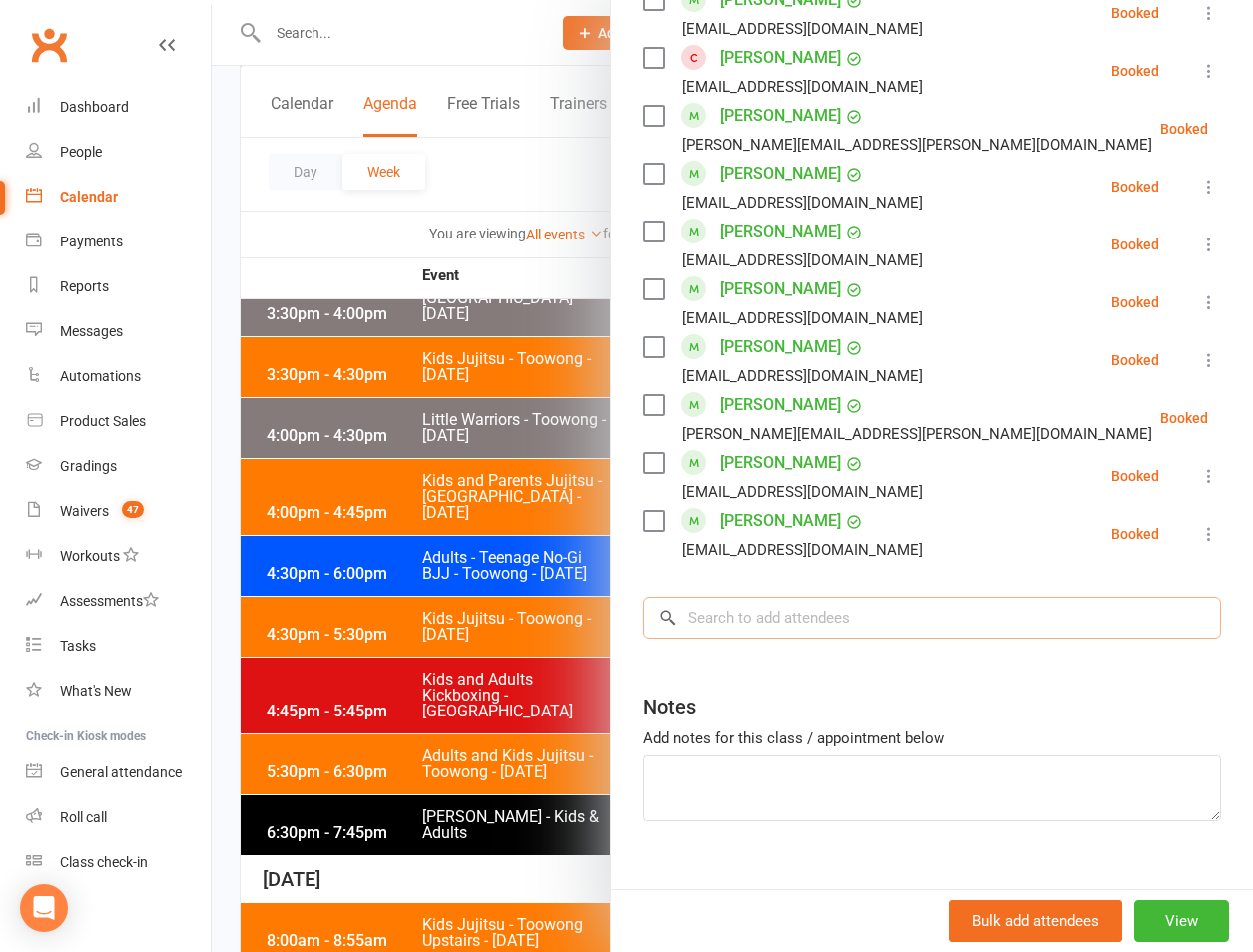 click at bounding box center (932, 618) 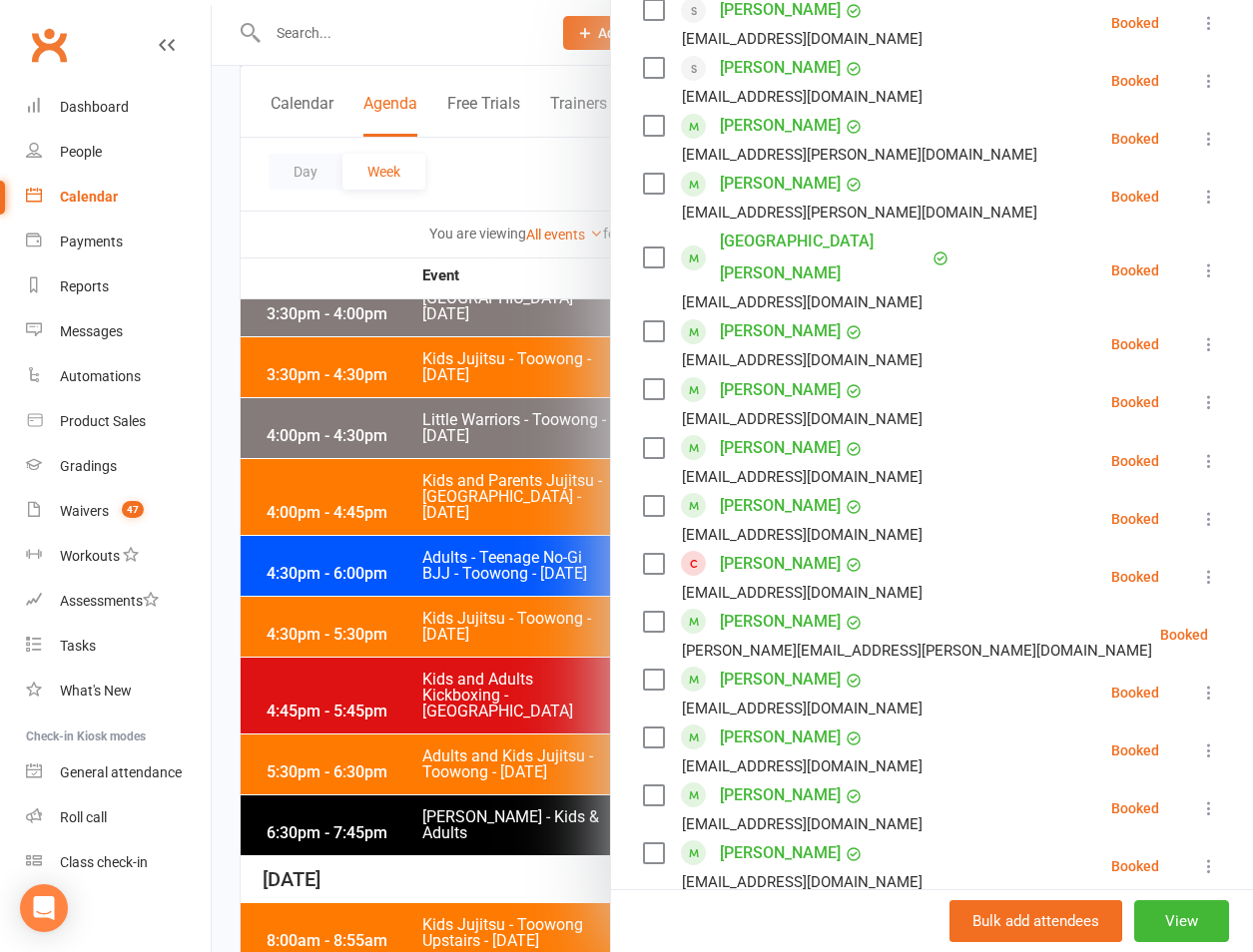 scroll, scrollTop: 1462, scrollLeft: 0, axis: vertical 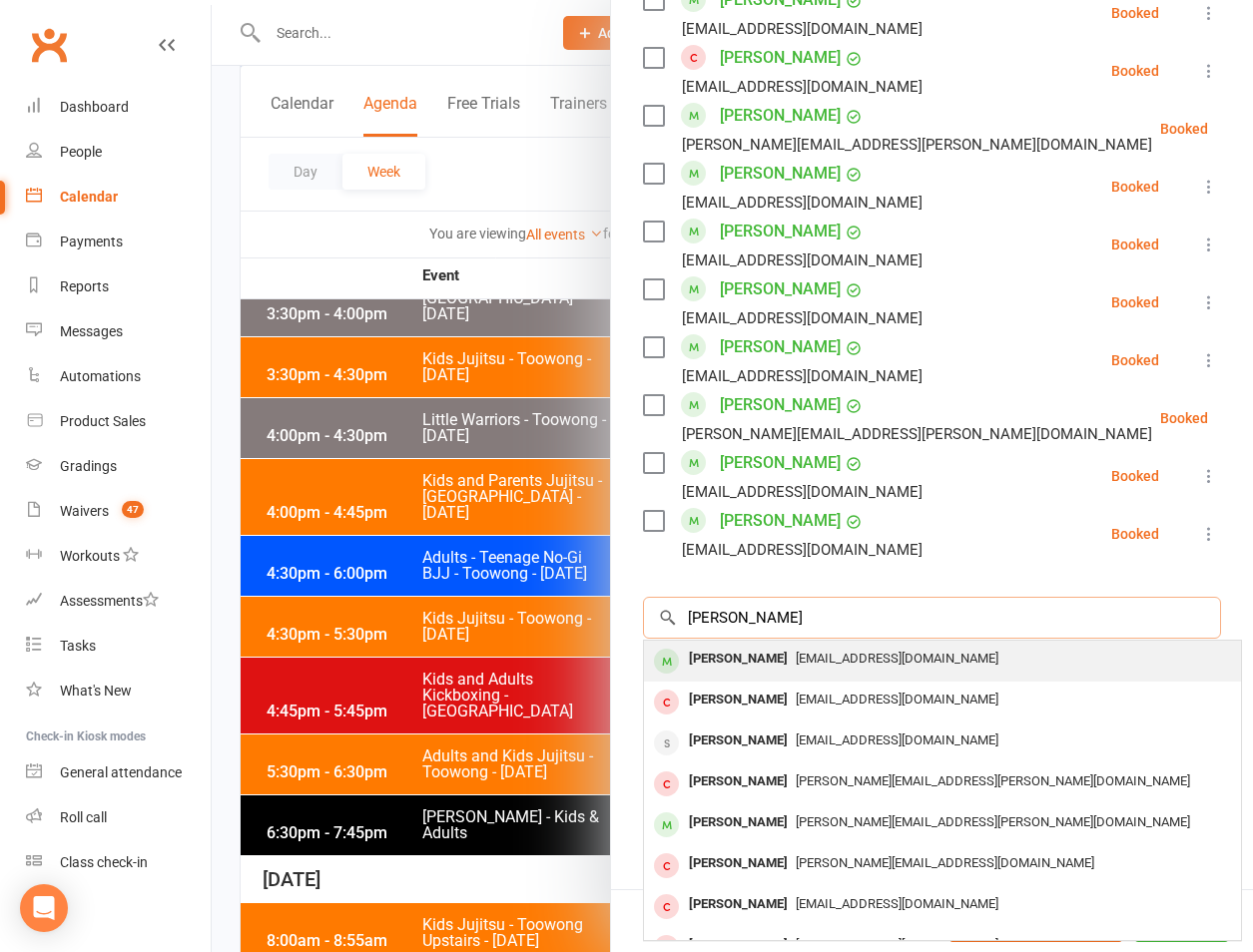 type on "[PERSON_NAME]" 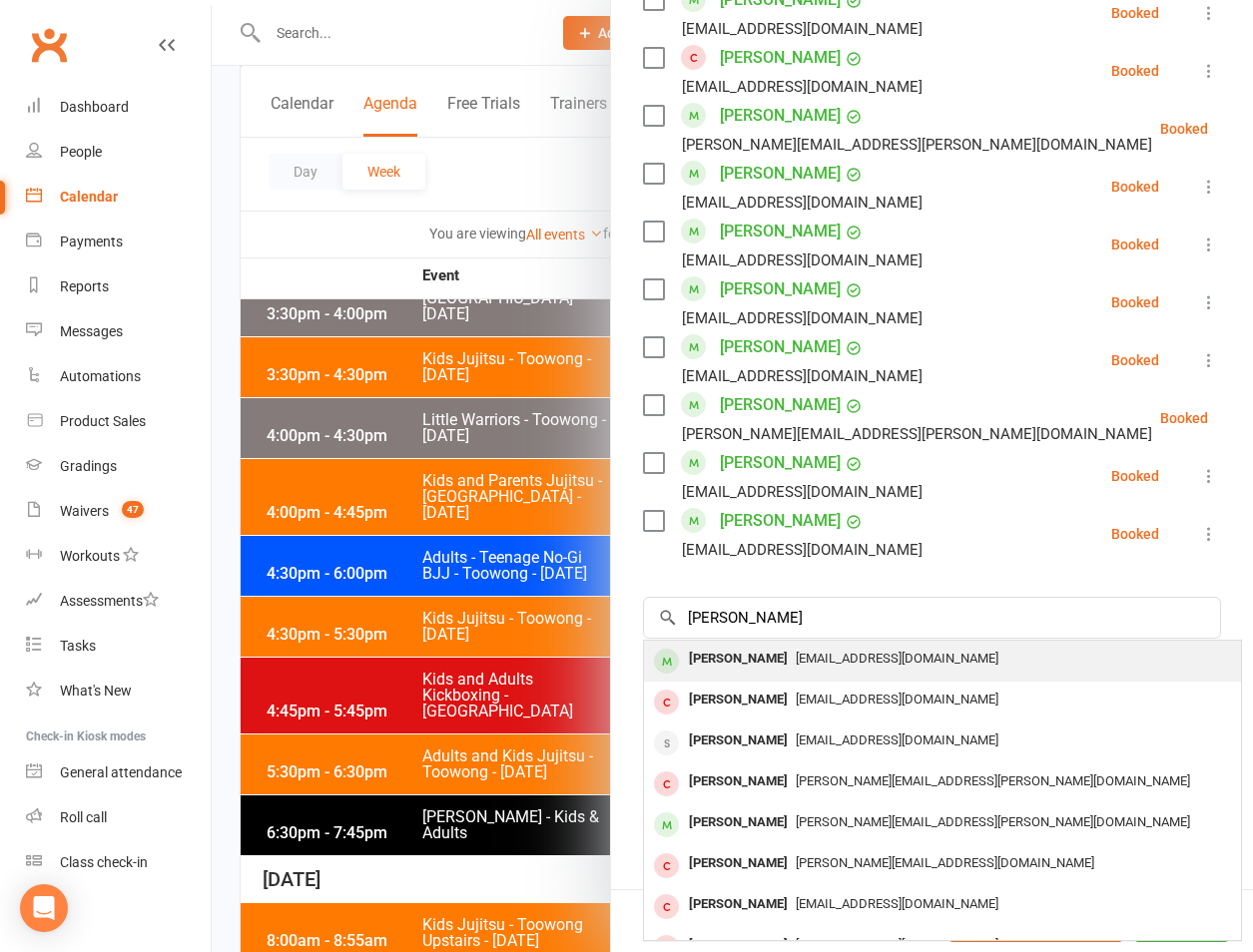 click on "[EMAIL_ADDRESS][DOMAIN_NAME]" at bounding box center [897, 658] 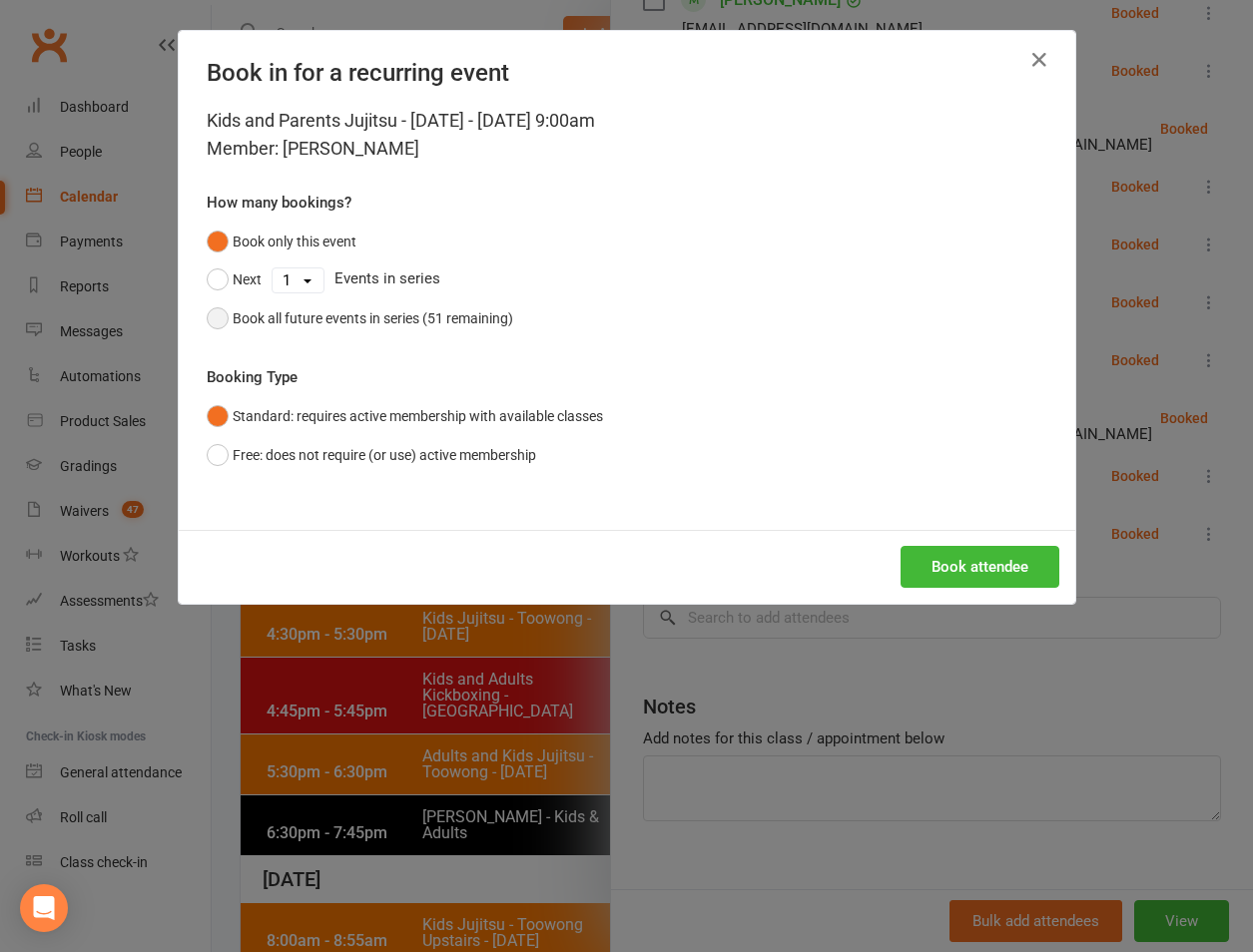 click on "Book all future events in series (51 remaining)" at bounding box center [372, 318] 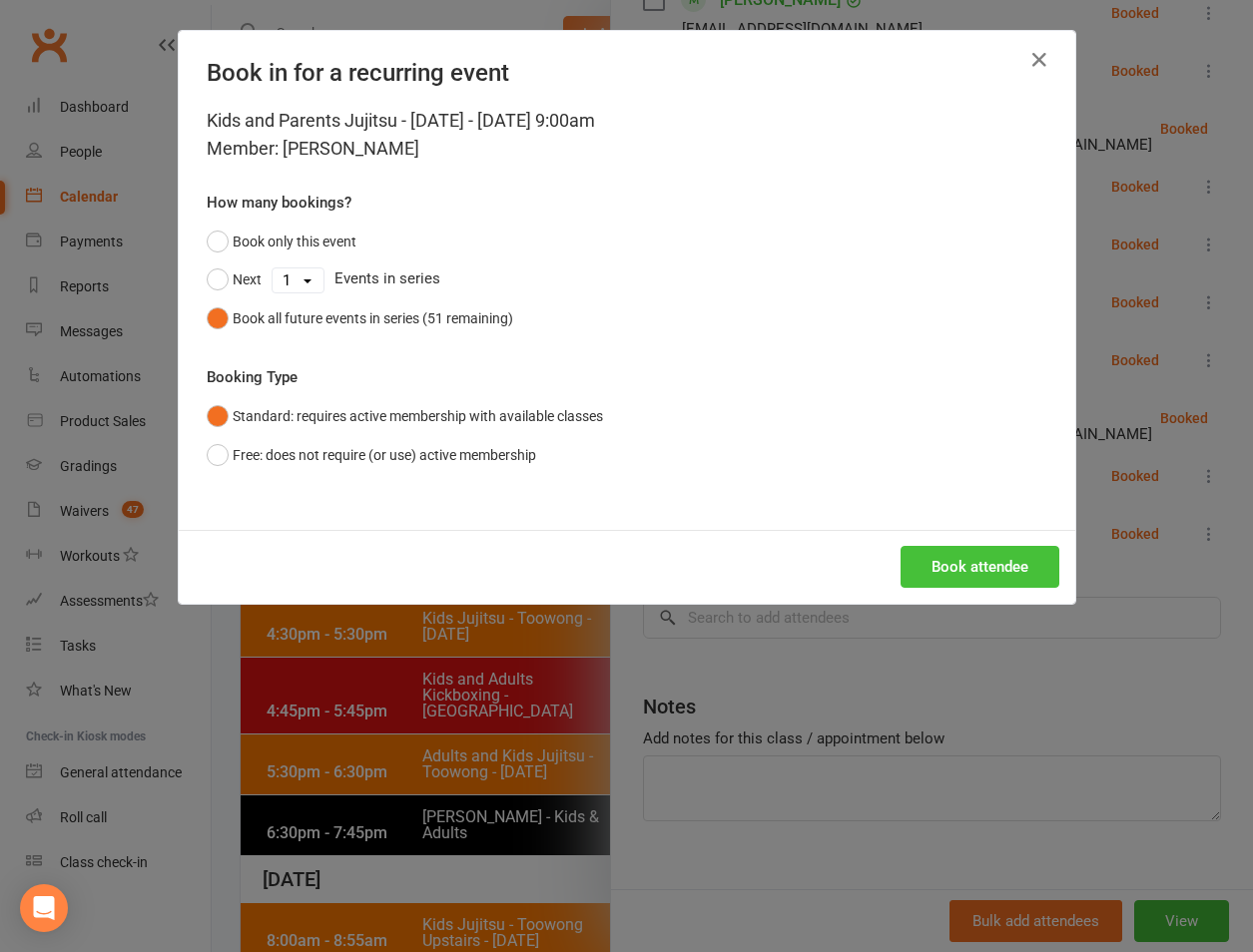 click on "Book attendee" at bounding box center (979, 567) 